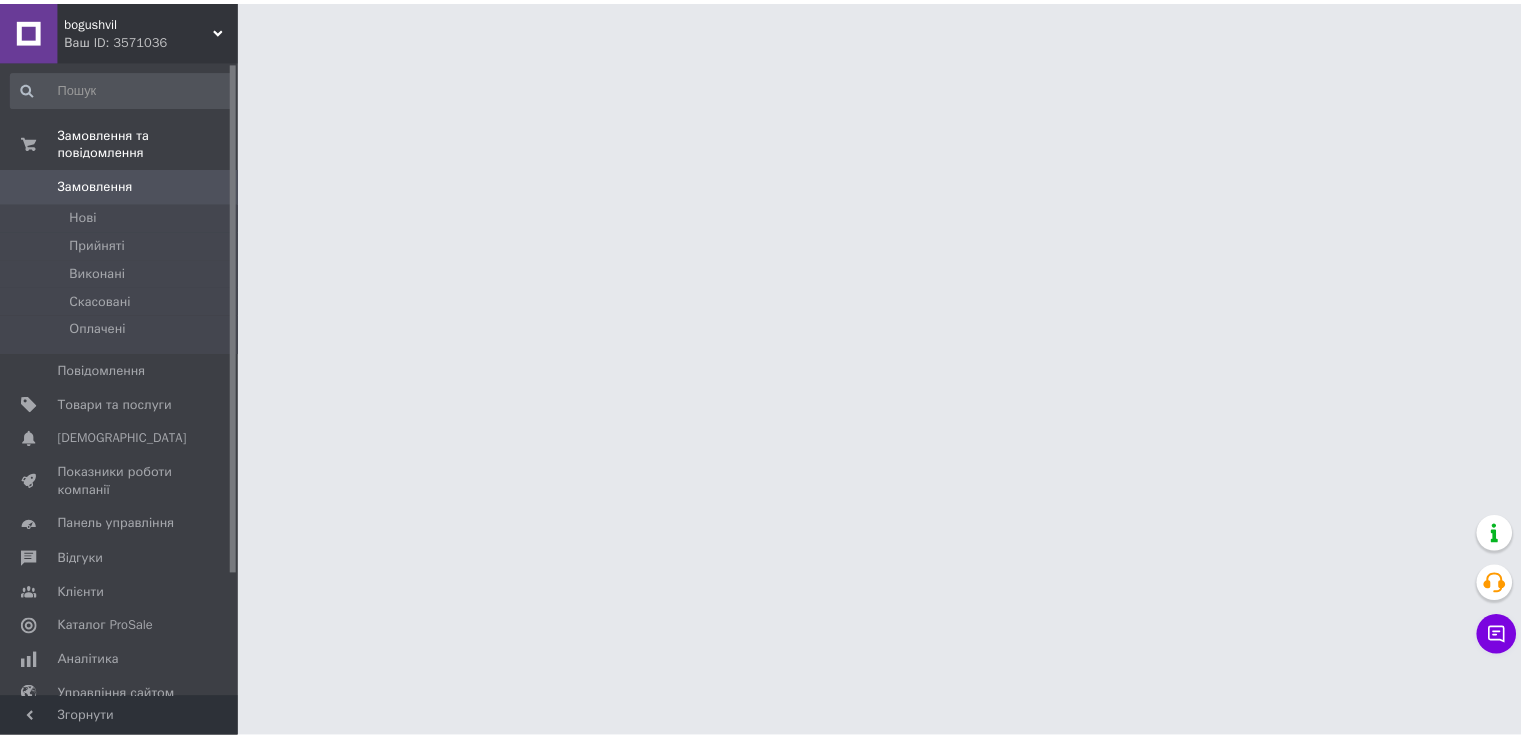 scroll, scrollTop: 0, scrollLeft: 0, axis: both 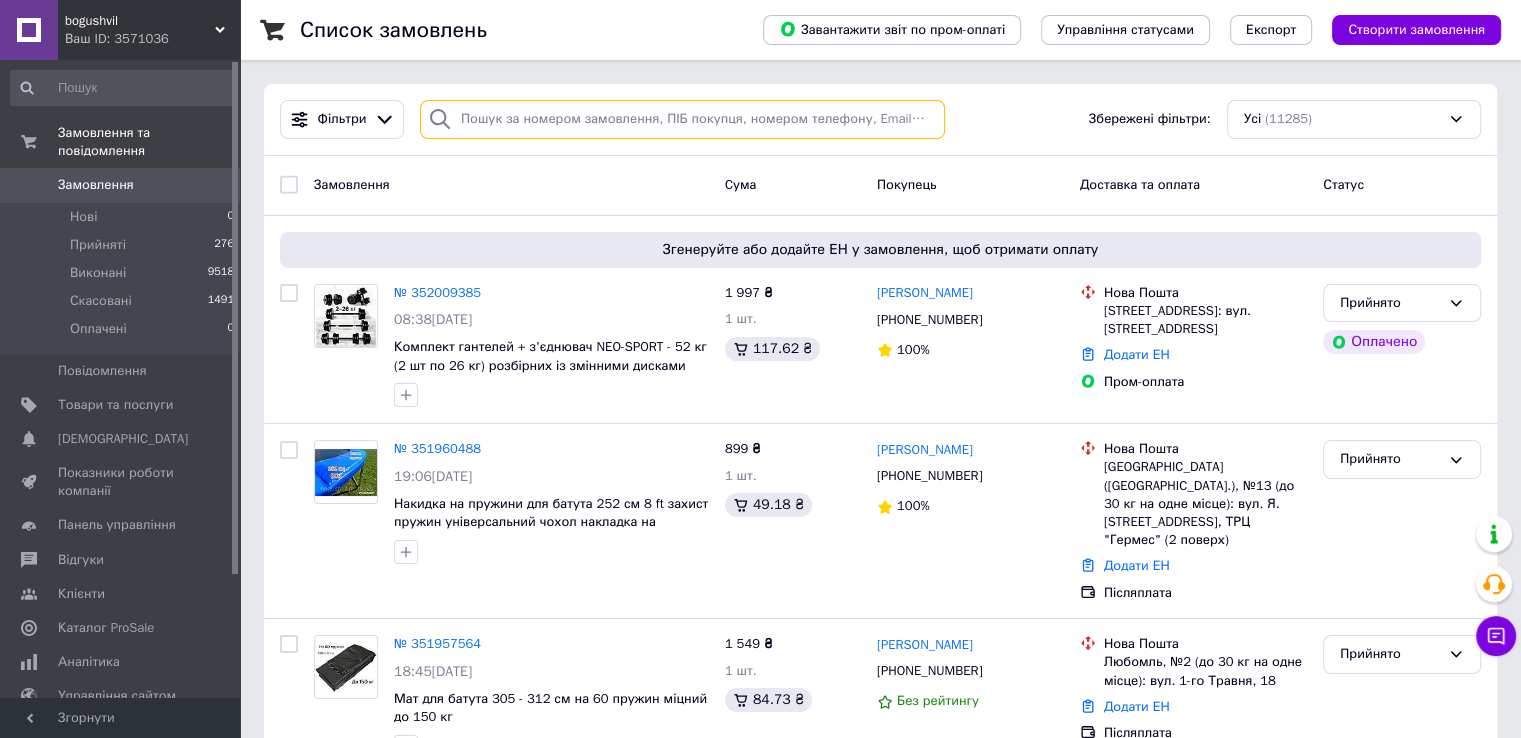 click at bounding box center (682, 119) 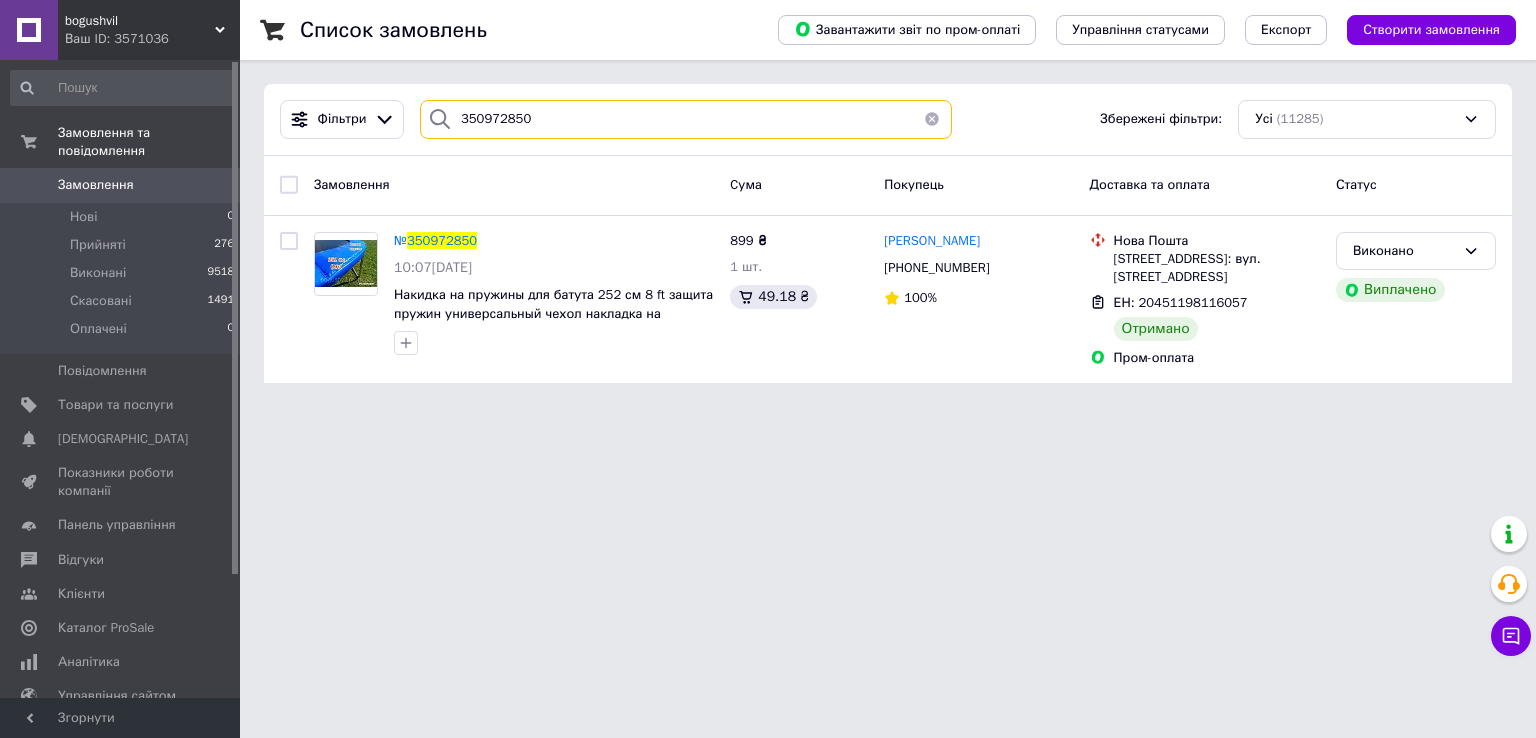 type on "350972850" 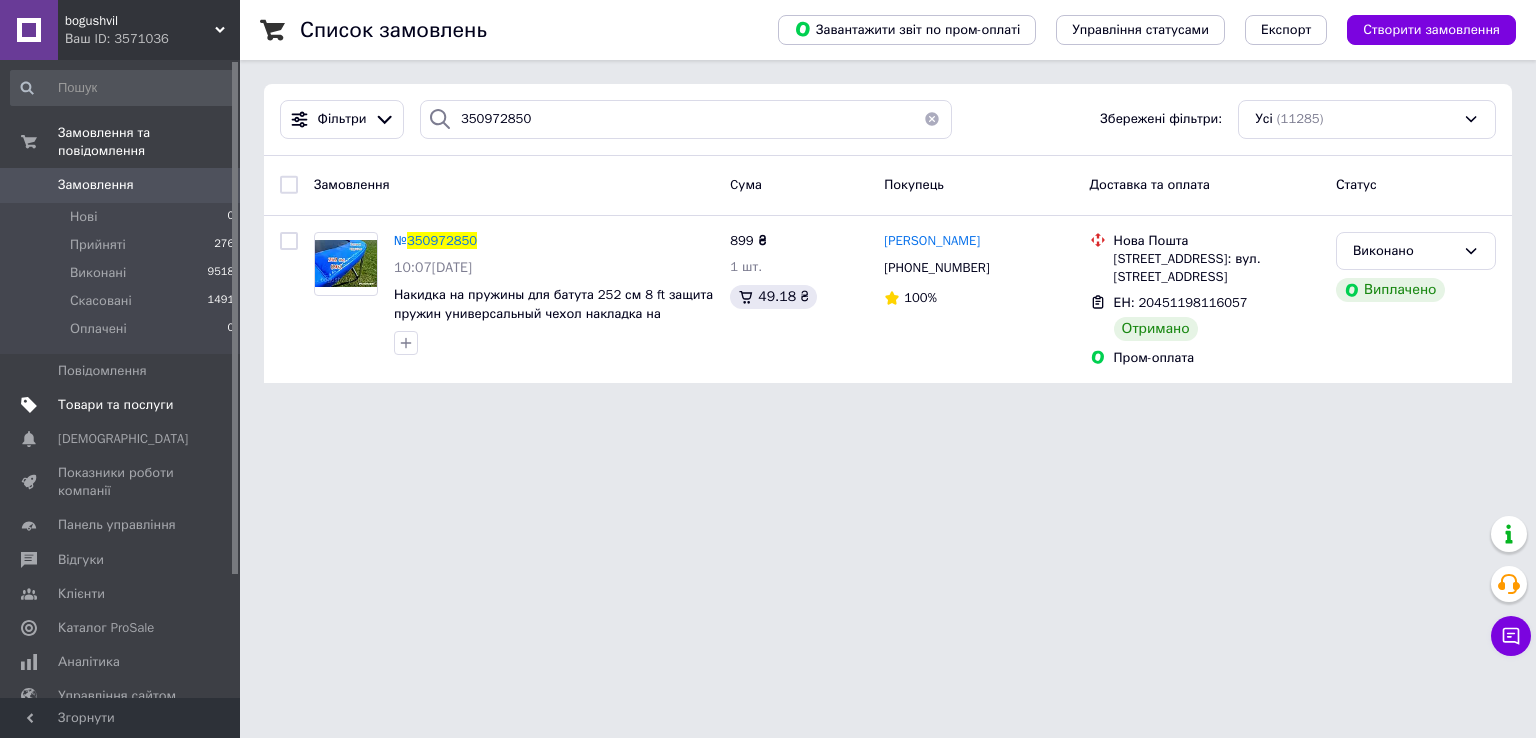 click on "Товари та послуги" at bounding box center [121, 405] 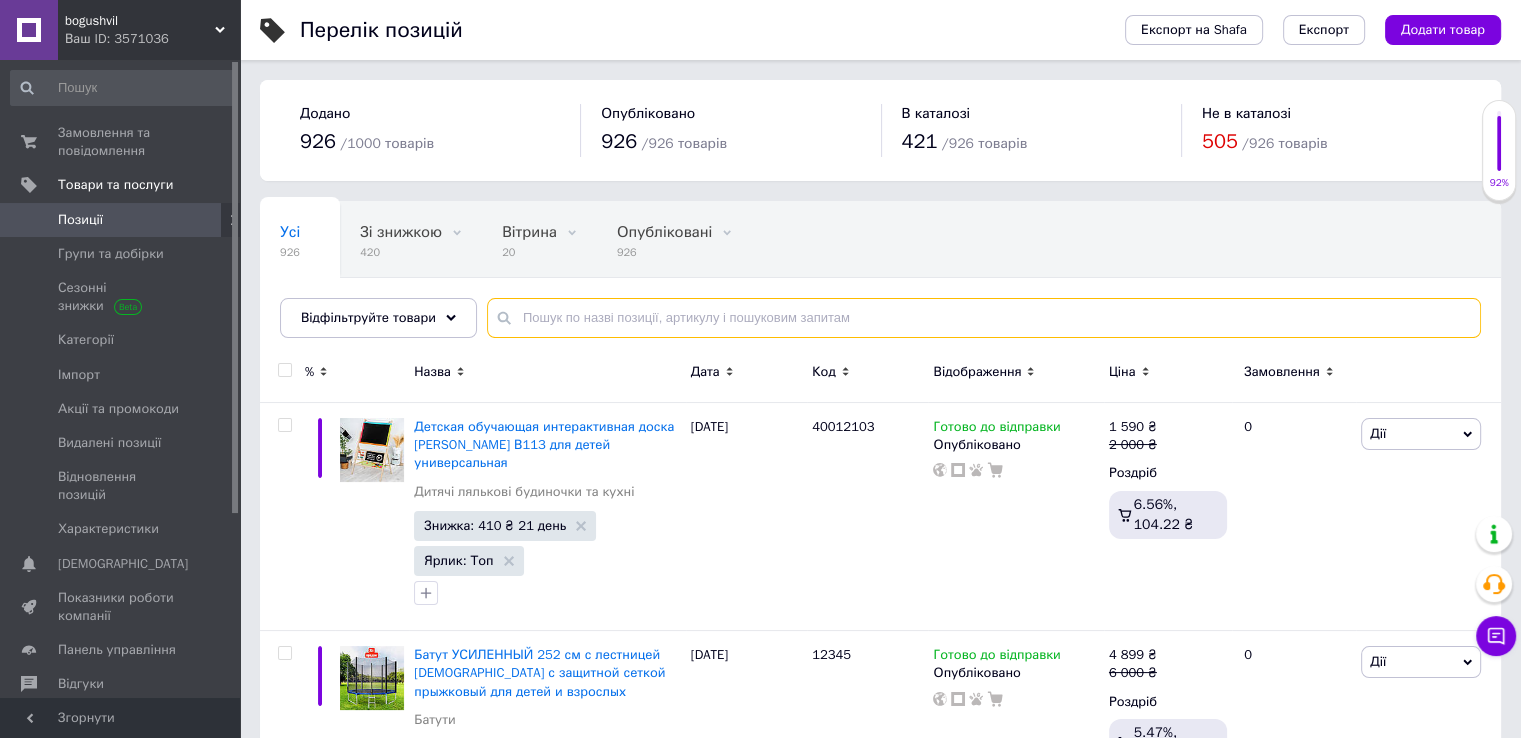 click at bounding box center (984, 318) 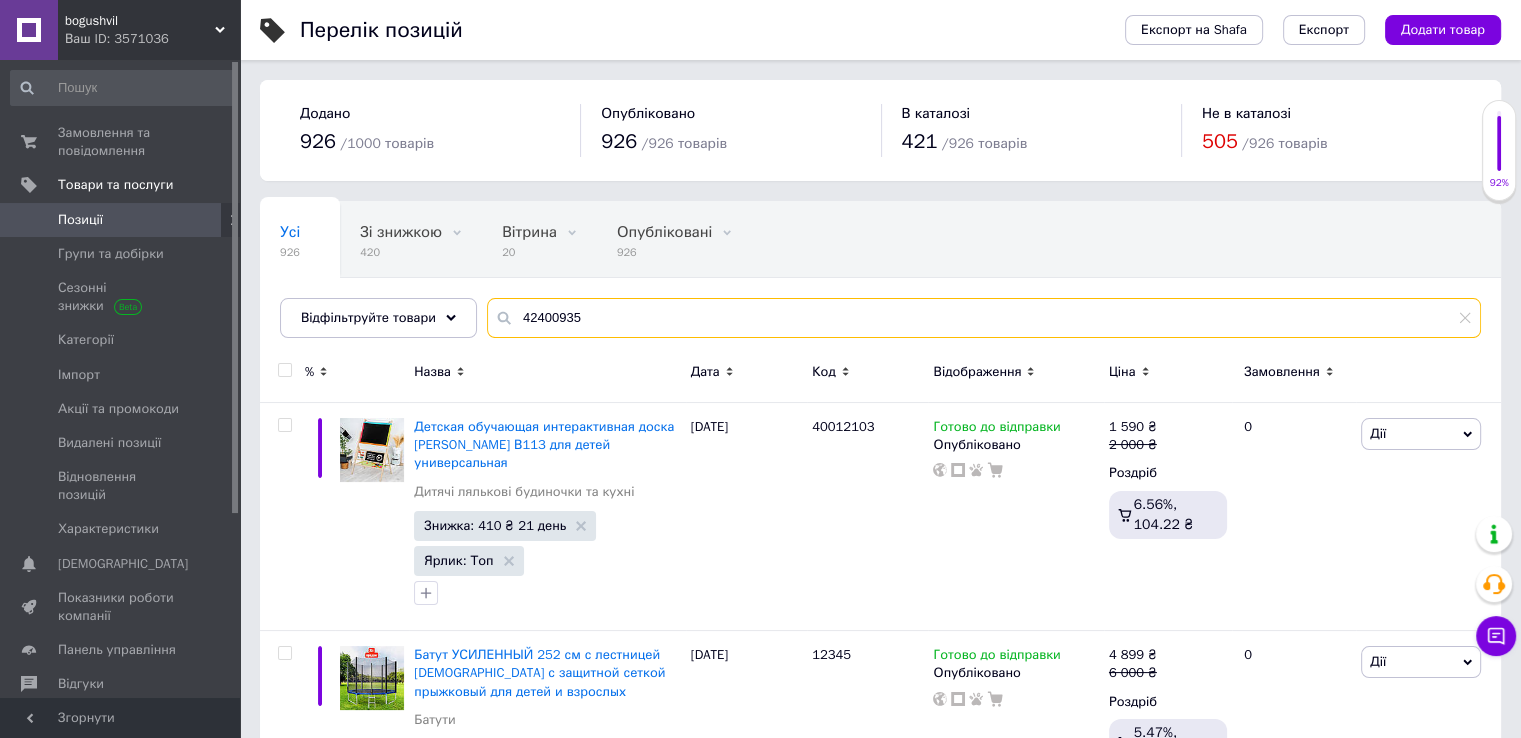 type on "42400935" 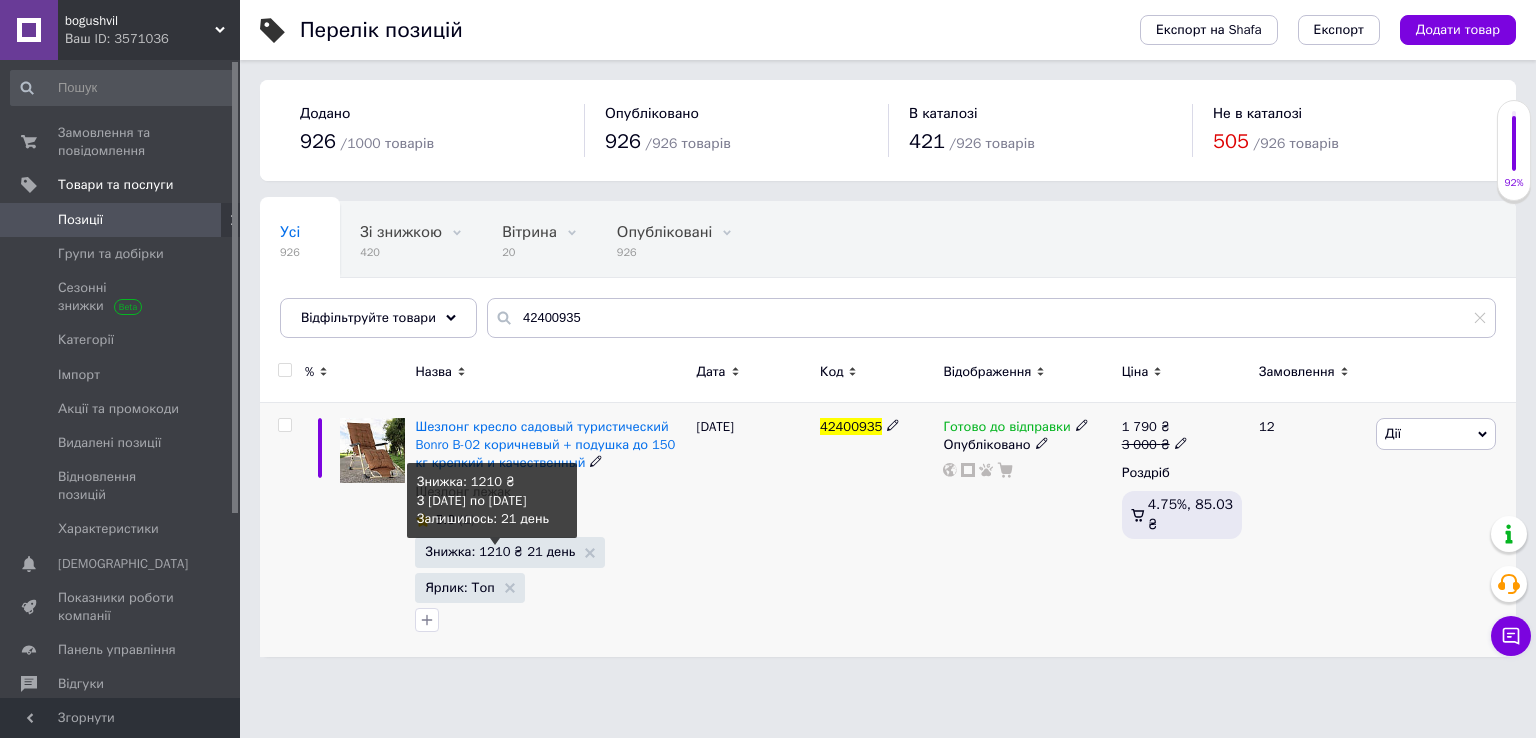 click on "Знижка: 1210 ₴ 21 день" at bounding box center (500, 551) 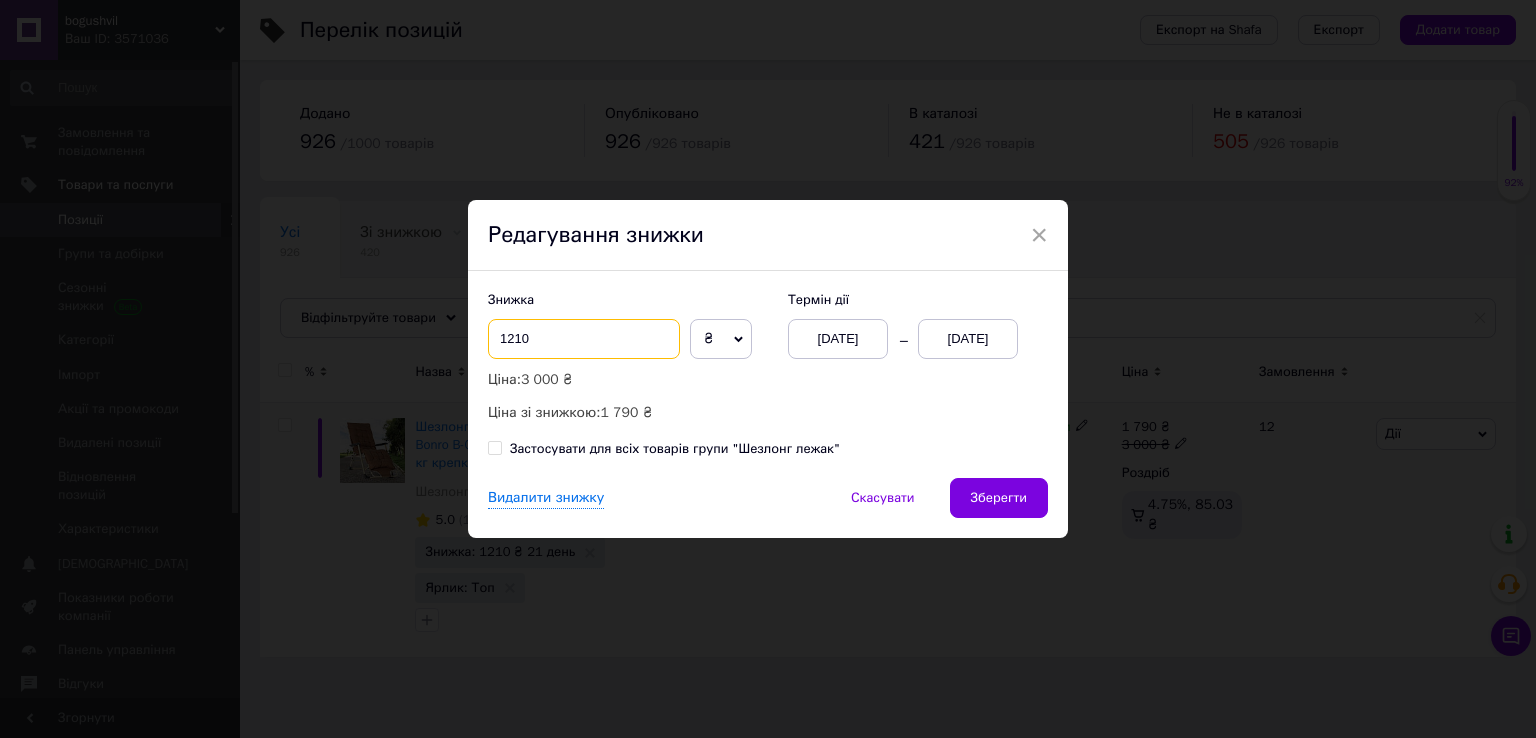 click on "1210" at bounding box center [584, 339] 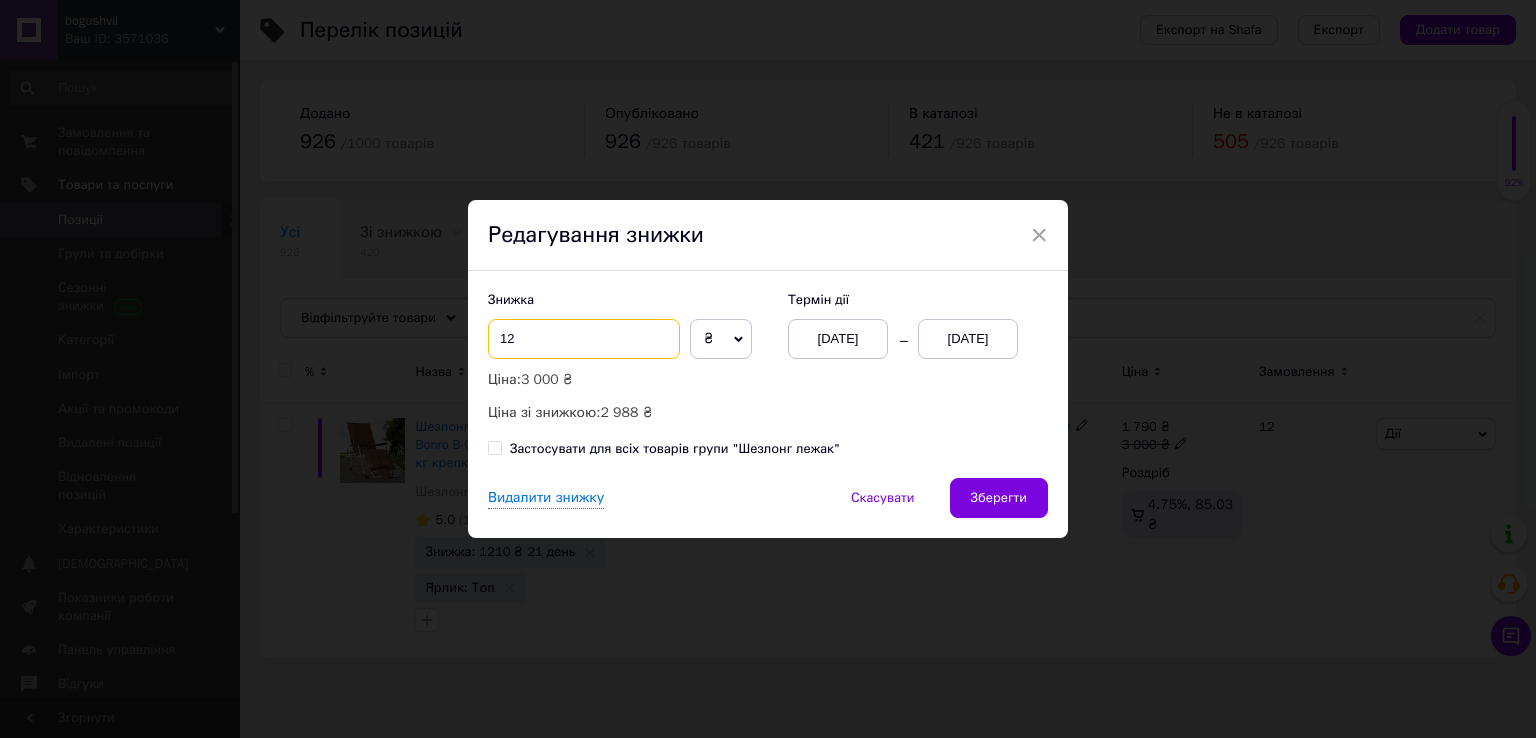 type on "1" 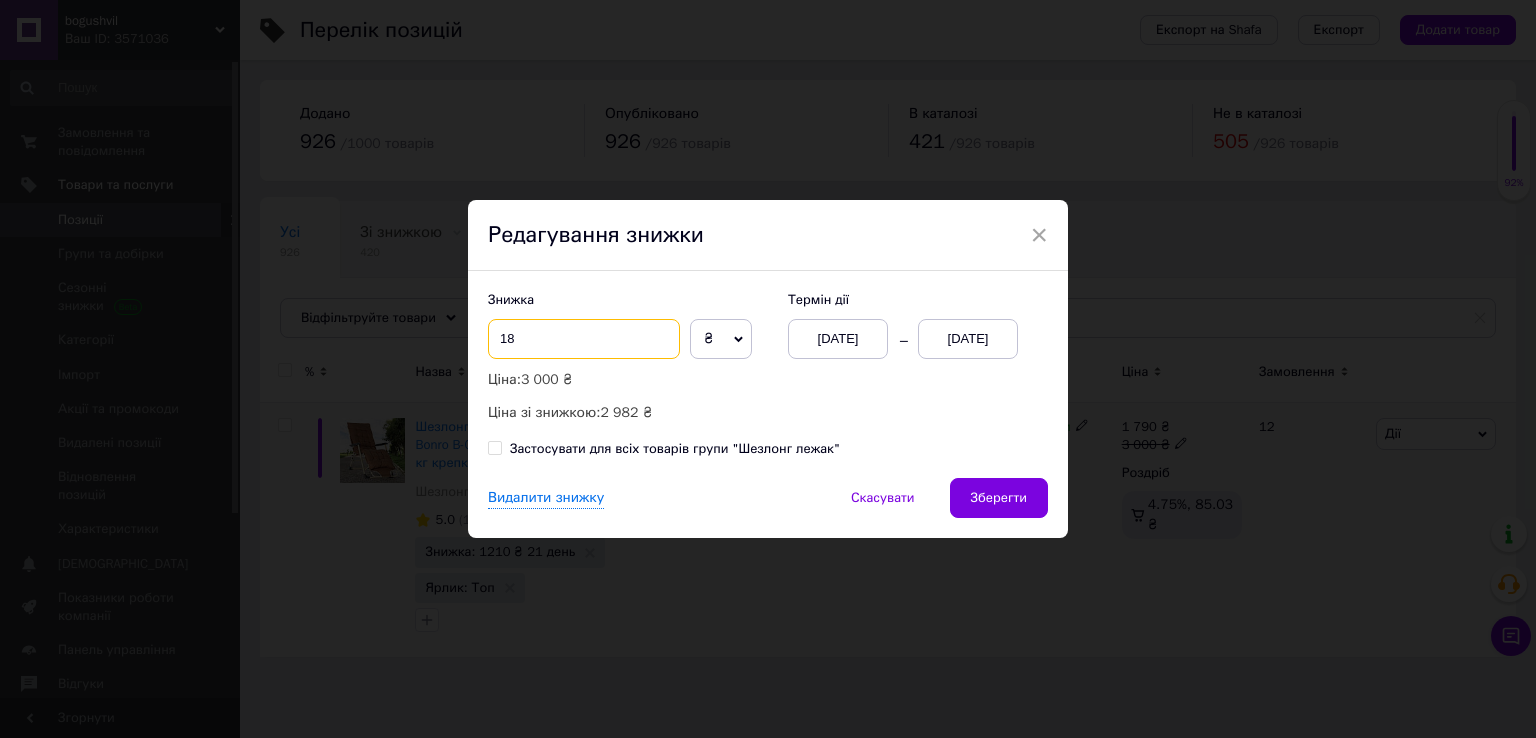 type on "1" 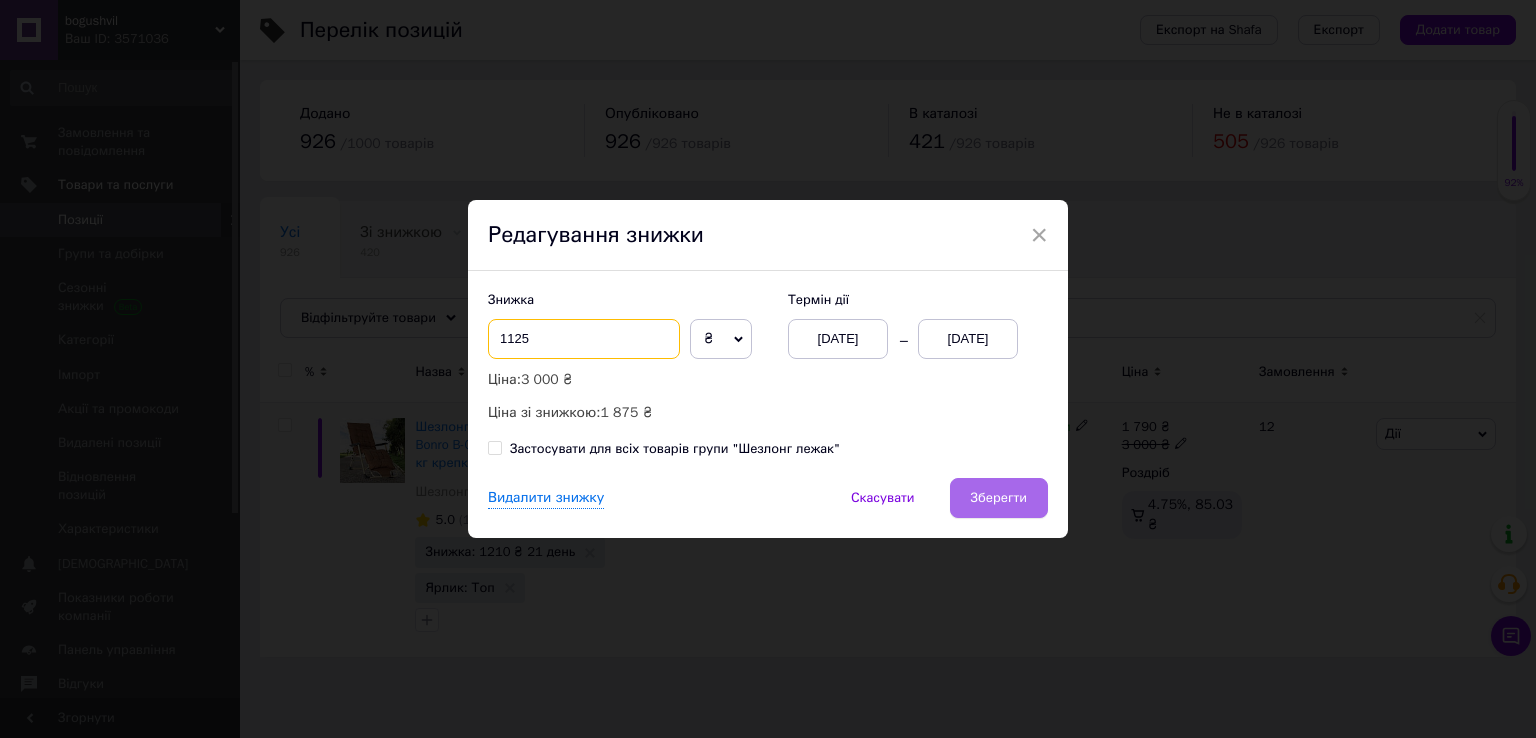 type on "1125" 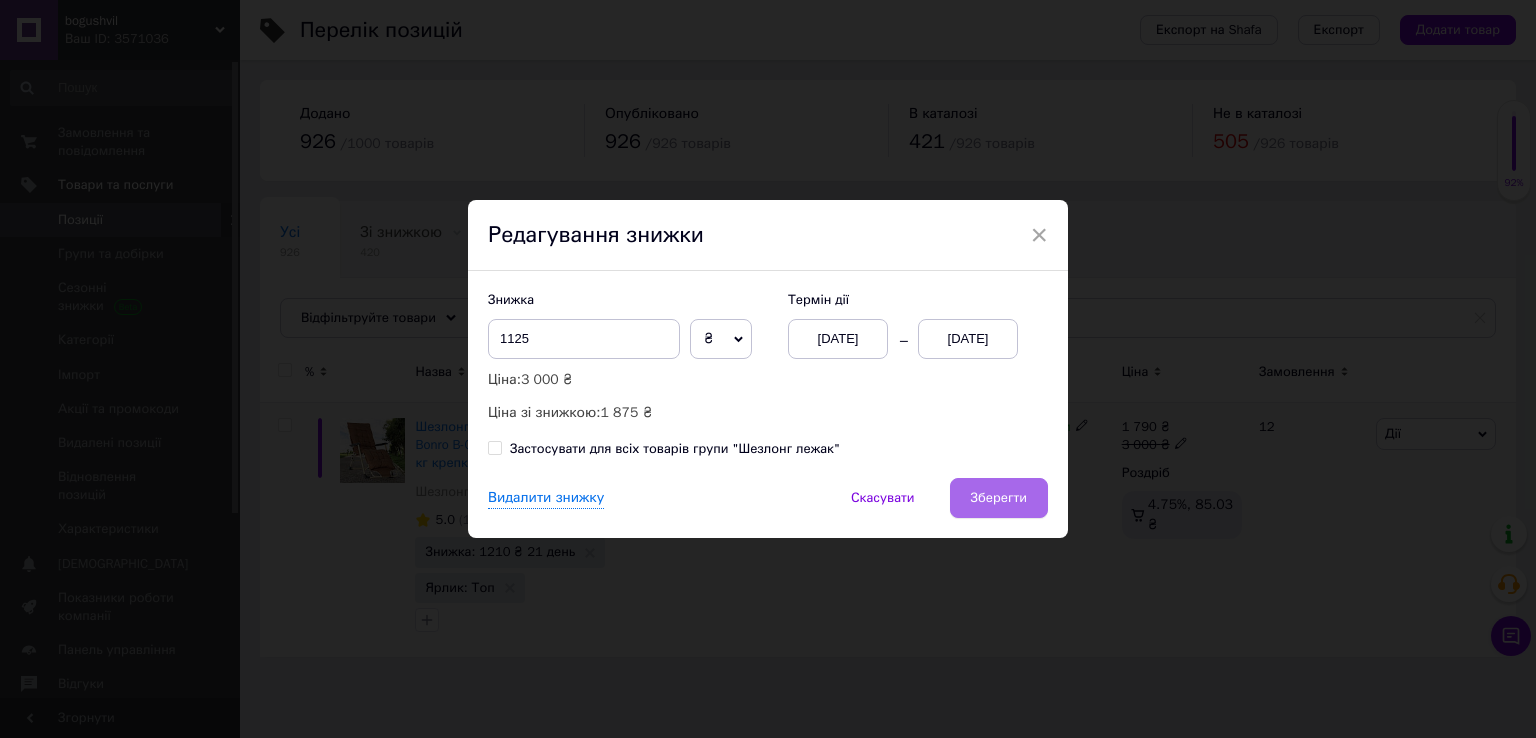 click on "Зберегти" at bounding box center [999, 498] 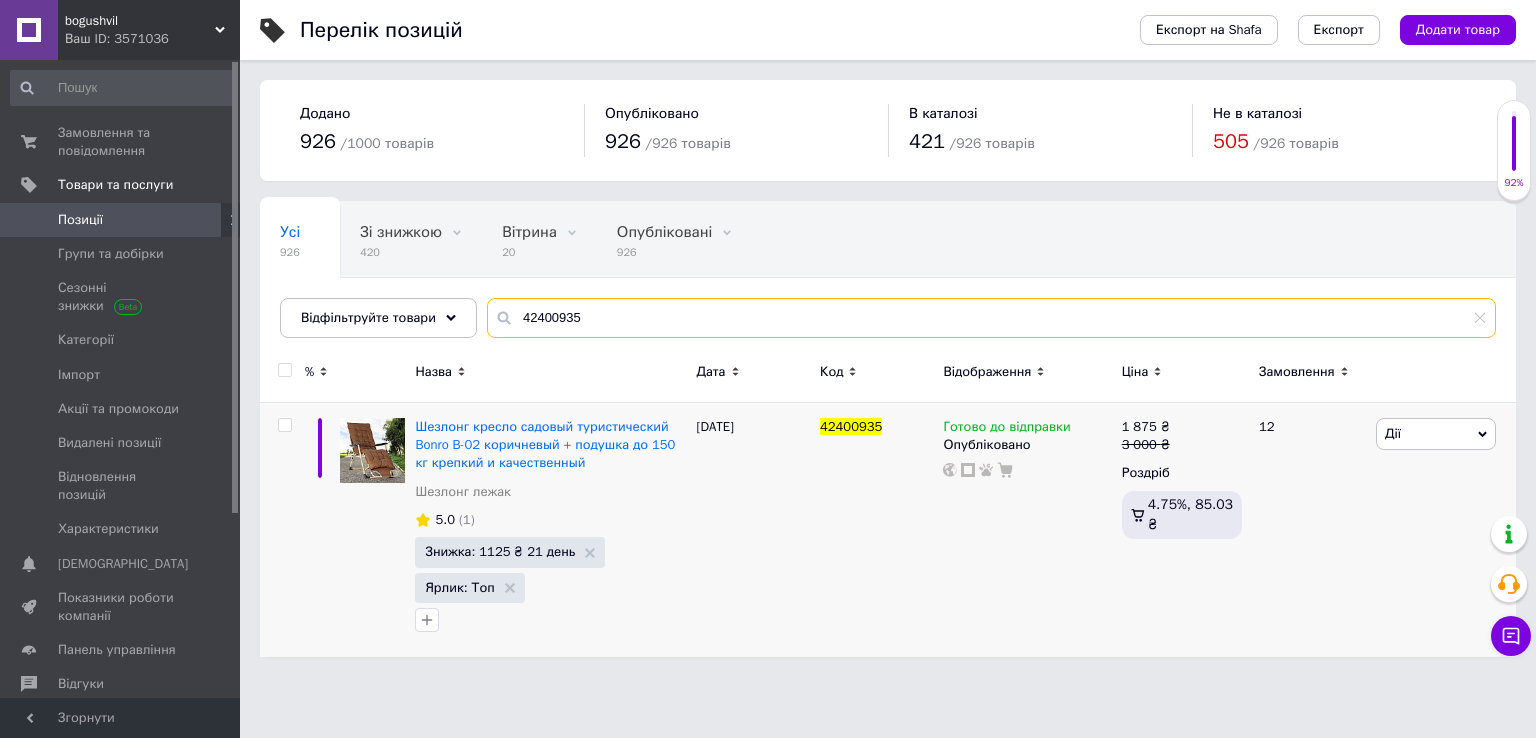 drag, startPoint x: 597, startPoint y: 330, endPoint x: 356, endPoint y: 285, distance: 245.16525 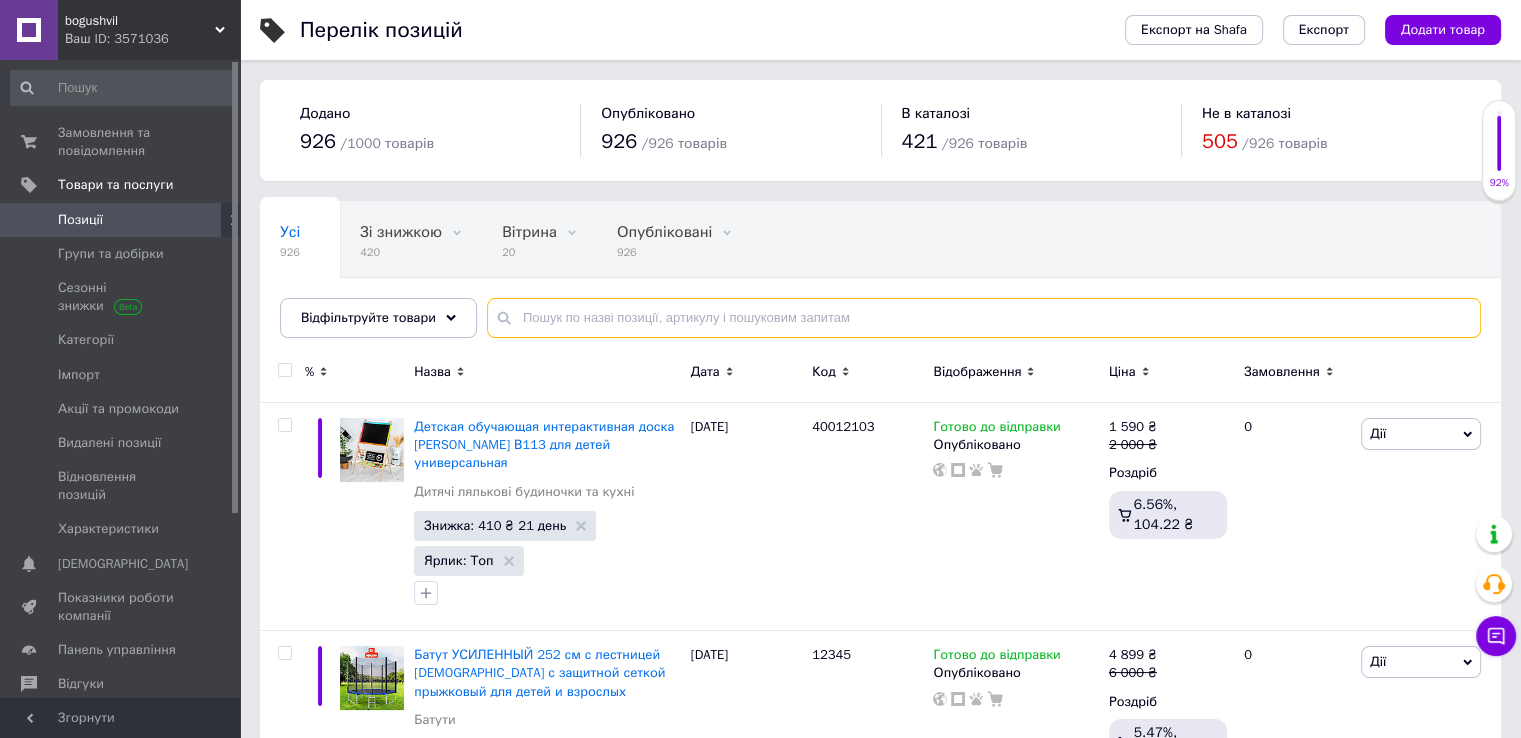 paste on "42400966" 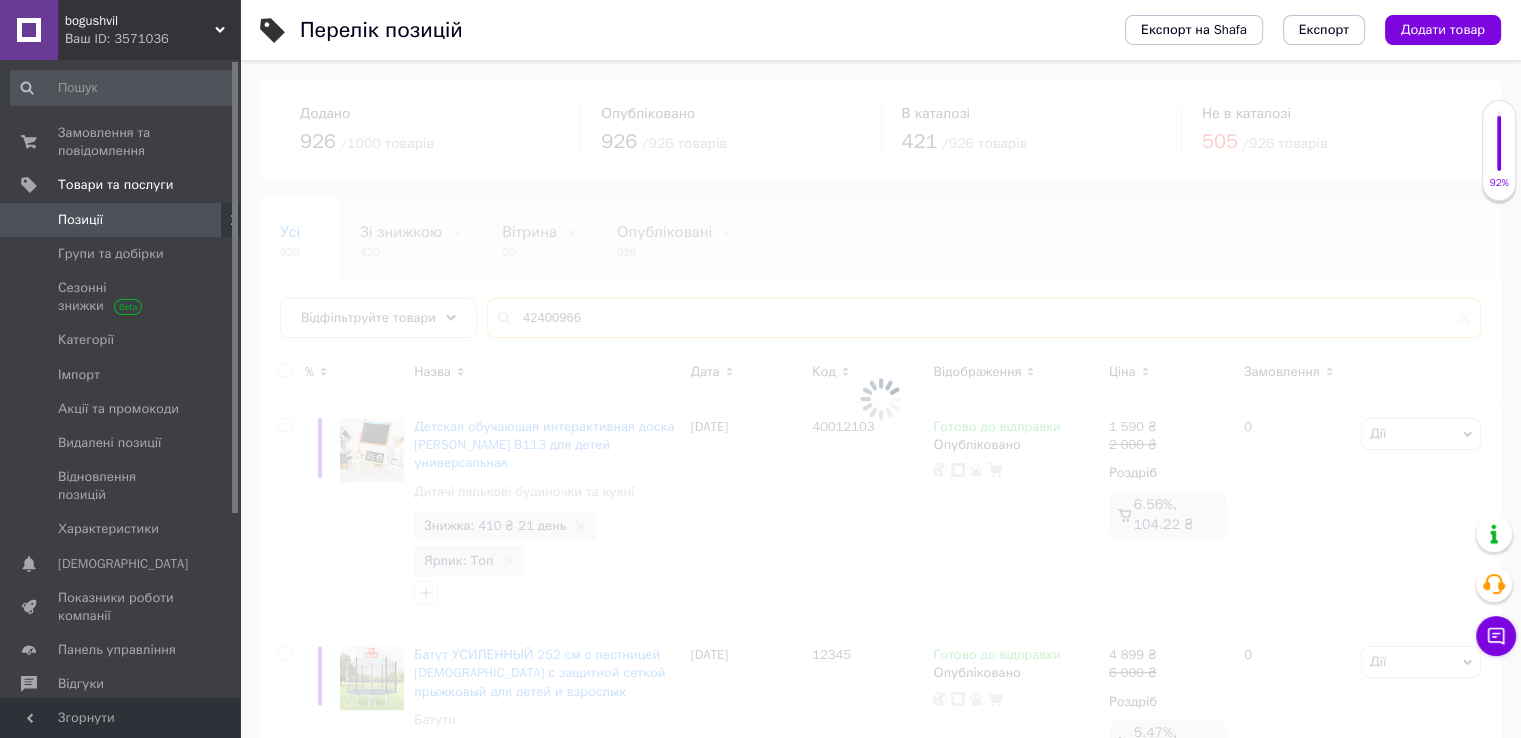type on "42400966" 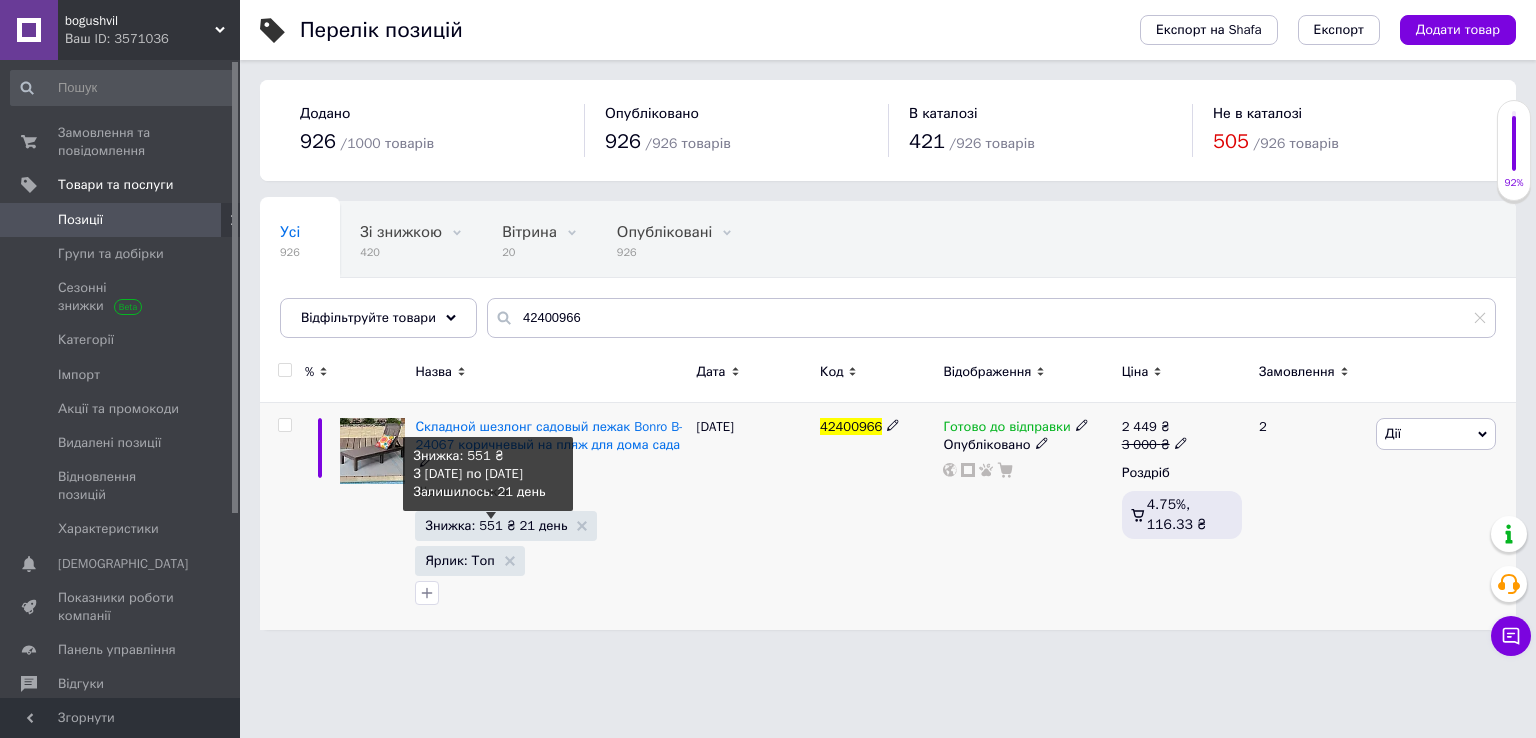 click on "Знижка: 551 ₴ 21 день" at bounding box center (496, 525) 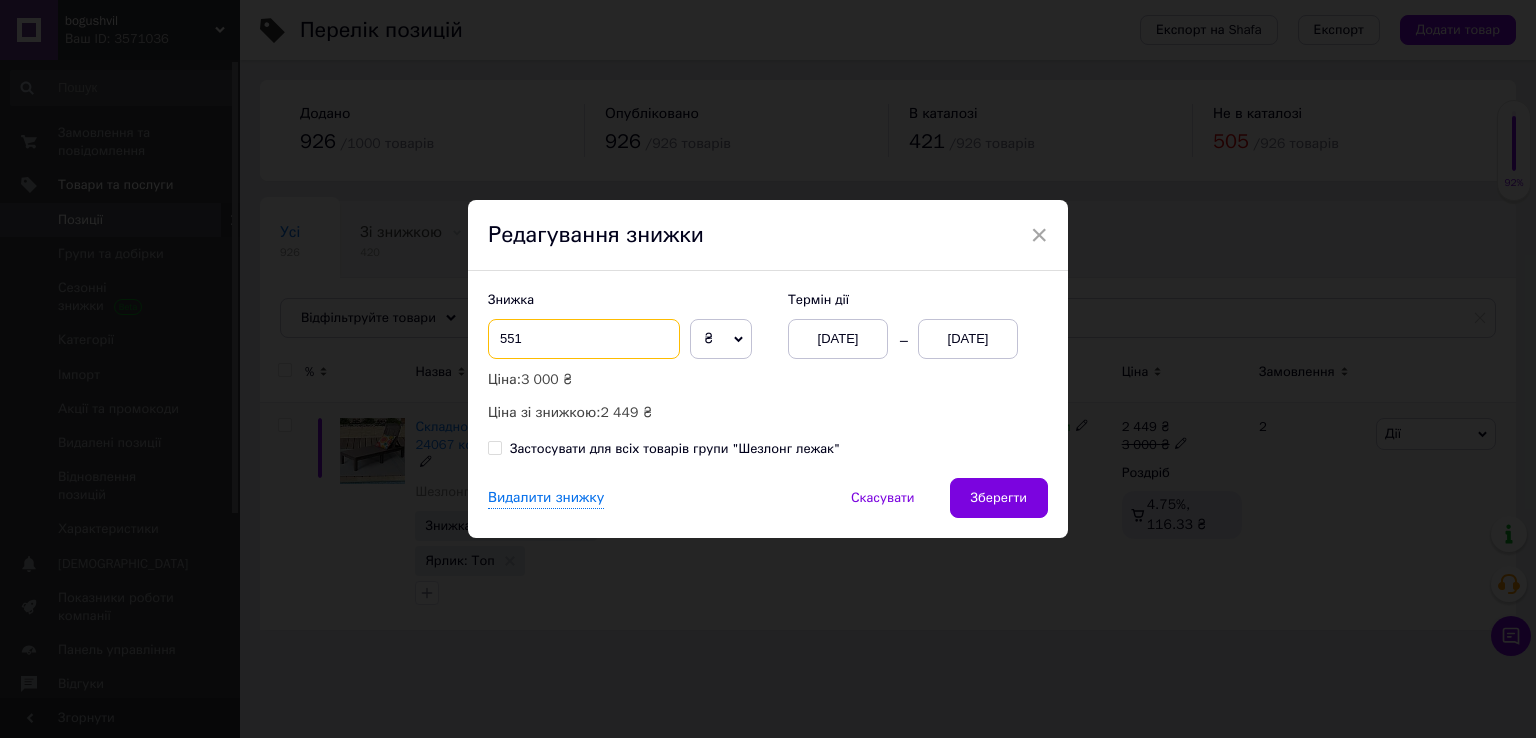 click on "551" at bounding box center [584, 339] 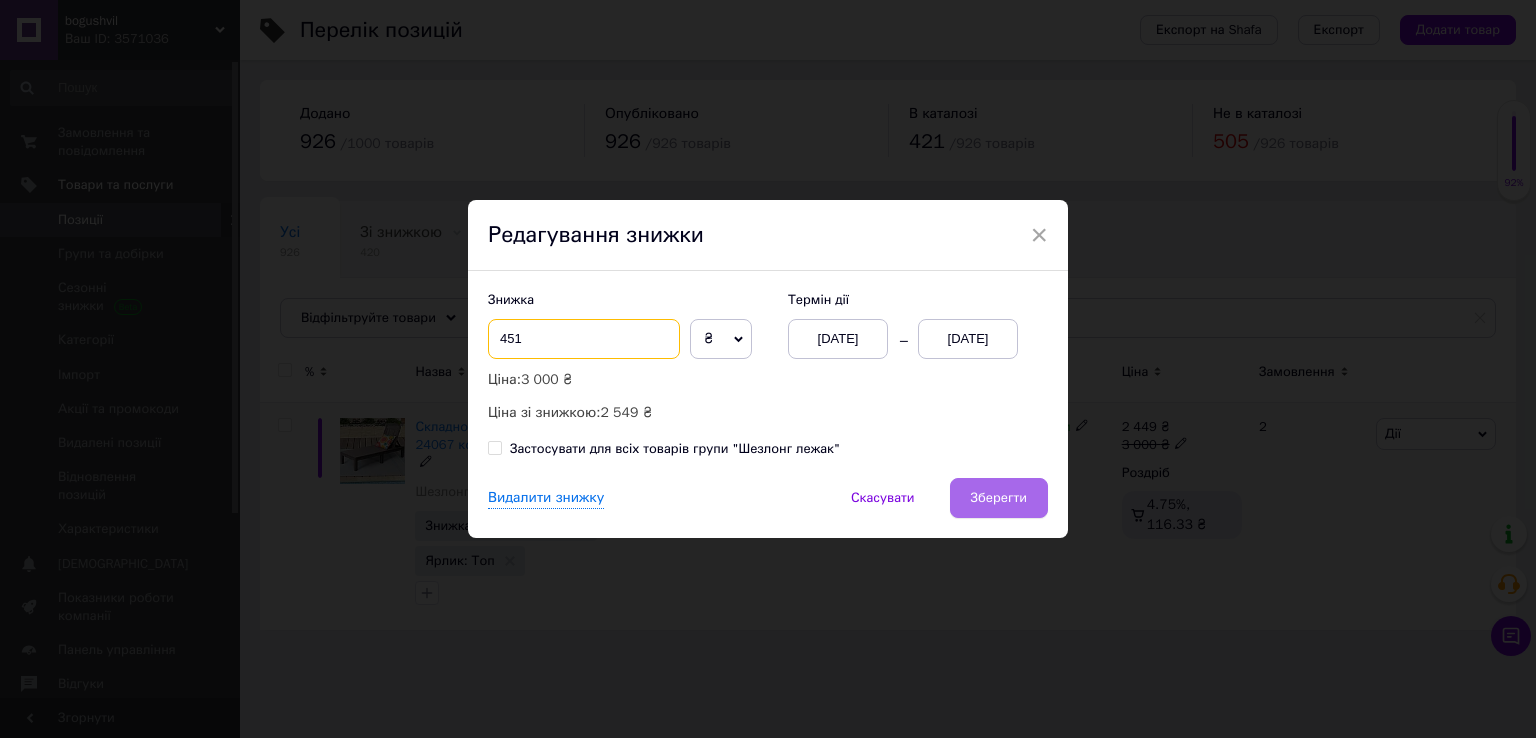 type on "451" 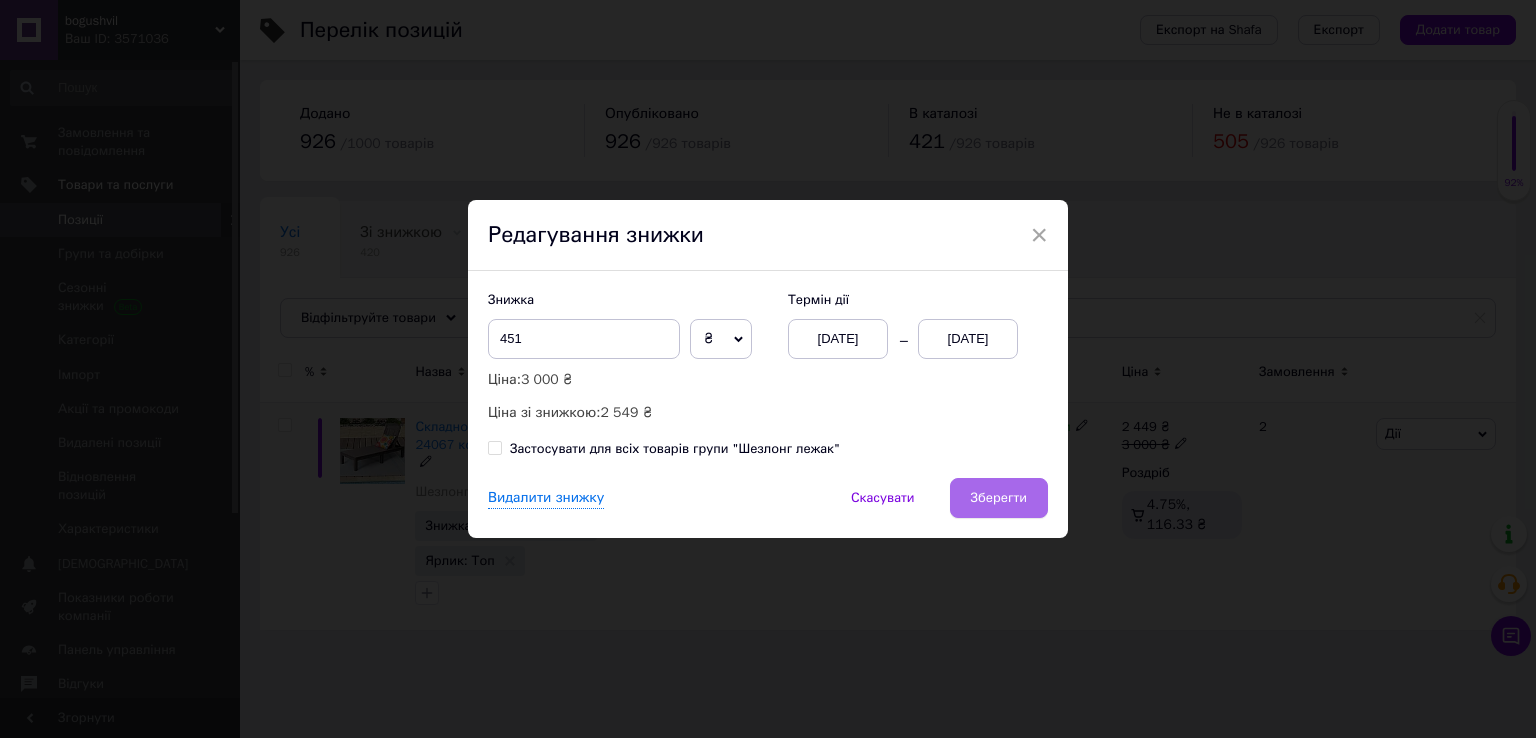 click on "Зберегти" at bounding box center (999, 498) 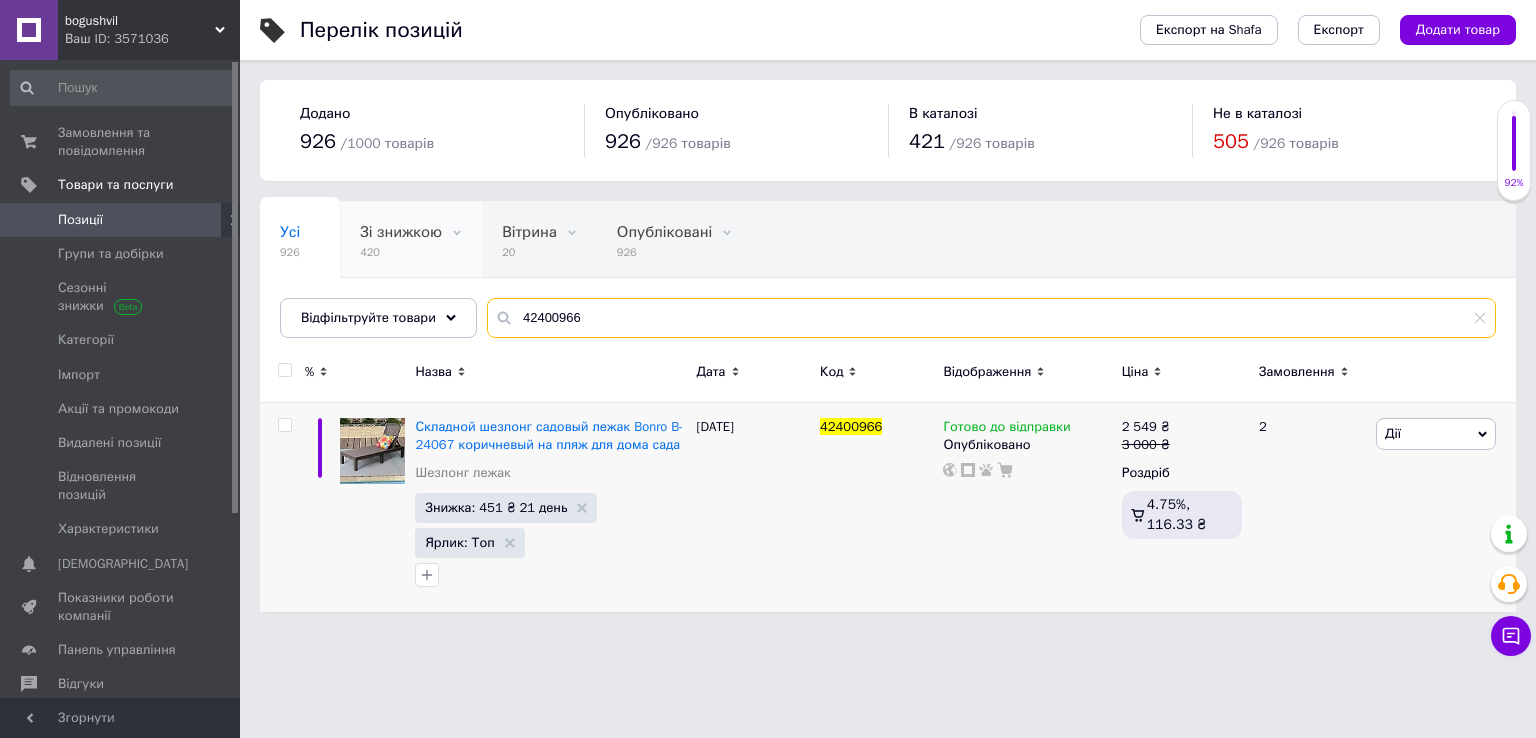 drag, startPoint x: 607, startPoint y: 320, endPoint x: 378, endPoint y: 273, distance: 233.77339 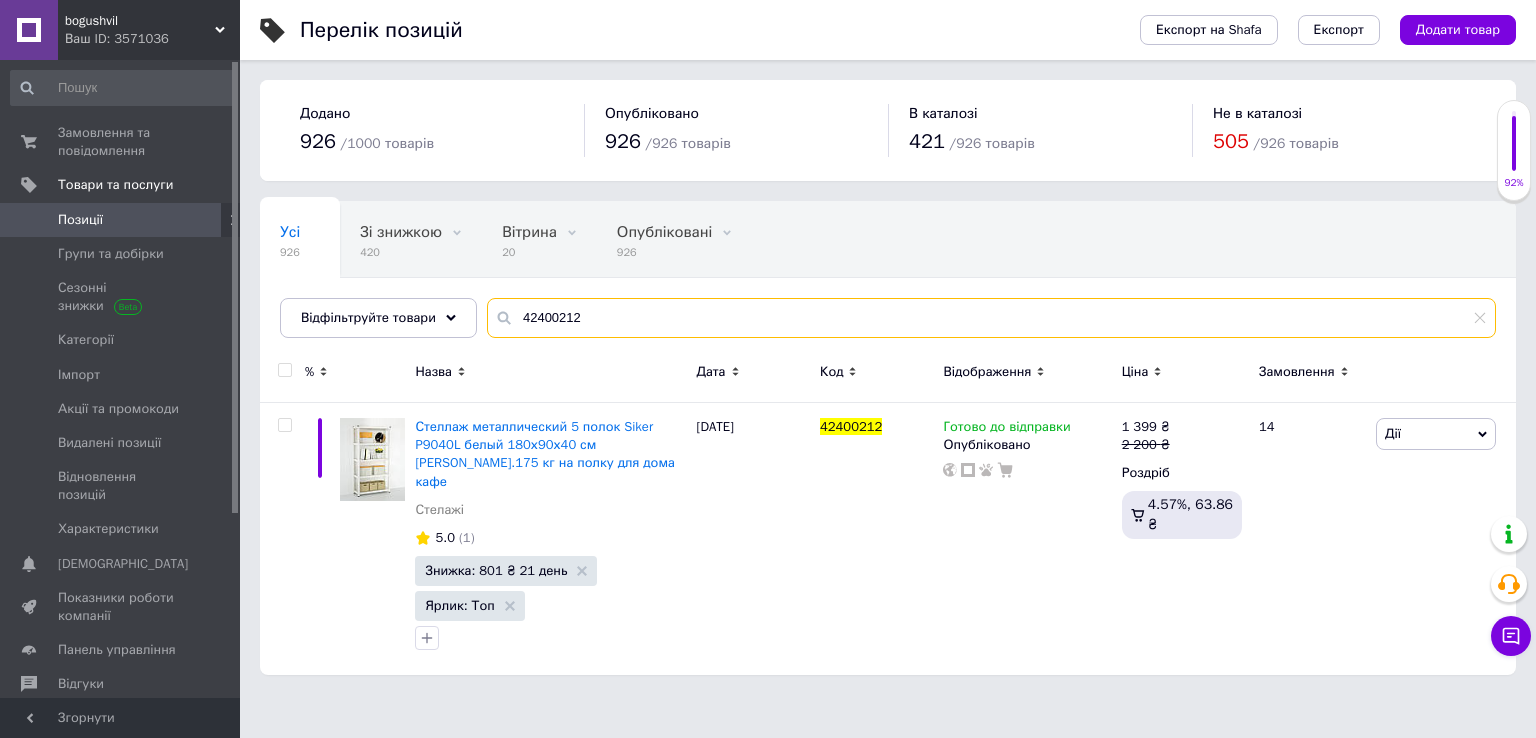 type on "42400212" 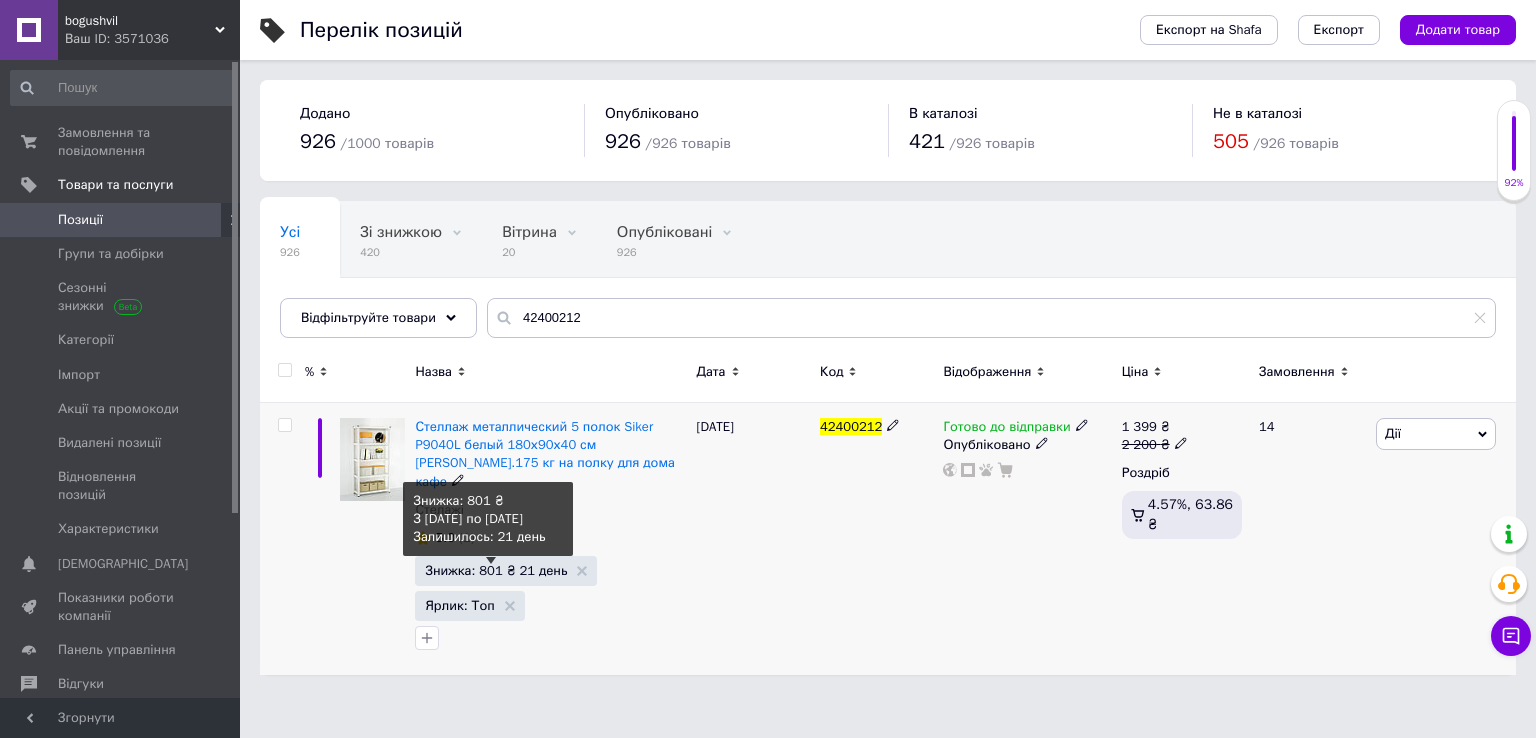 click on "Знижка: 801 ₴ 21 день" at bounding box center (496, 570) 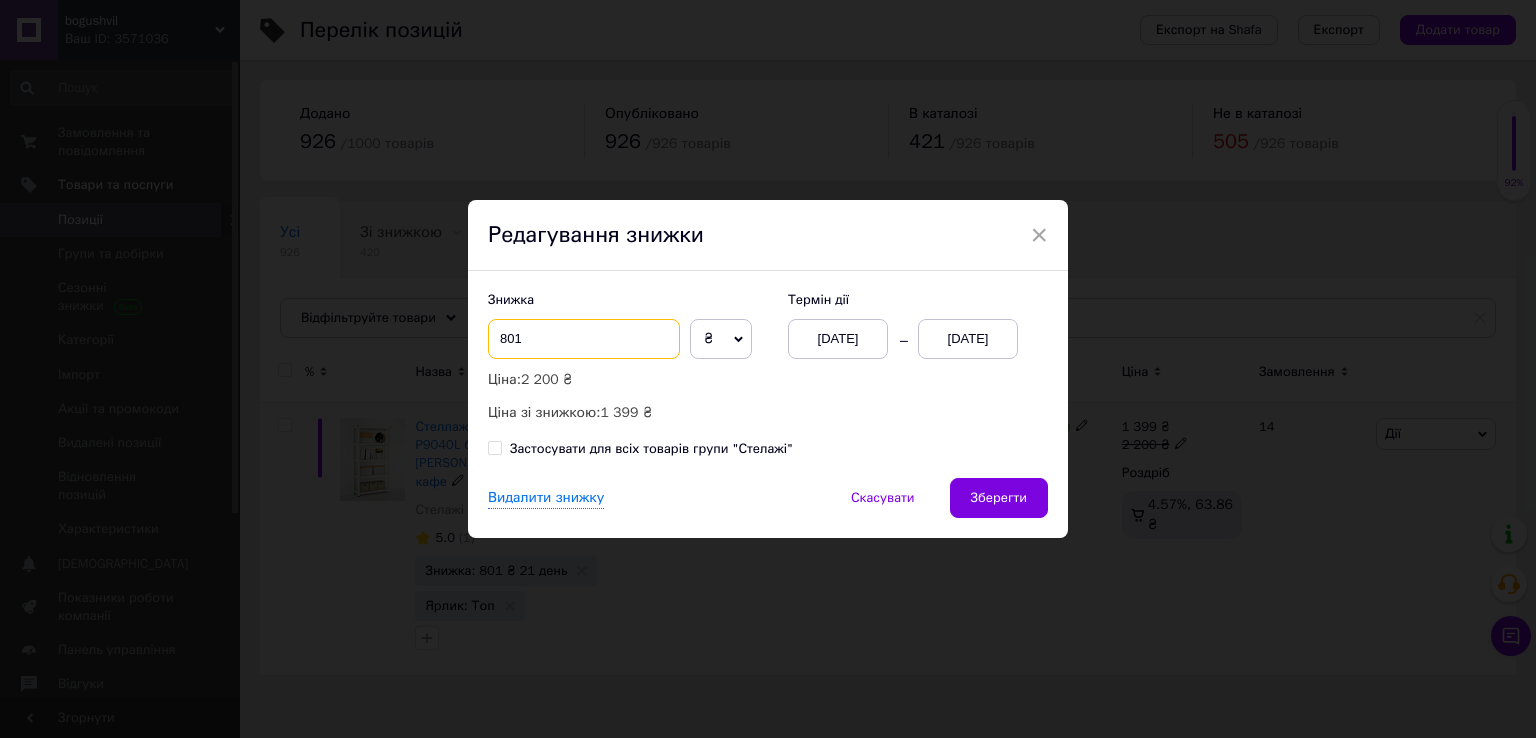click on "801" at bounding box center [584, 339] 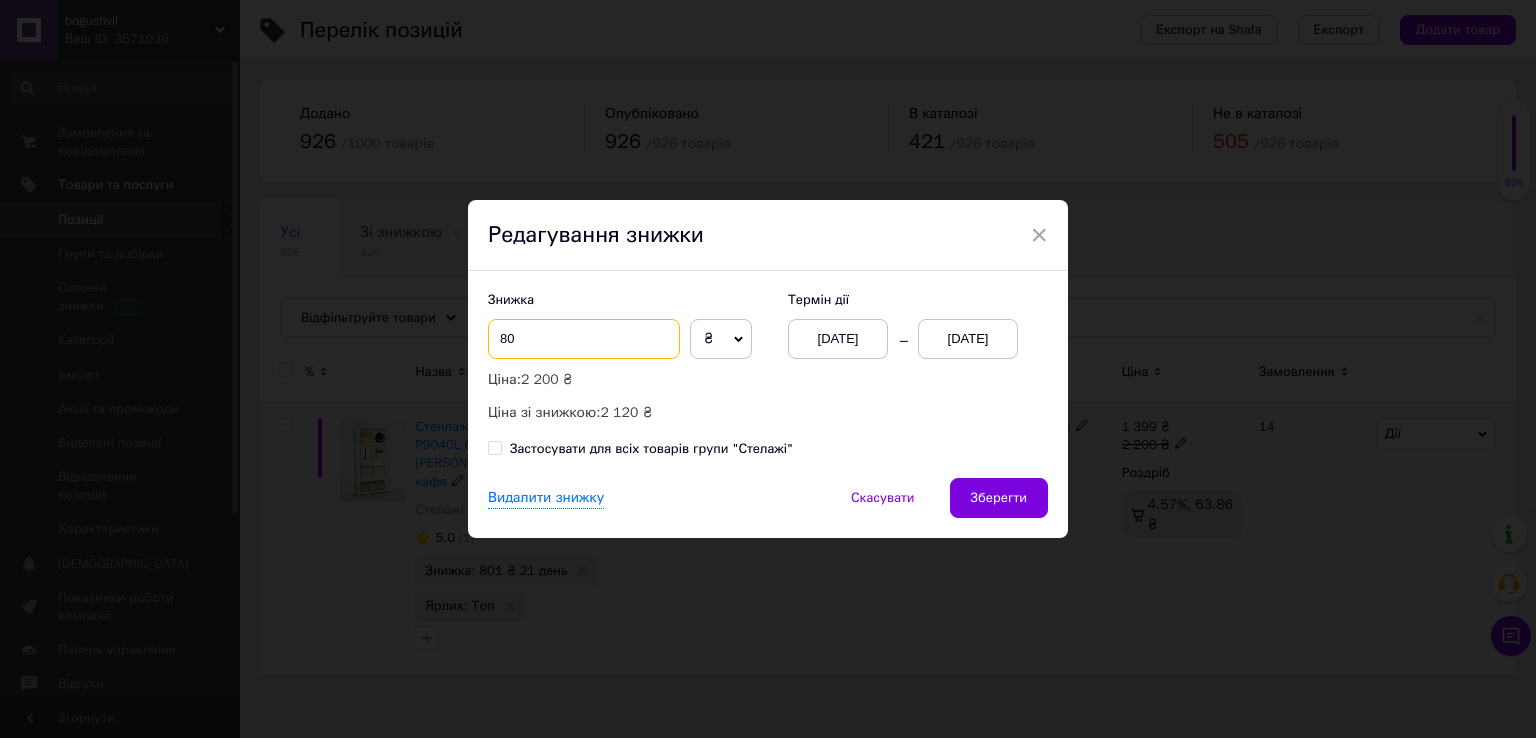type on "8" 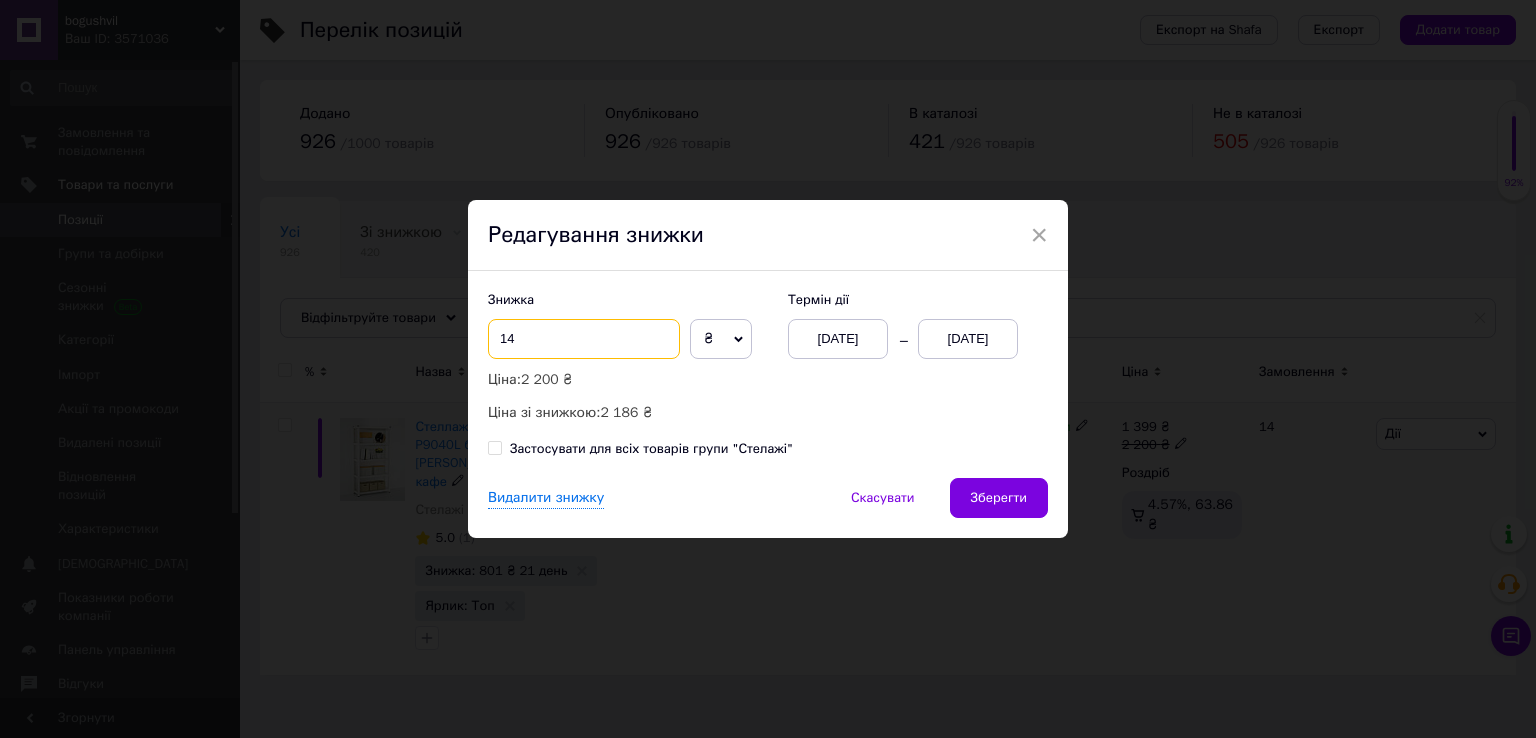 type on "1" 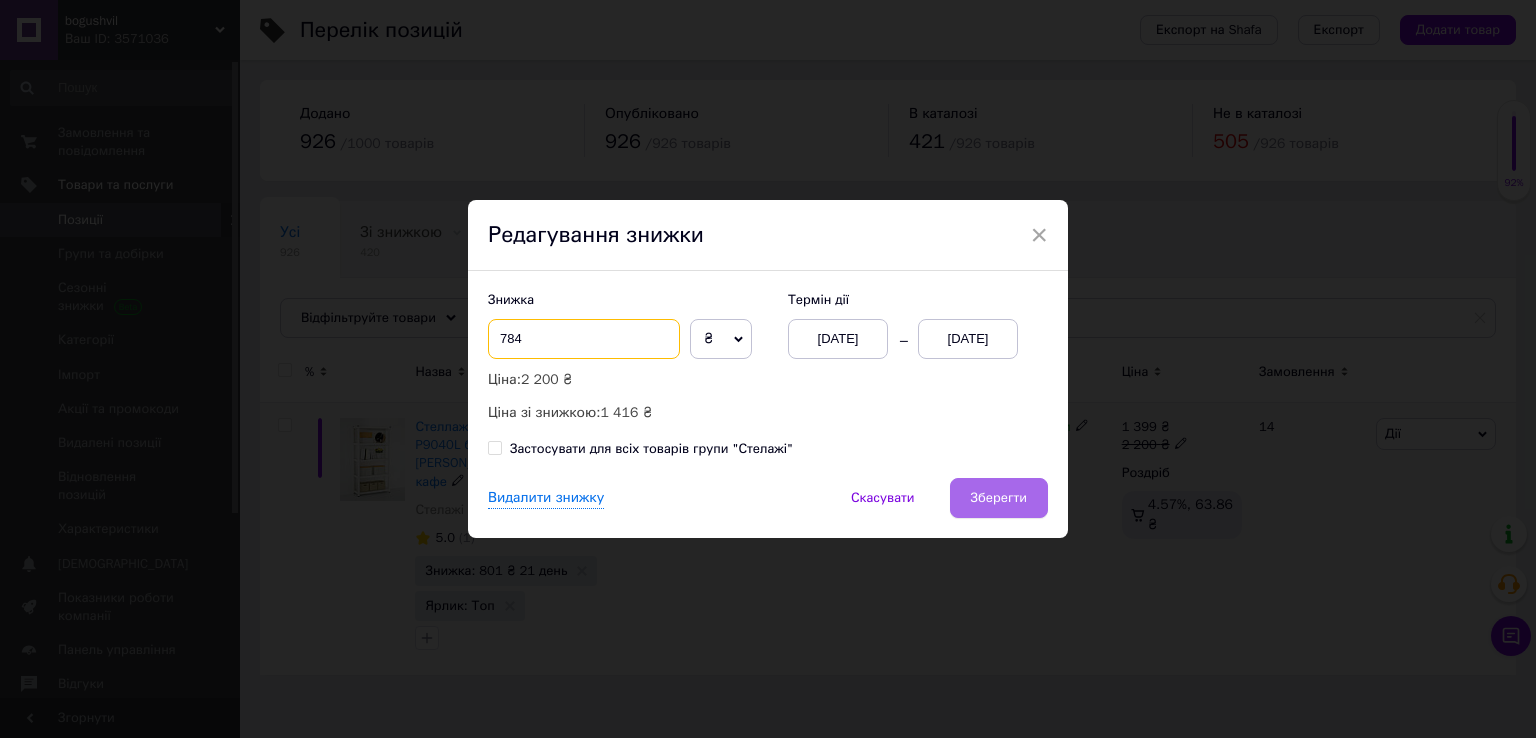 type on "784" 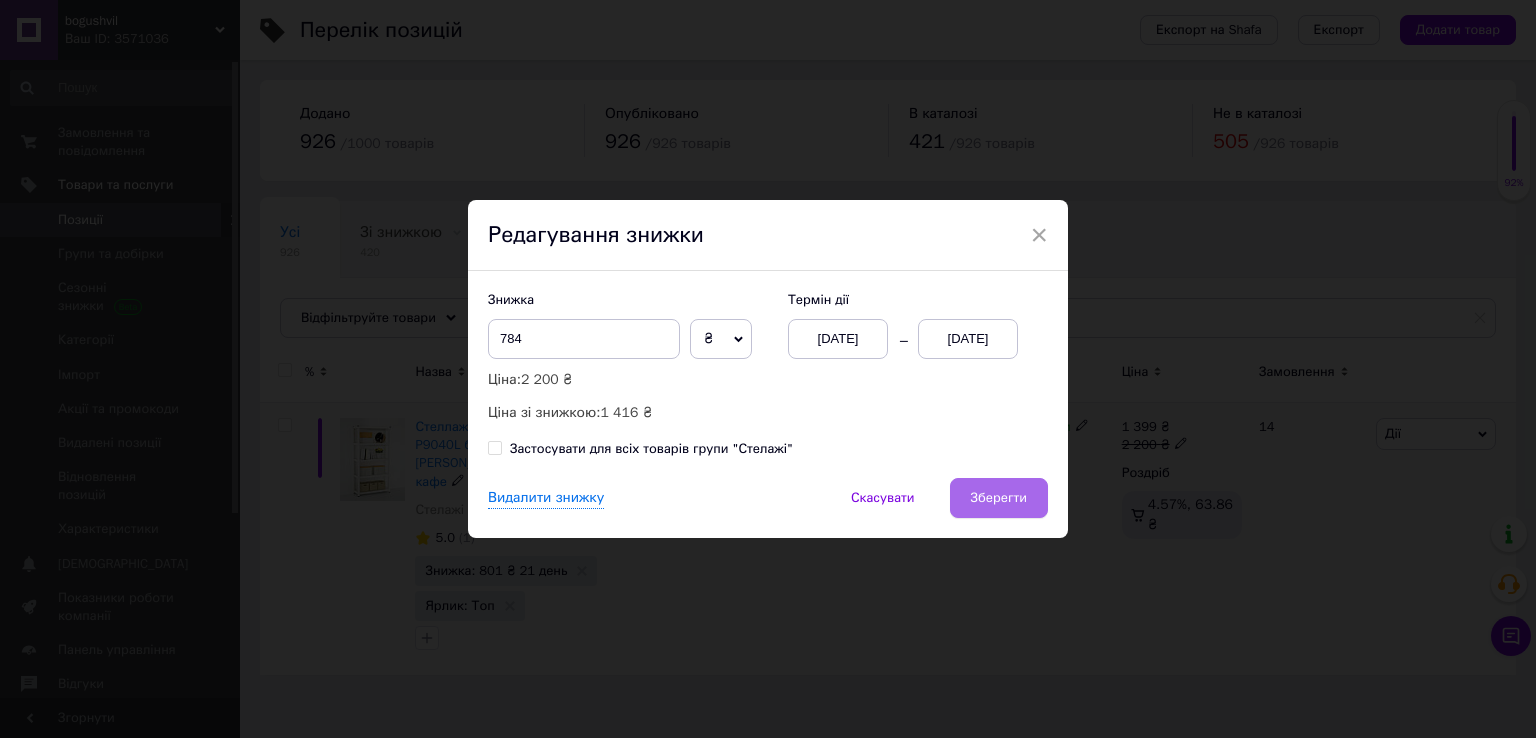 click on "Зберегти" at bounding box center (999, 498) 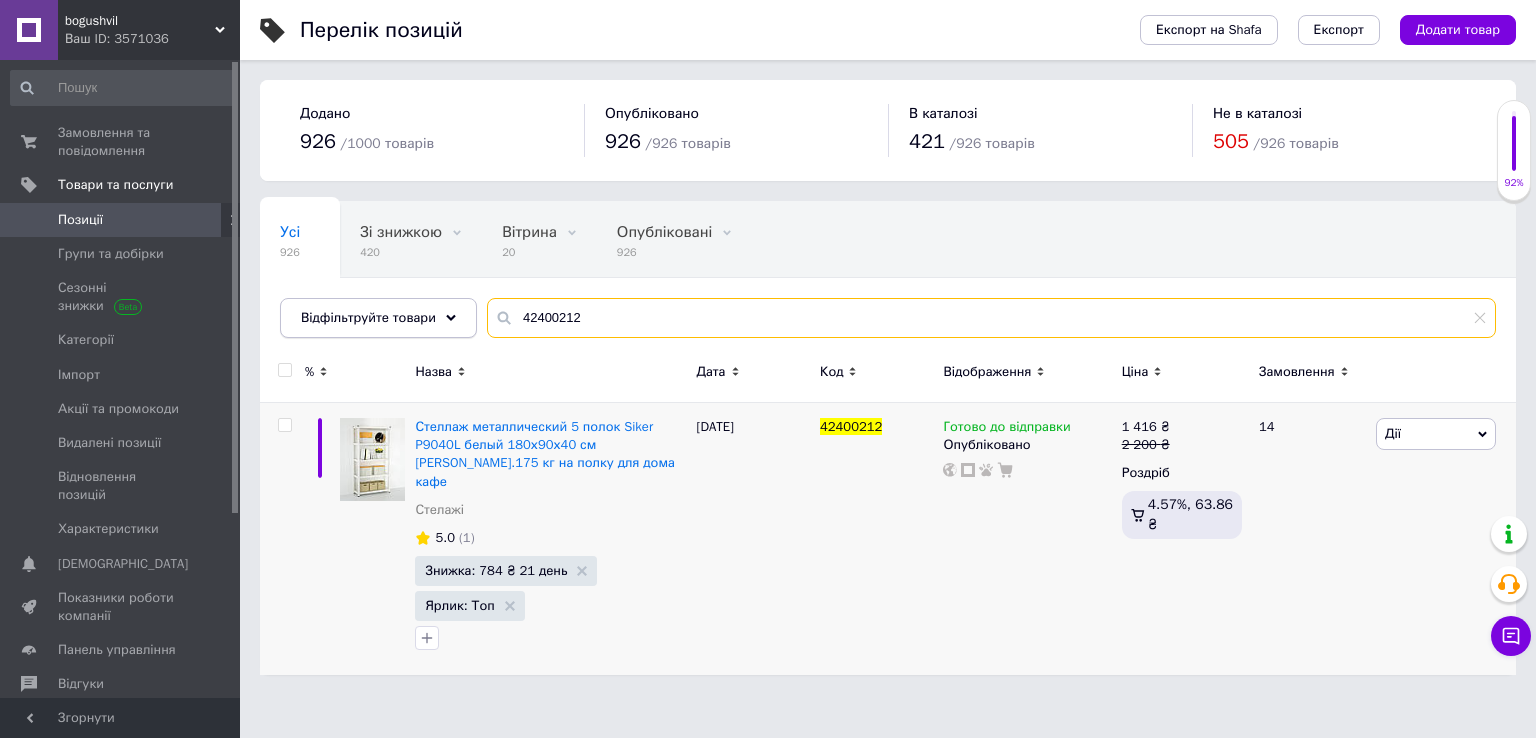 drag, startPoint x: 536, startPoint y: 317, endPoint x: 356, endPoint y: 301, distance: 180.70972 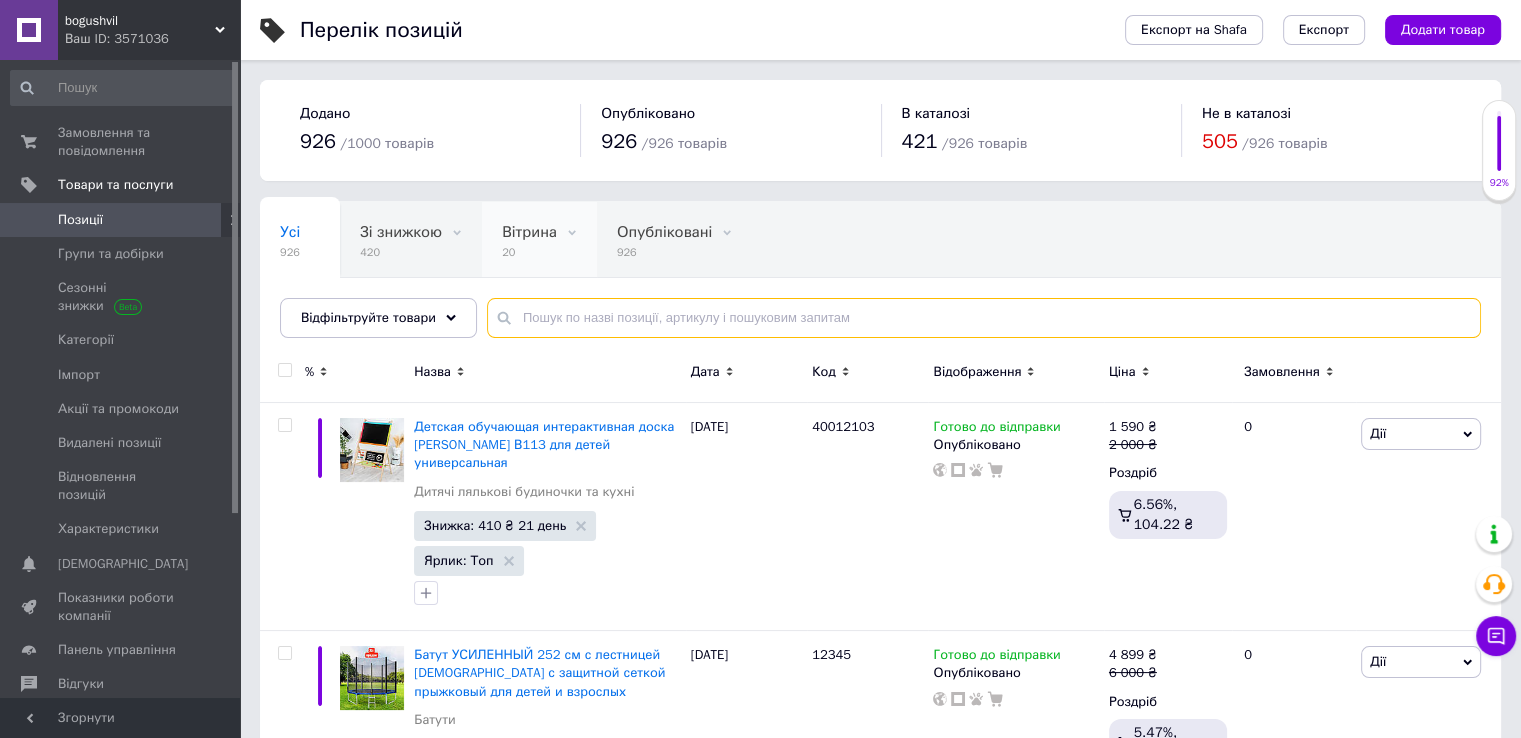 paste on "42400522" 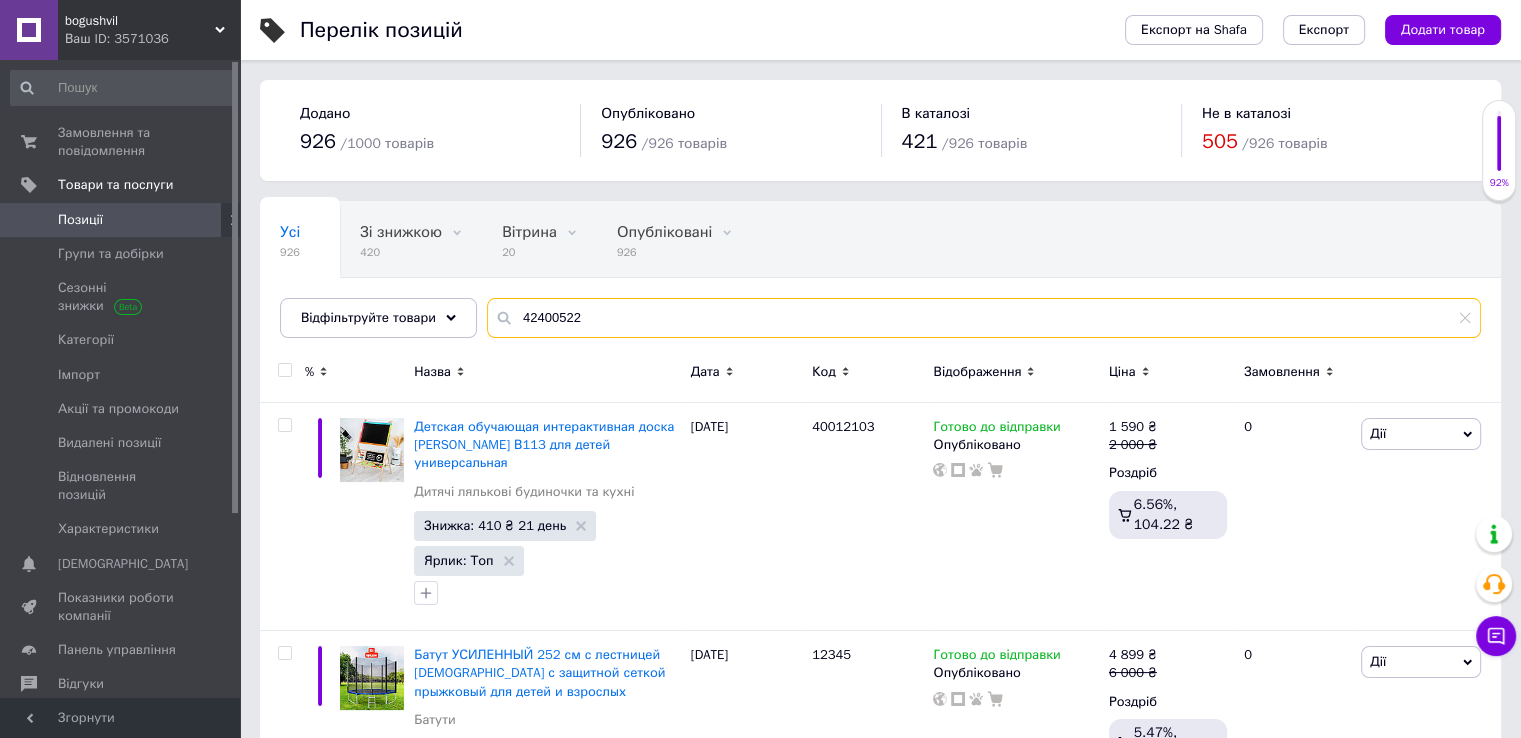 type on "42400522" 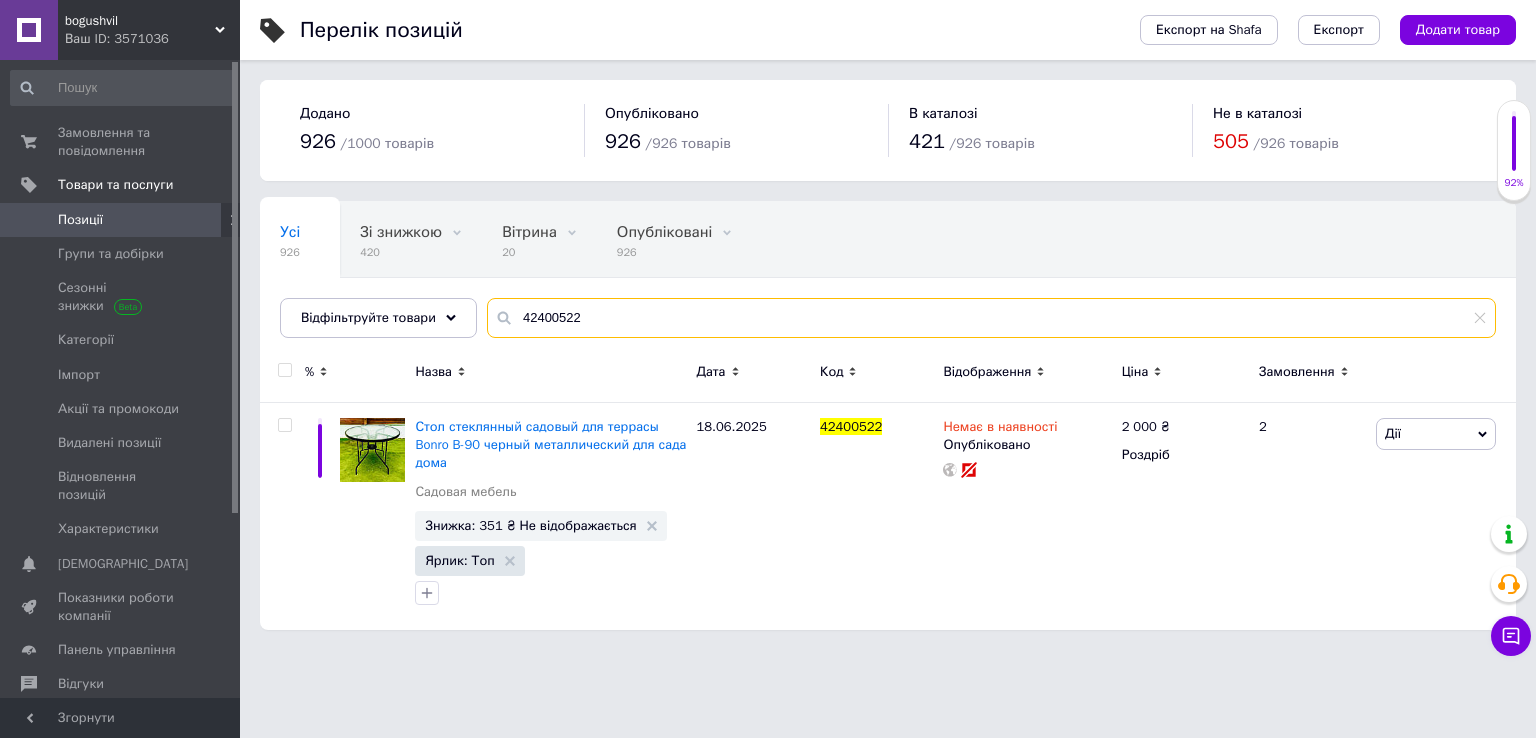 drag, startPoint x: 434, startPoint y: 298, endPoint x: 373, endPoint y: 286, distance: 62.169125 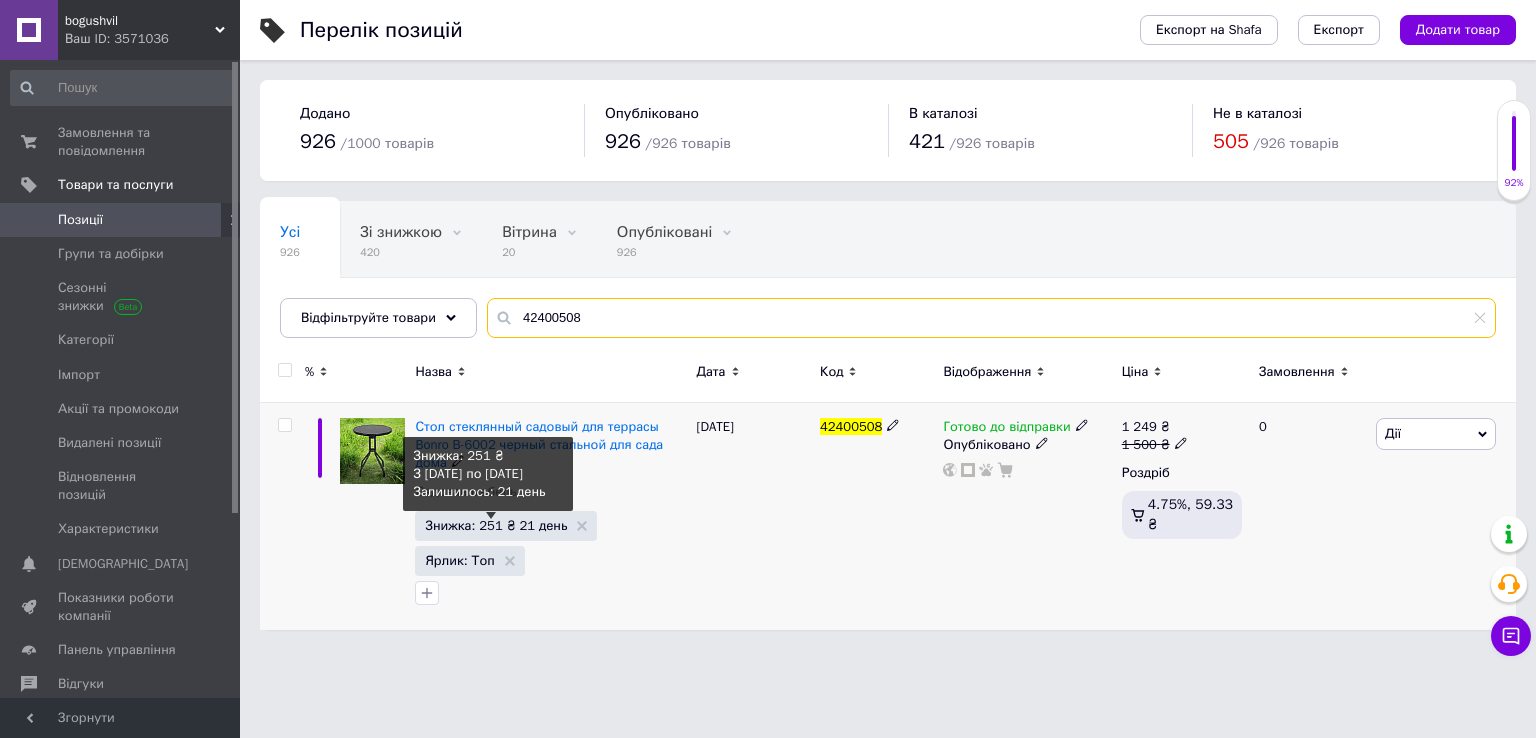 type on "42400508" 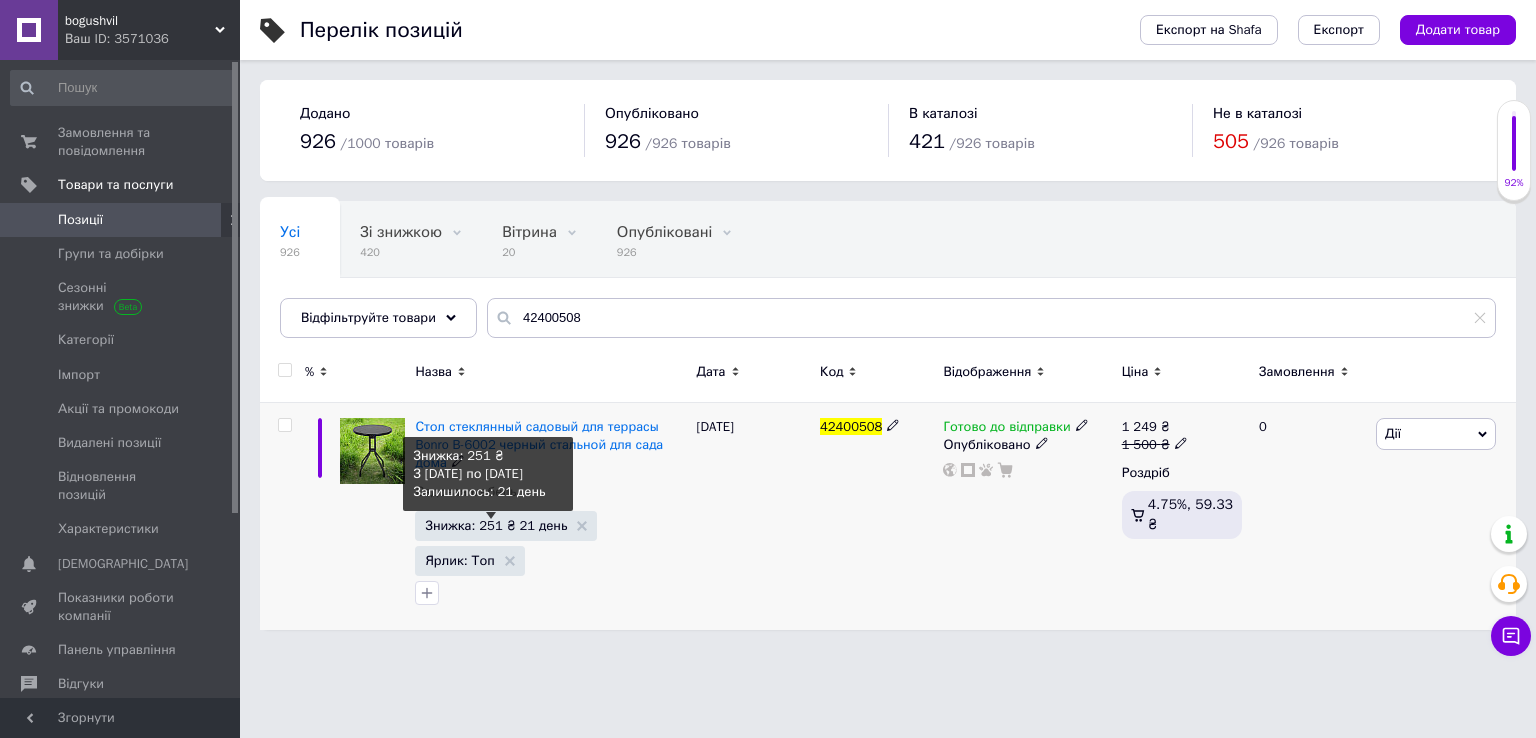 click on "Знижка: 251 ₴ 21 день" at bounding box center (496, 525) 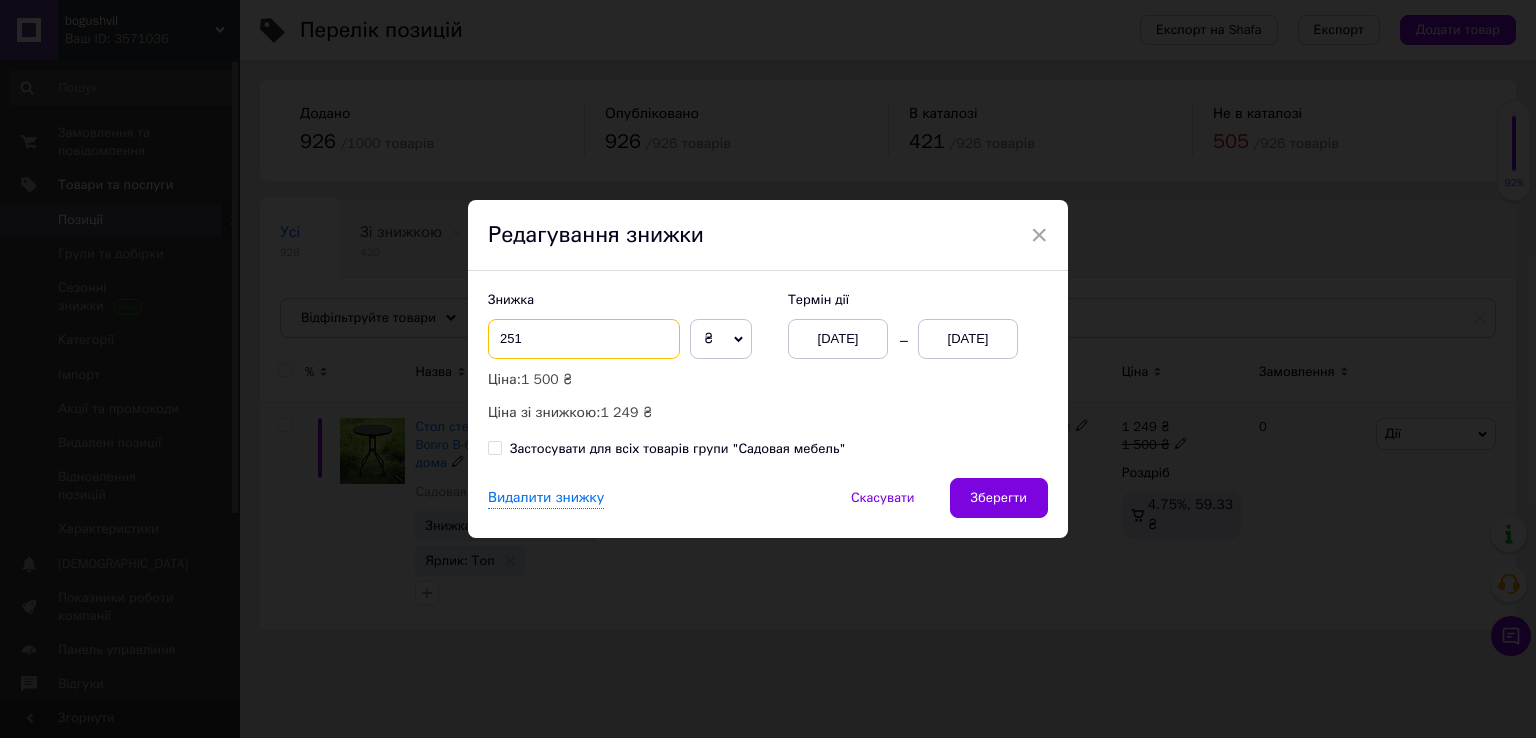 click on "251" at bounding box center (584, 339) 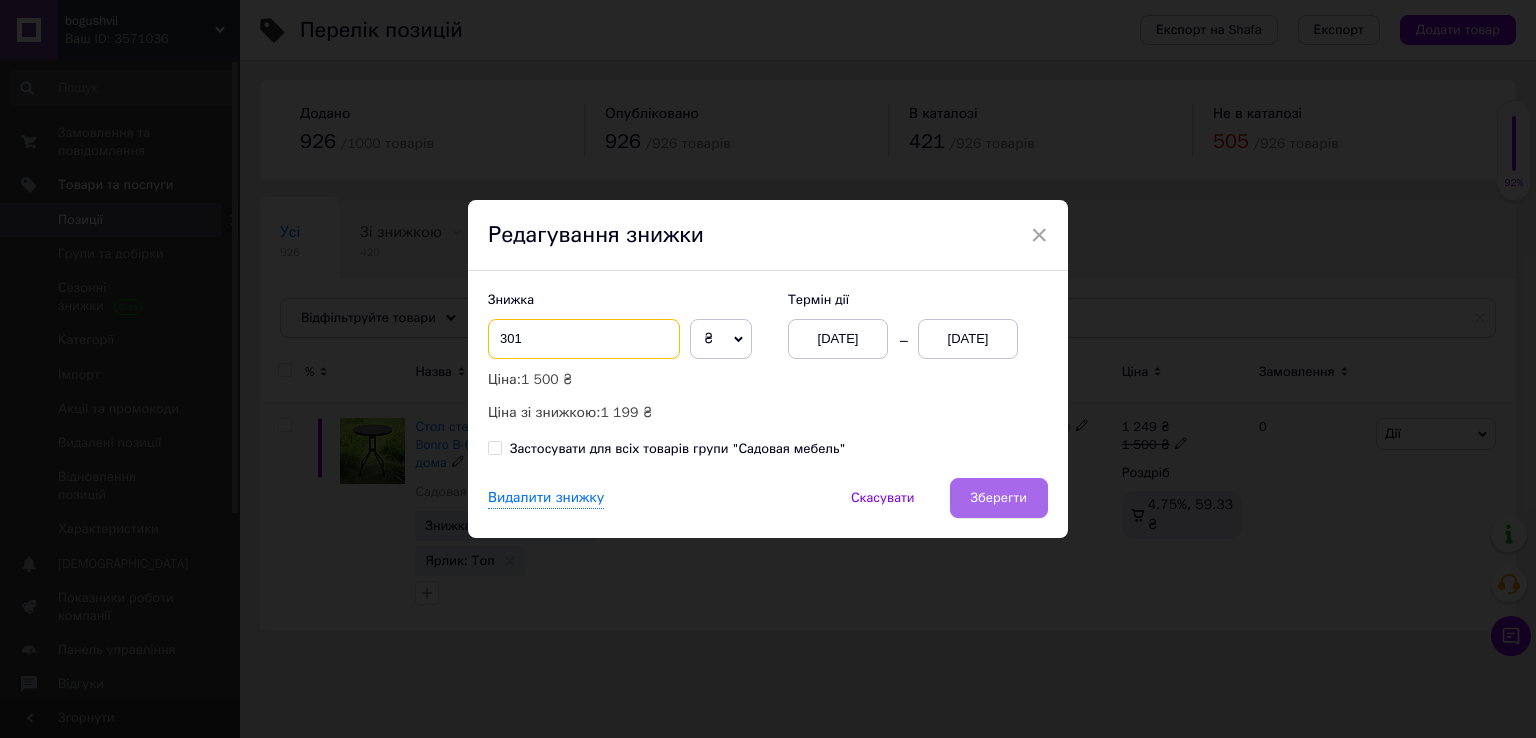 type on "301" 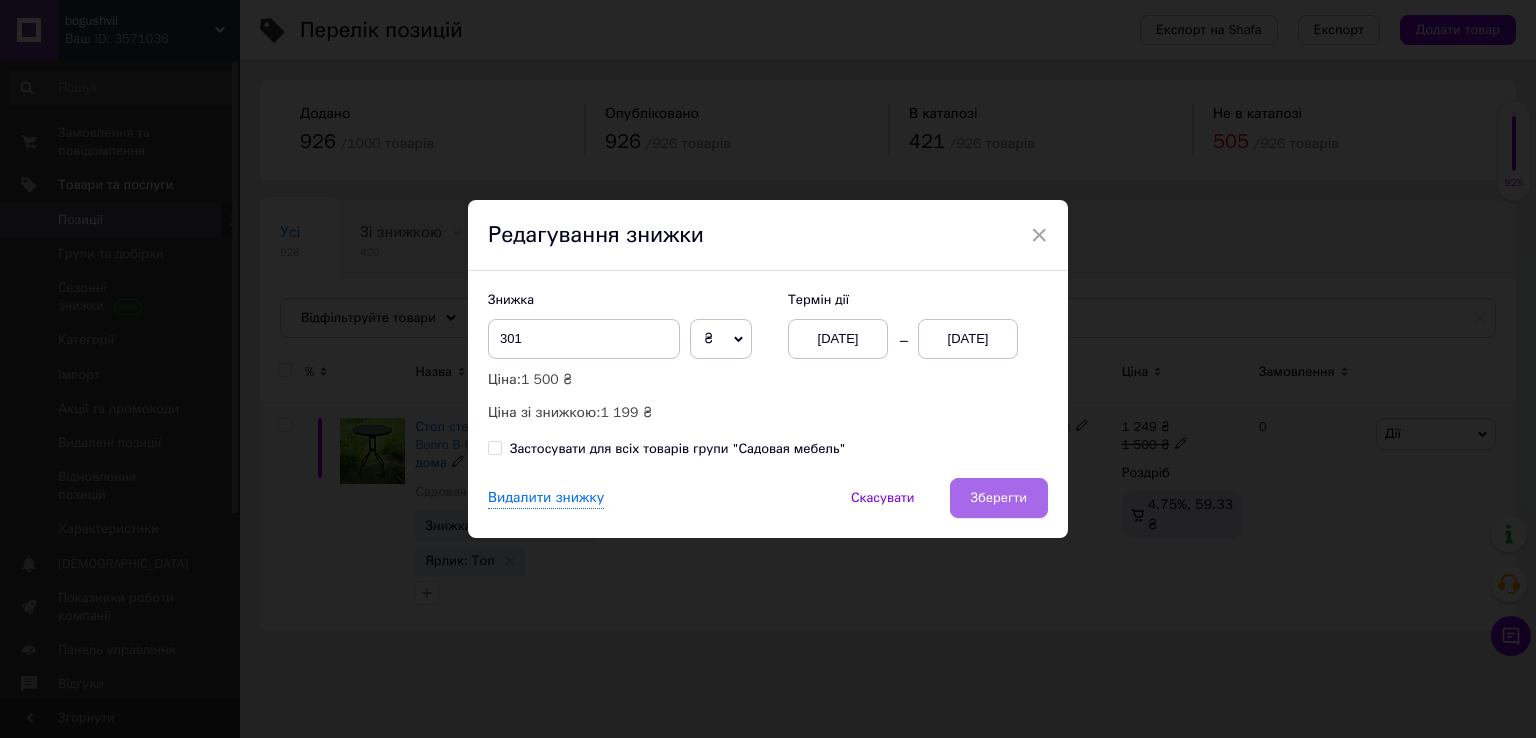 click on "Зберегти" at bounding box center (999, 498) 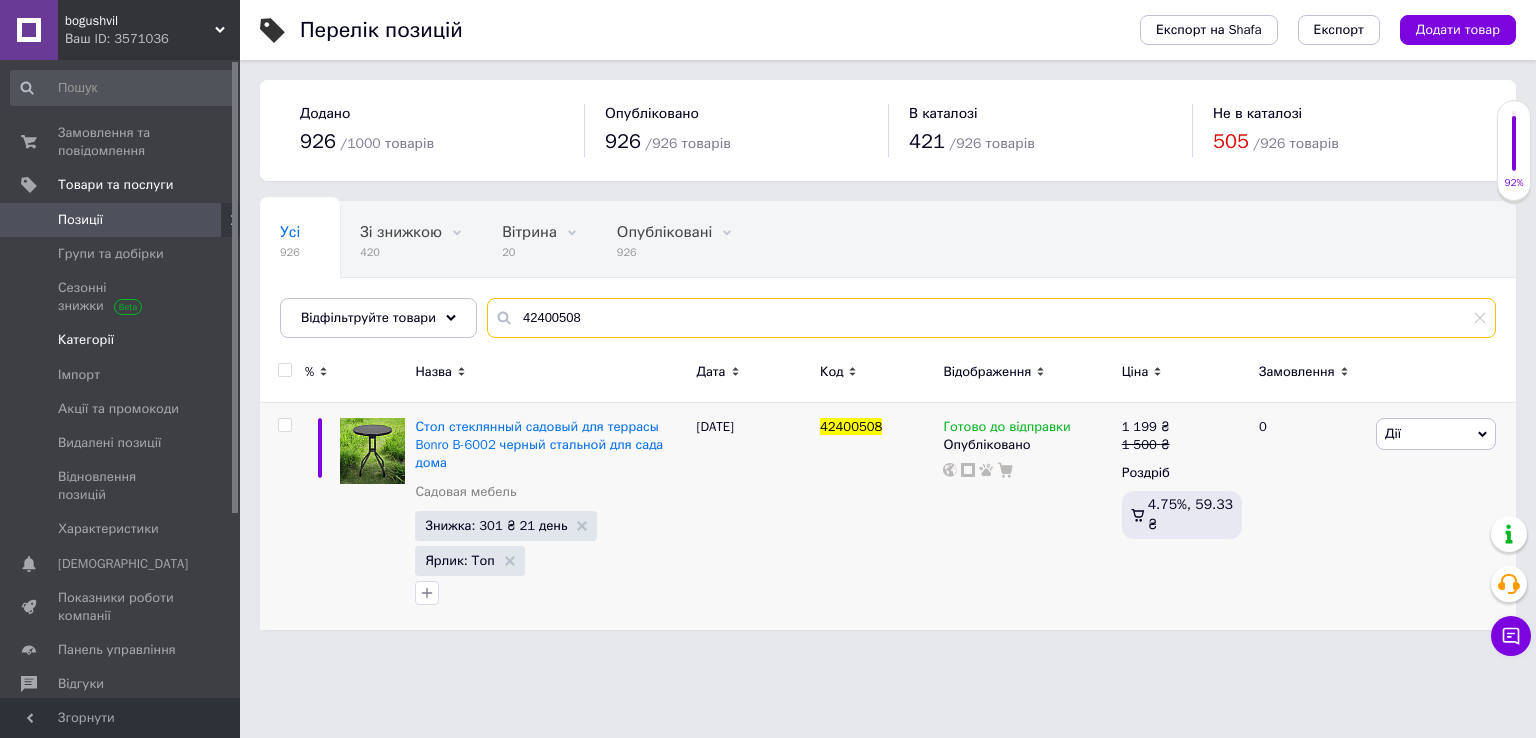 drag, startPoint x: 676, startPoint y: 332, endPoint x: 188, endPoint y: 329, distance: 488.00922 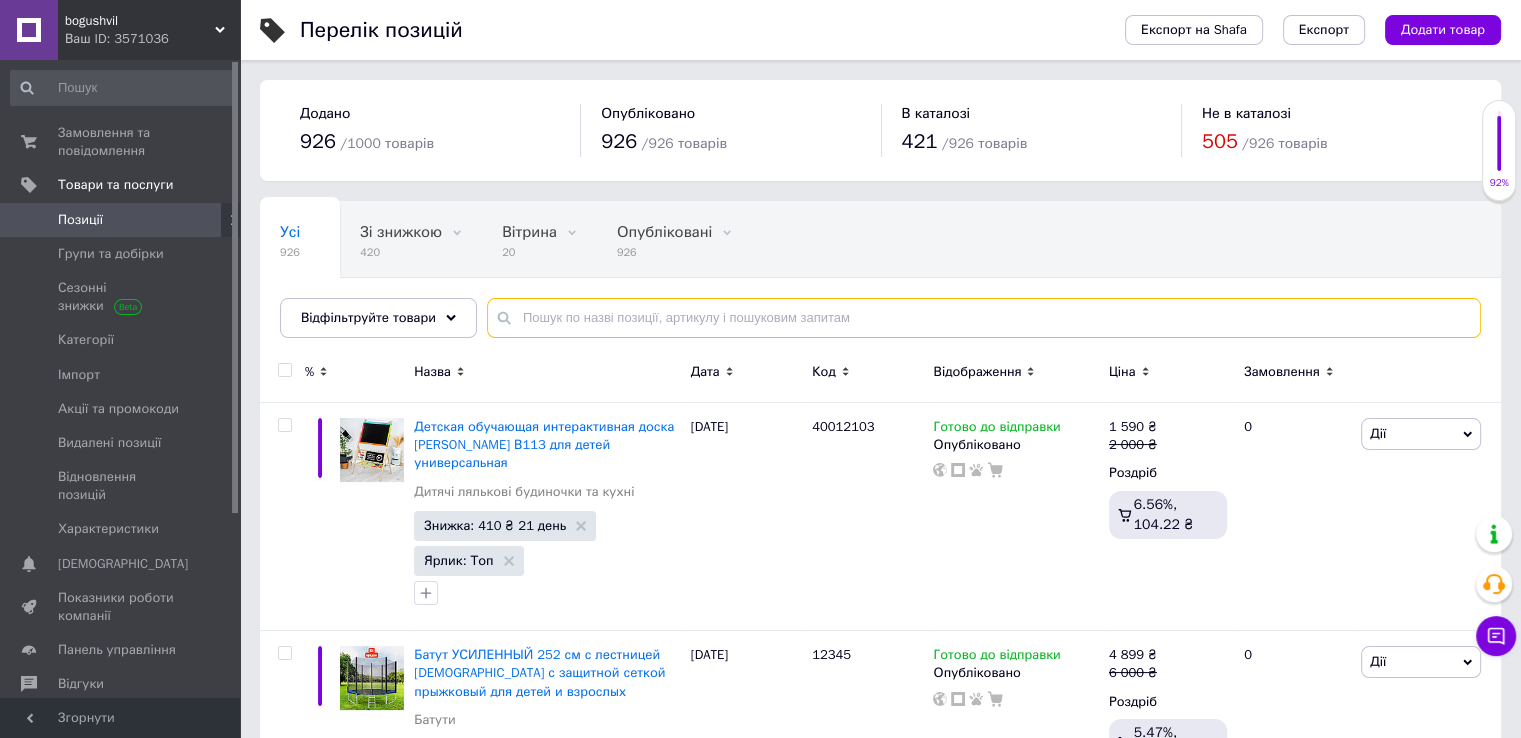 paste on "42400933" 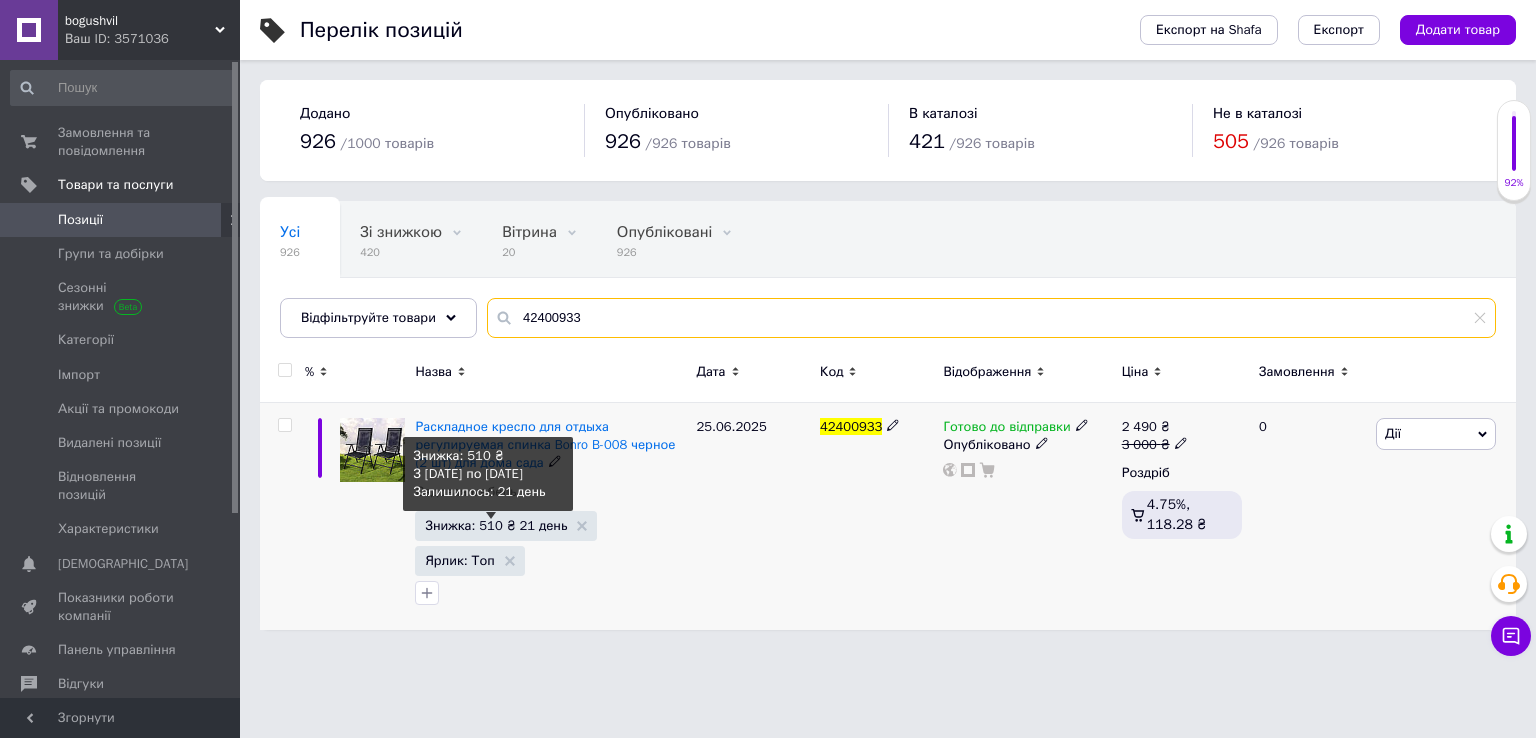 type on "42400933" 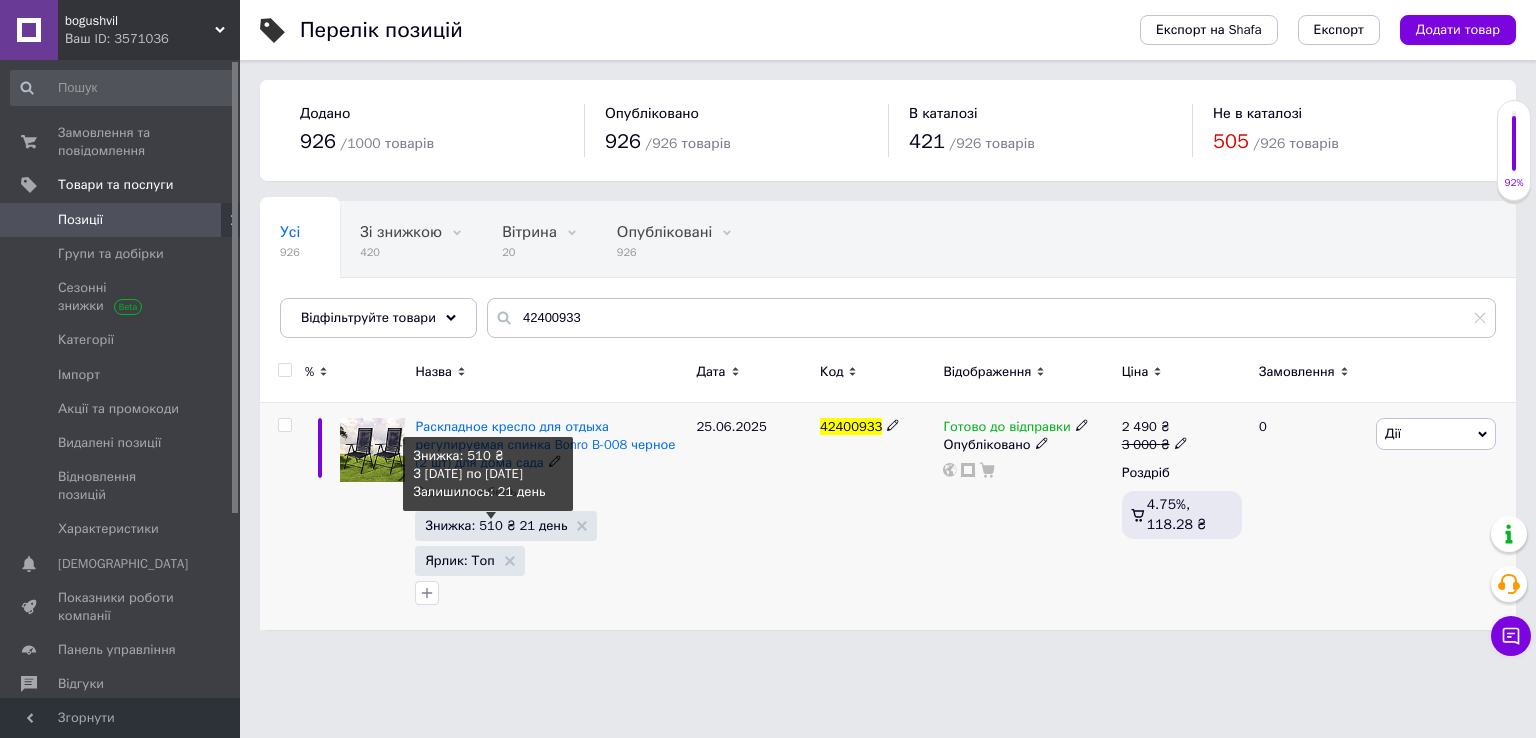 click on "Знижка: 510 ₴ 21 день" at bounding box center (496, 525) 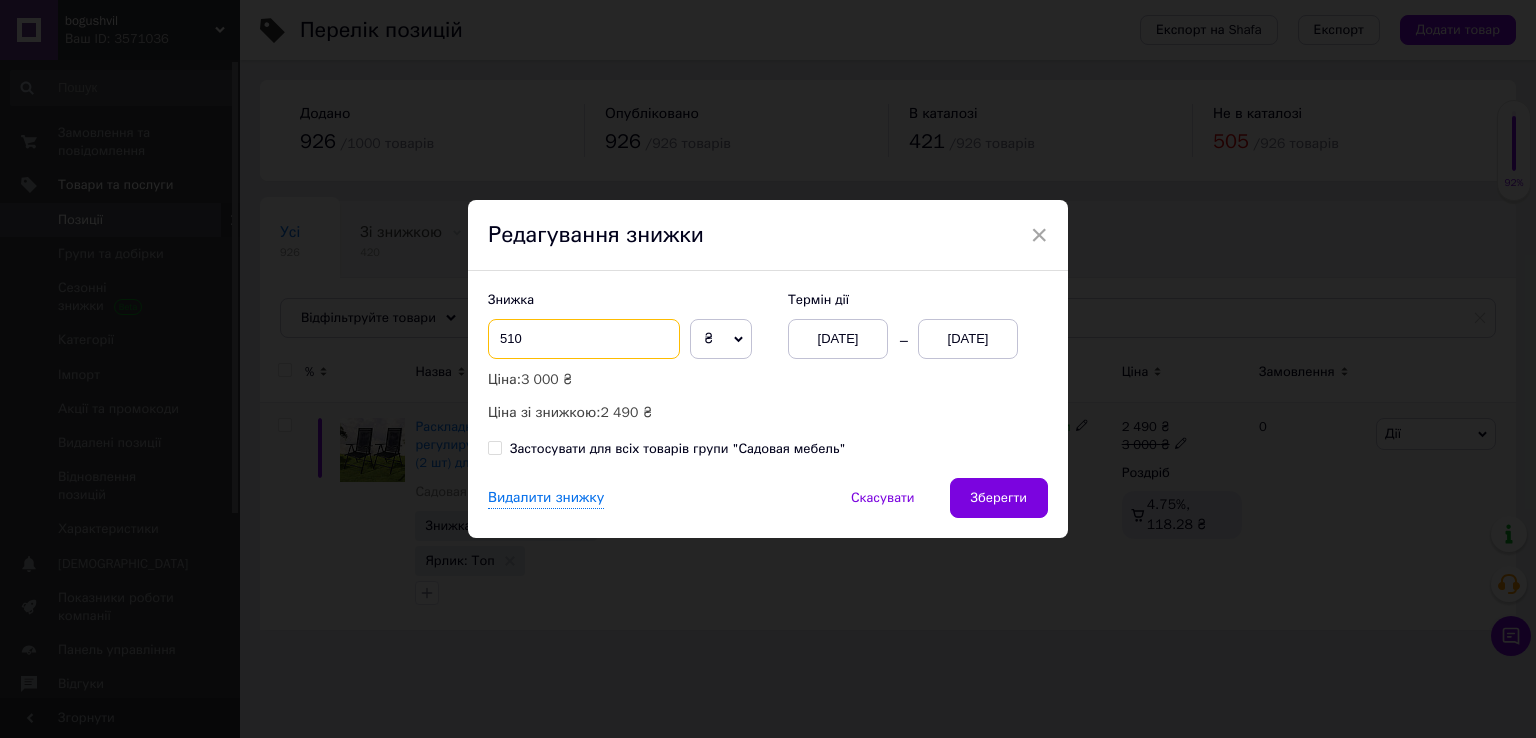 click on "510" at bounding box center [584, 339] 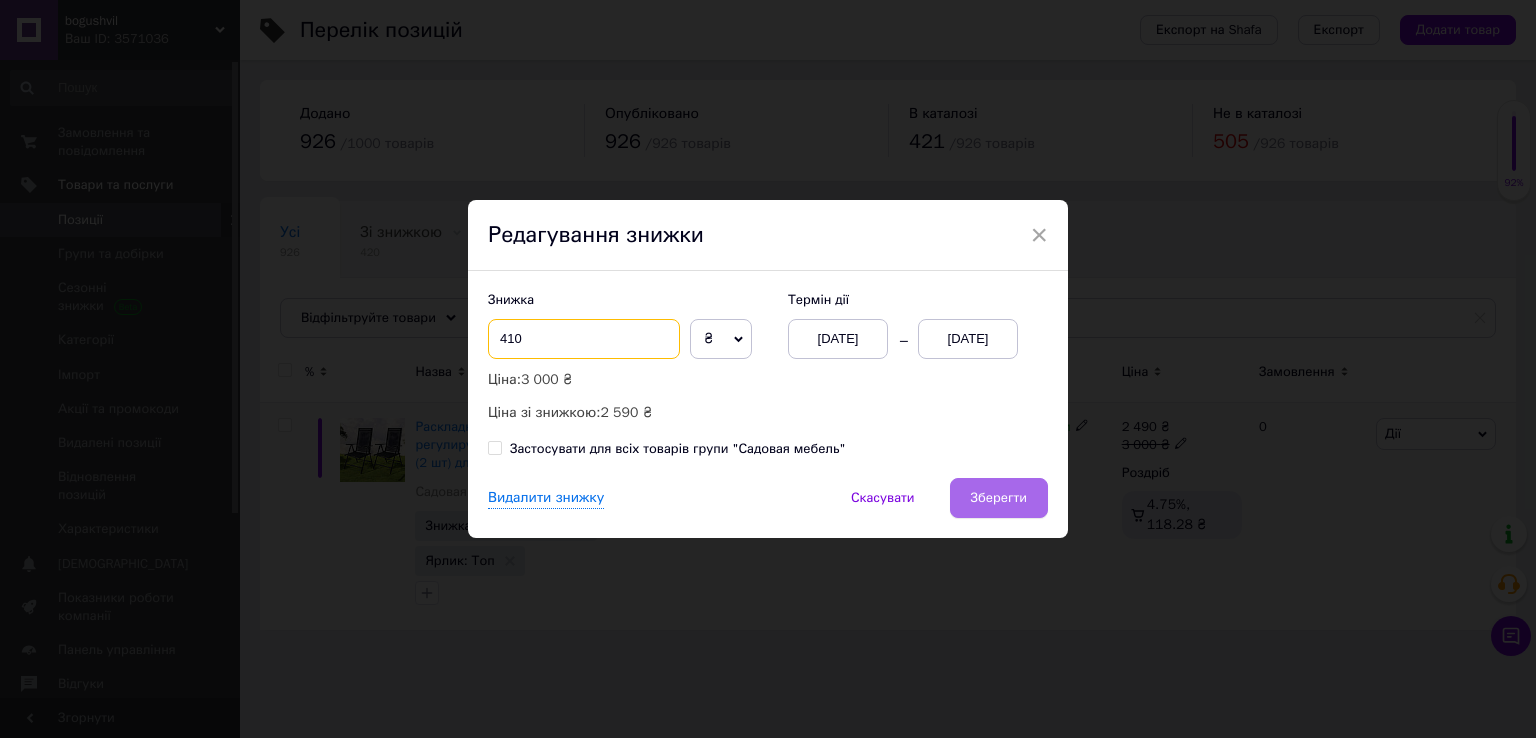 type on "410" 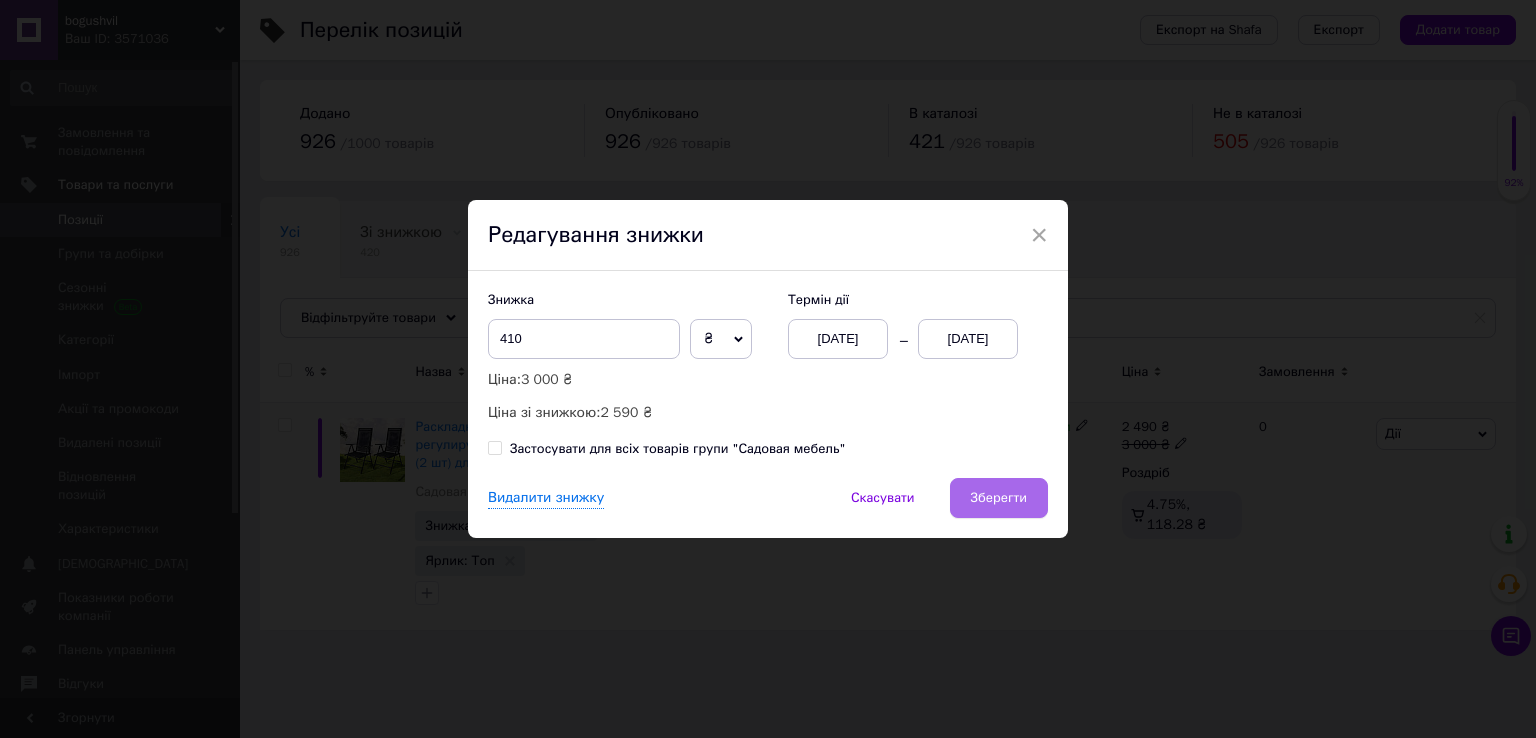 click on "Зберегти" at bounding box center (999, 498) 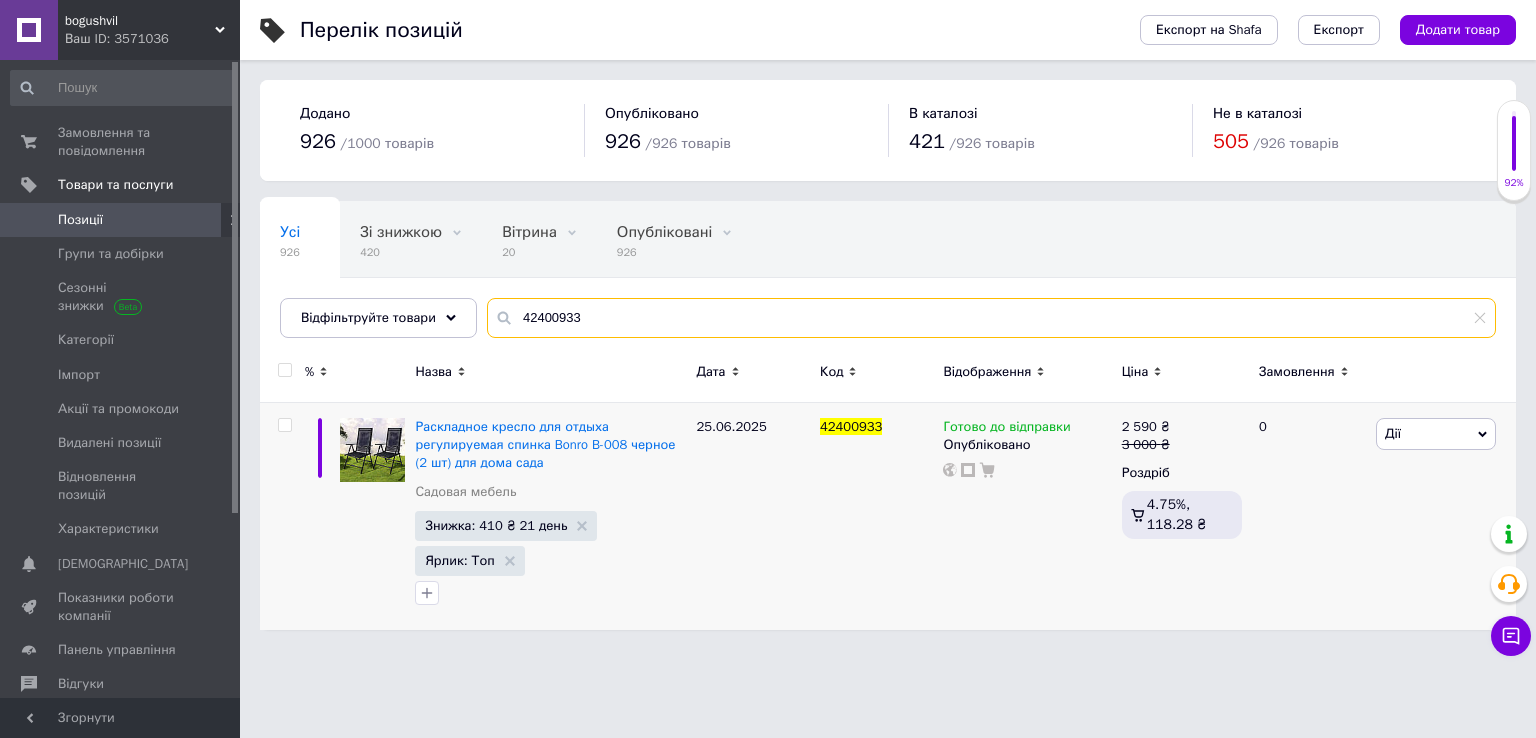 click on "Усі 926 Зі знижкою 420 Видалити Редагувати Вітрина 20 Видалити Редагувати Опубліковані 926 Видалити Редагувати Приховані 0 Видалити Редагувати Ok Відфільтровано...  Зберегти Нічого не знайдено Можливо, помилка у слові  або немає відповідностей за вашим запитом. Усі 926 Зі знижкою 420 Вітрина 20 Опубліковані 926 Приховані 0 Відфільтруйте товари 42400933" at bounding box center [888, 269] 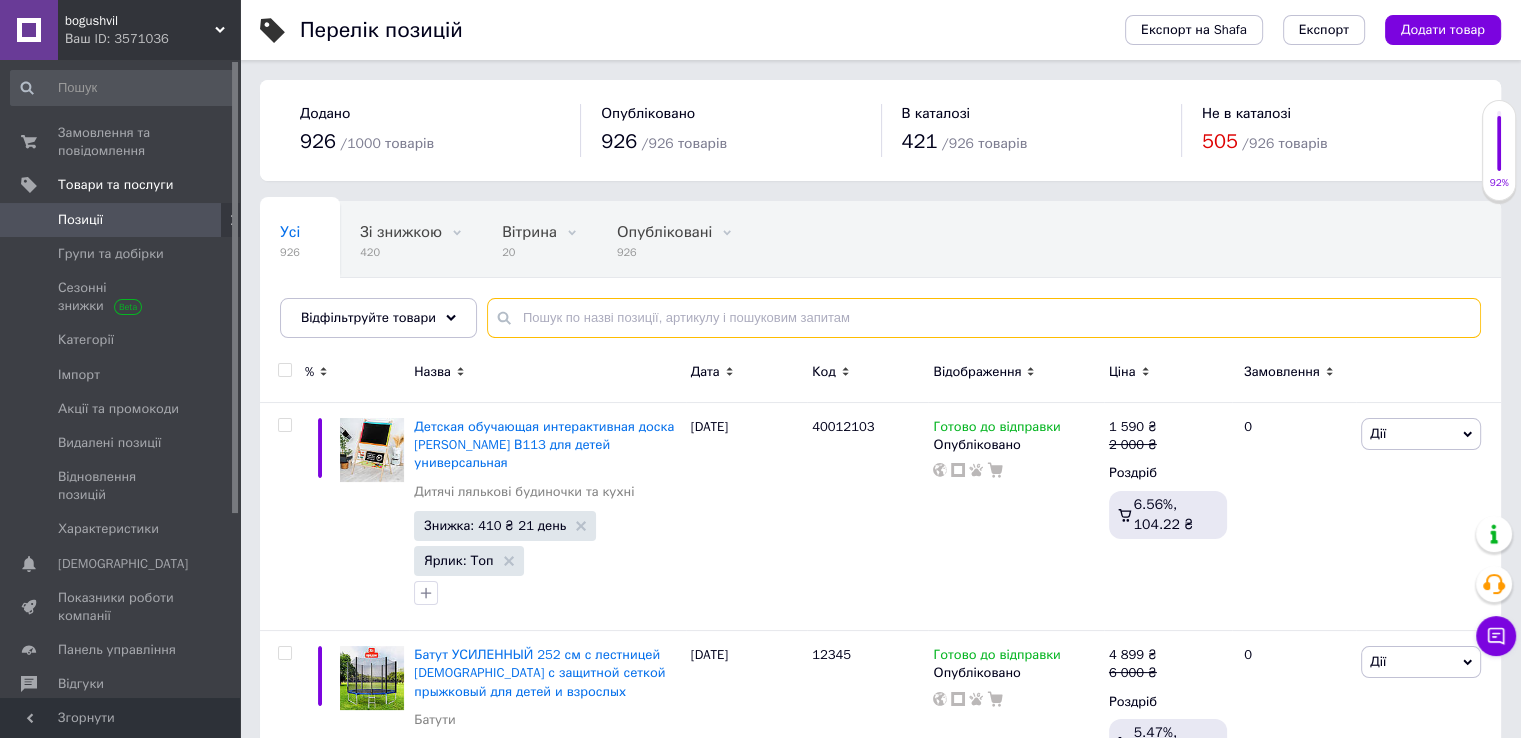 paste on "42400559" 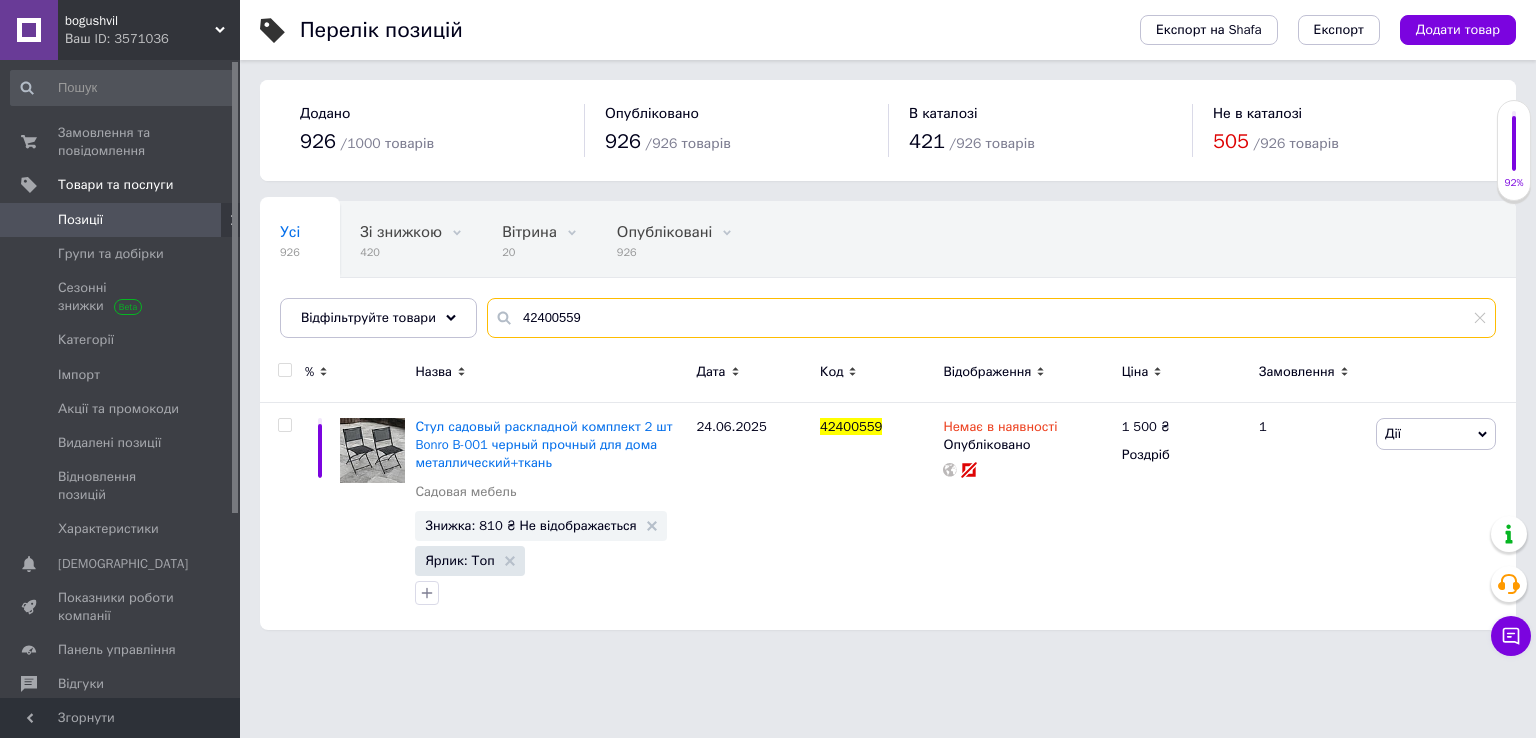 type on "42400559" 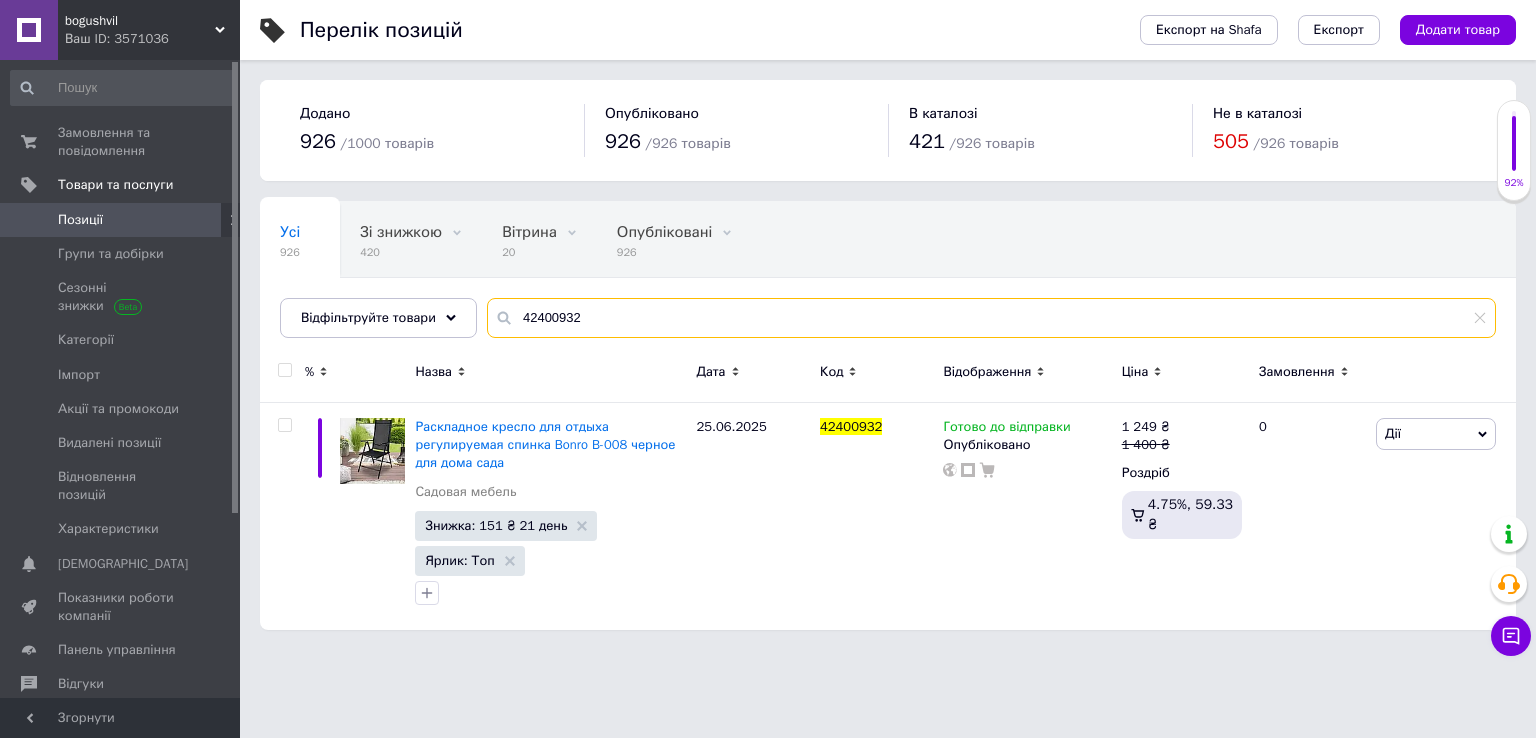 type on "42400932" 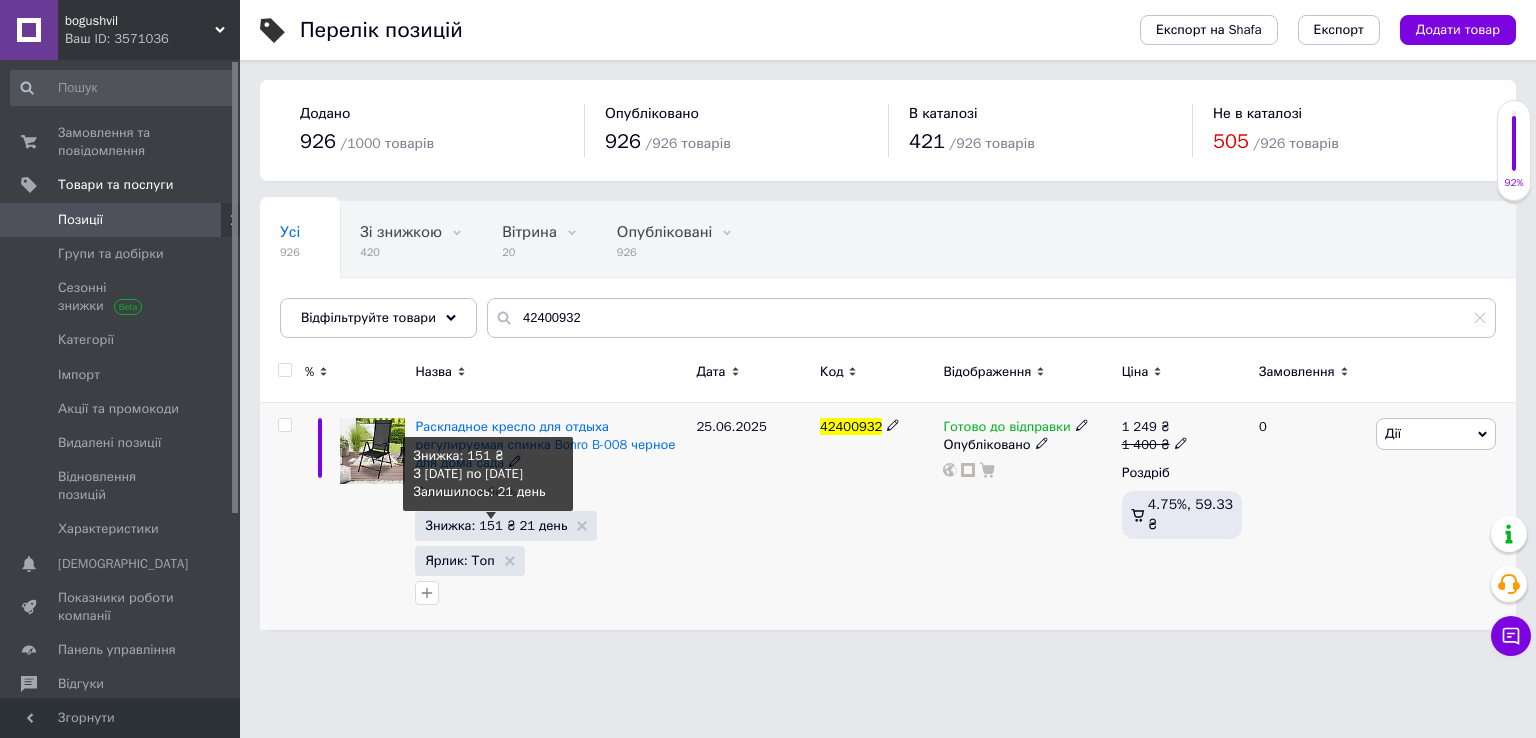 click on "Знижка: 151 ₴ 21 день" at bounding box center [496, 525] 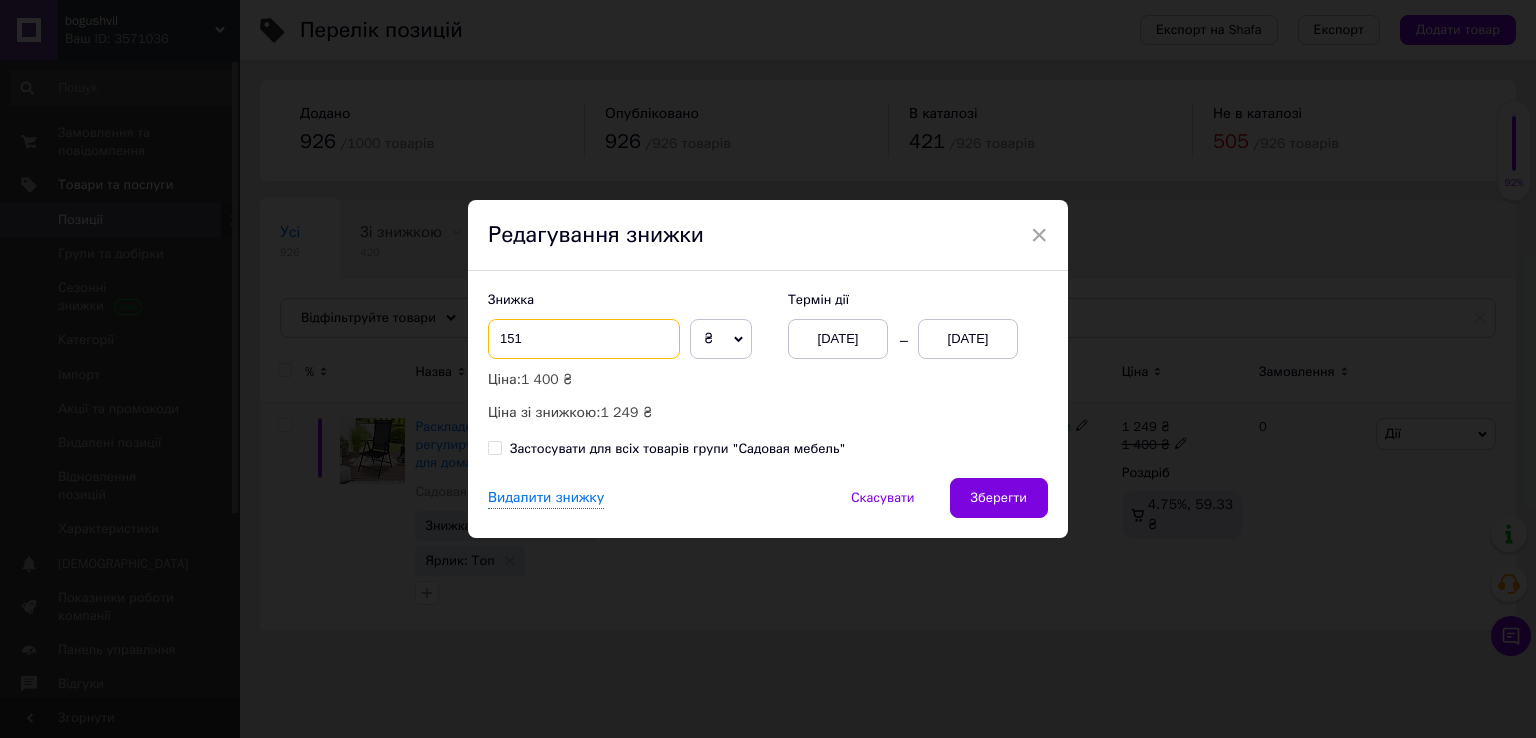 click on "151" at bounding box center [584, 339] 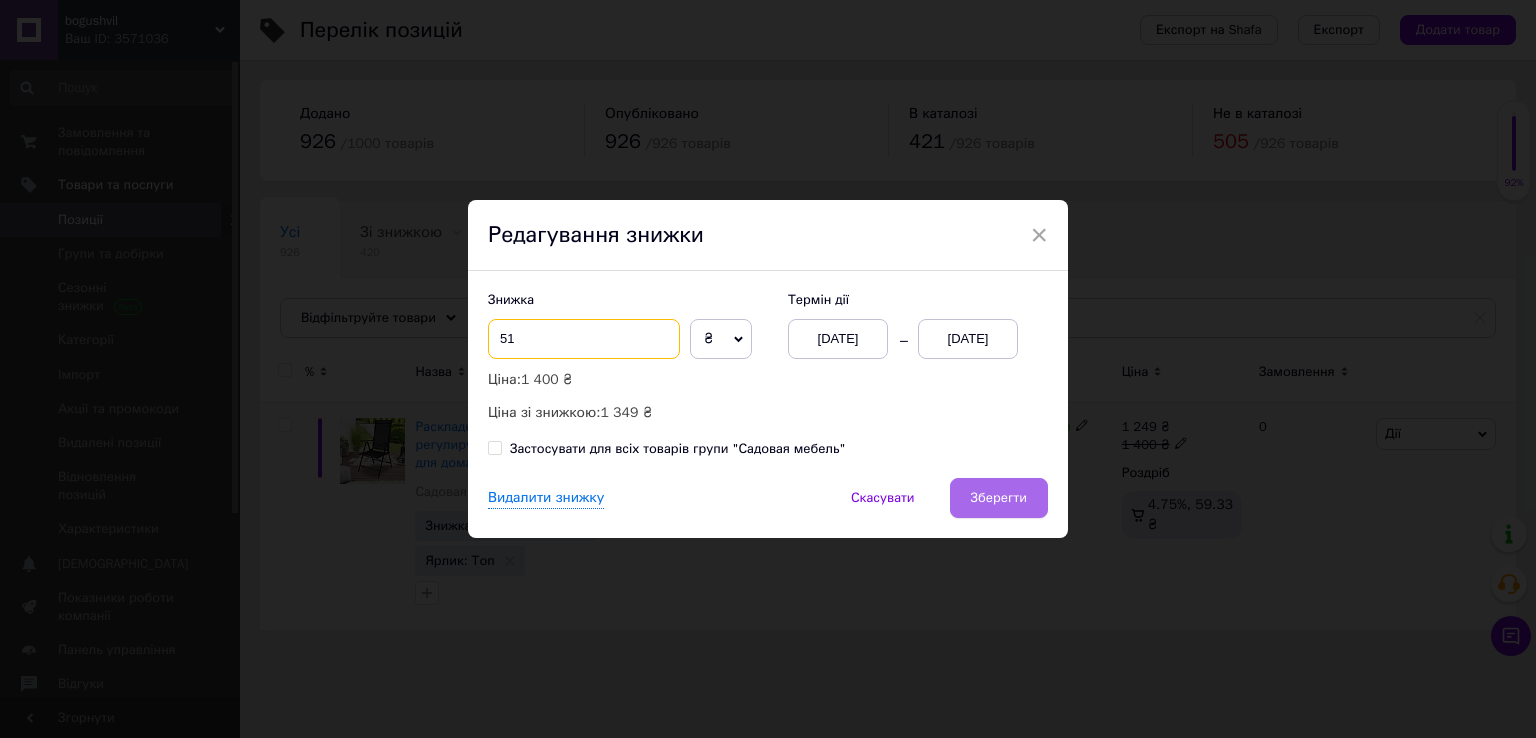 type on "51" 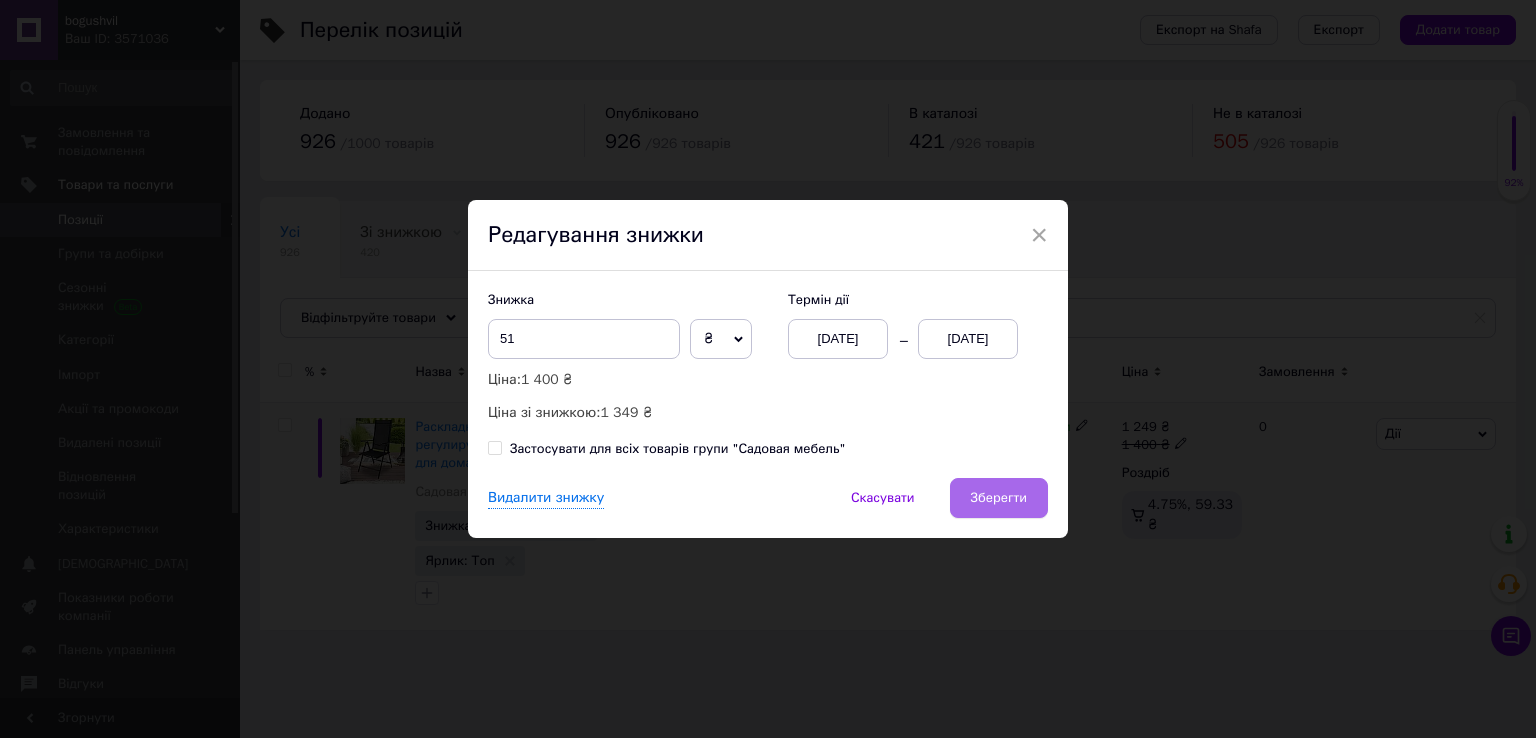 click on "Зберегти" at bounding box center (999, 498) 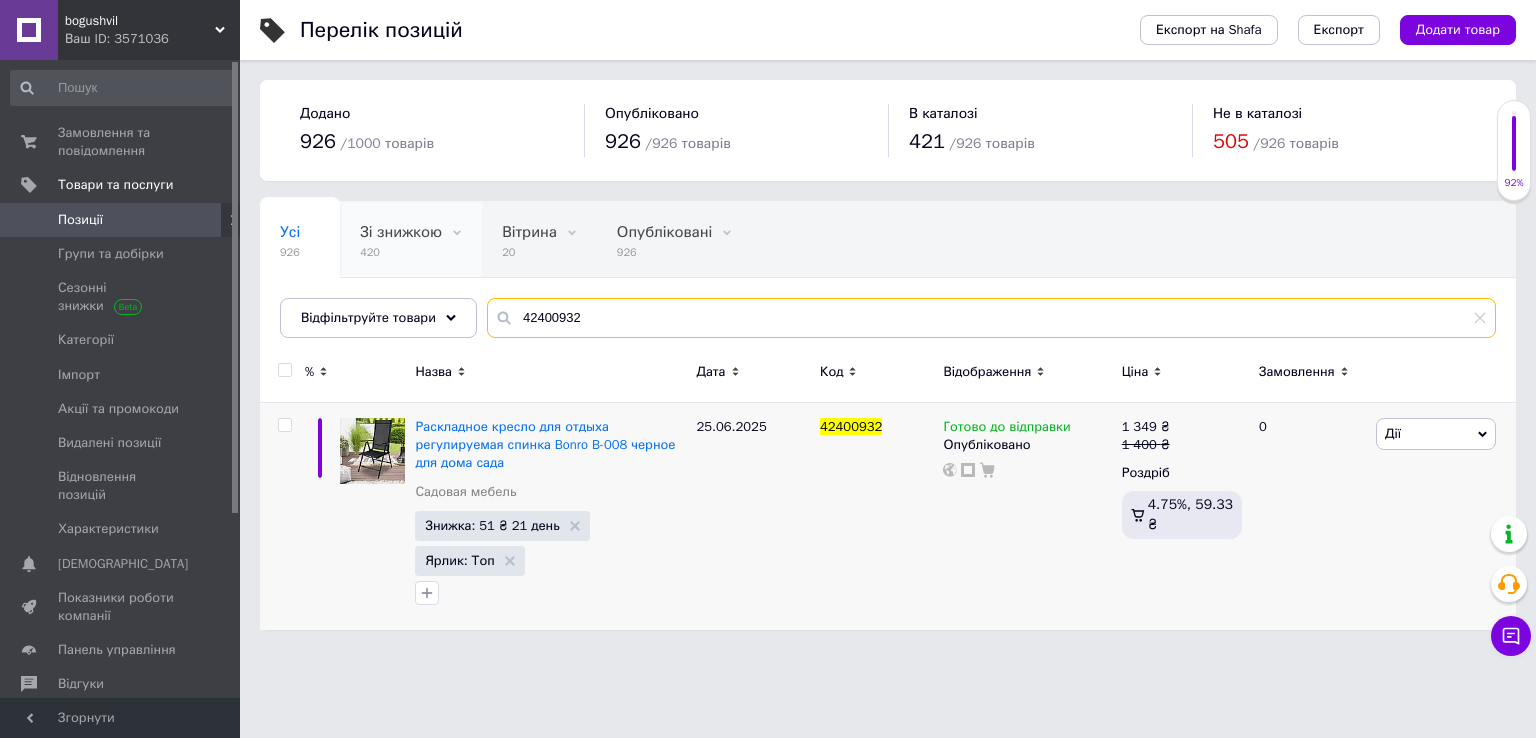 drag, startPoint x: 608, startPoint y: 309, endPoint x: 394, endPoint y: 272, distance: 217.17505 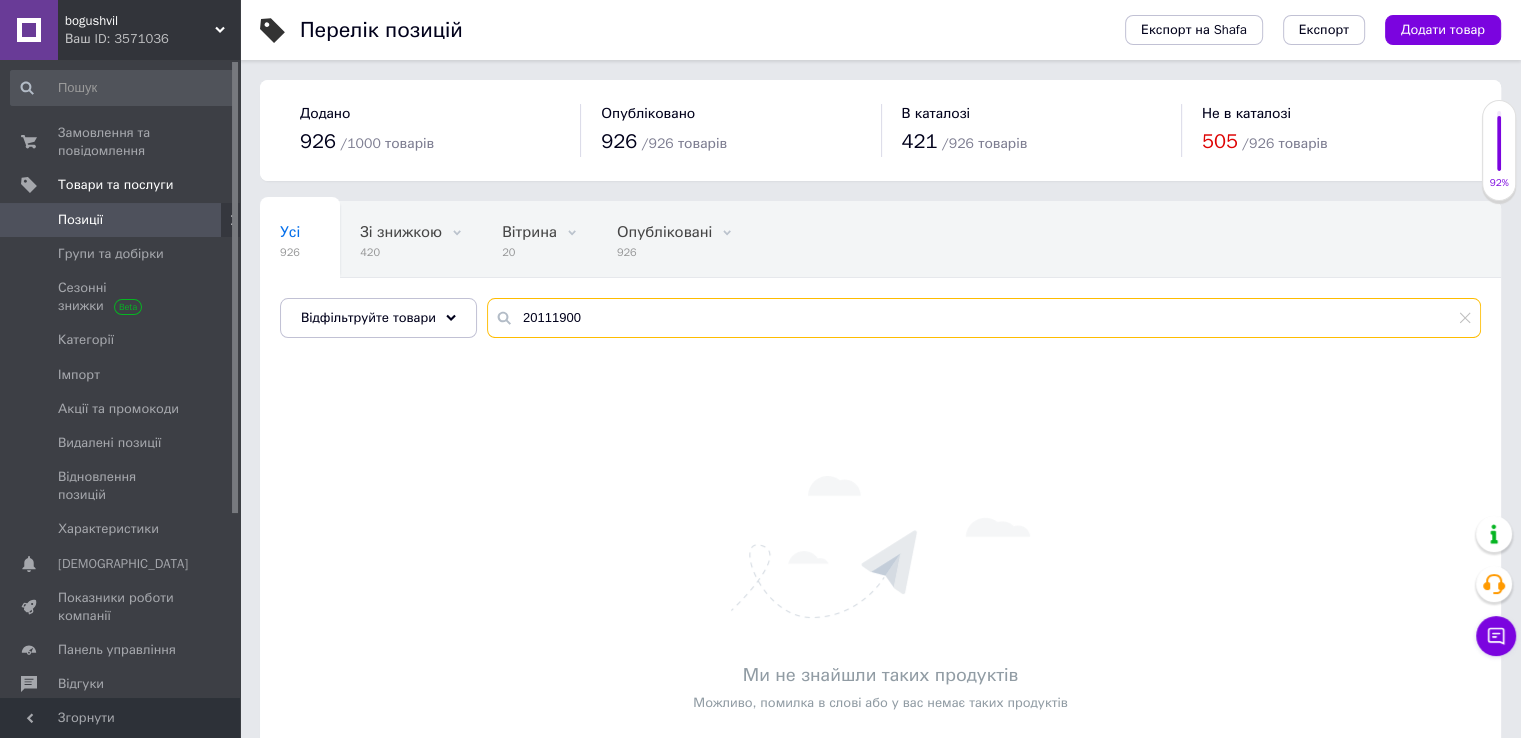 type on "20111900" 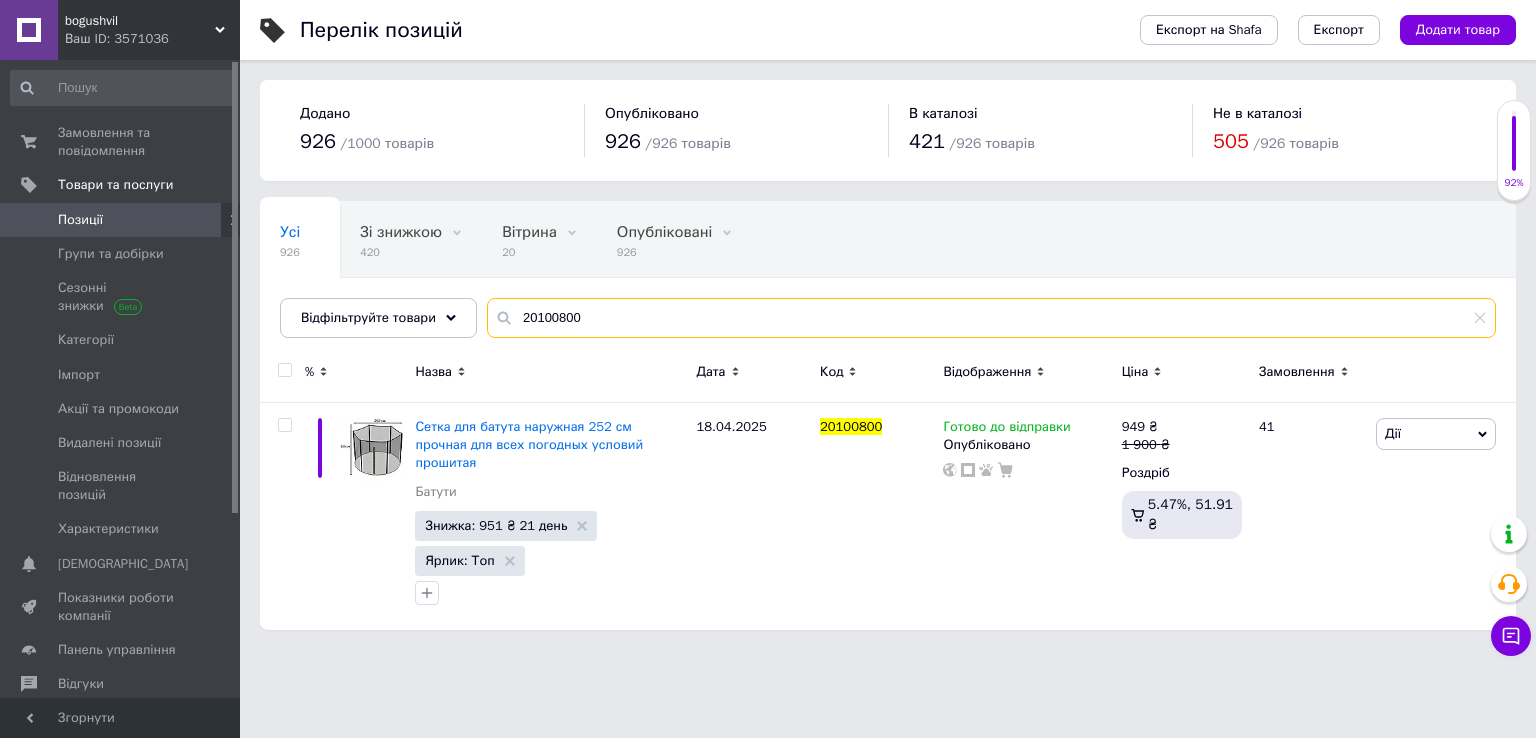 type on "20100800" 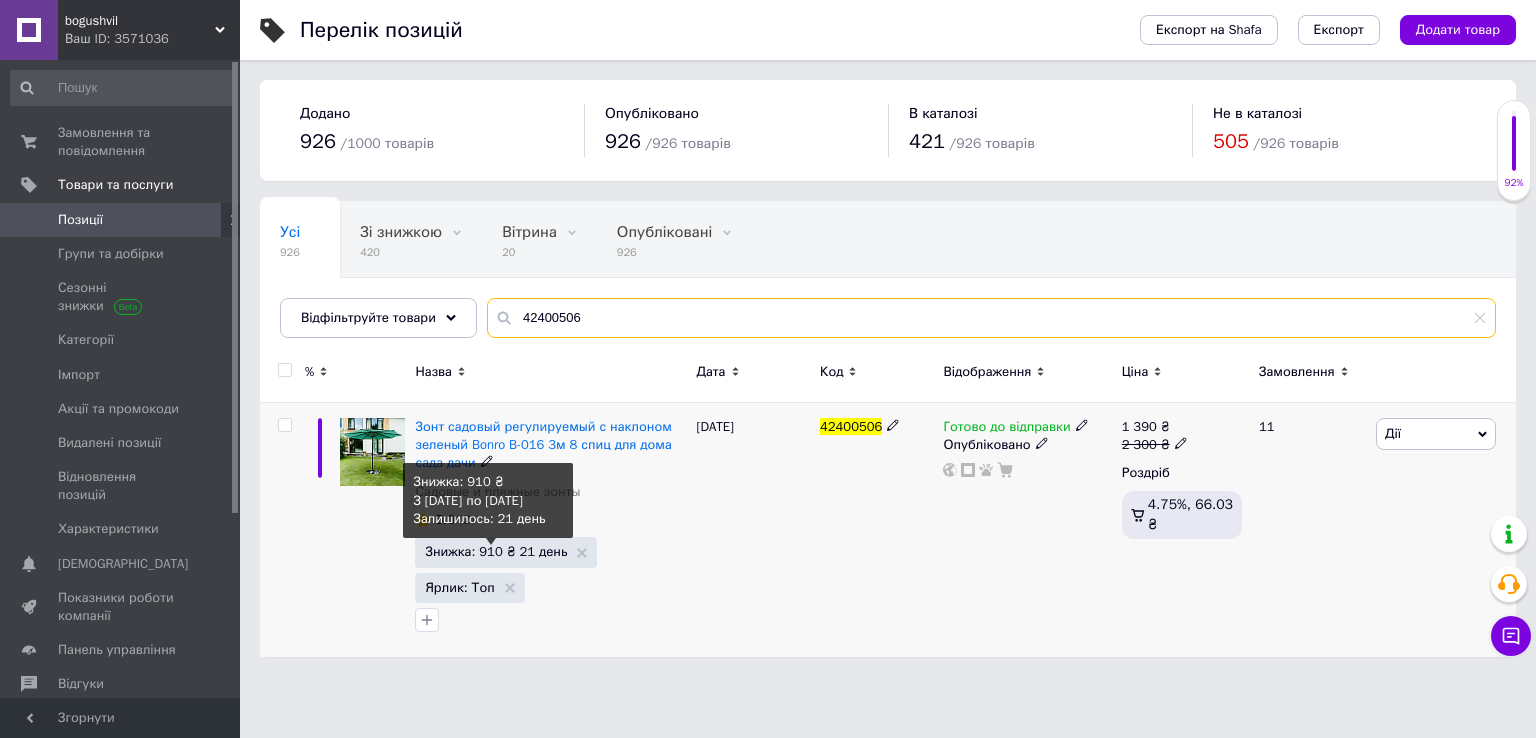 type on "42400506" 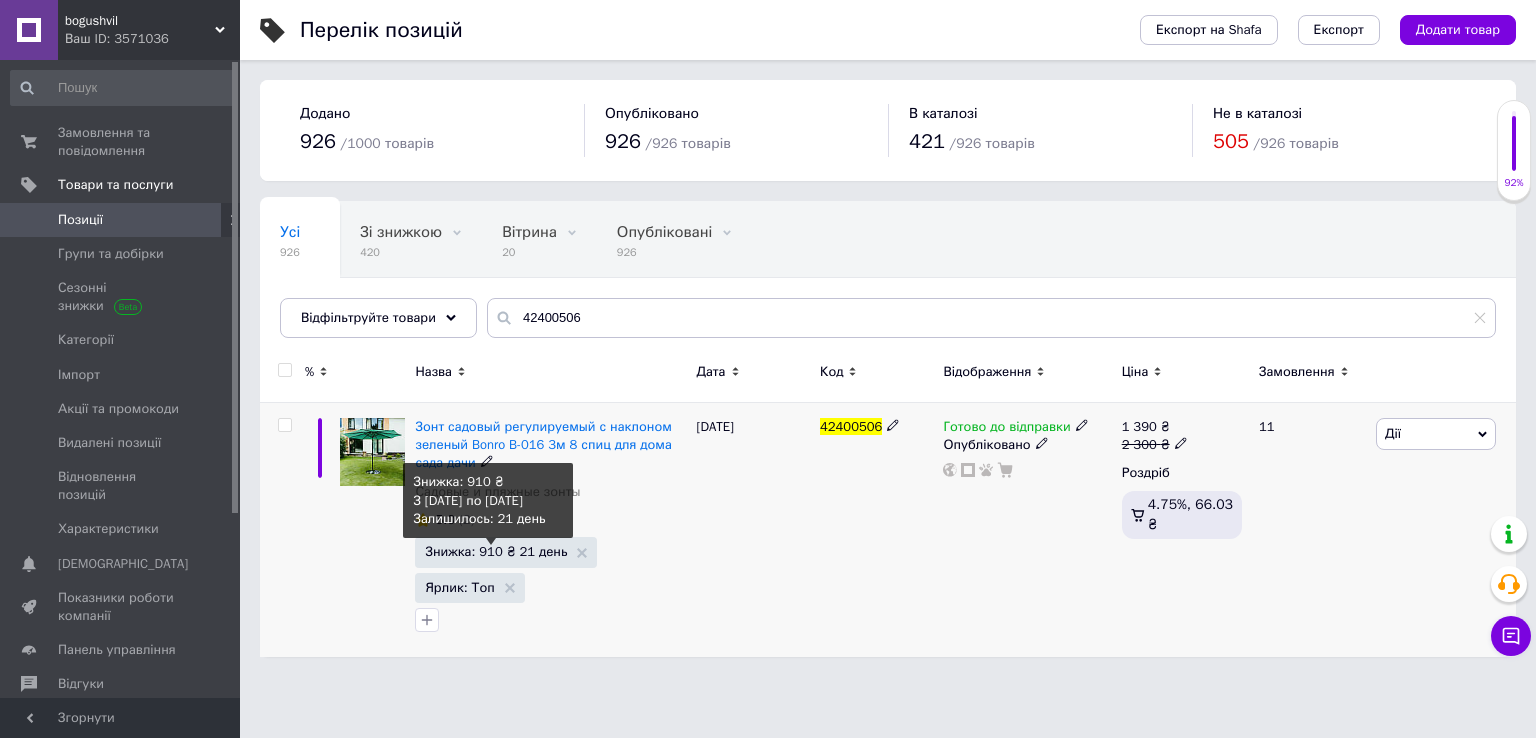 click on "Знижка: 910 ₴ 21 день" at bounding box center [496, 551] 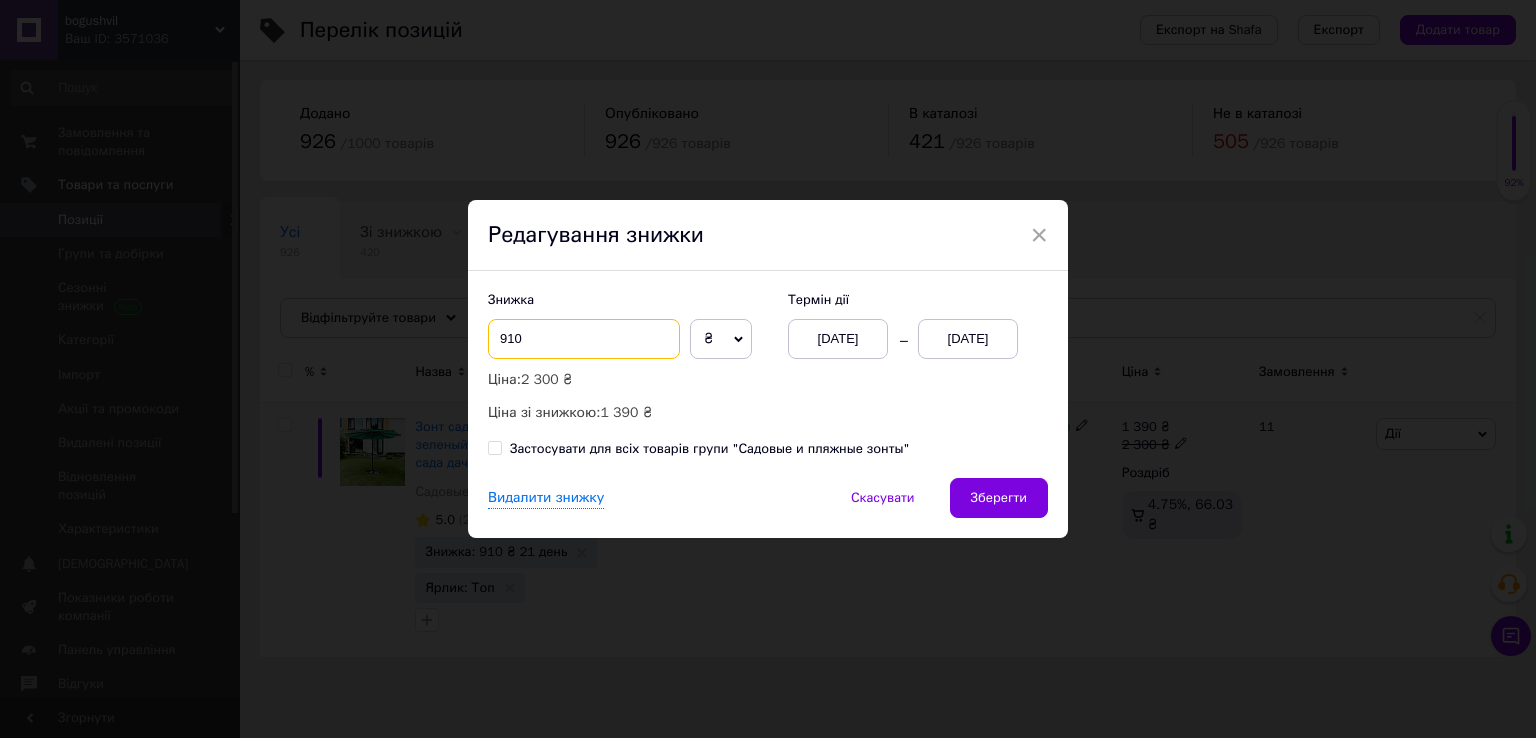 click on "910" at bounding box center [584, 339] 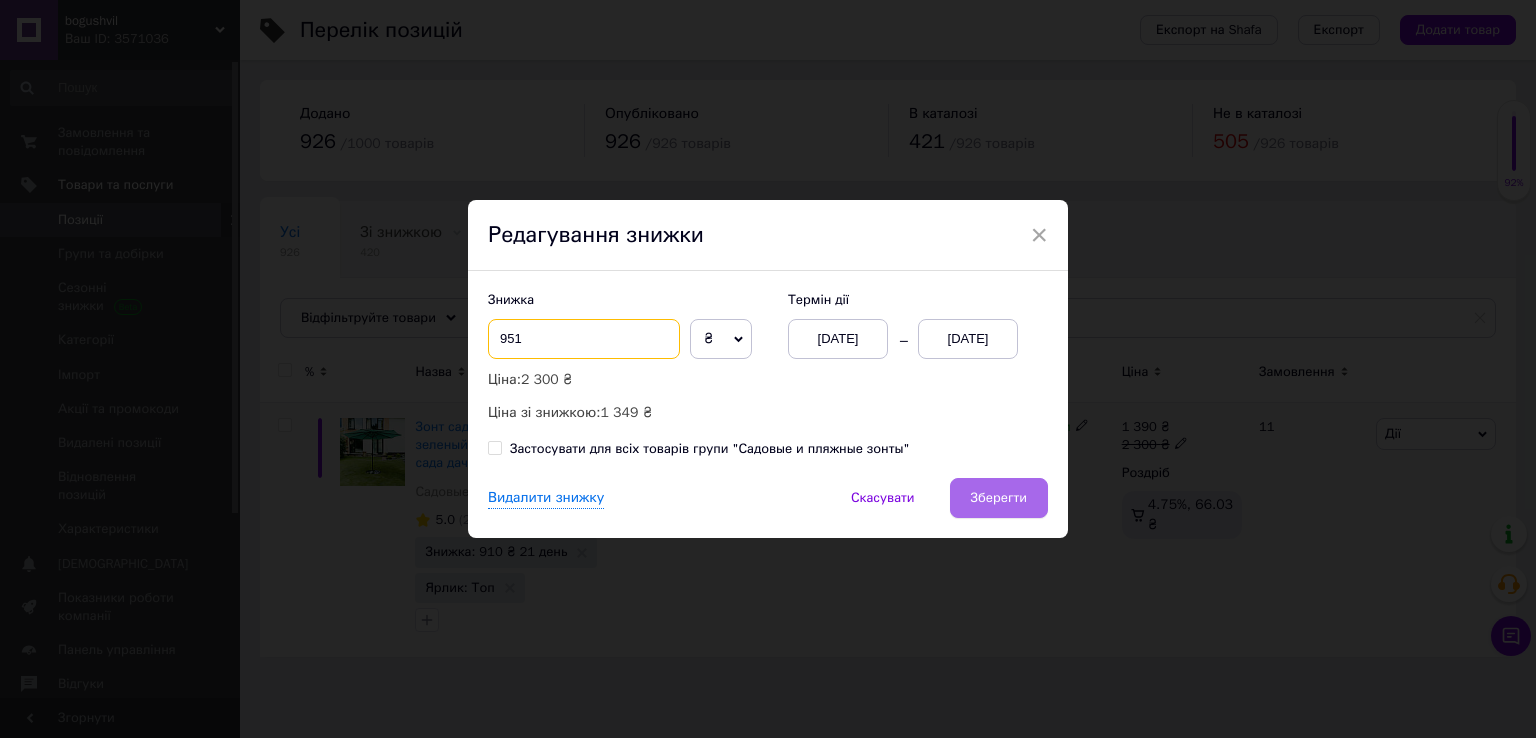 type on "951" 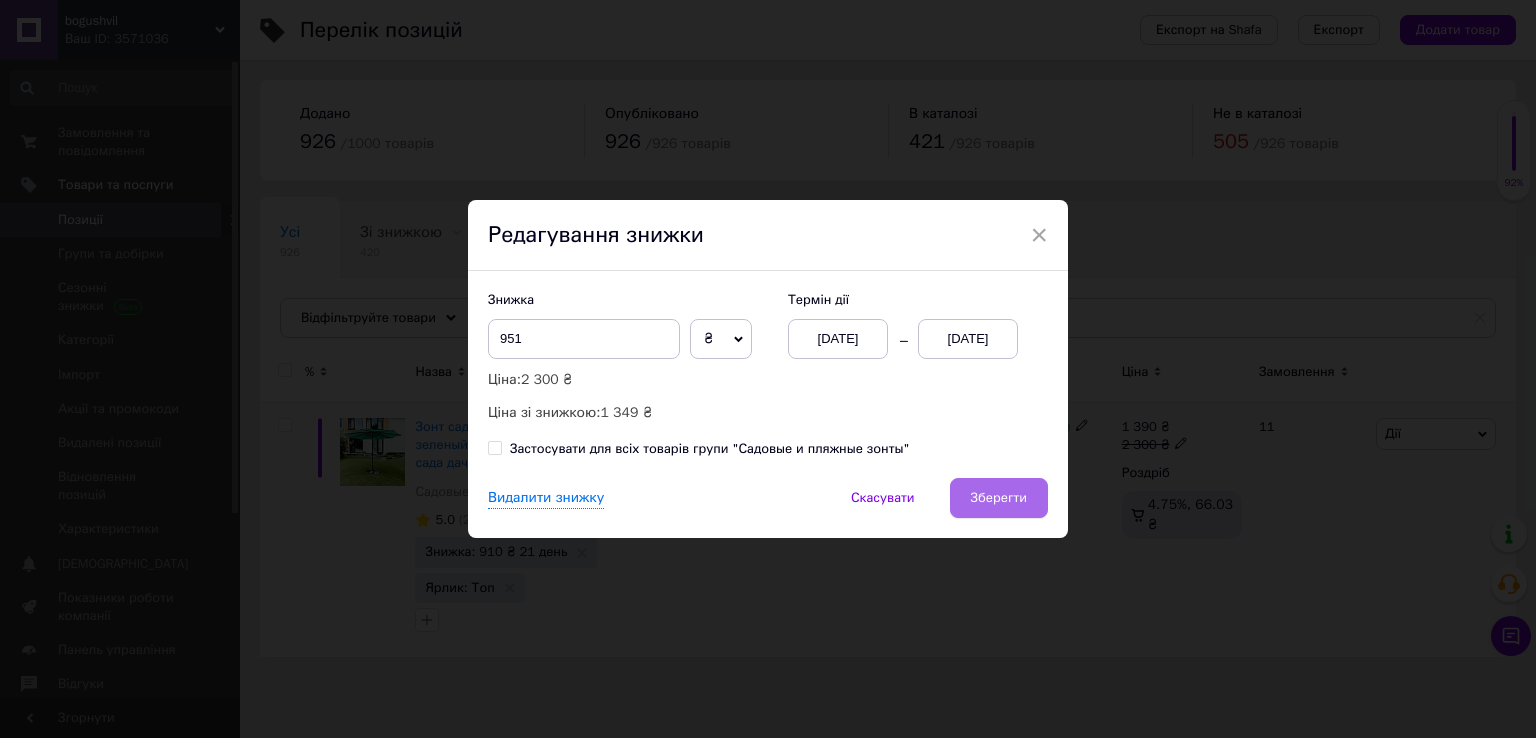 click on "Зберегти" at bounding box center (999, 498) 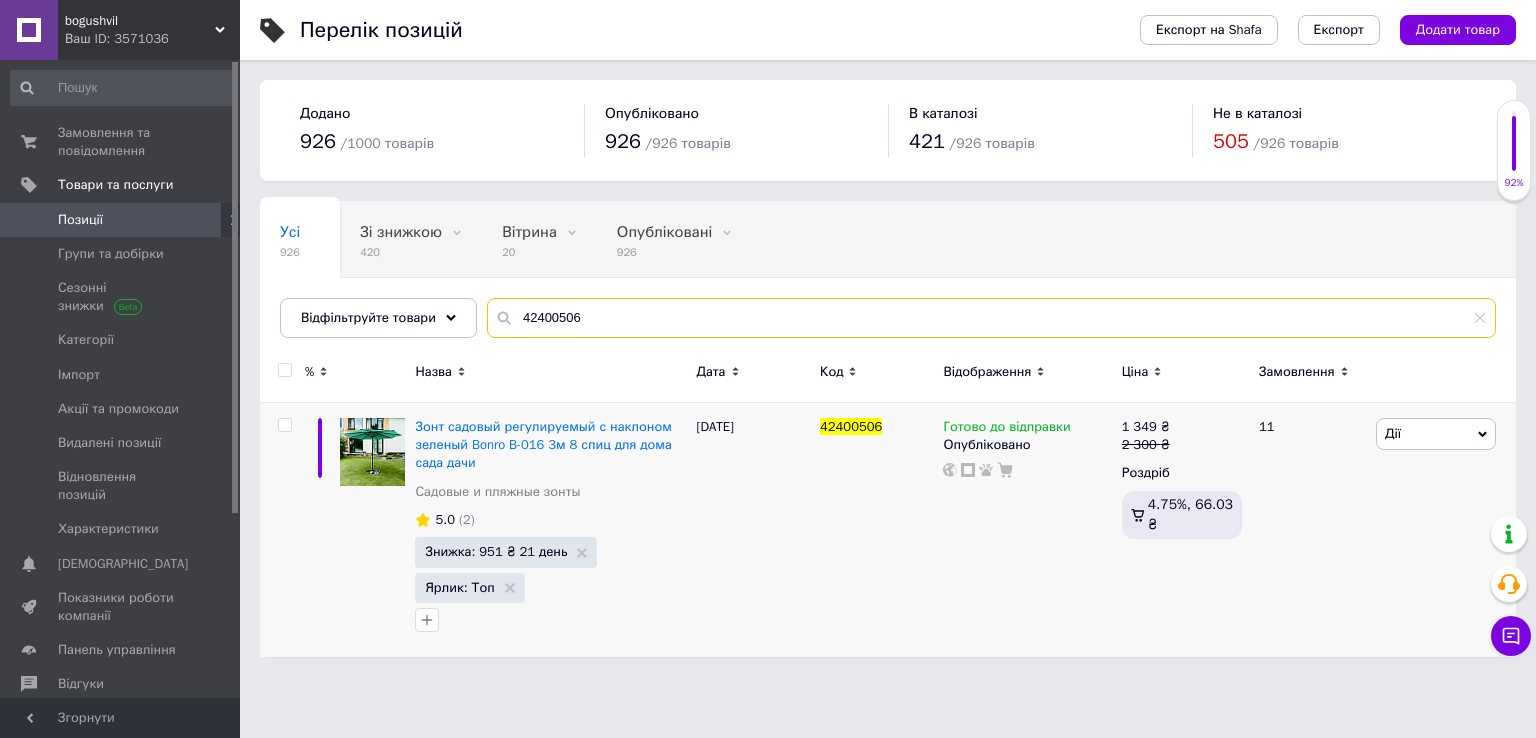 drag, startPoint x: 577, startPoint y: 316, endPoint x: 87, endPoint y: 233, distance: 496.9799 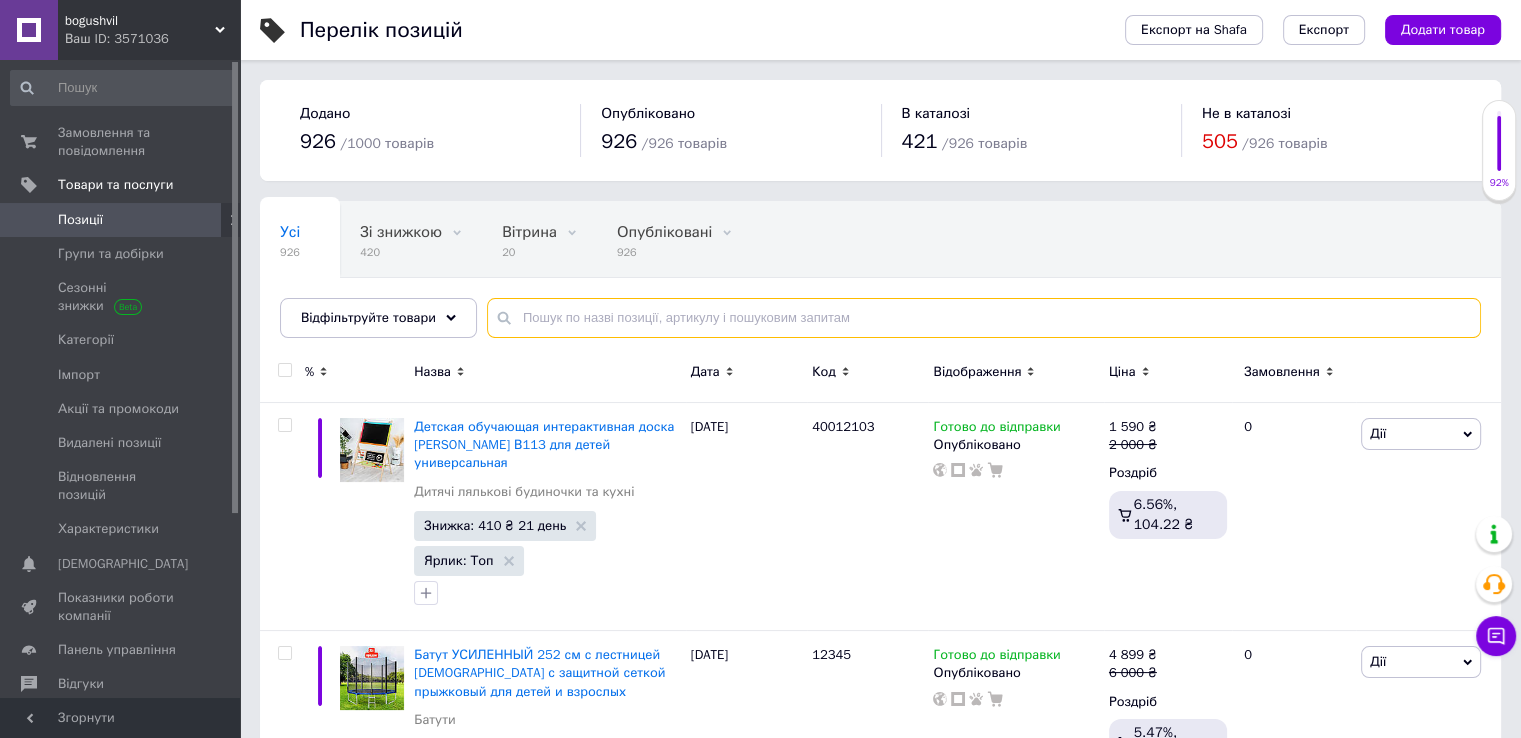 paste on "90000004" 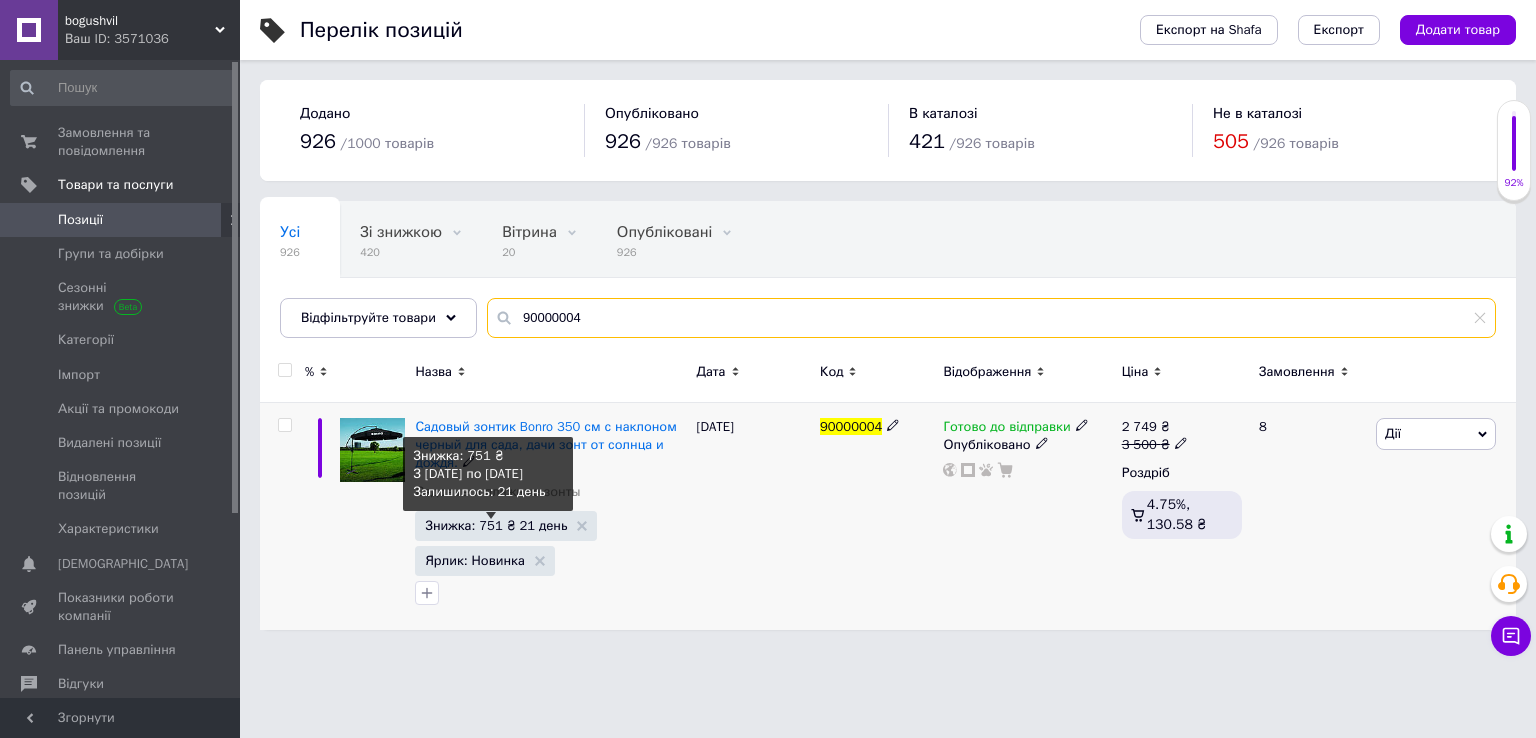 type on "90000004" 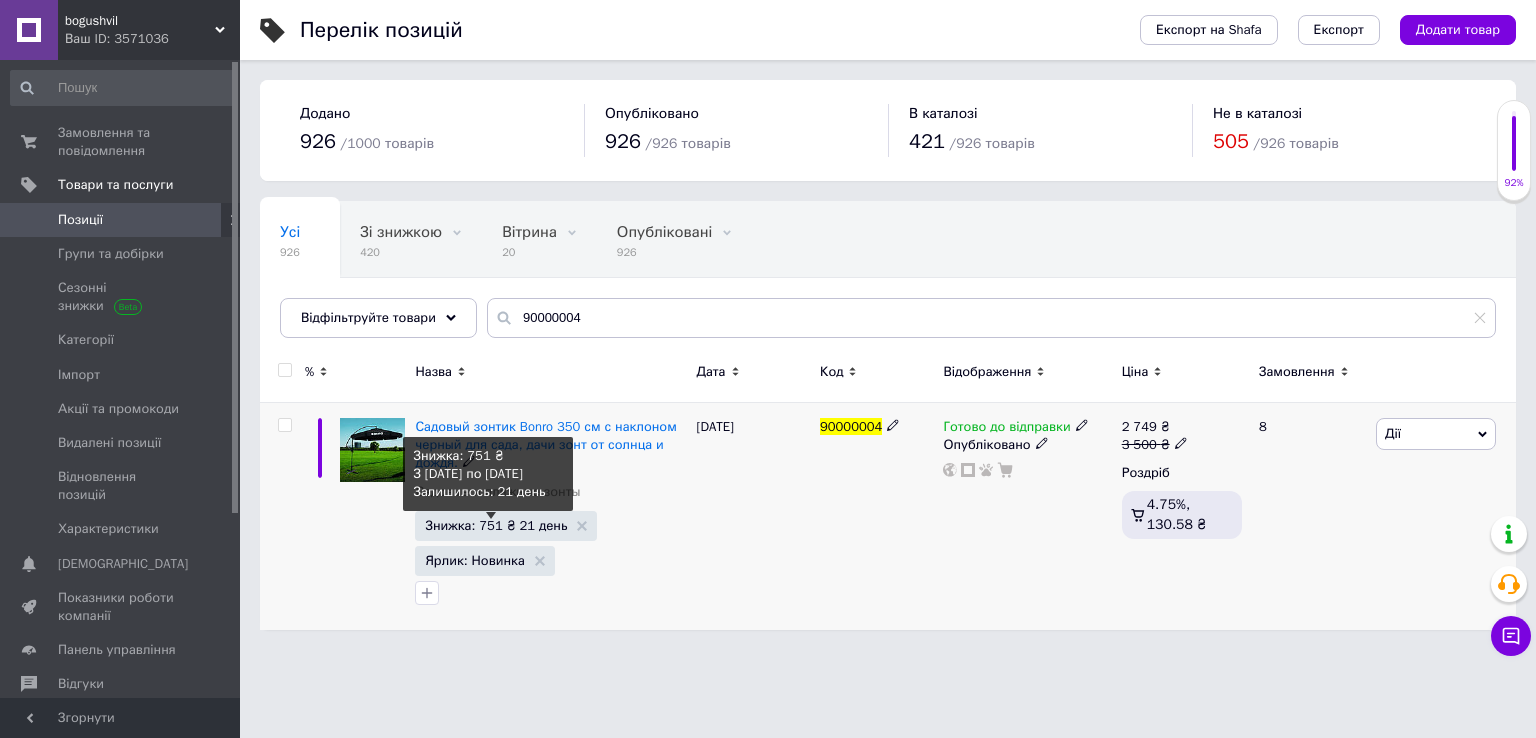 click on "Знижка: 751 ₴ 21 день" at bounding box center [496, 525] 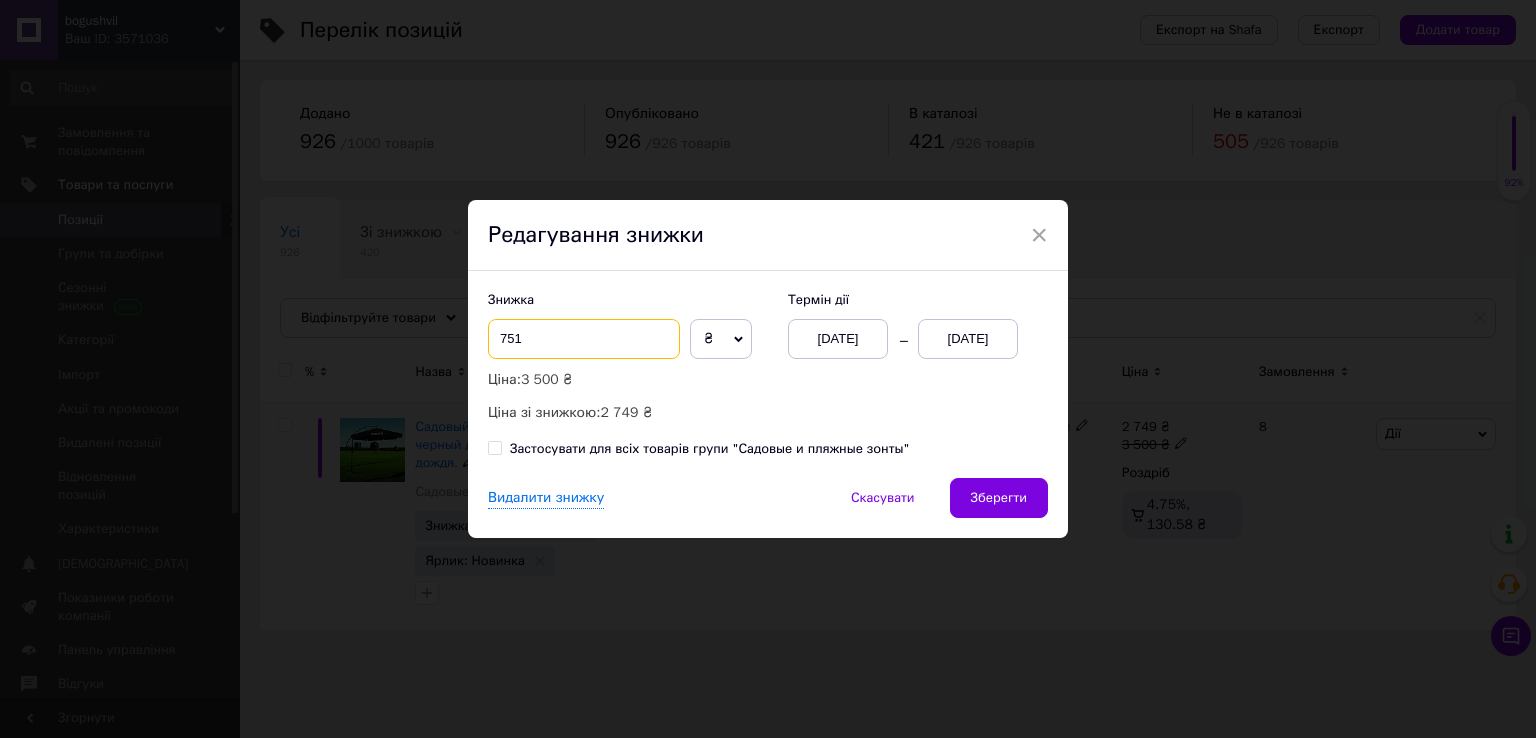 click on "751" at bounding box center [584, 339] 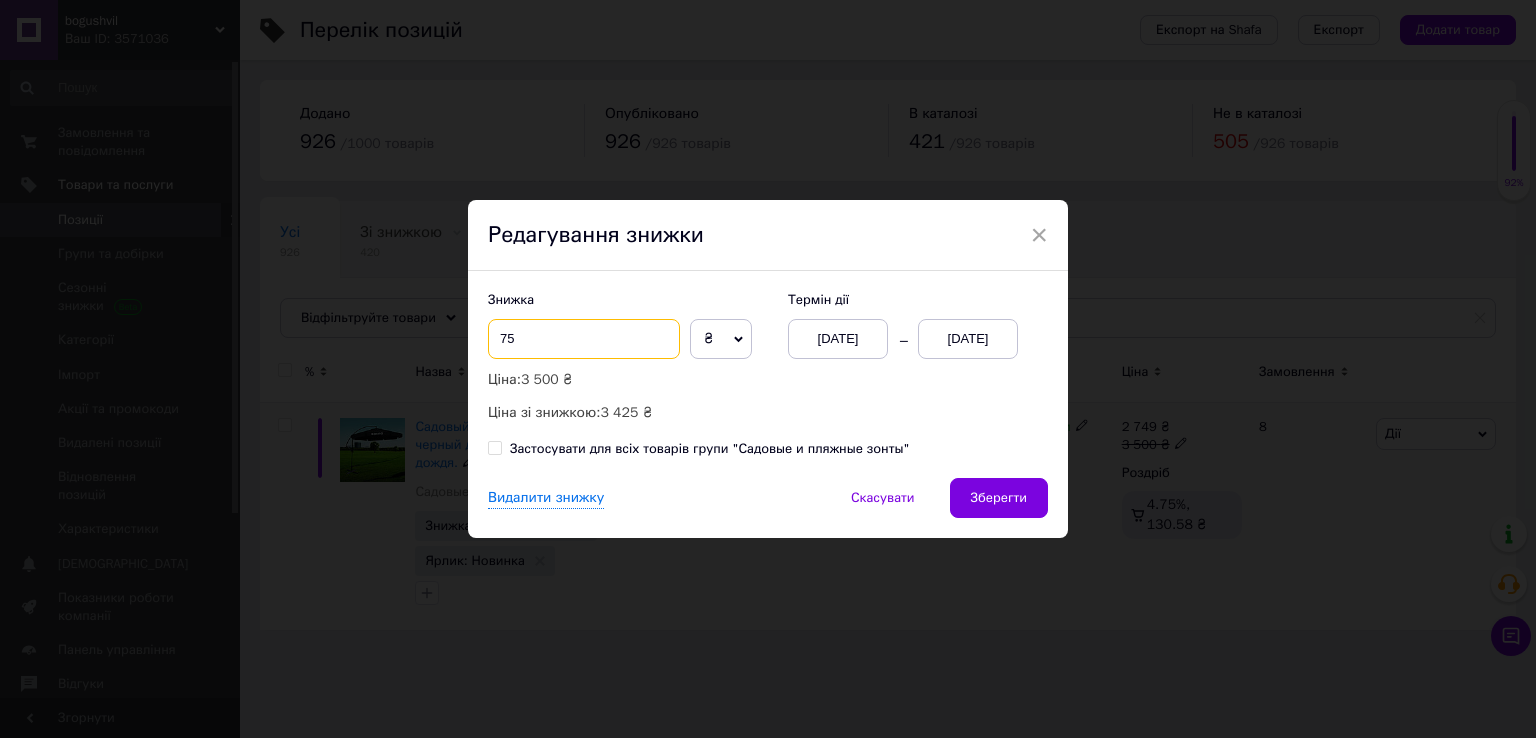 type on "7" 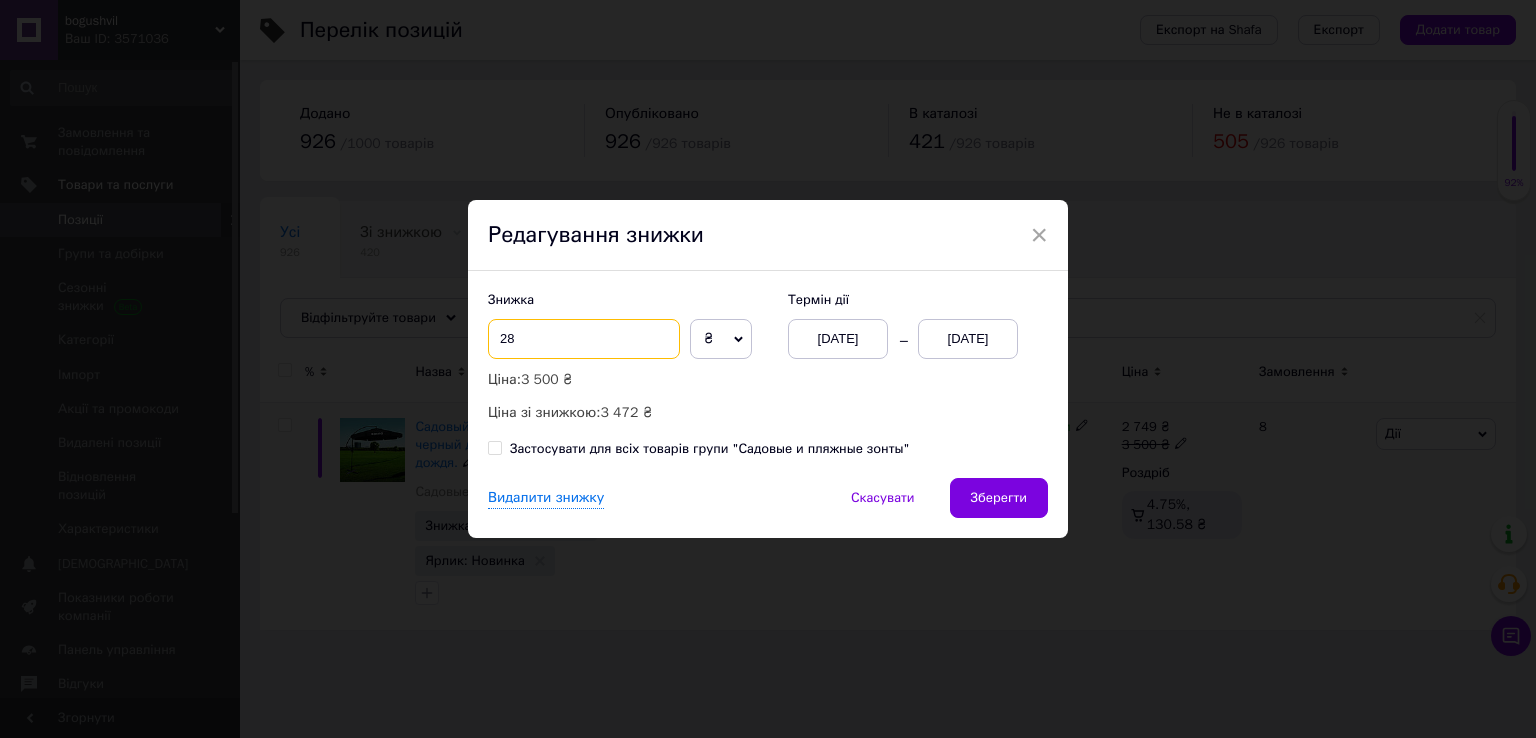 type on "2" 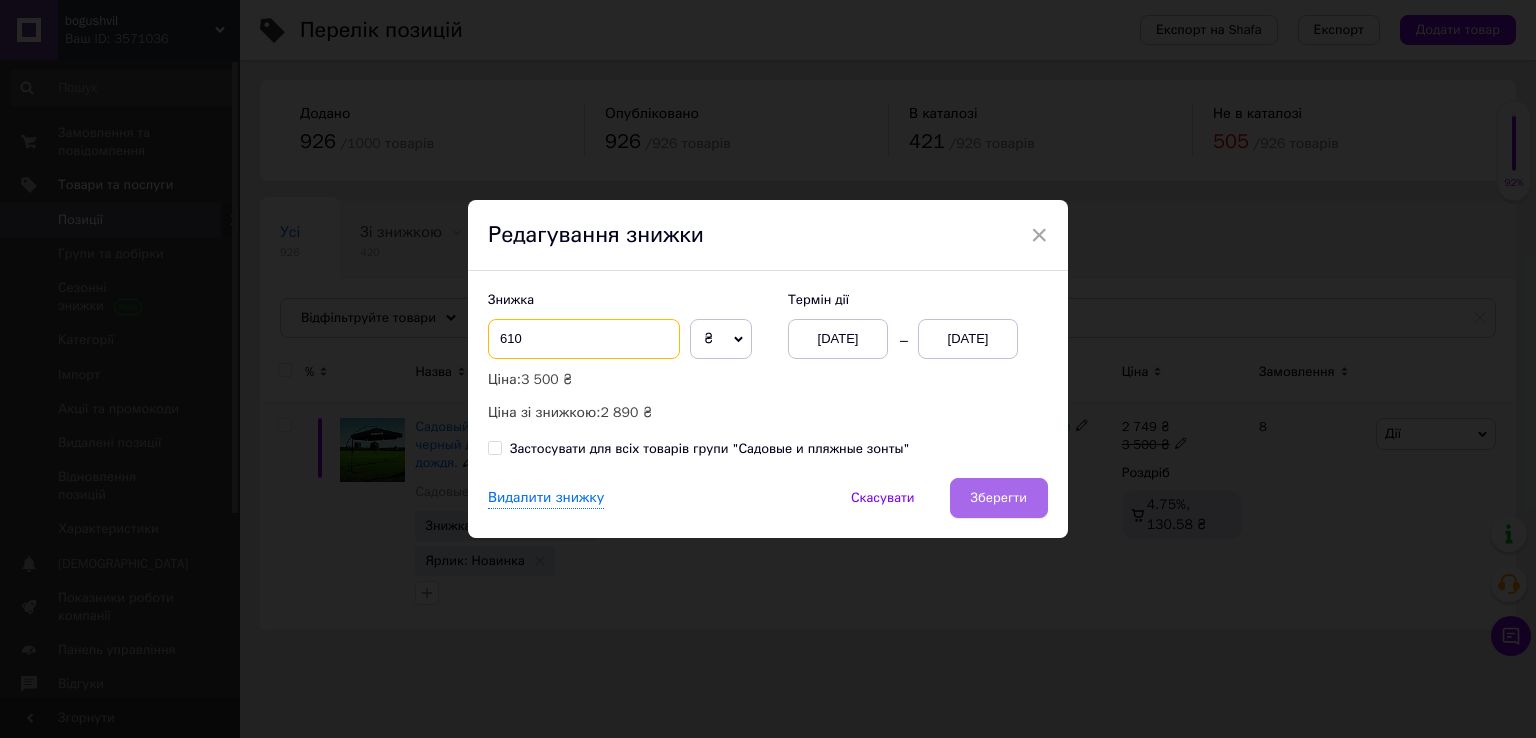 type on "610" 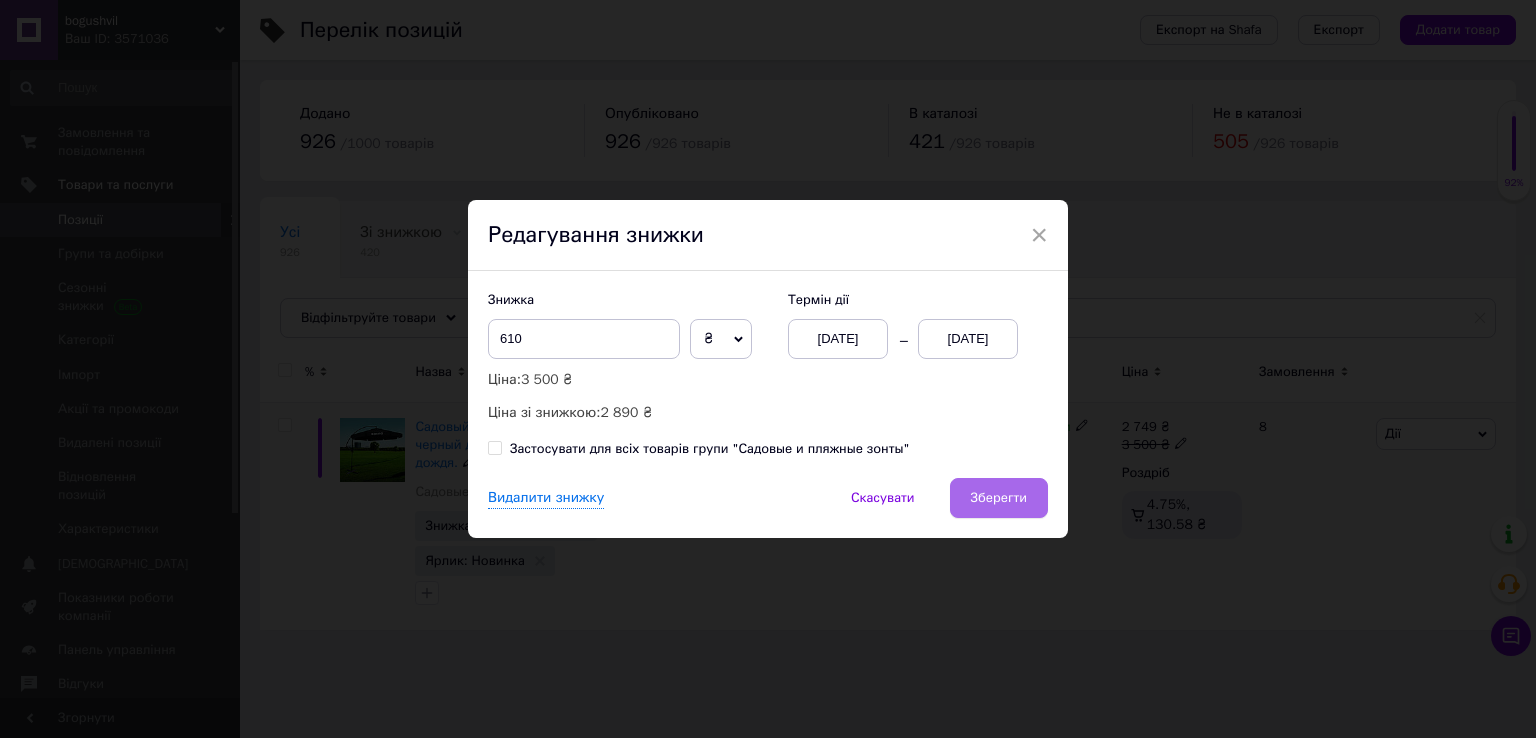 click on "Зберегти" at bounding box center (999, 498) 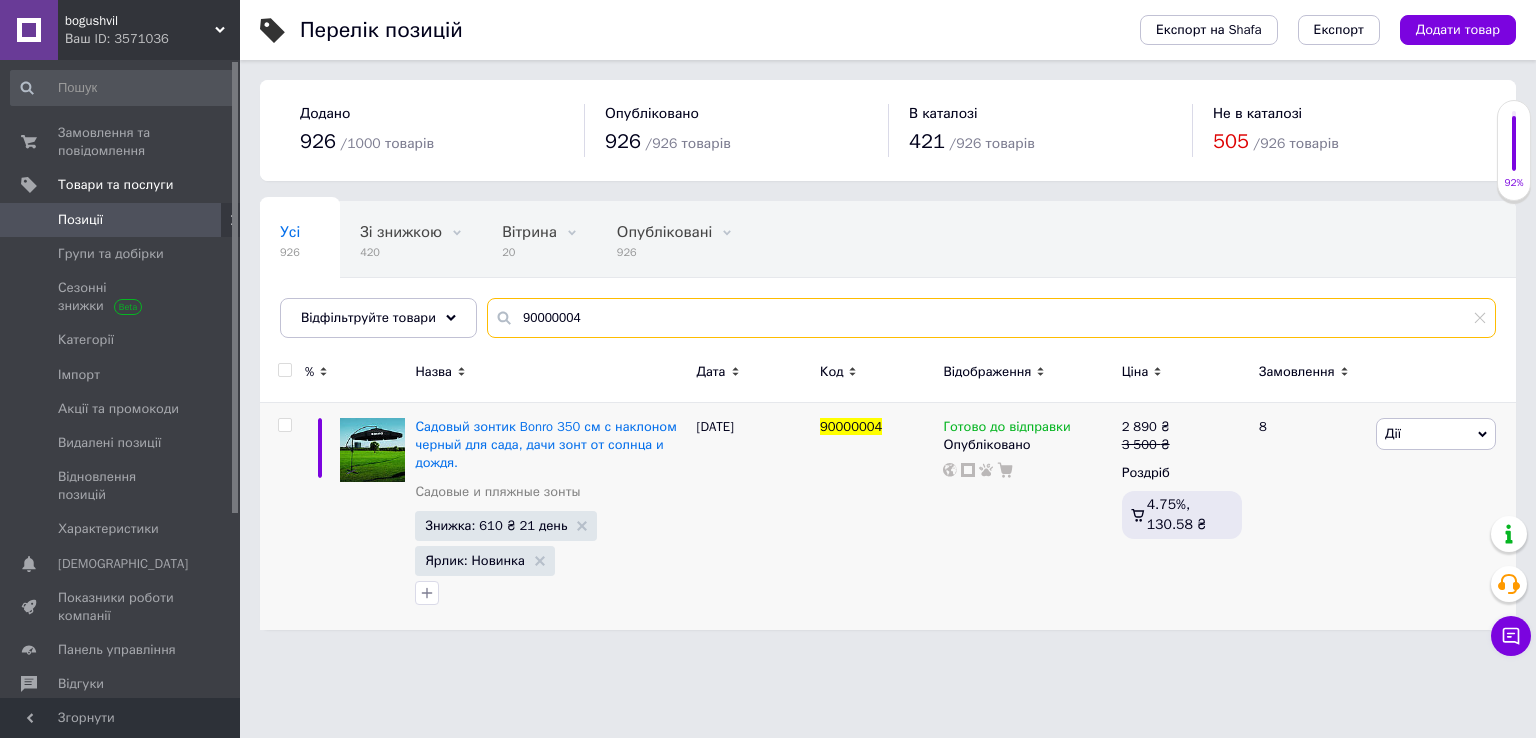 drag, startPoint x: 577, startPoint y: 310, endPoint x: 267, endPoint y: 273, distance: 312.20026 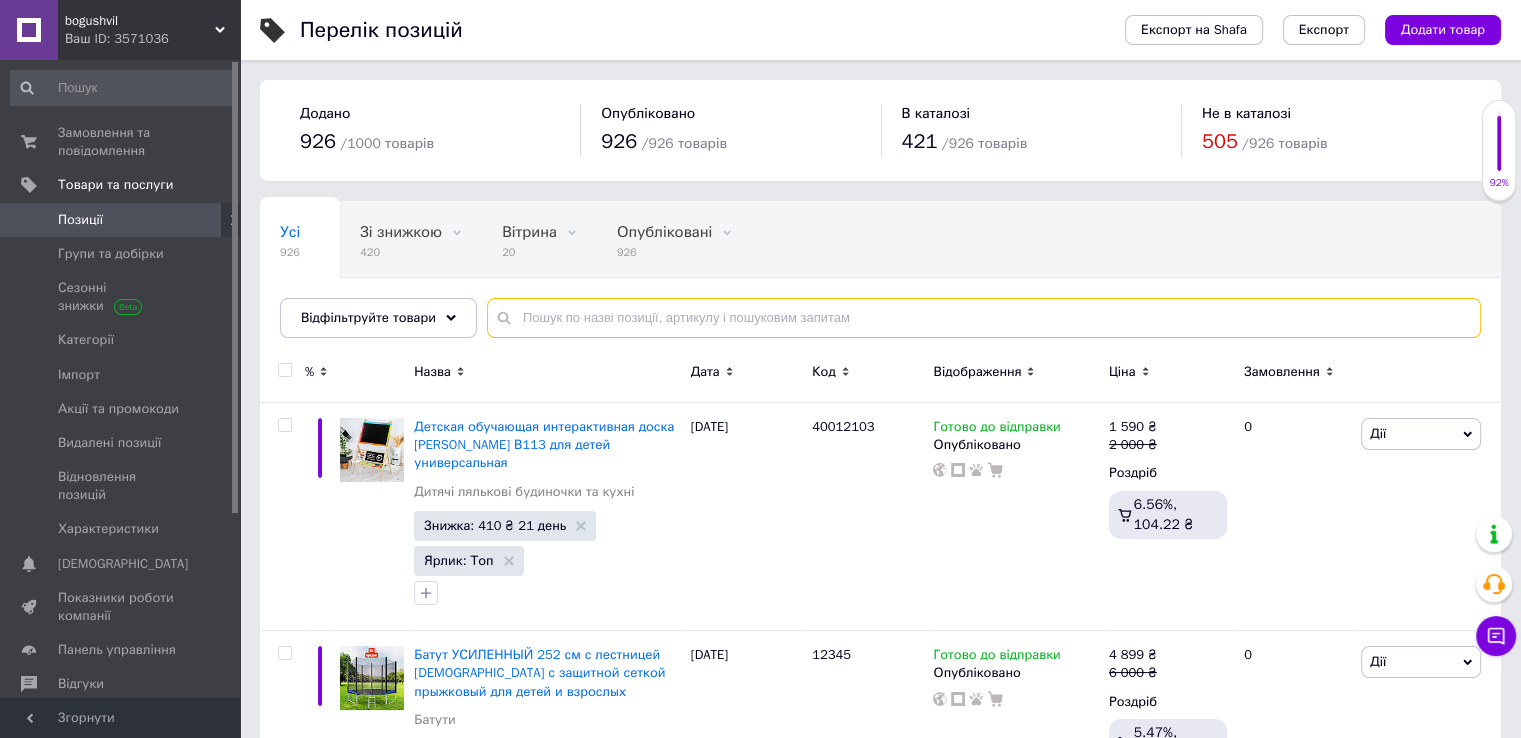 paste on "90000005" 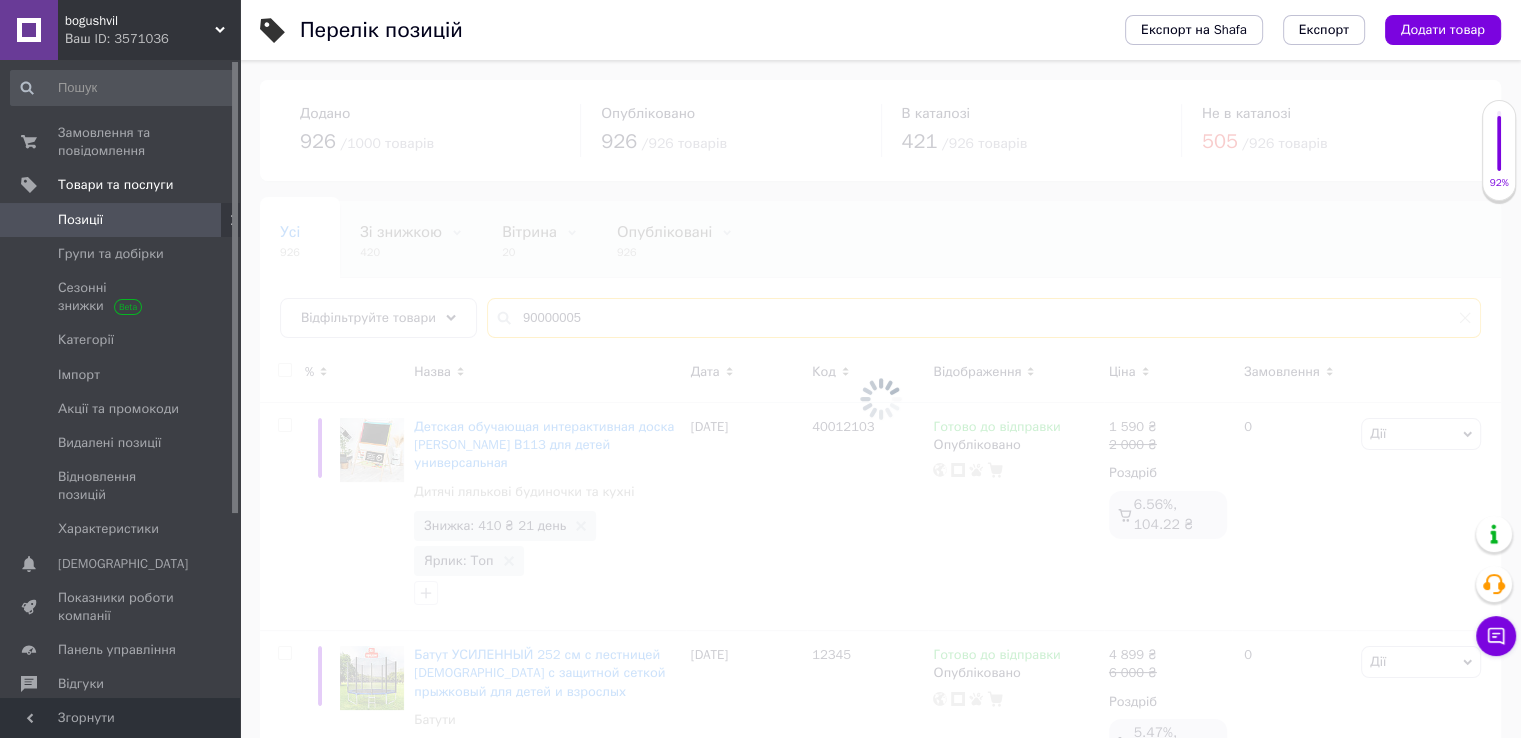 type on "90000005" 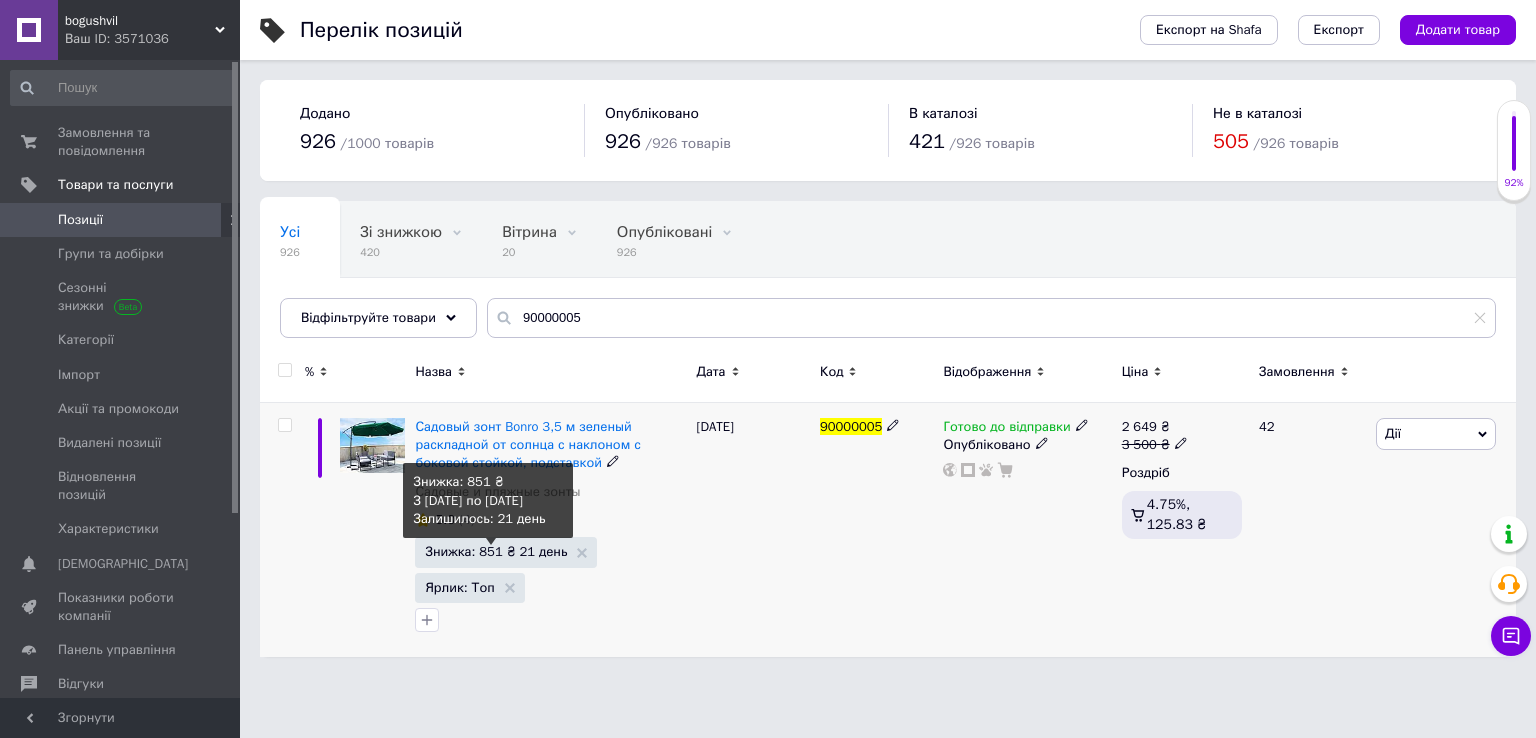 click on "Знижка: 851 ₴ 21 день" at bounding box center [496, 551] 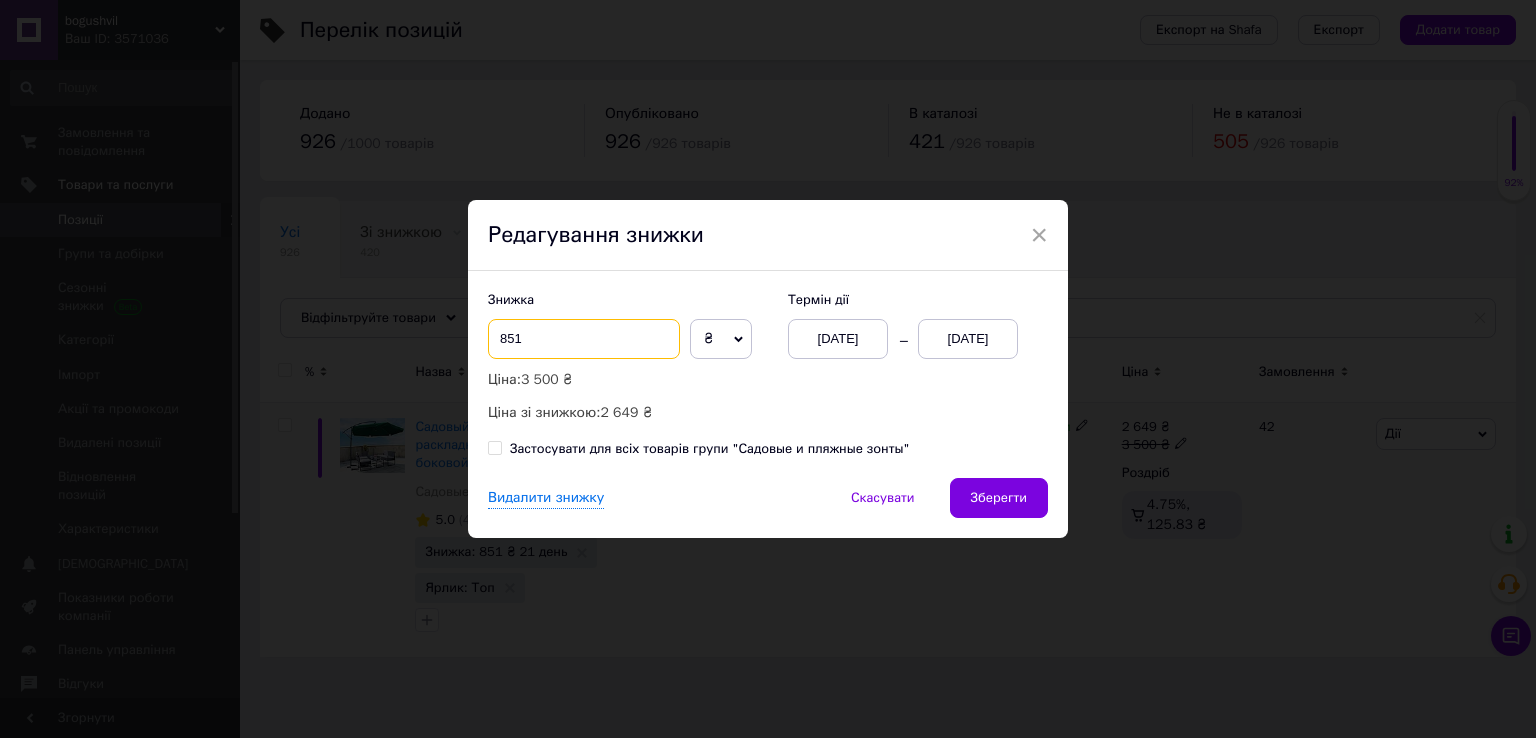 click on "851" at bounding box center (584, 339) 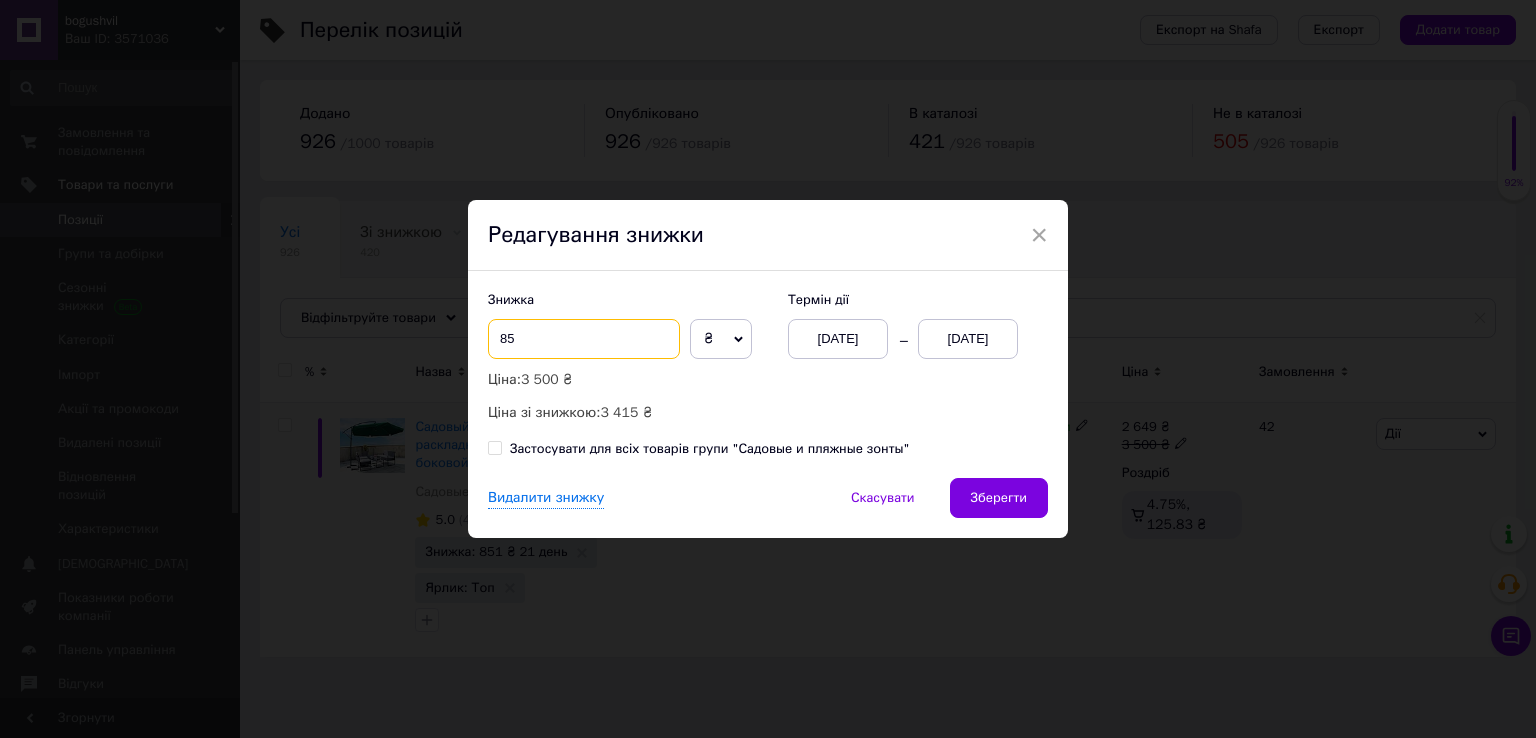 type on "8" 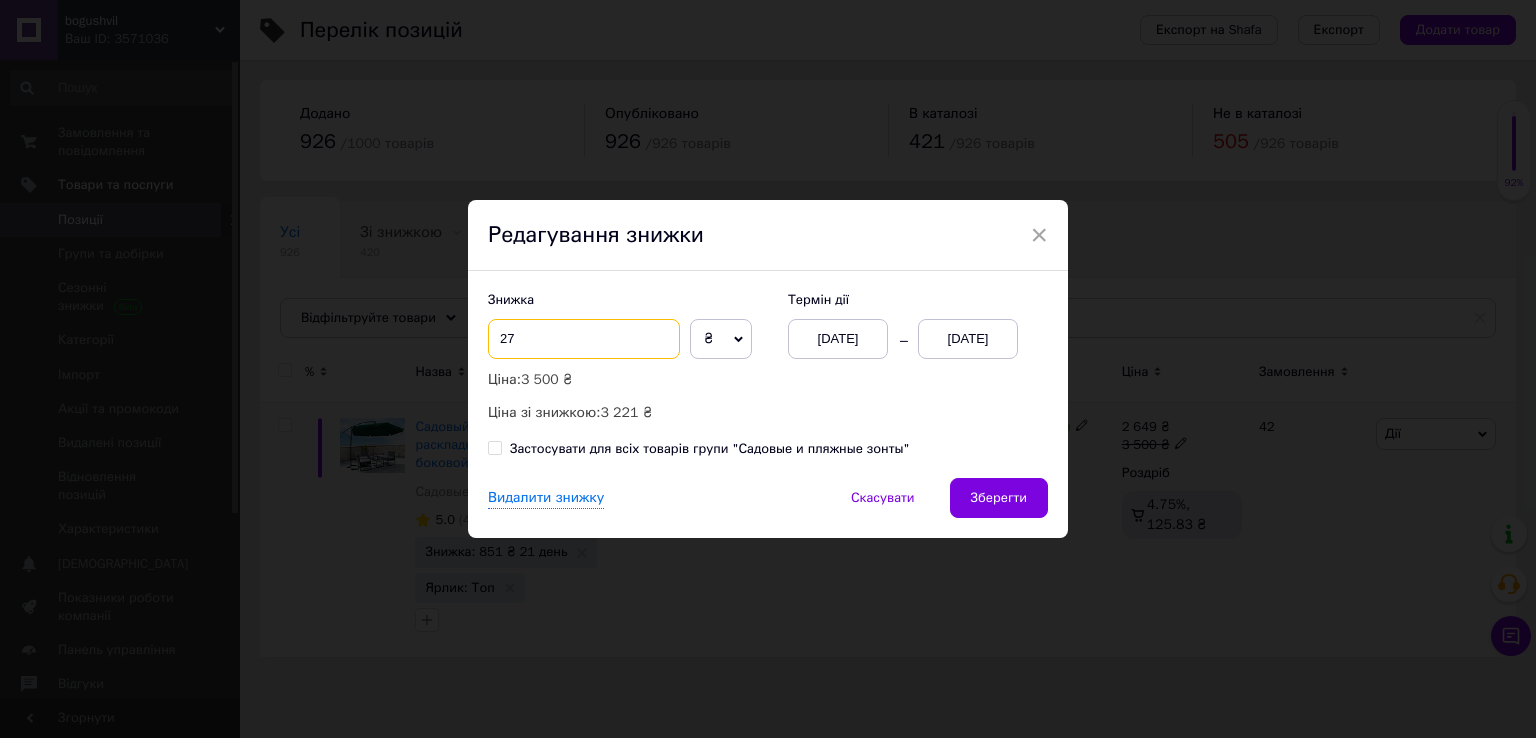 type on "2" 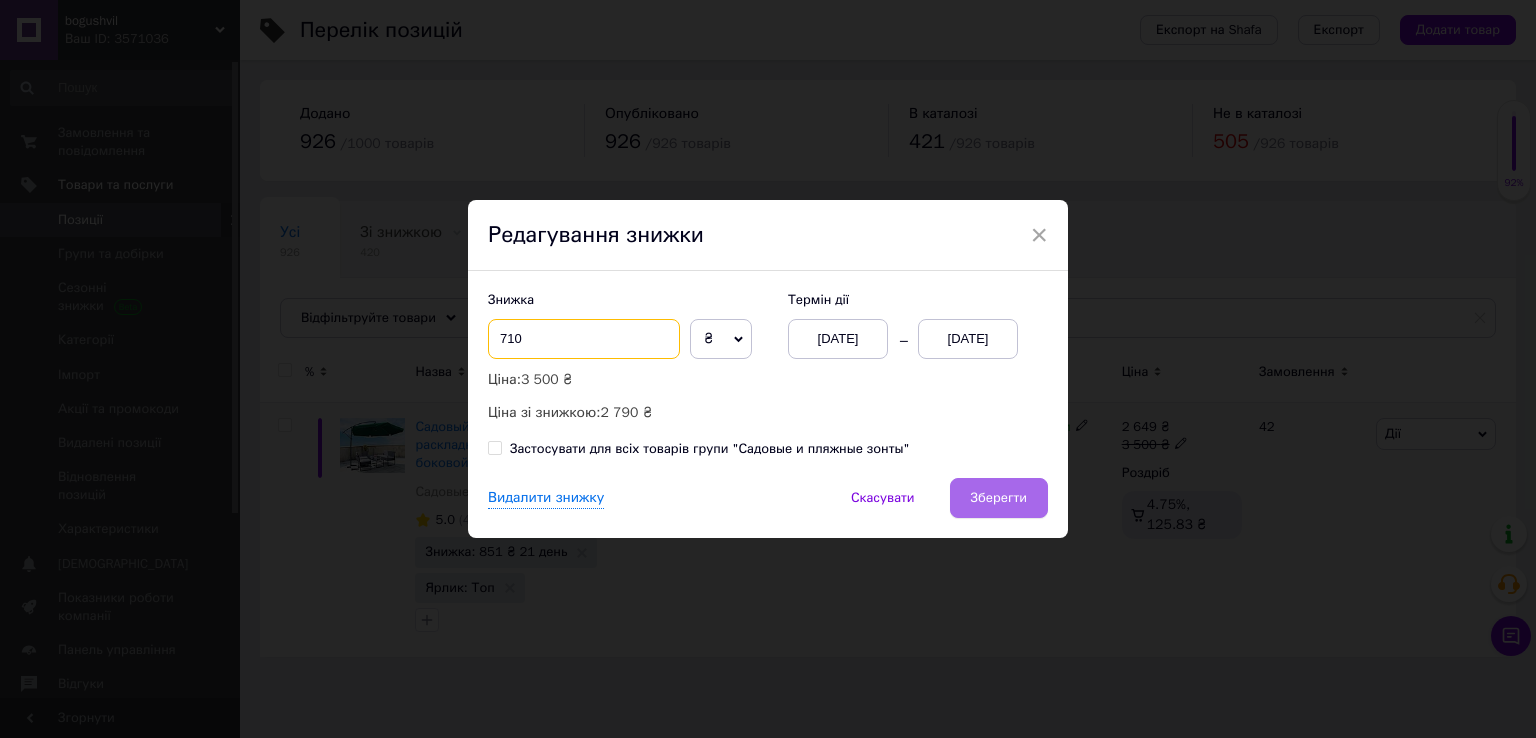 type on "710" 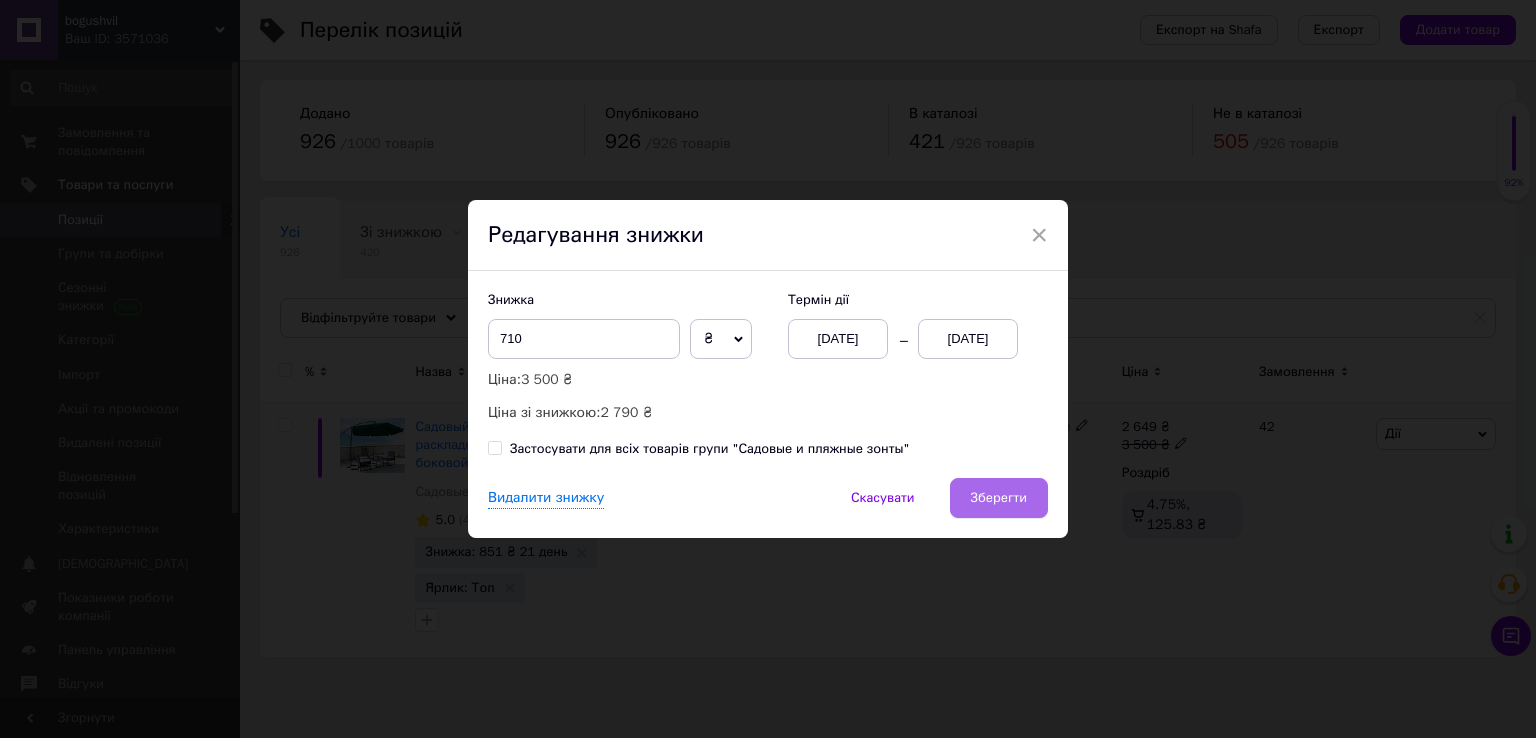 click on "Зберегти" at bounding box center [999, 498] 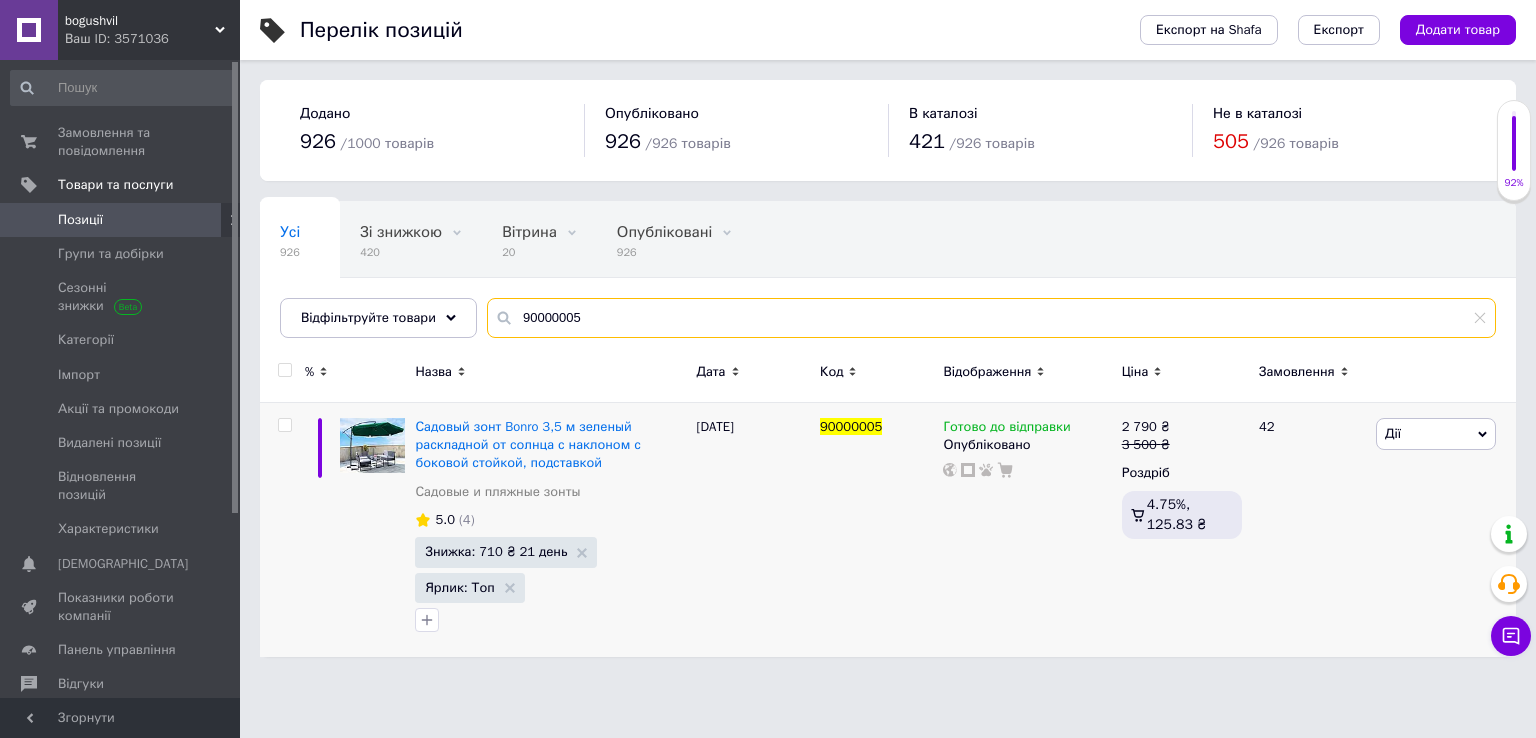 click on "Усі 926 Зі знижкою 420 Видалити Редагувати Вітрина 20 Видалити Редагувати Опубліковані 926 Видалити Редагувати Приховані 0 Видалити Редагувати Ok Відфільтровано...  Зберегти Нічого не знайдено Можливо, помилка у слові  або немає відповідностей за вашим запитом. Усі 926 Зі знижкою 420 Вітрина 20 Опубліковані 926 Приховані 0 Відфільтруйте товари 90000005" at bounding box center (888, 269) 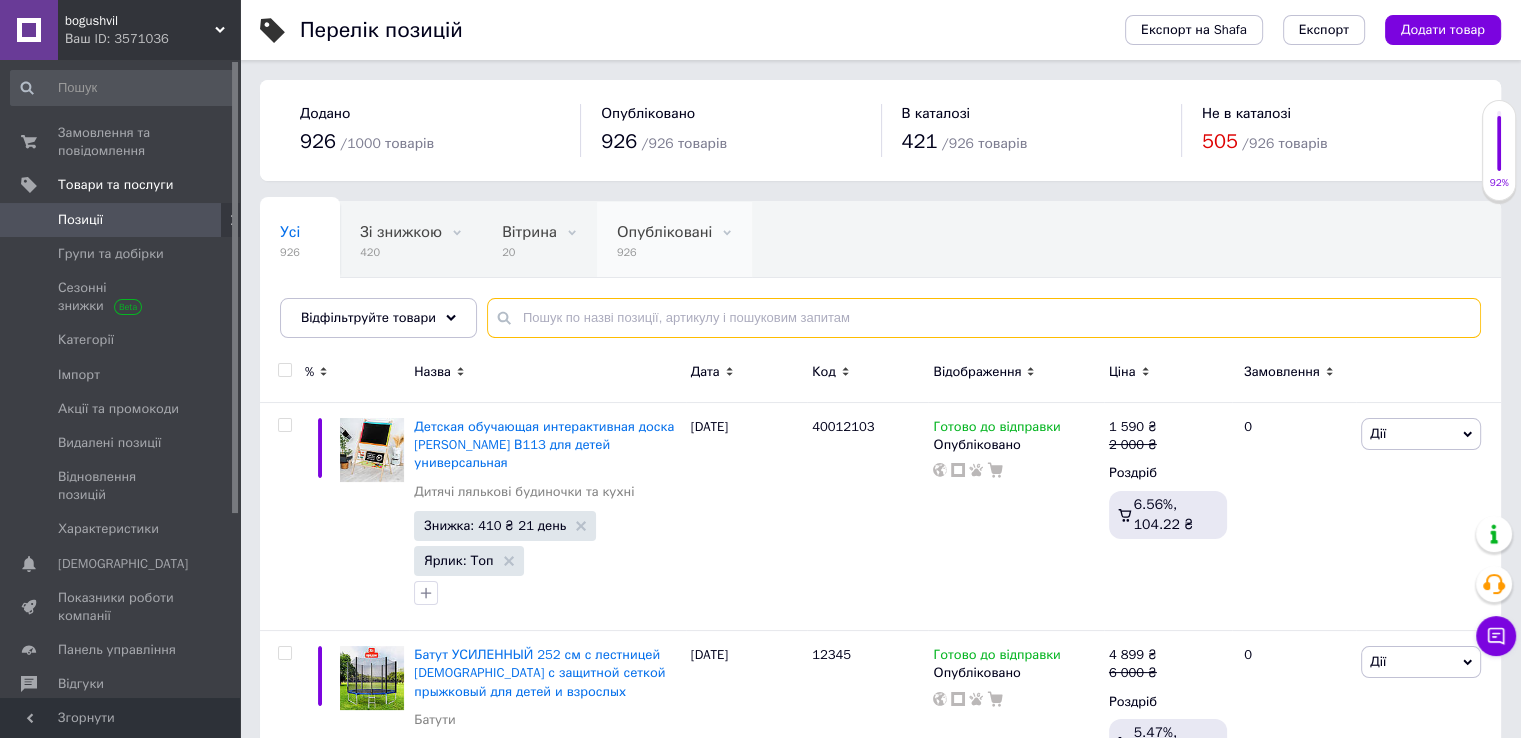 paste on "42400511" 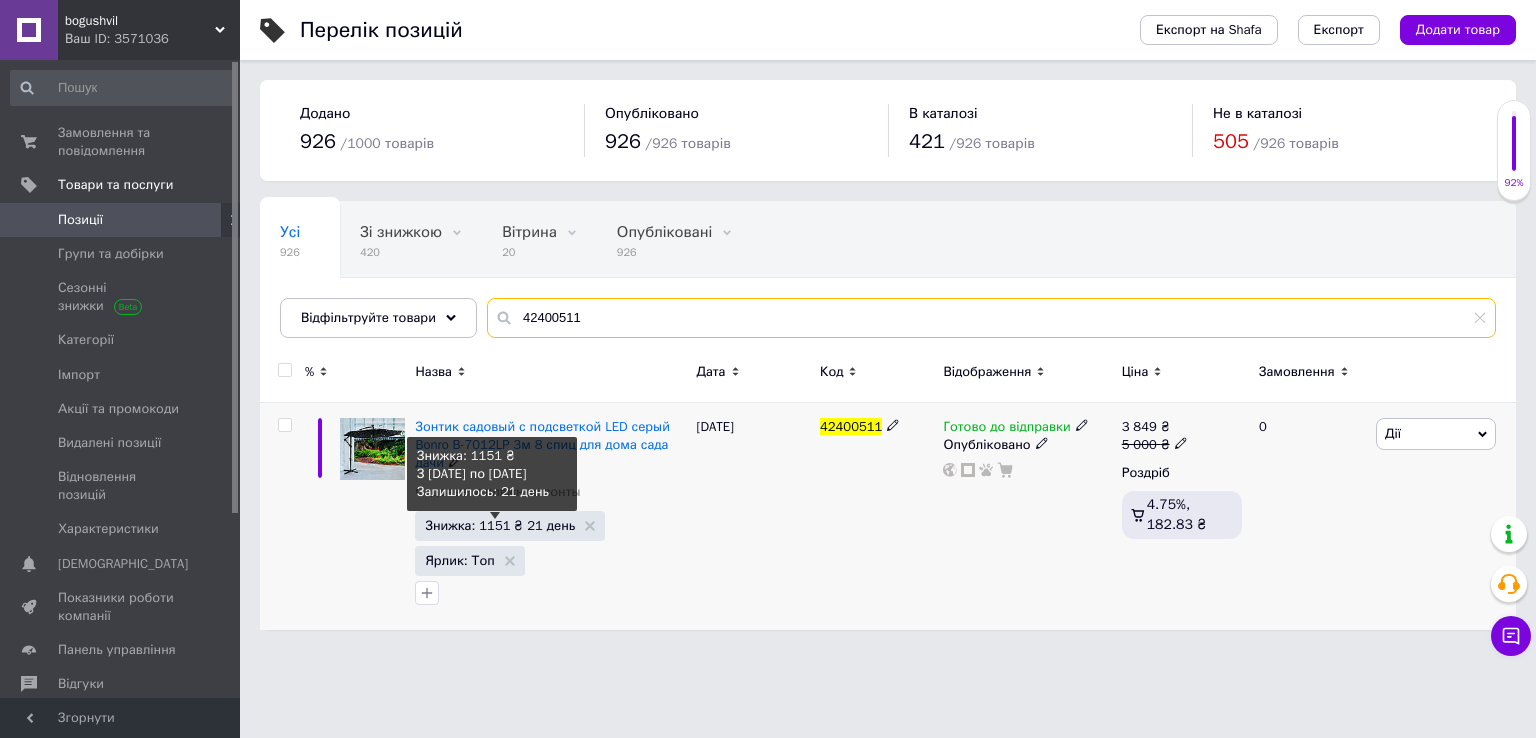 type on "42400511" 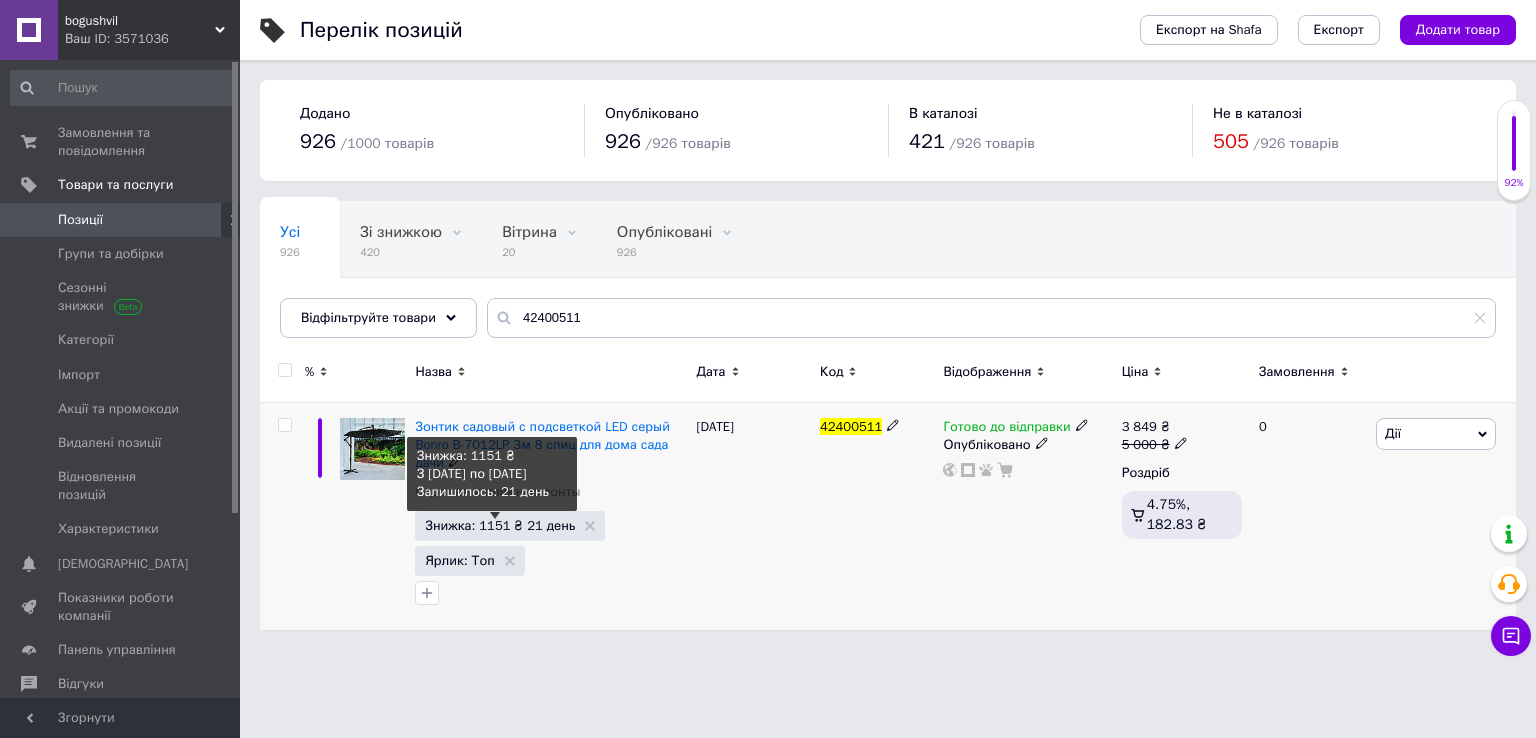 click on "Знижка: 1151 ₴ 21 день" at bounding box center (500, 525) 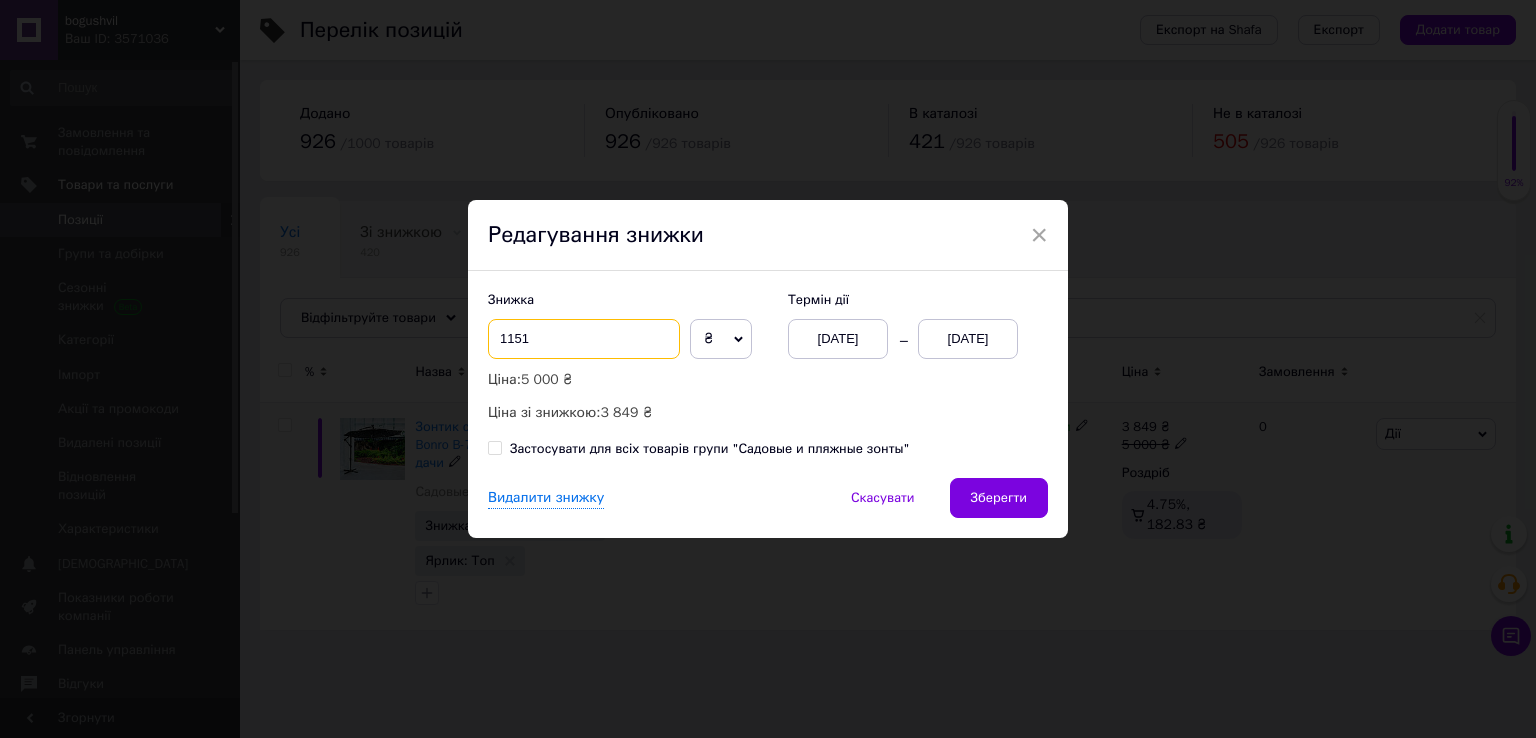 click on "1151" at bounding box center (584, 339) 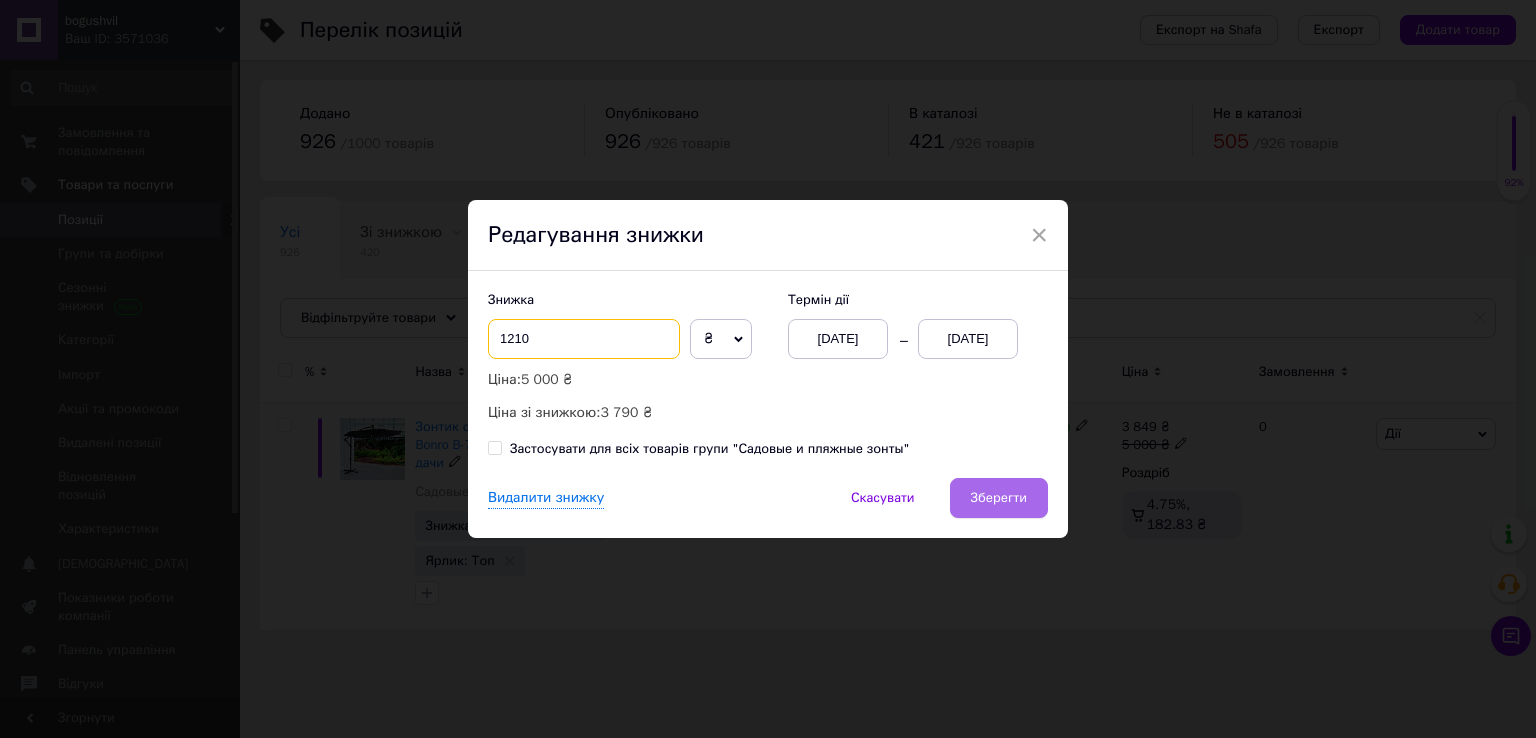 type on "1210" 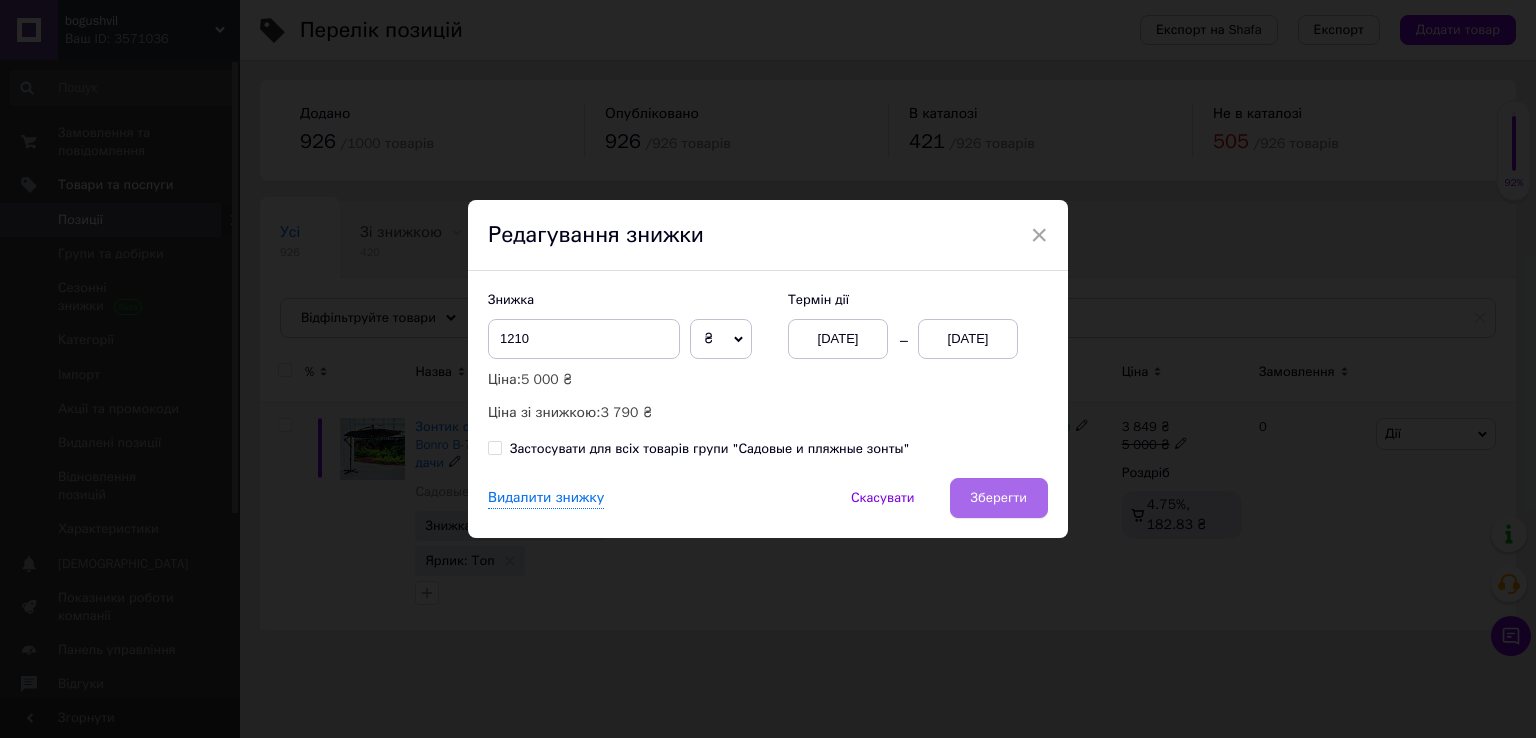 click on "Зберегти" at bounding box center [999, 498] 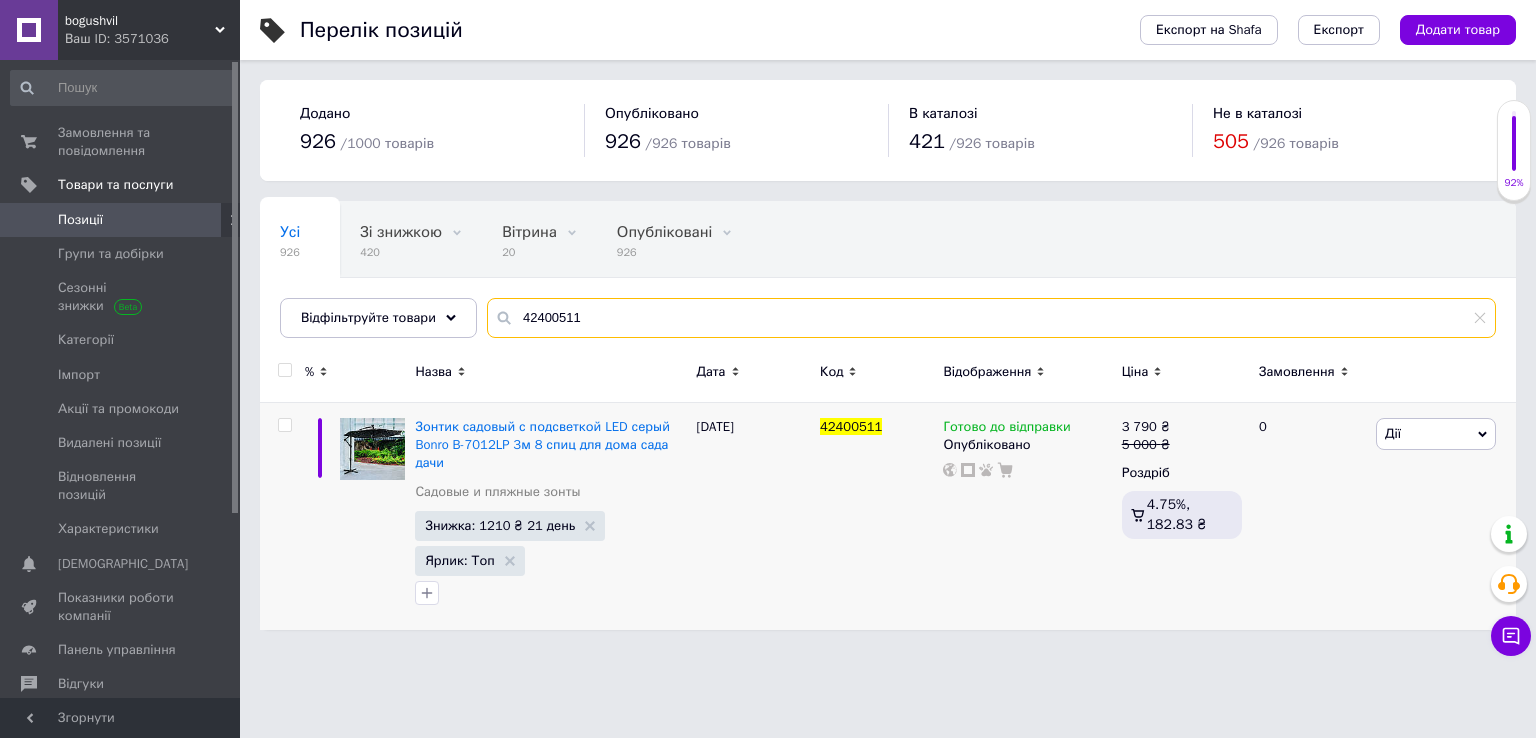 drag, startPoint x: 575, startPoint y: 311, endPoint x: 258, endPoint y: 245, distance: 323.7978 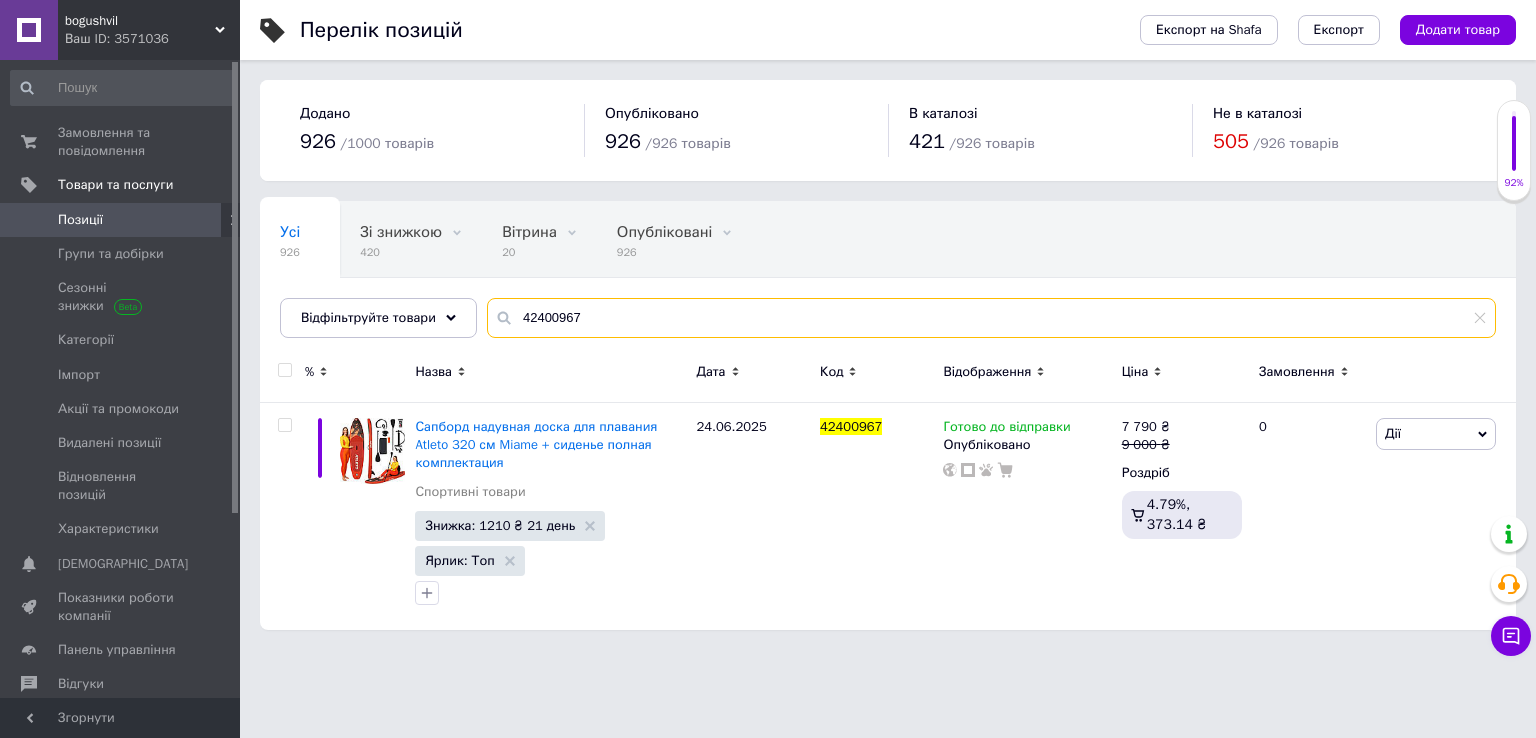 type on "42400967" 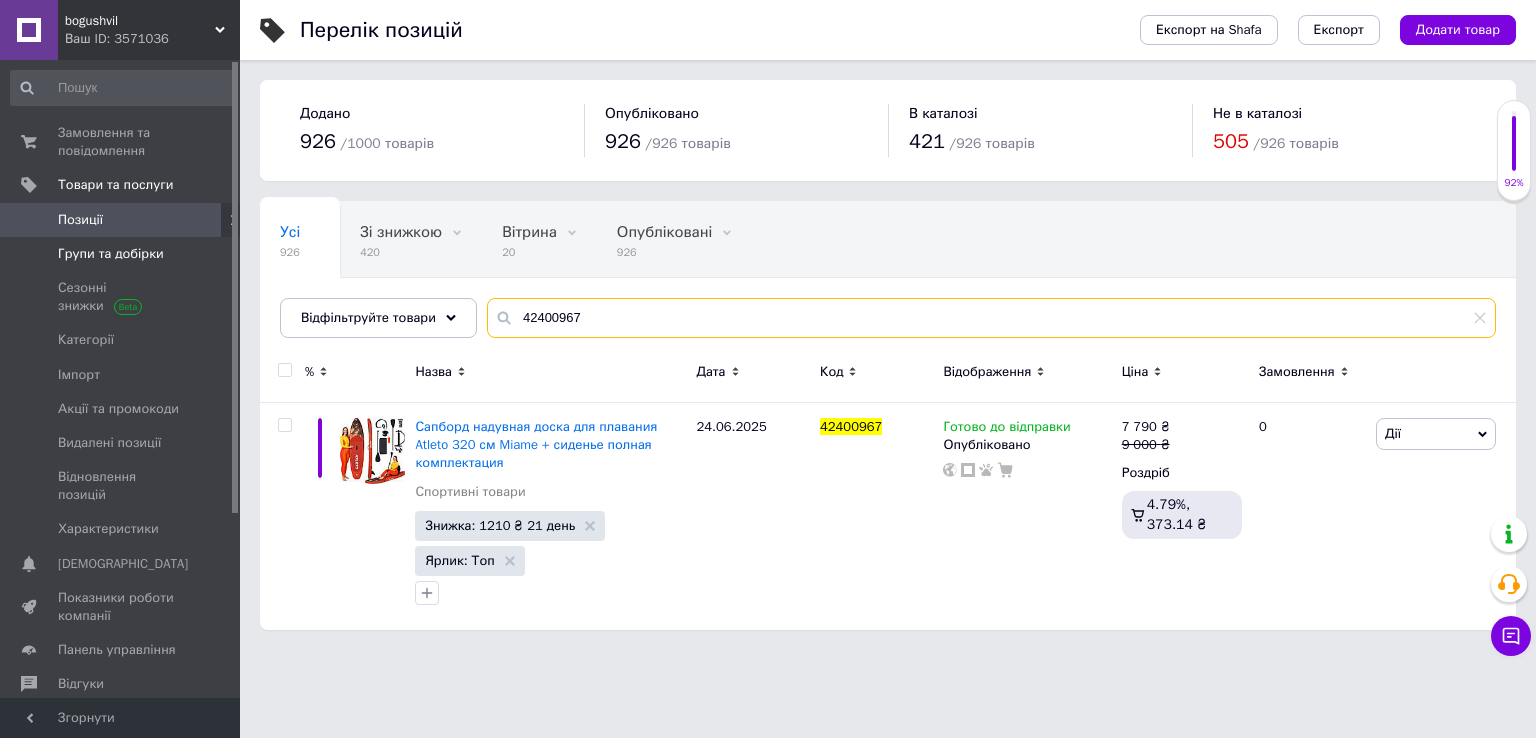 drag, startPoint x: 515, startPoint y: 300, endPoint x: 229, endPoint y: 245, distance: 291.24045 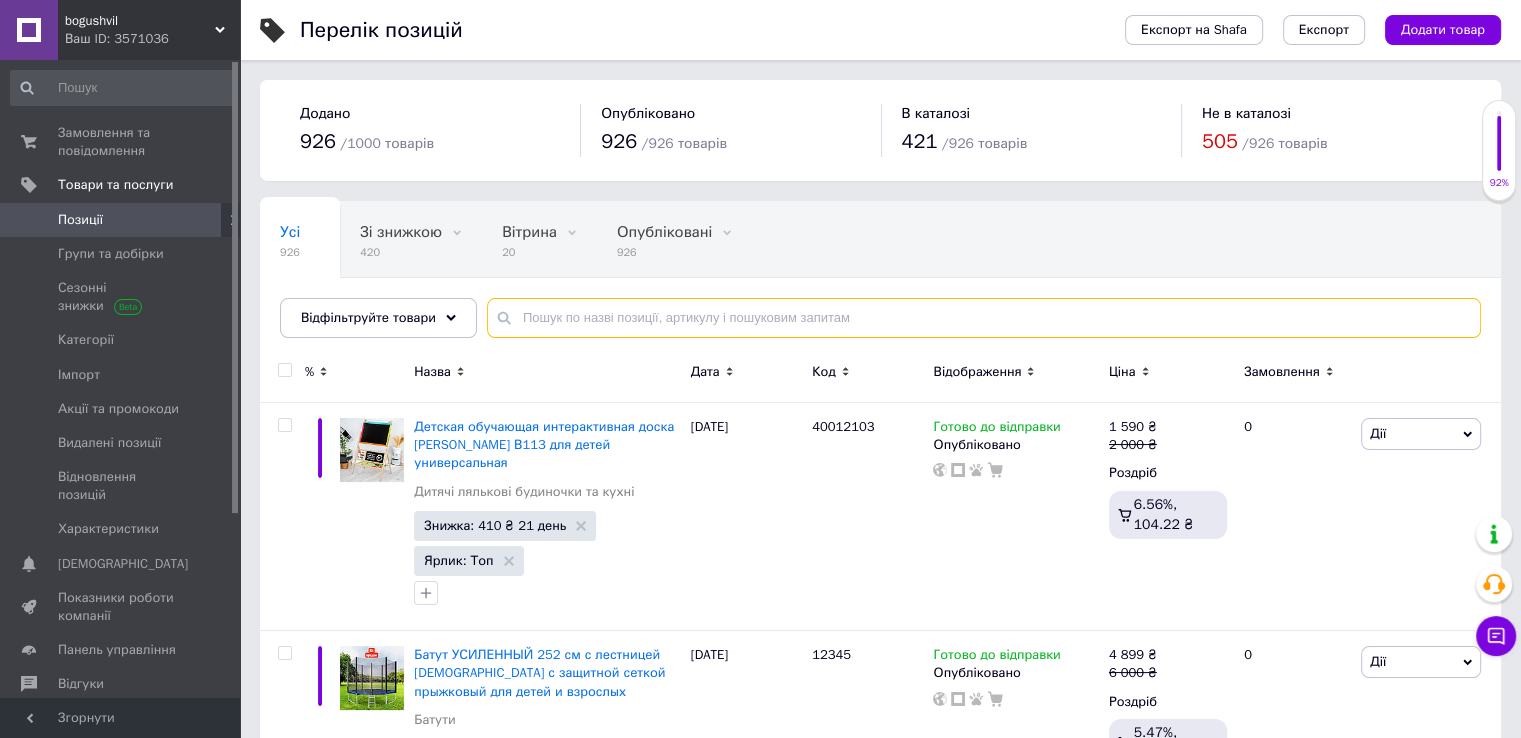 paste on "42400997" 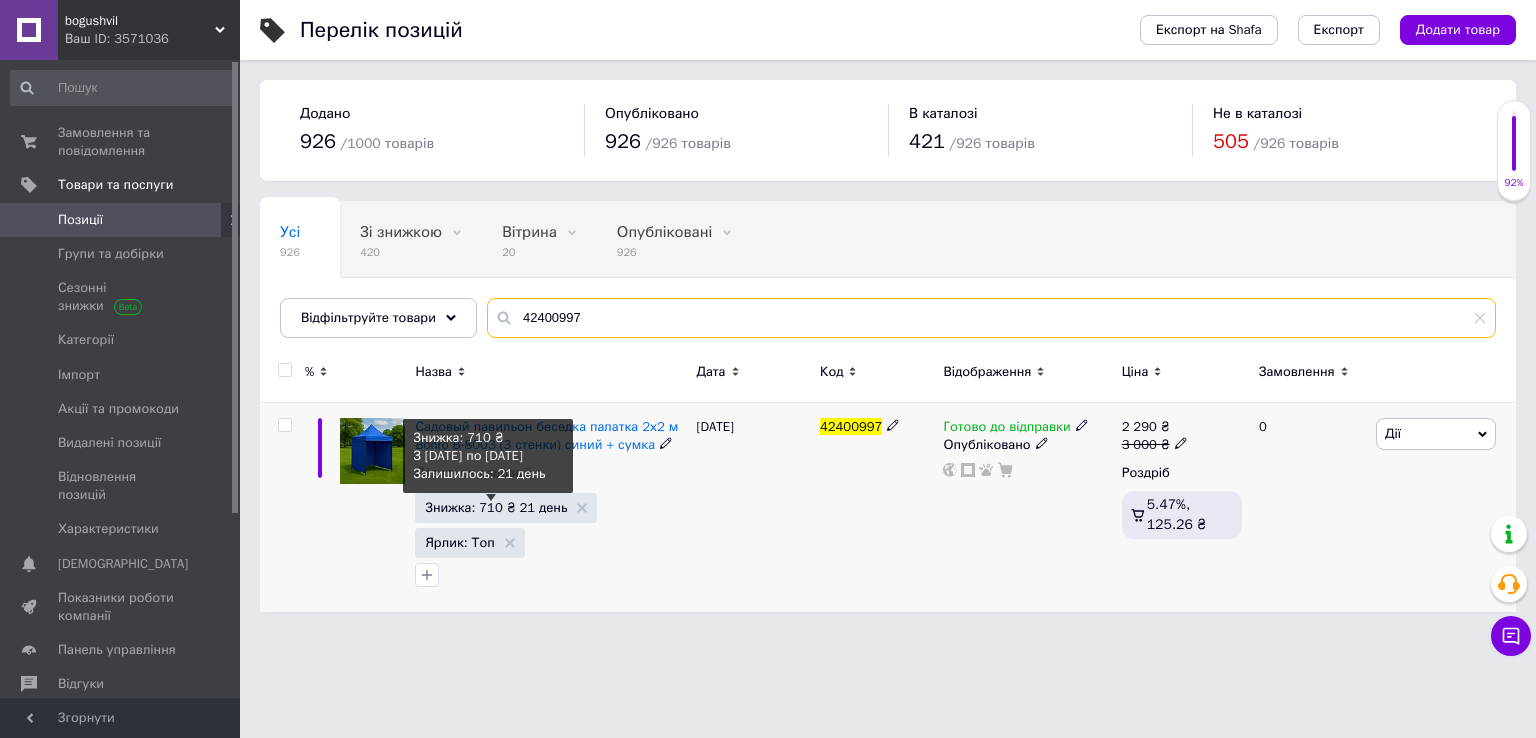 type on "42400997" 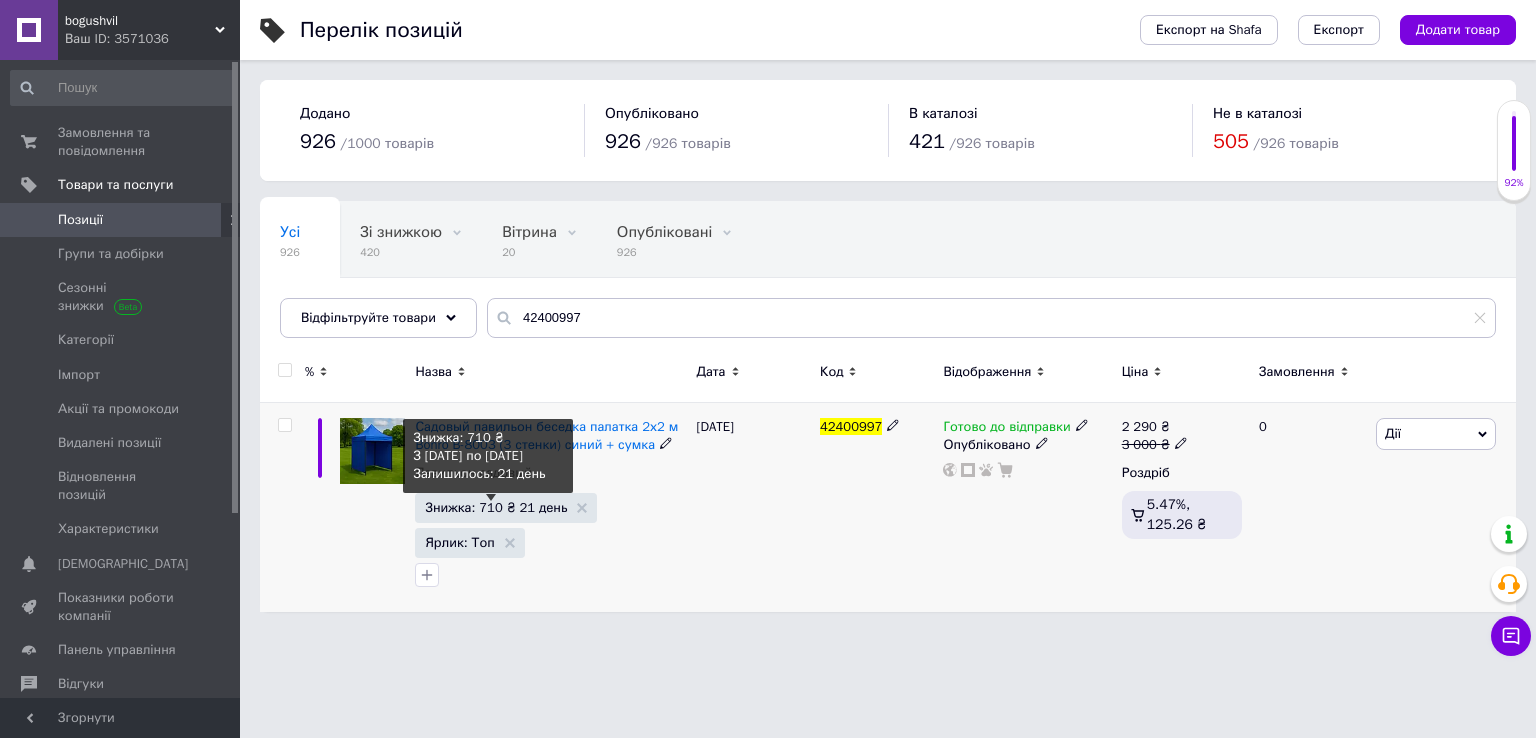 click on "Знижка: 710 ₴ 21 день" at bounding box center (496, 507) 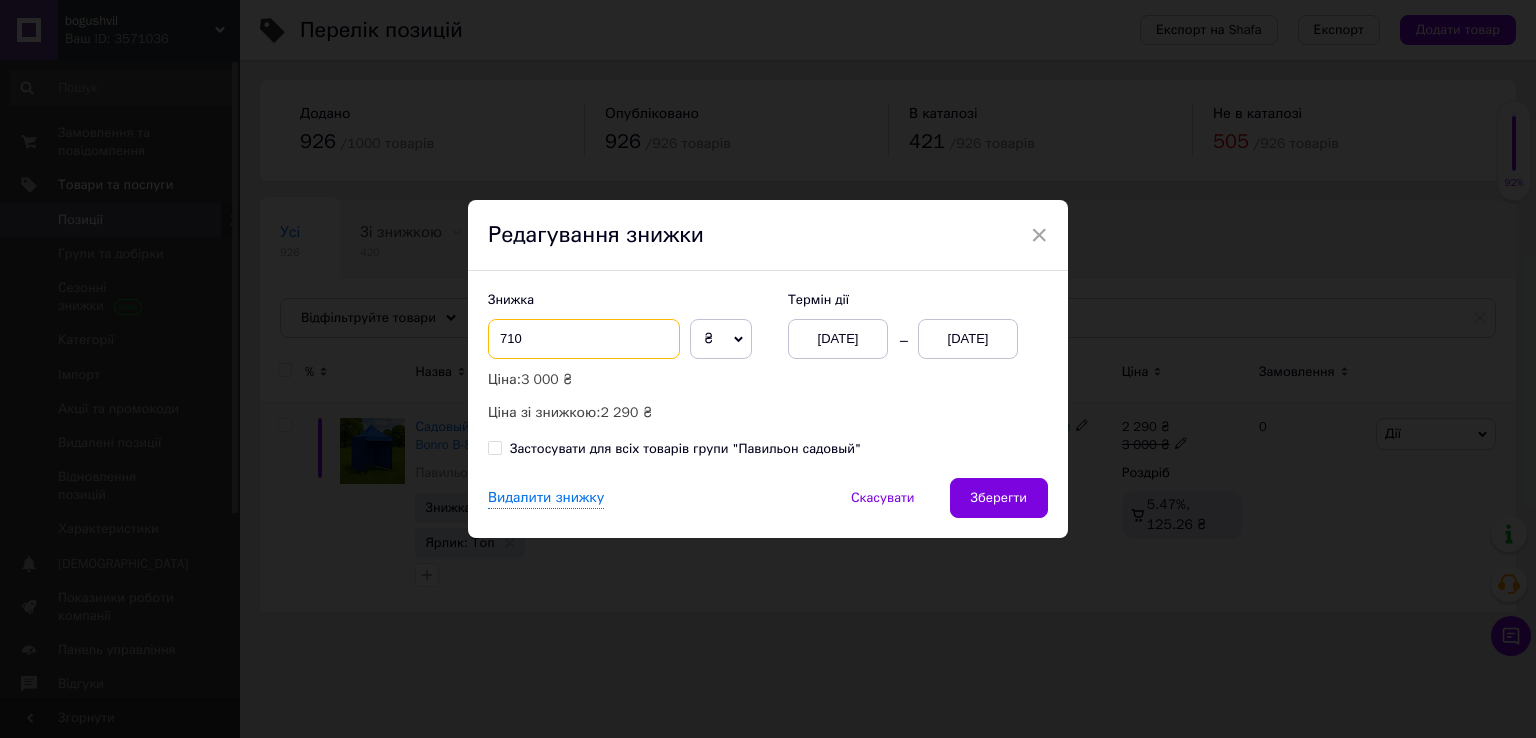 click on "710" at bounding box center [584, 339] 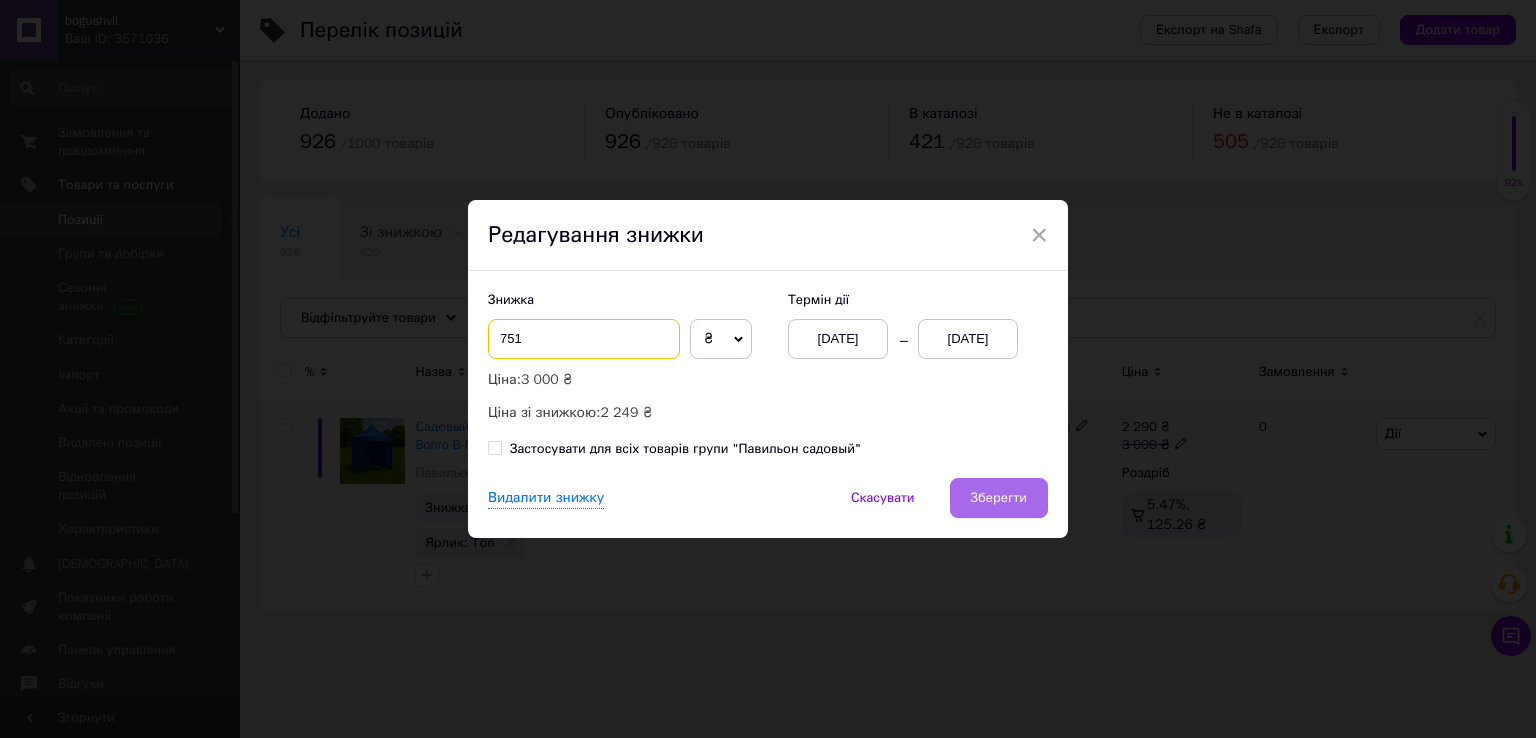 type on "751" 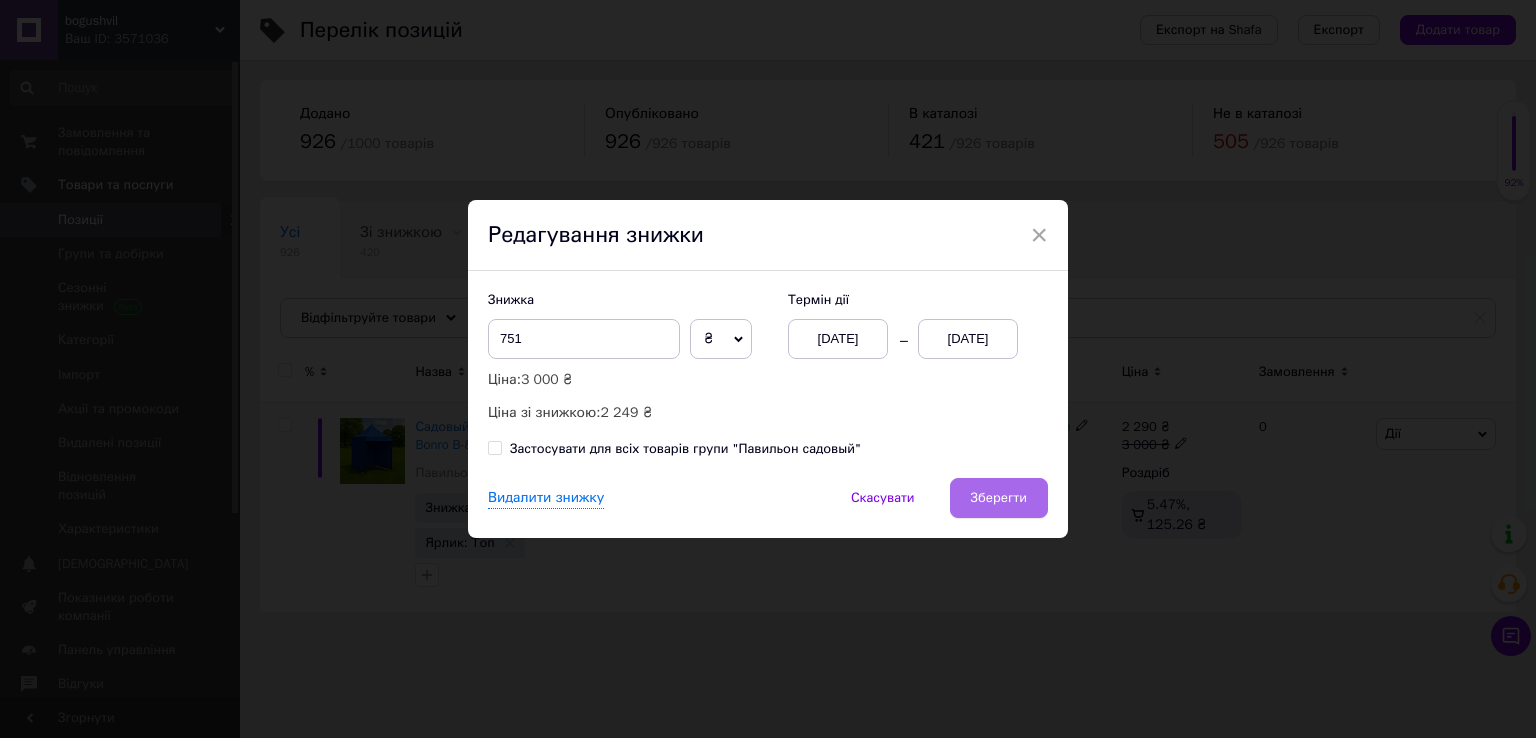 click on "Зберегти" at bounding box center (999, 498) 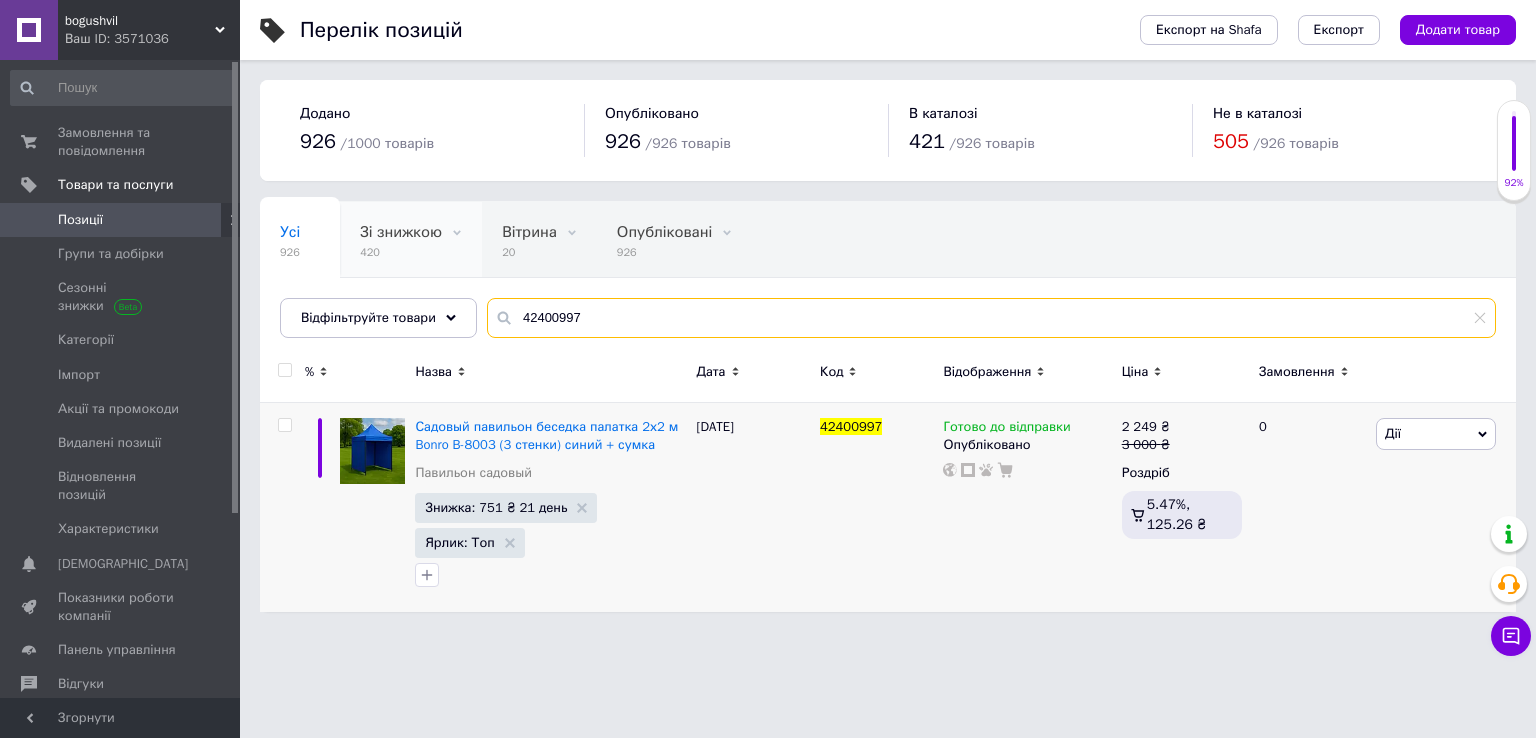 drag, startPoint x: 575, startPoint y: 309, endPoint x: 340, endPoint y: 265, distance: 239.08366 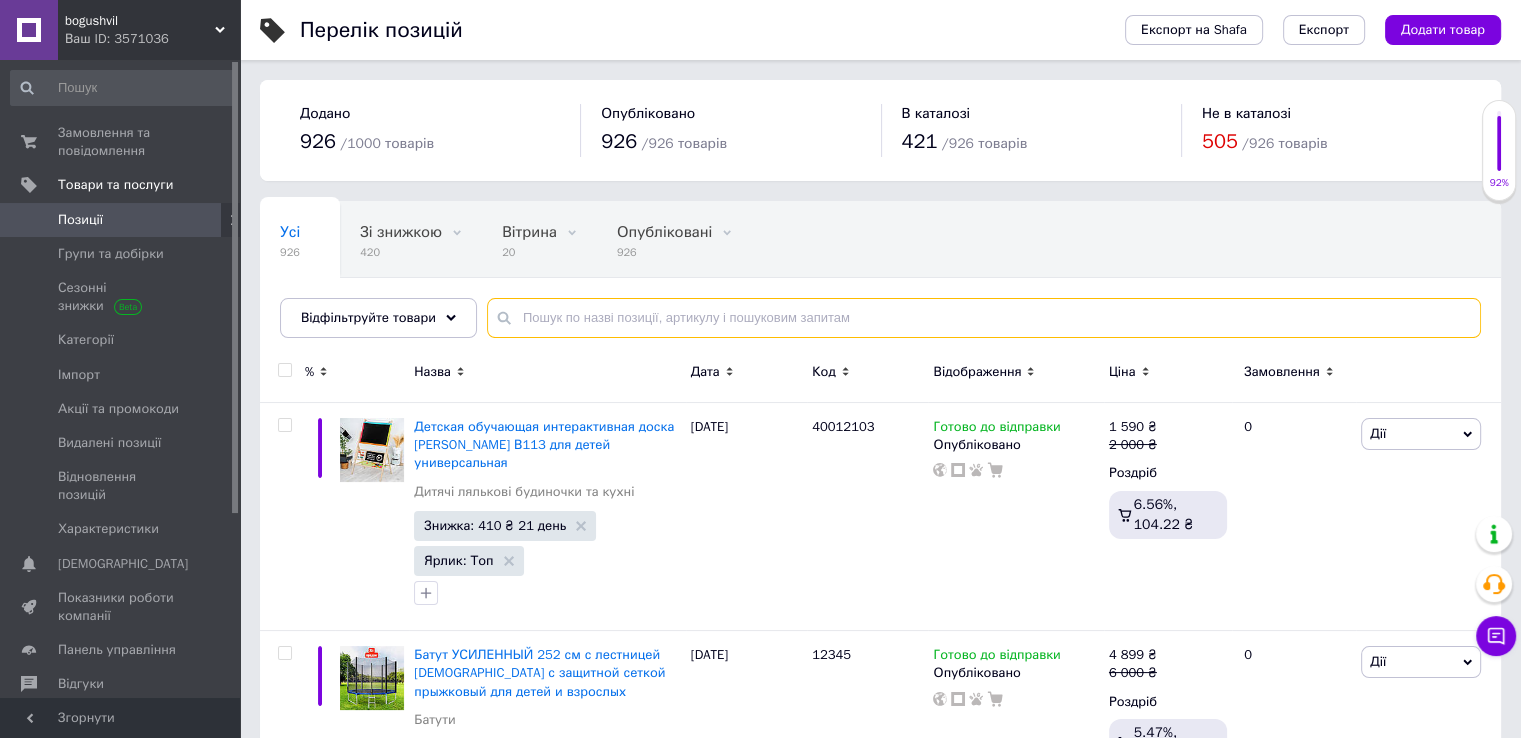 paste on "42400991" 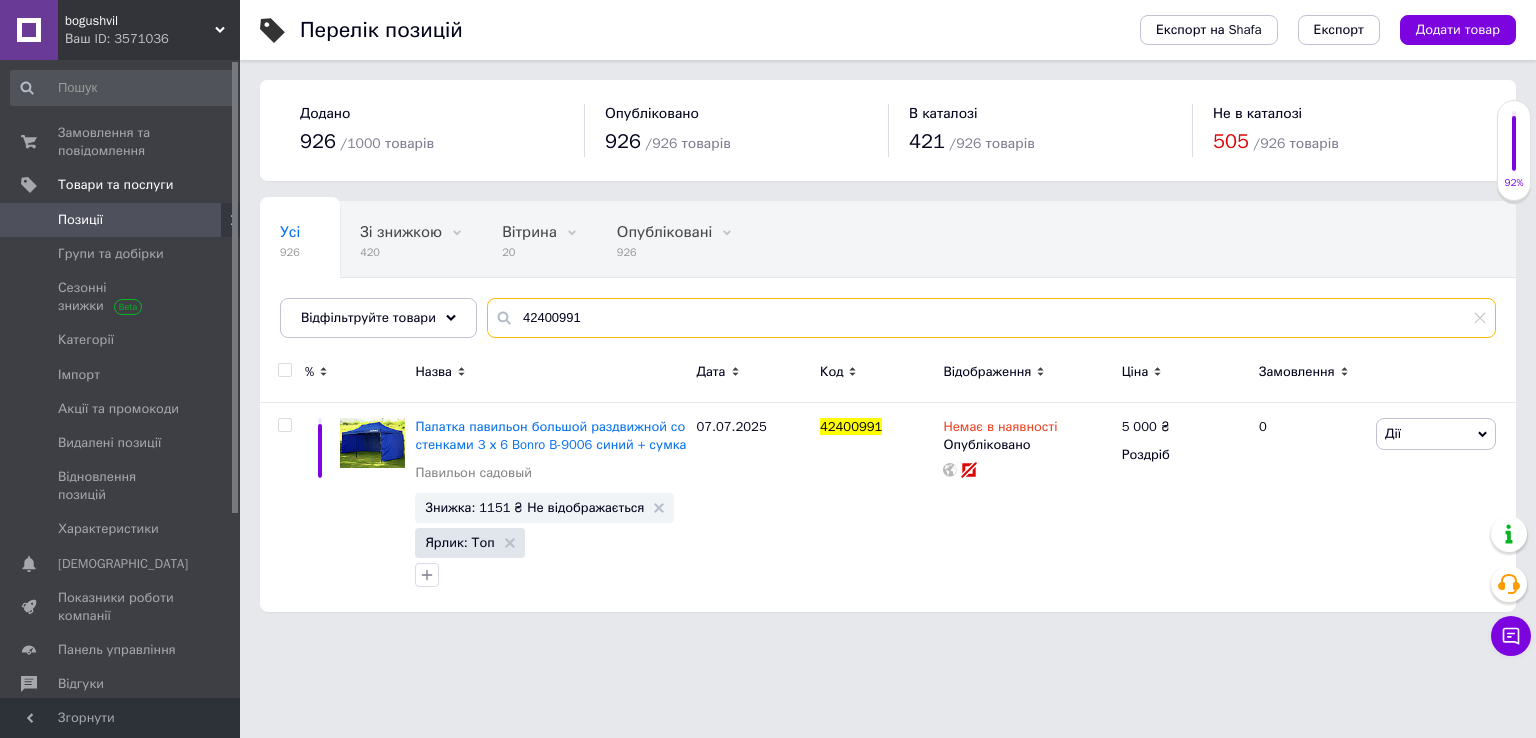 type on "42400991" 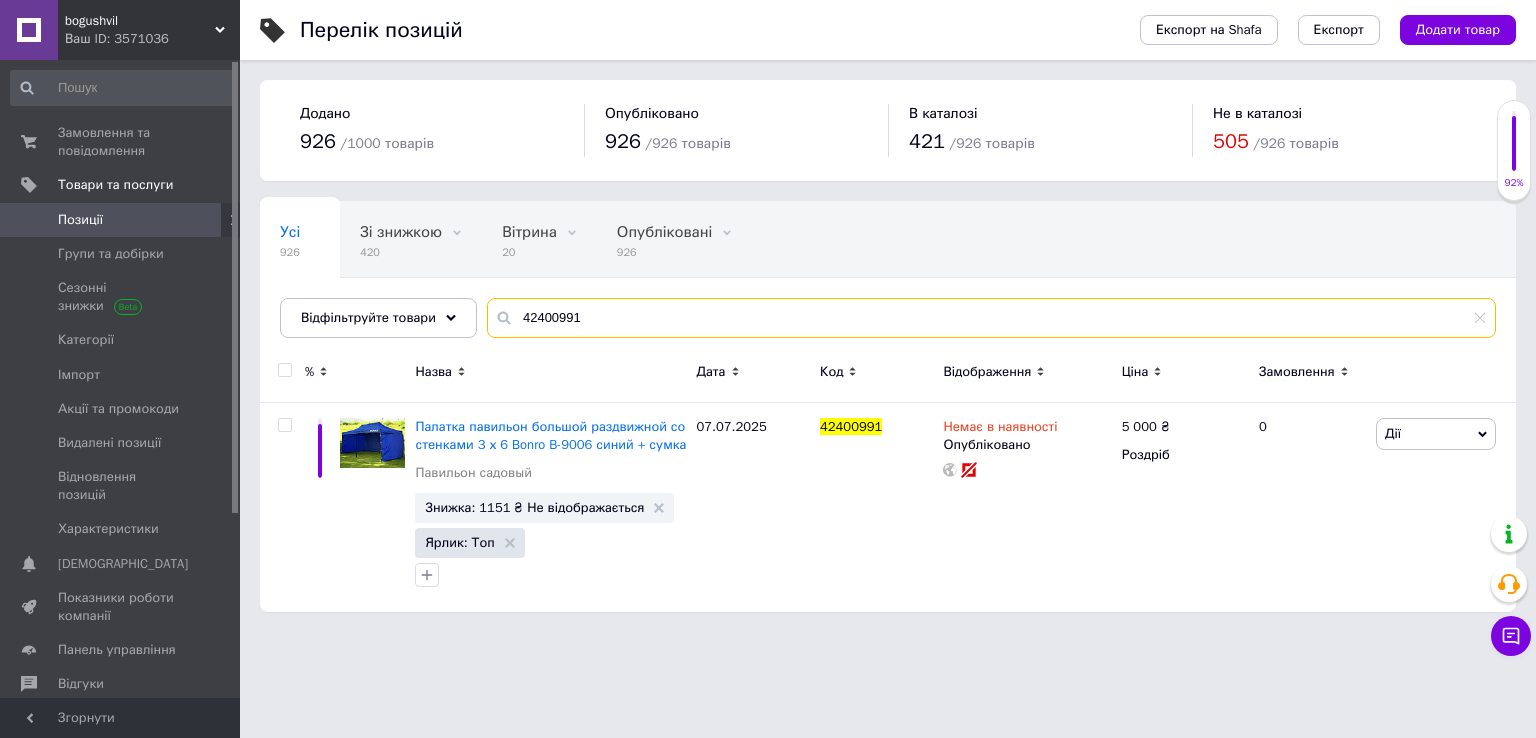 drag, startPoint x: 587, startPoint y: 314, endPoint x: 288, endPoint y: 255, distance: 304.76547 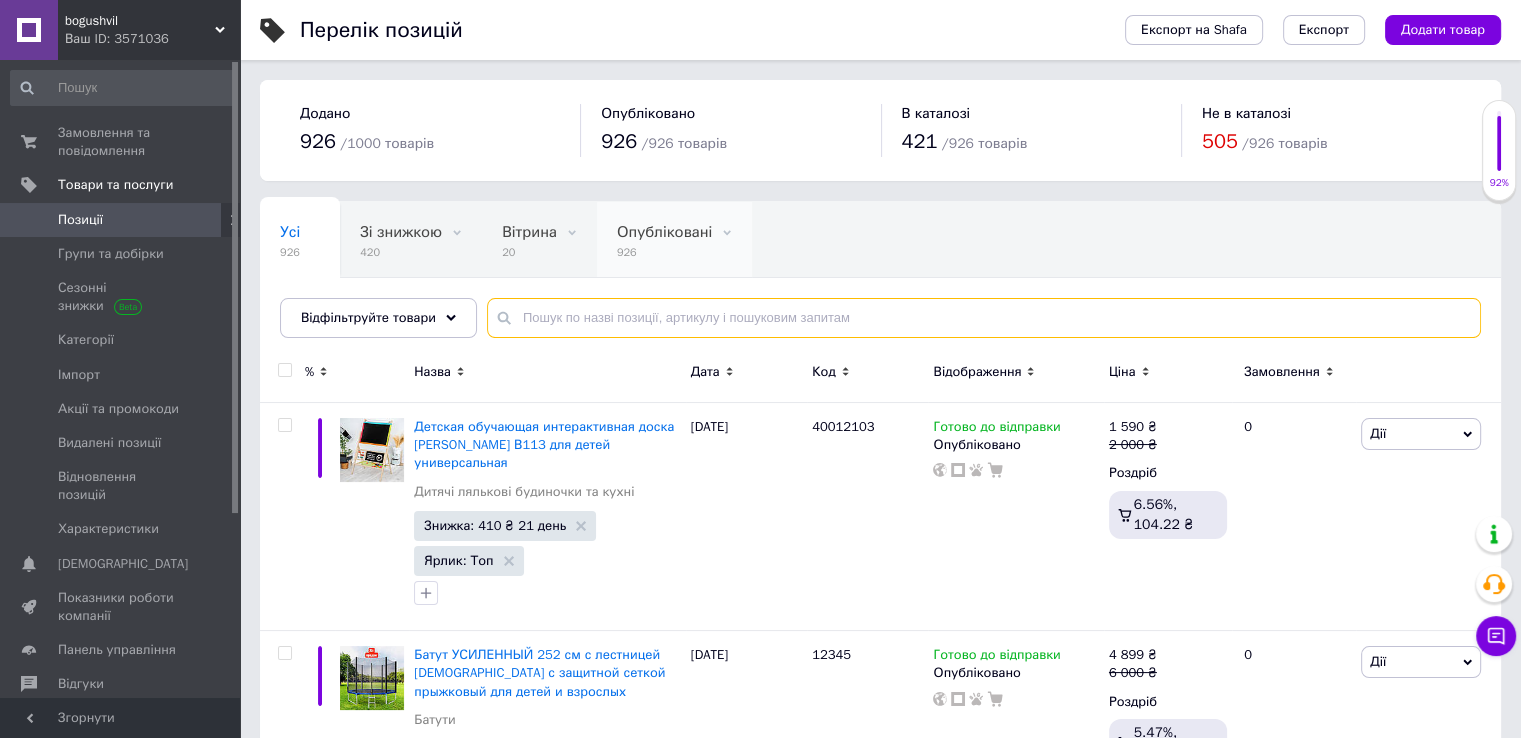 paste on "42400993" 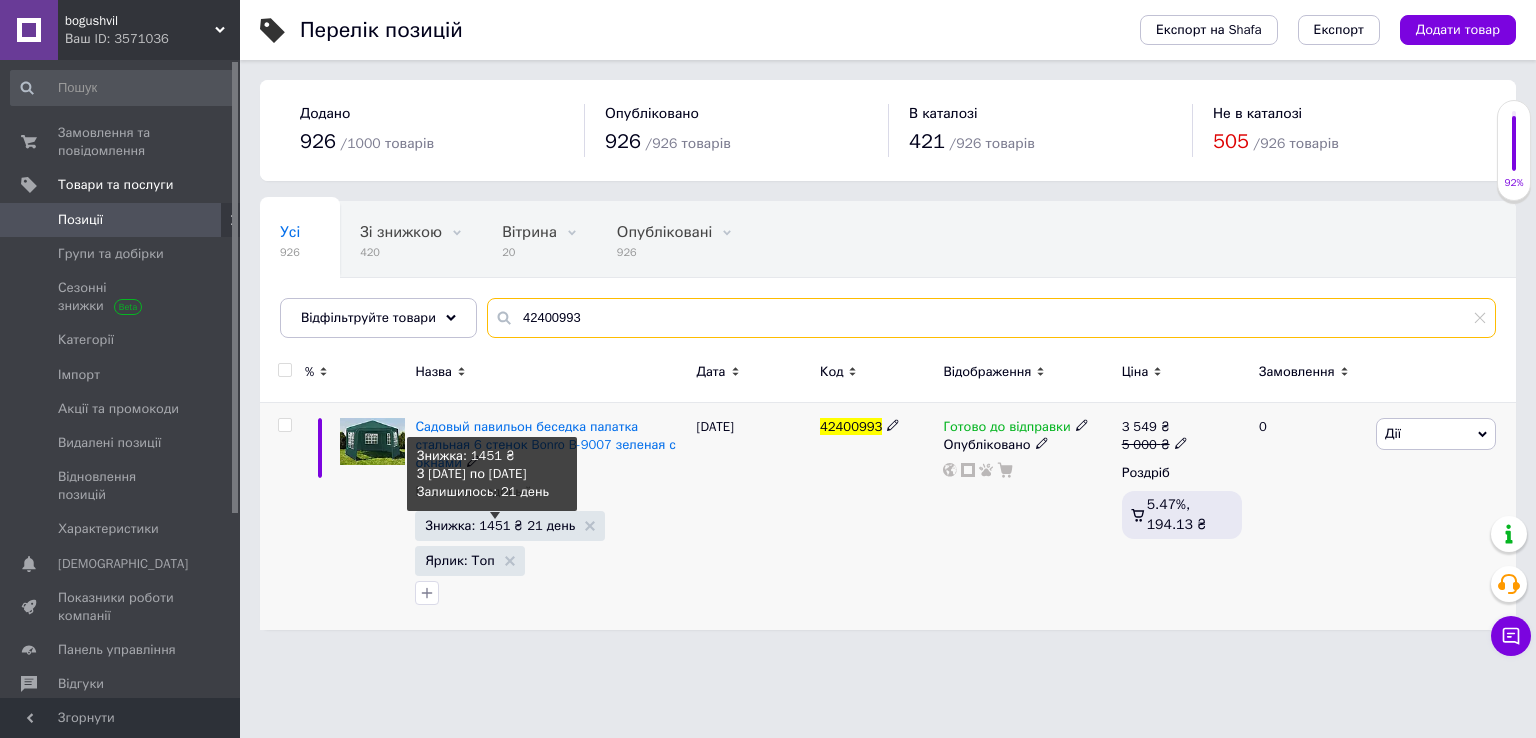 type on "42400993" 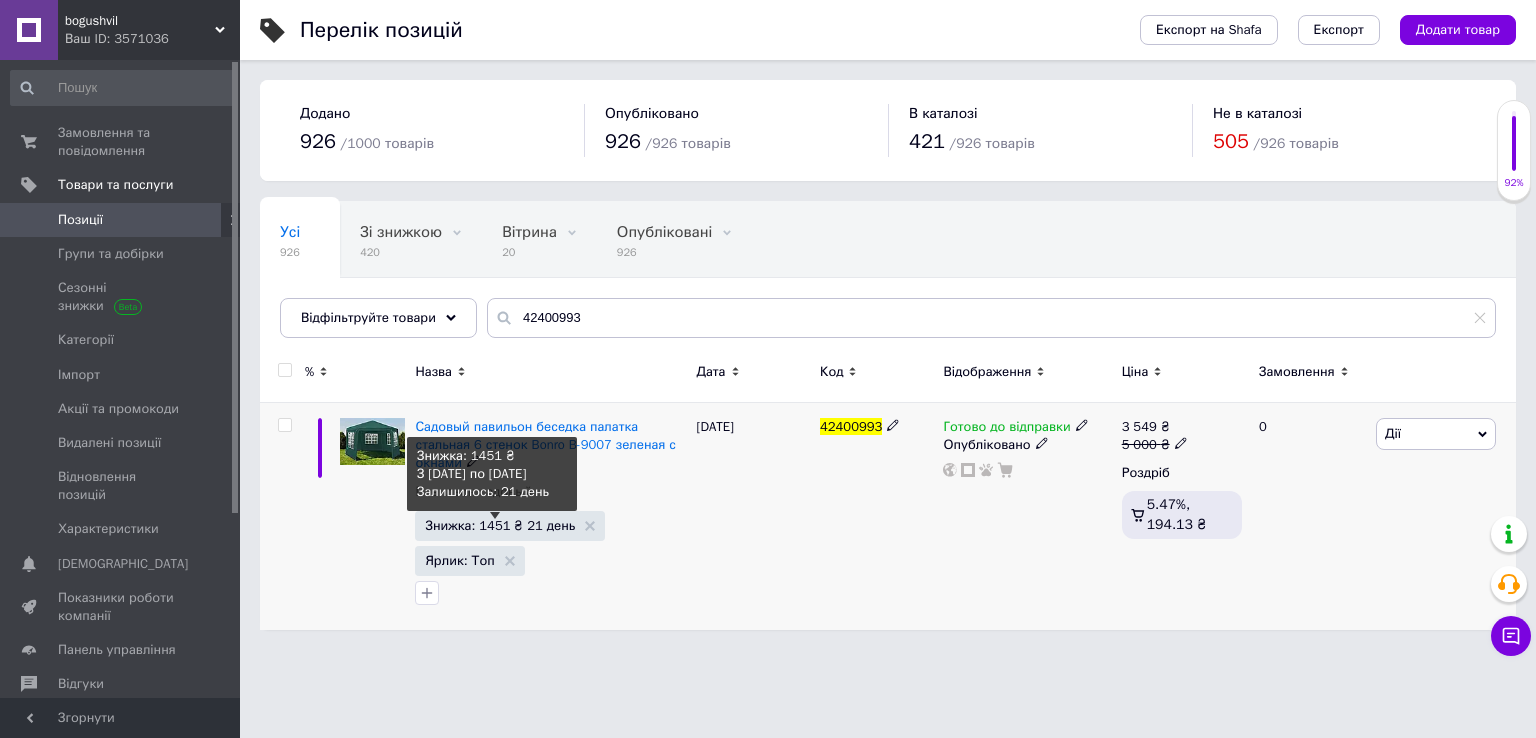 click on "Знижка: 1451 ₴ 21 день" at bounding box center [500, 525] 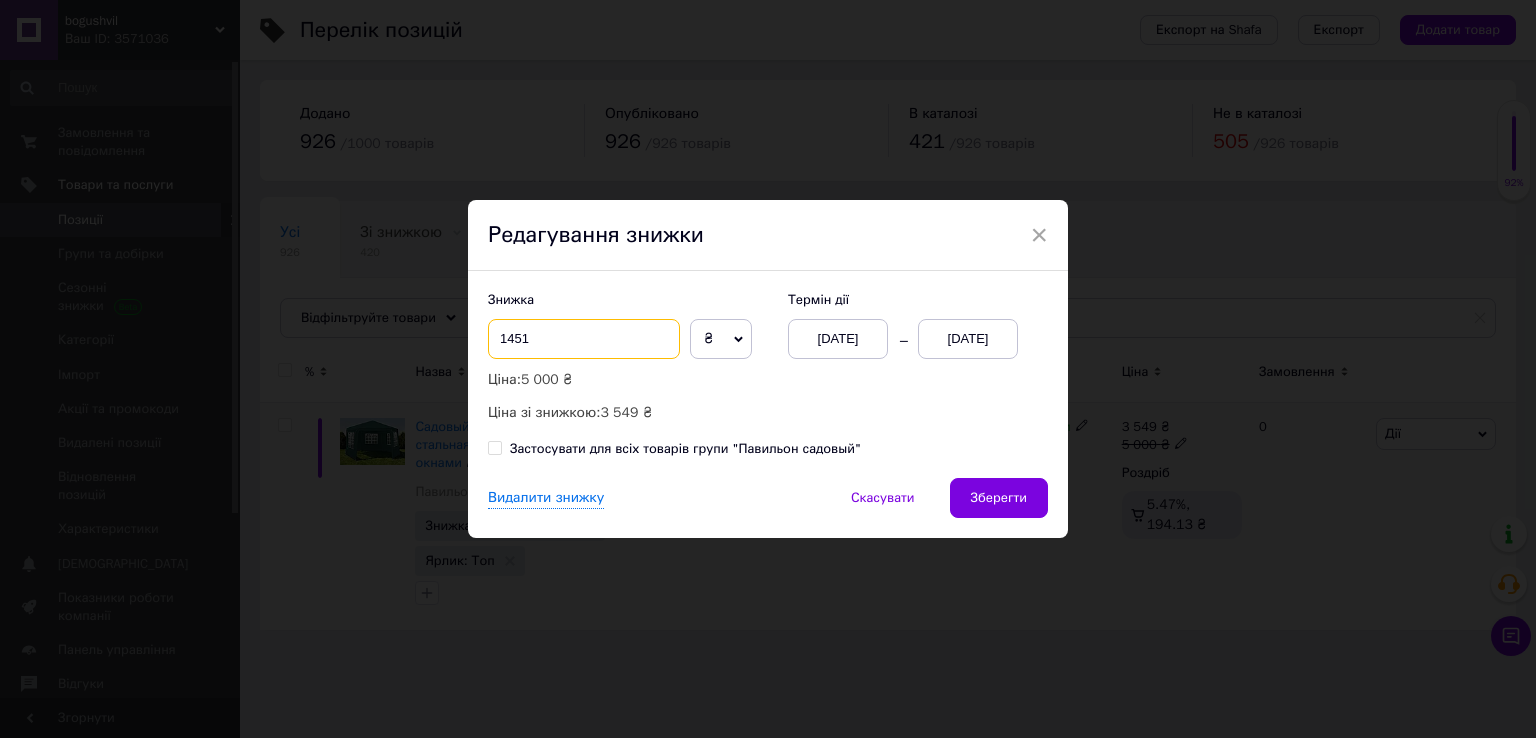 click on "1451" at bounding box center (584, 339) 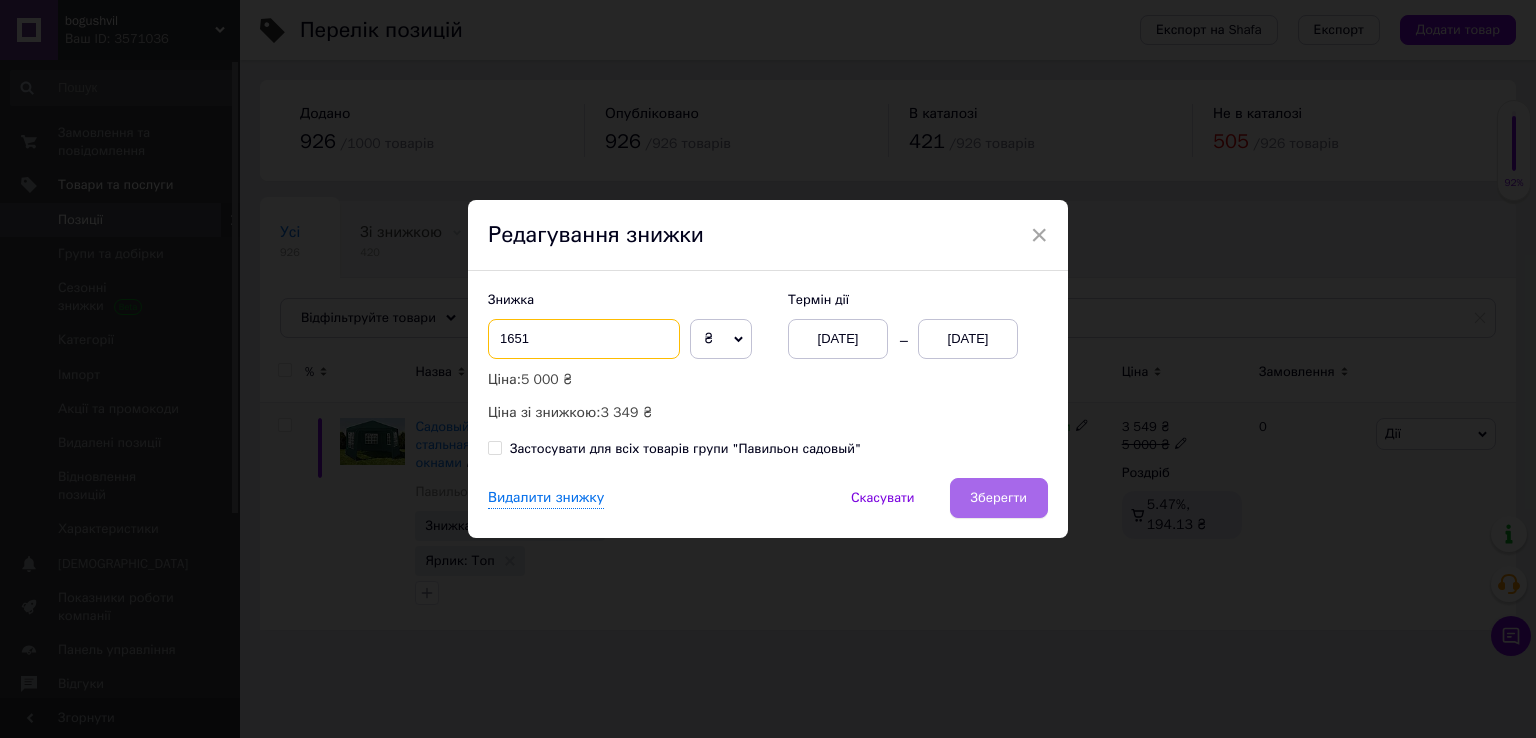 type on "1651" 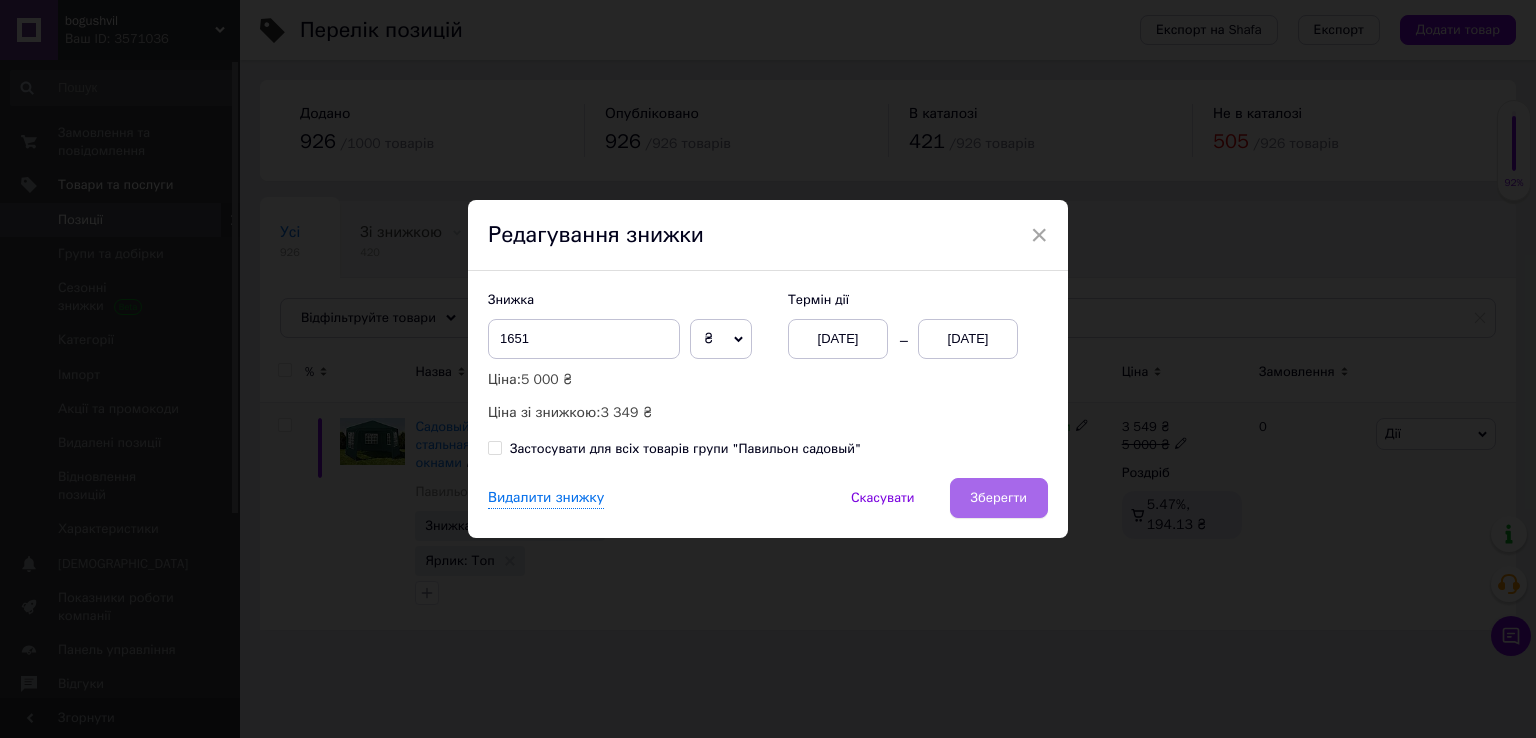 click on "Зберегти" at bounding box center (999, 498) 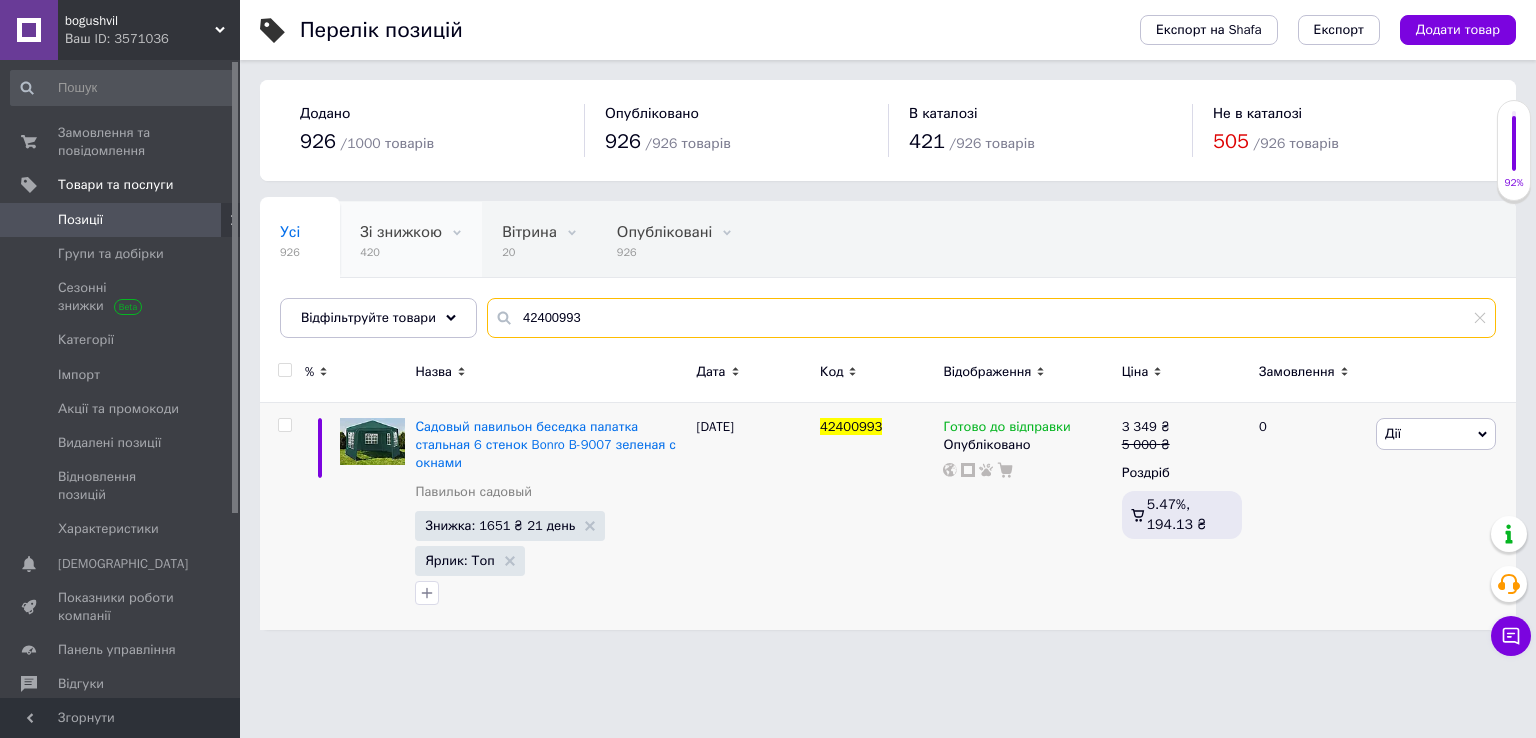 drag, startPoint x: 613, startPoint y: 305, endPoint x: 394, endPoint y: 273, distance: 221.32555 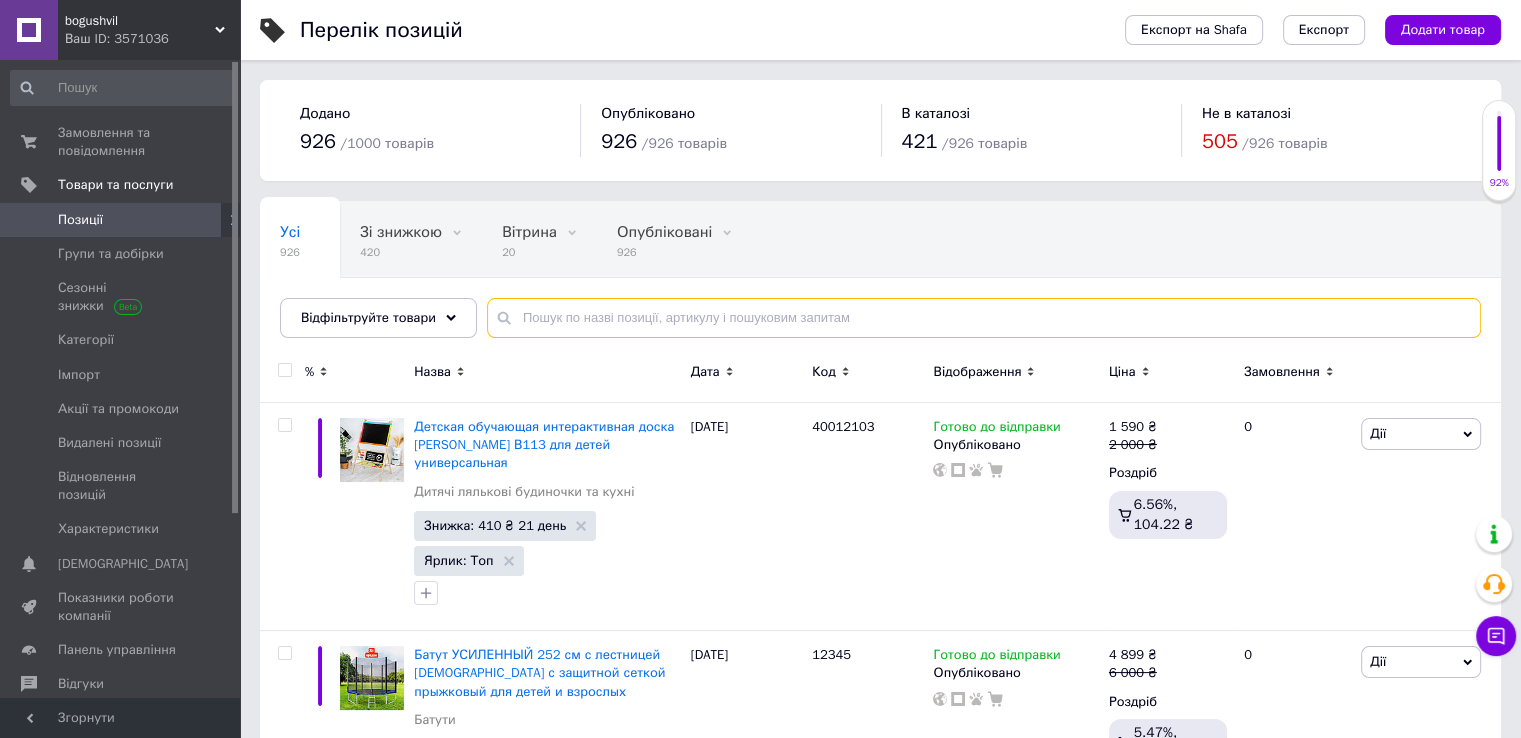 paste on "42400994" 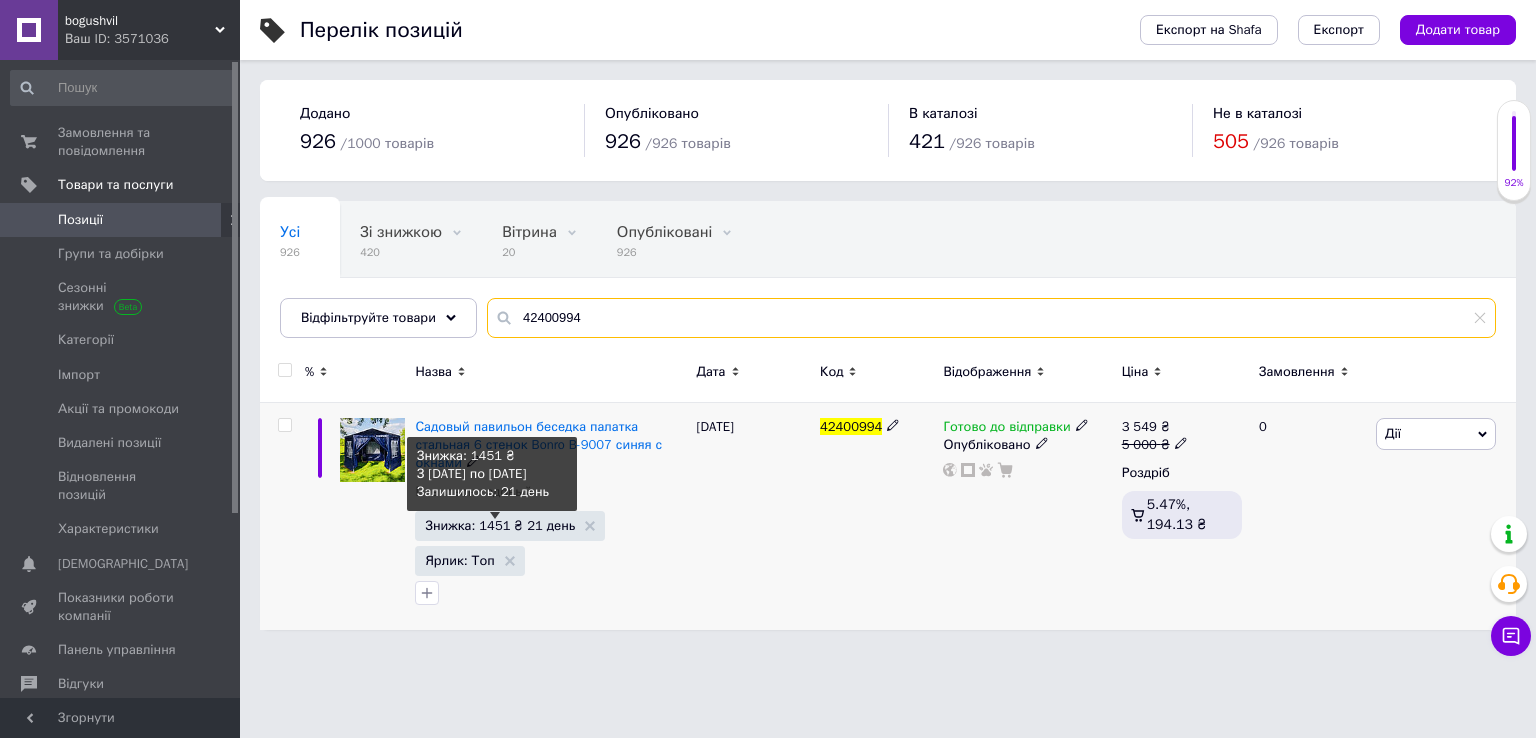 type on "42400994" 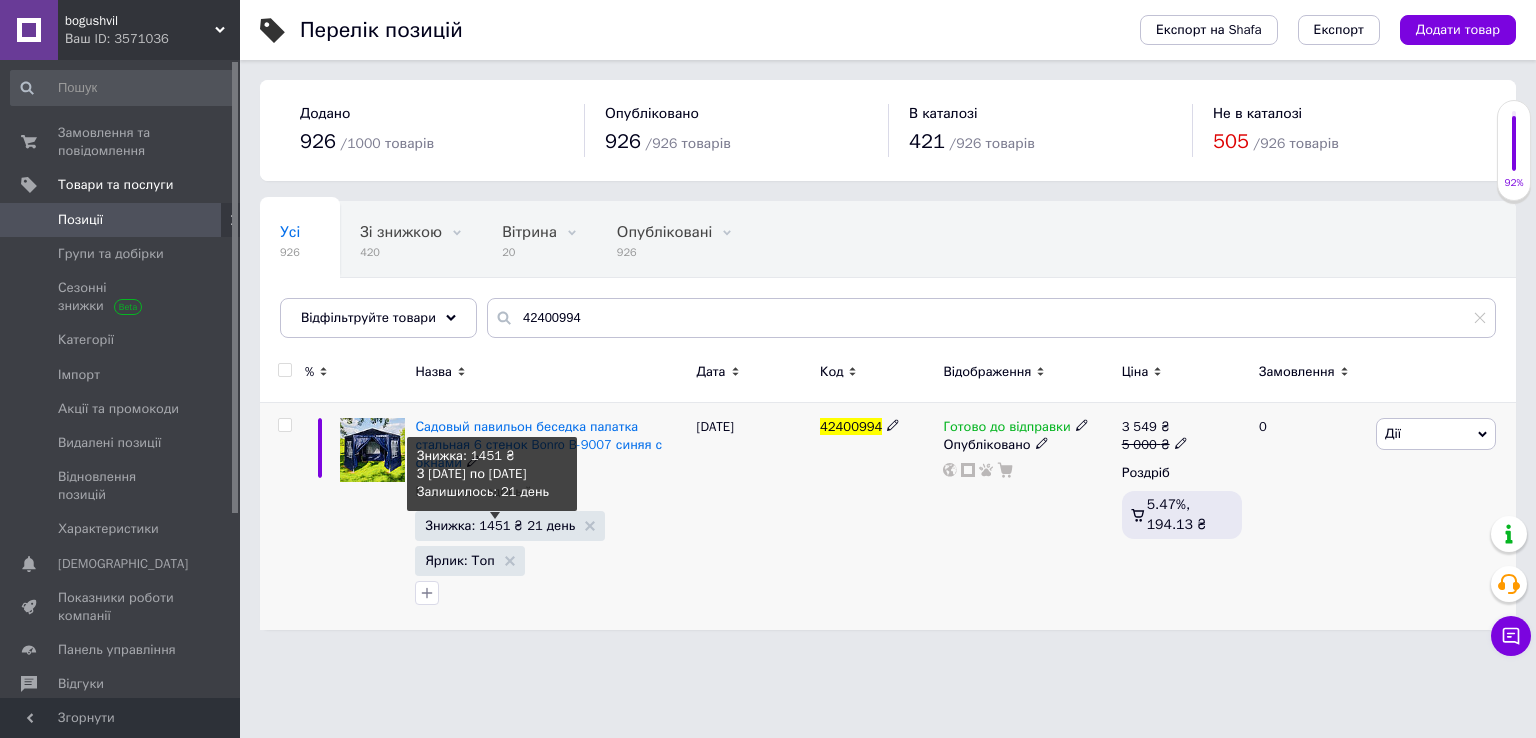 click on "Знижка: 1451 ₴ 21 день" at bounding box center (500, 525) 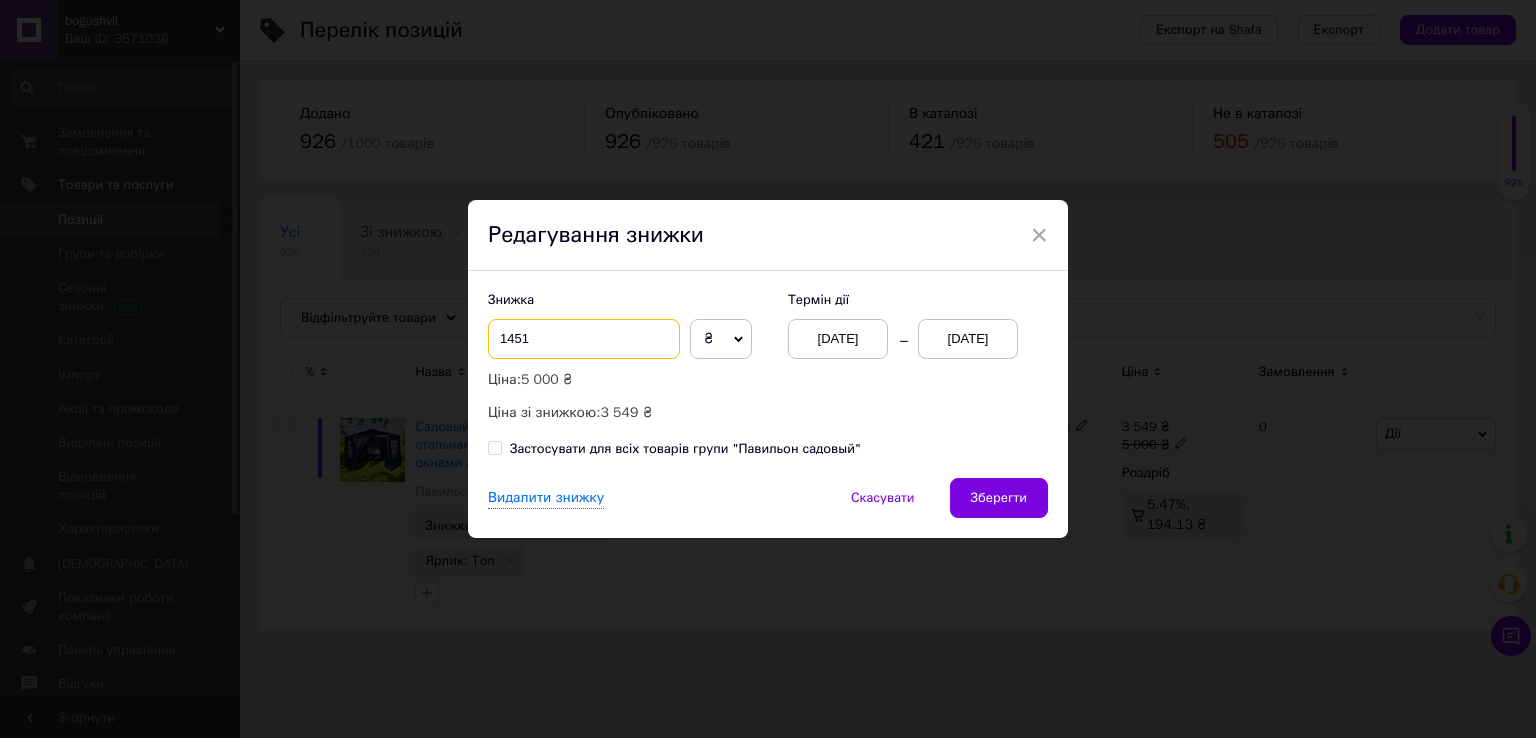 click on "1451" at bounding box center (584, 339) 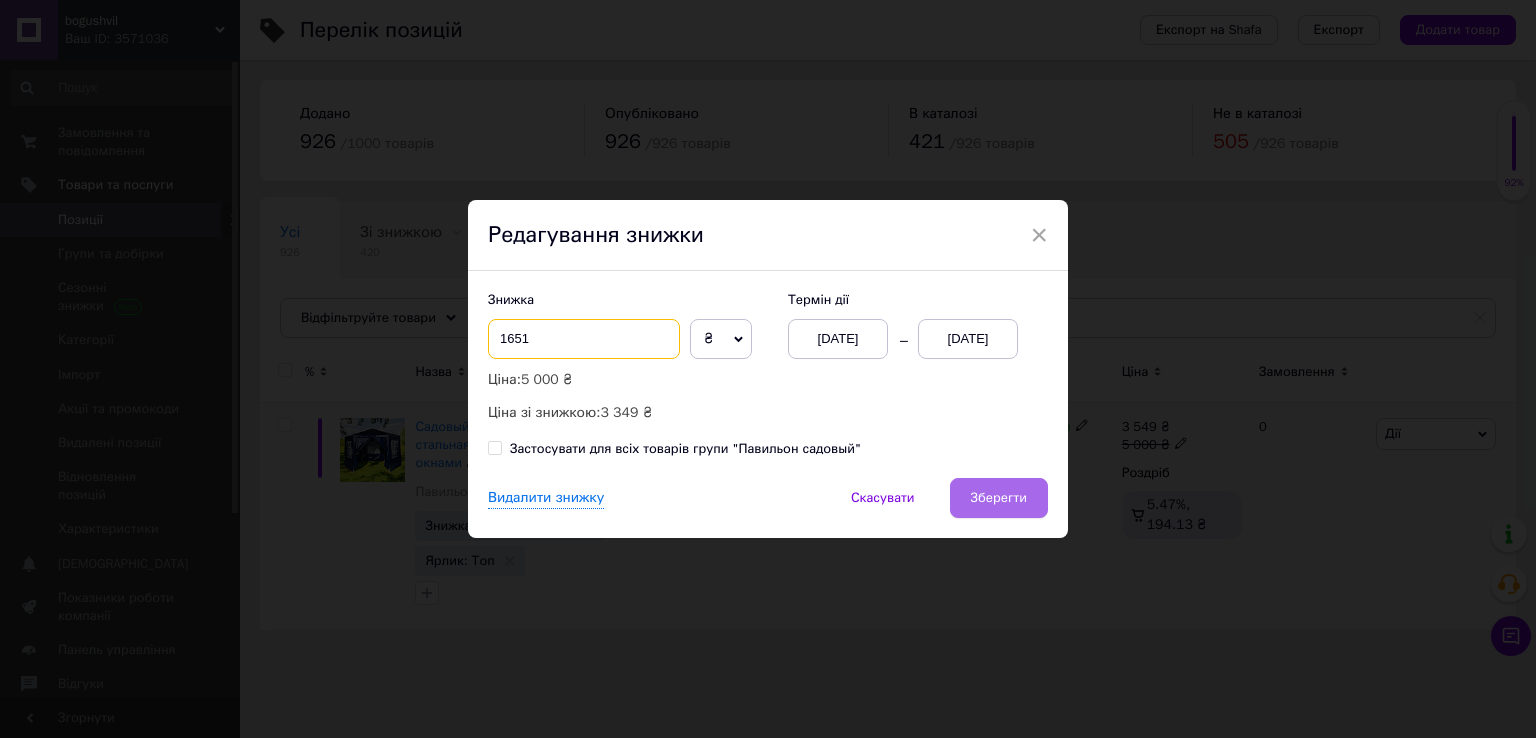 type on "1651" 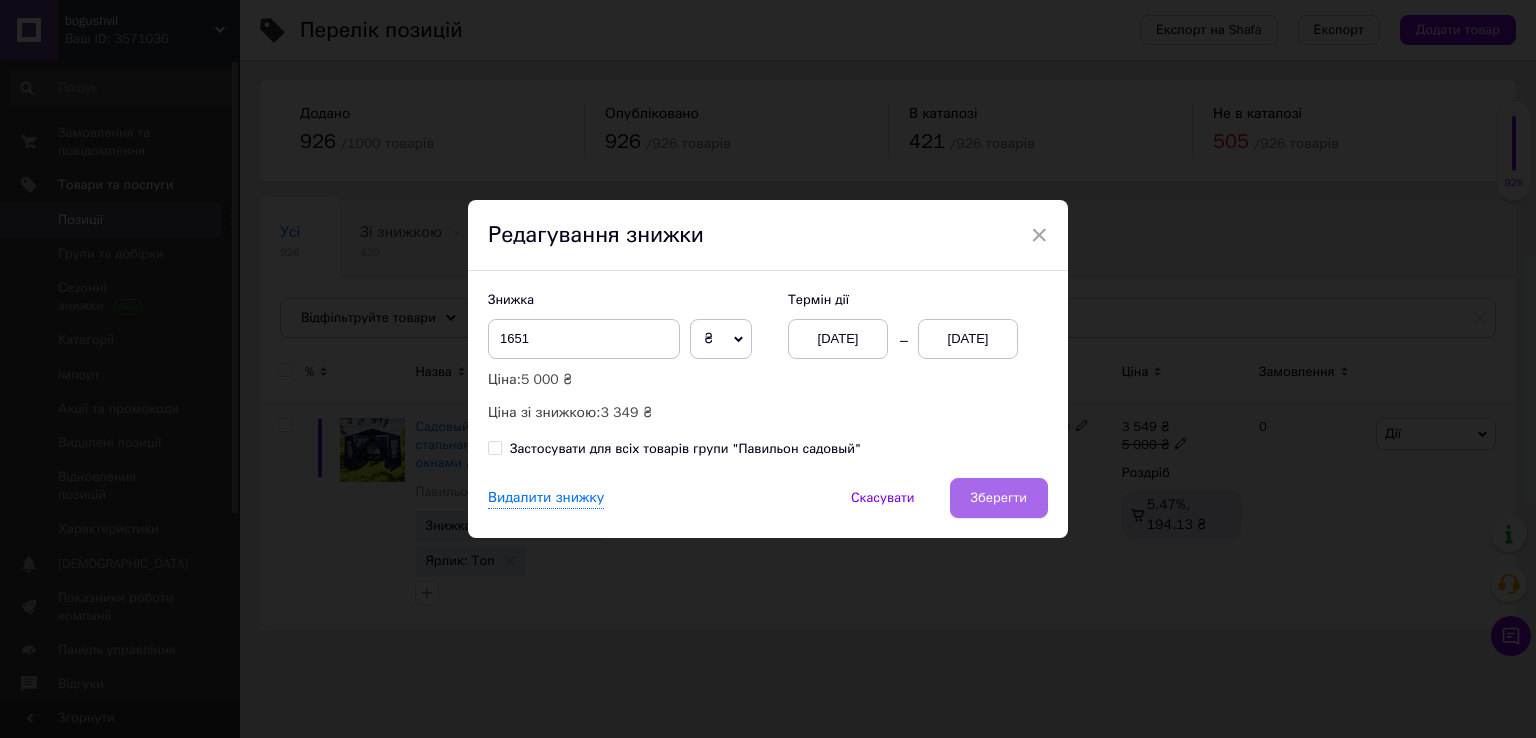 click on "Зберегти" at bounding box center [999, 498] 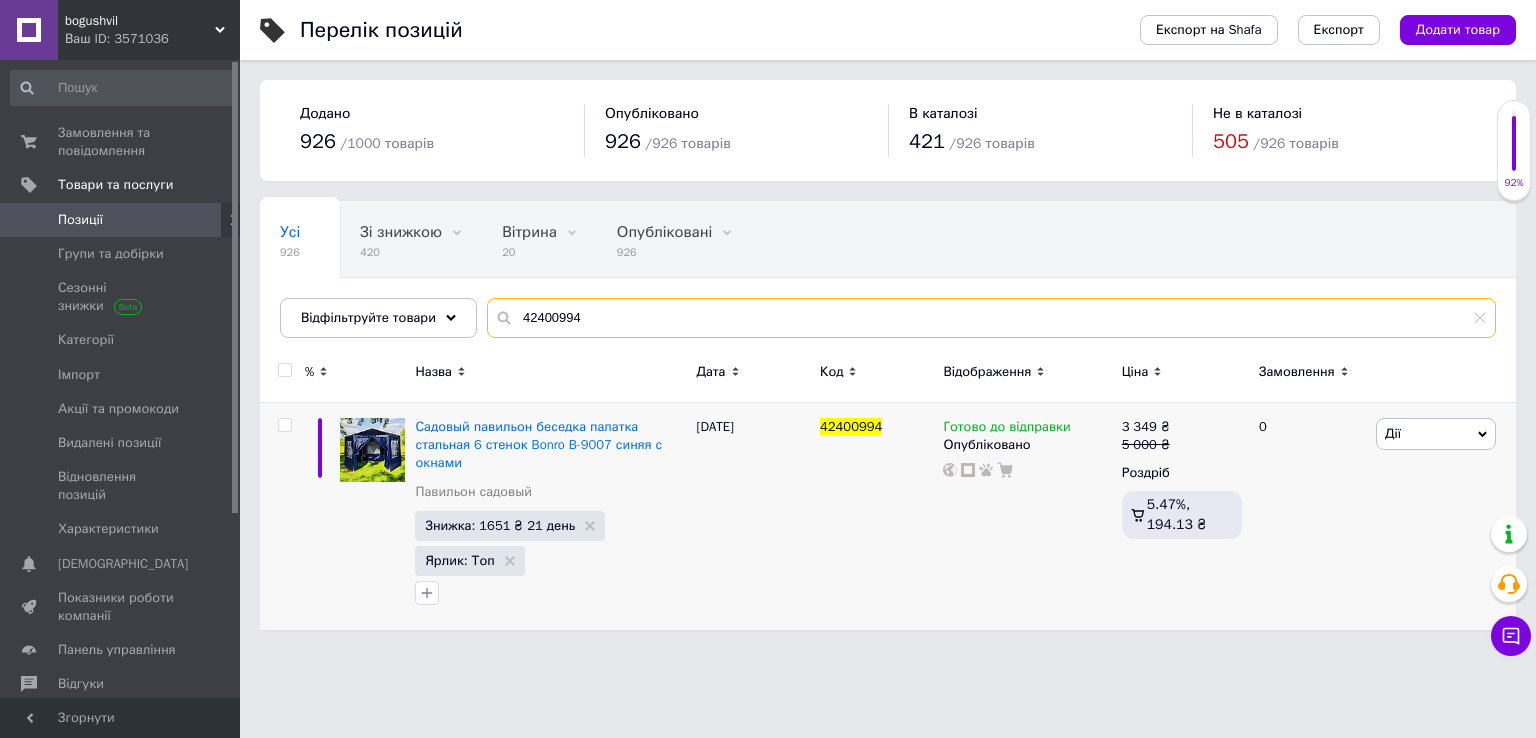 drag, startPoint x: 592, startPoint y: 328, endPoint x: 165, endPoint y: 229, distance: 438.32635 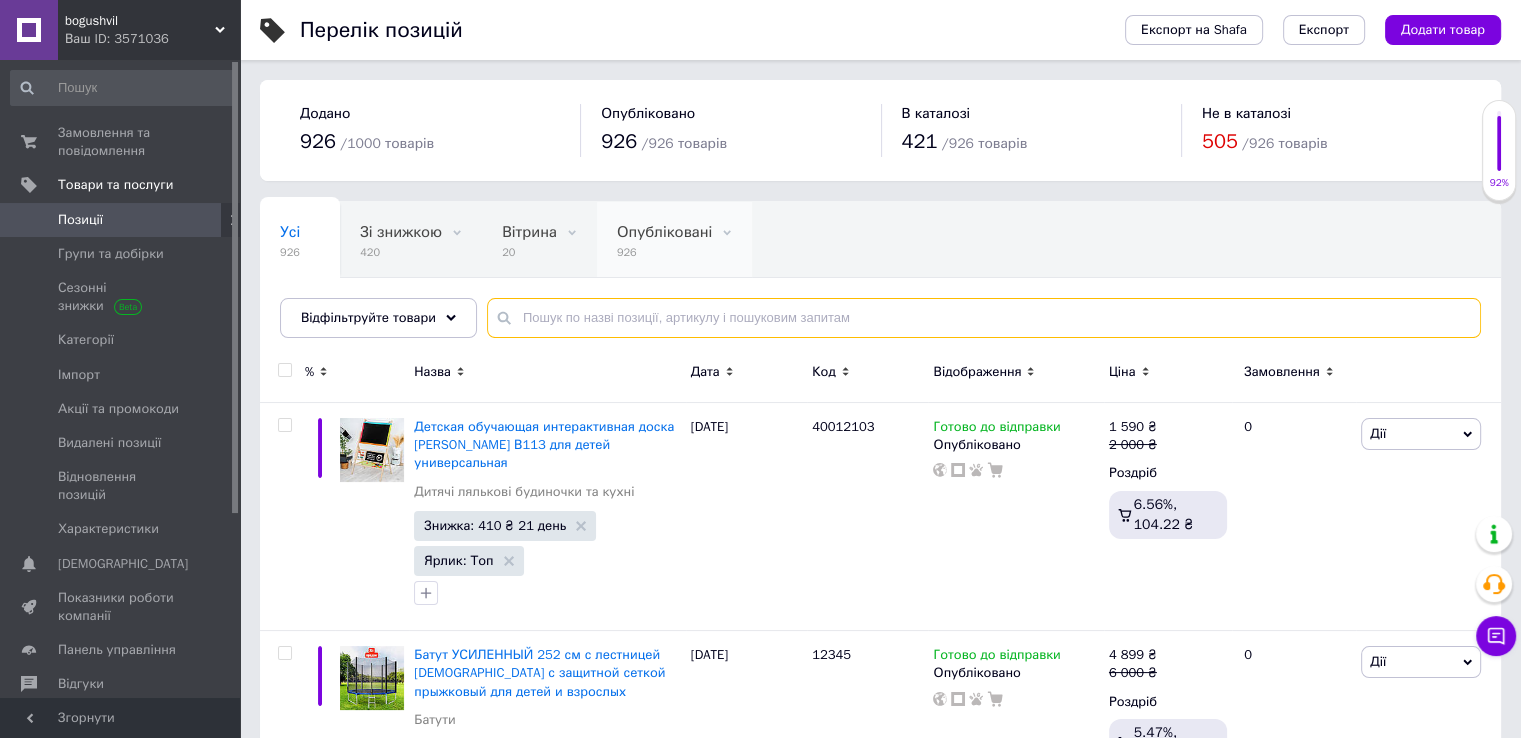 paste on "42400992" 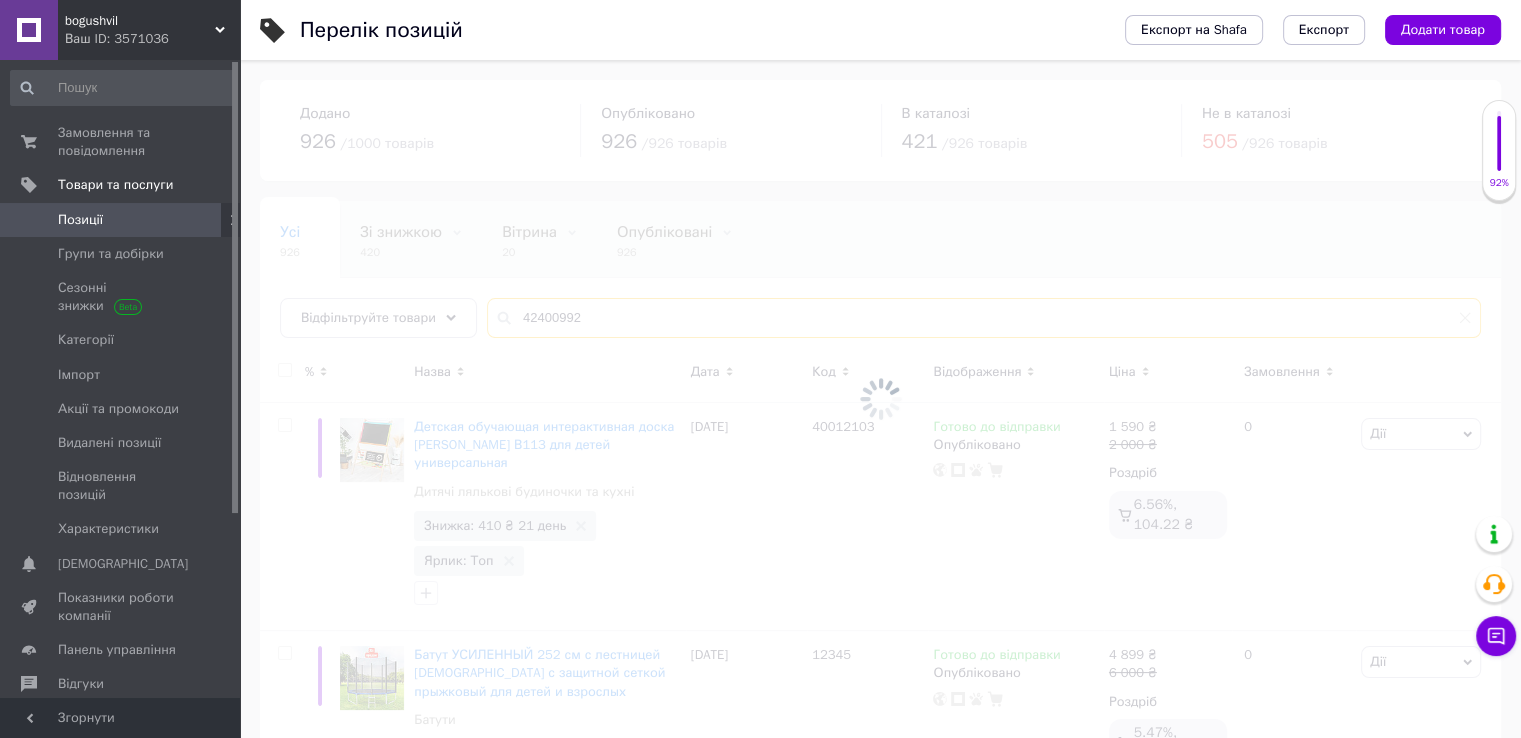 type on "42400992" 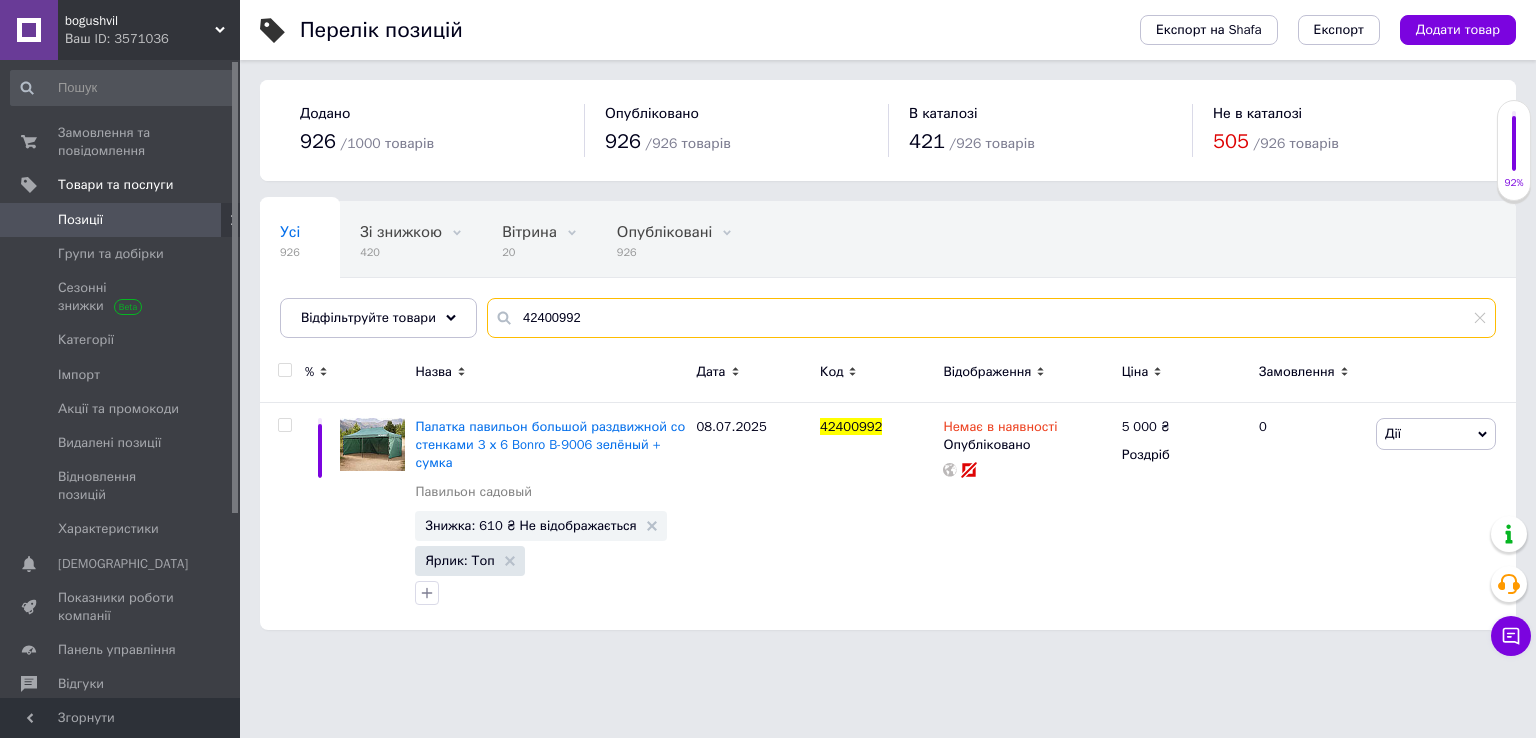 drag, startPoint x: 498, startPoint y: 301, endPoint x: 320, endPoint y: 260, distance: 182.66089 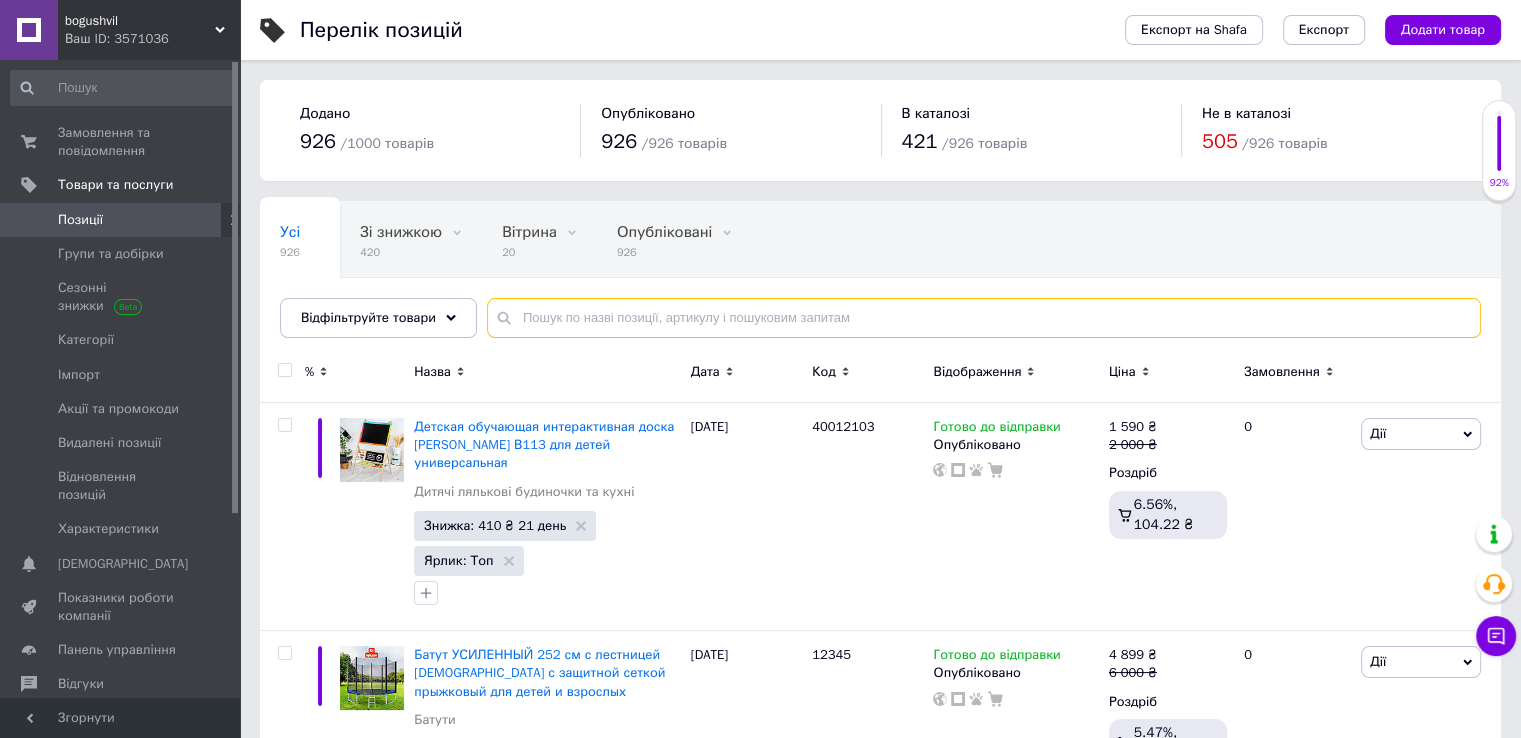 paste on "42400998" 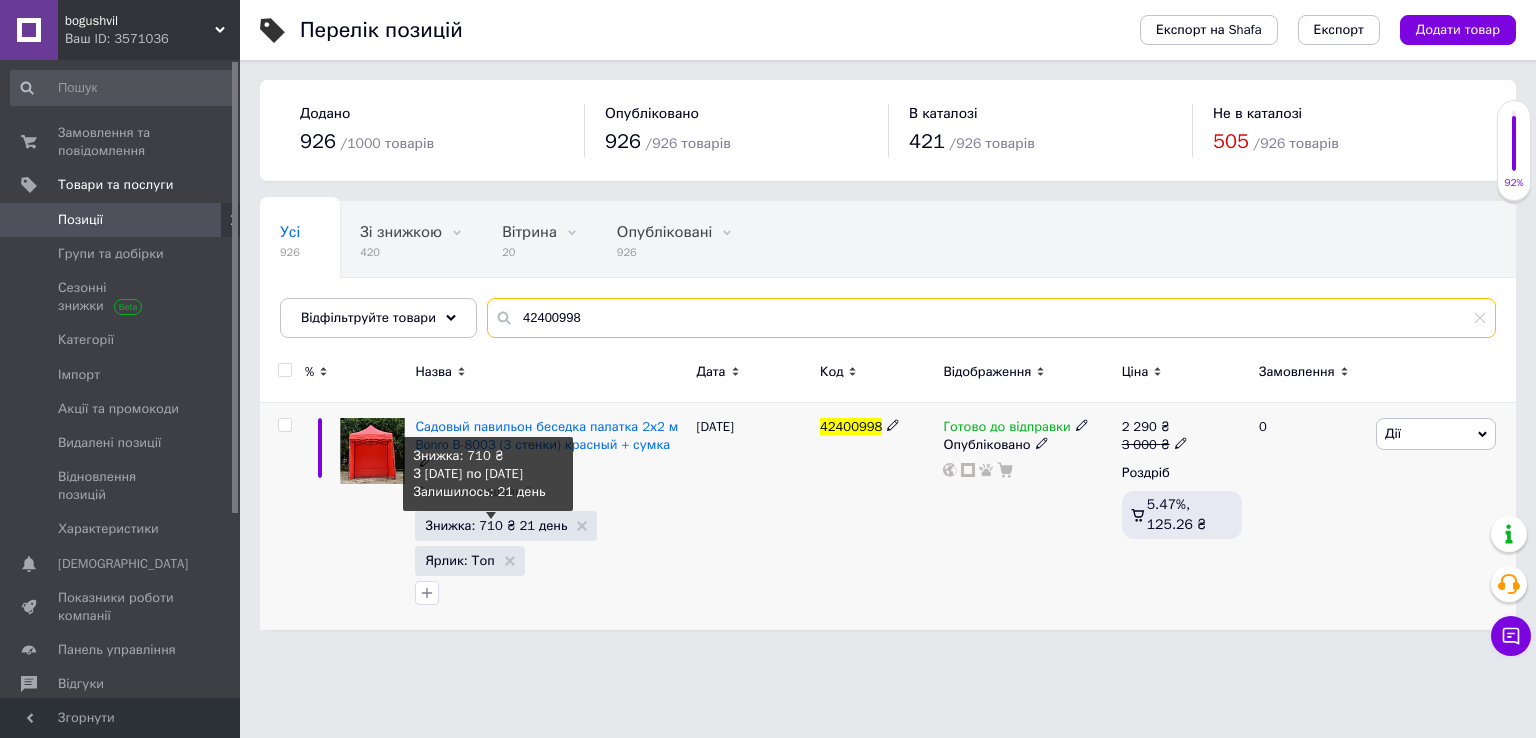 type on "42400998" 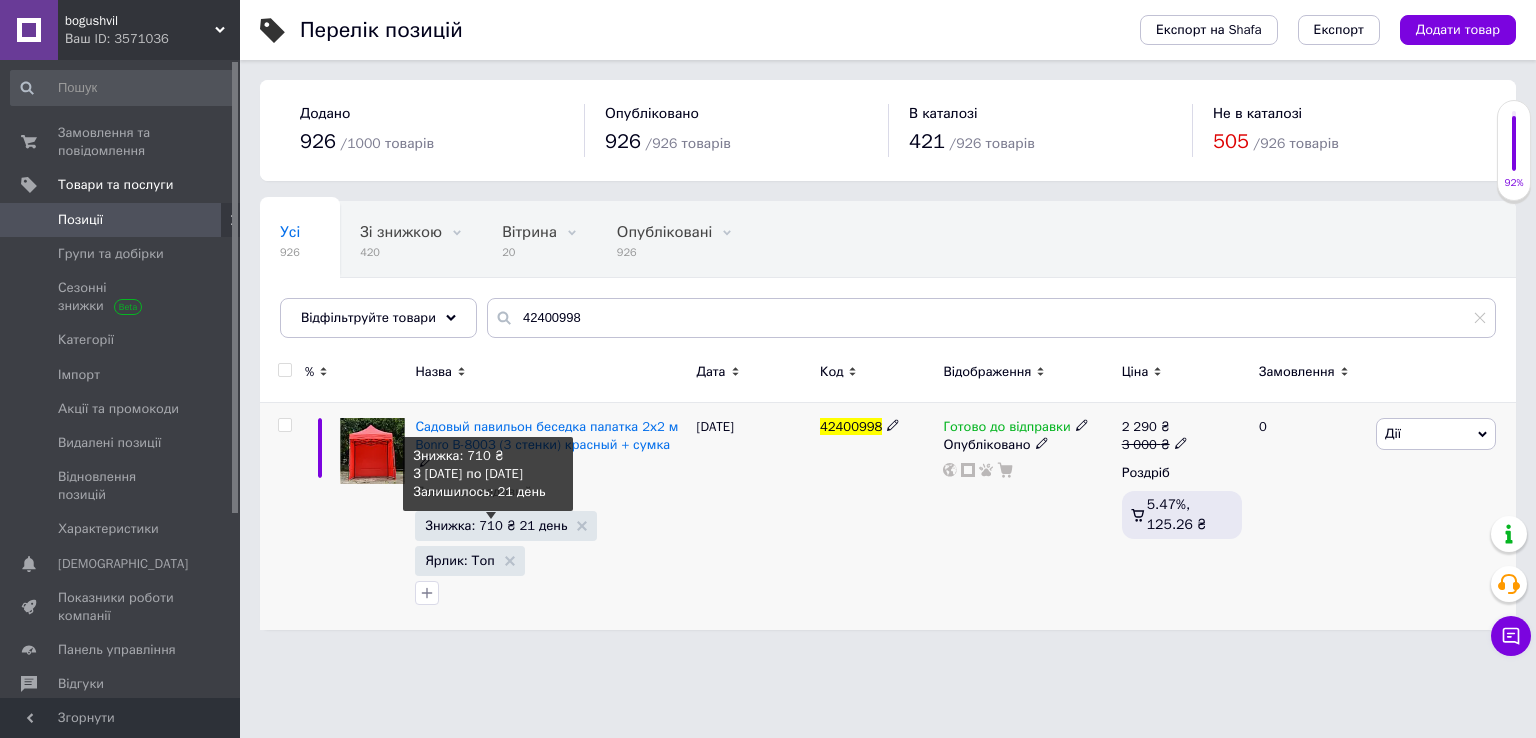 click on "Знижка: 710 ₴ 21 день" at bounding box center [496, 525] 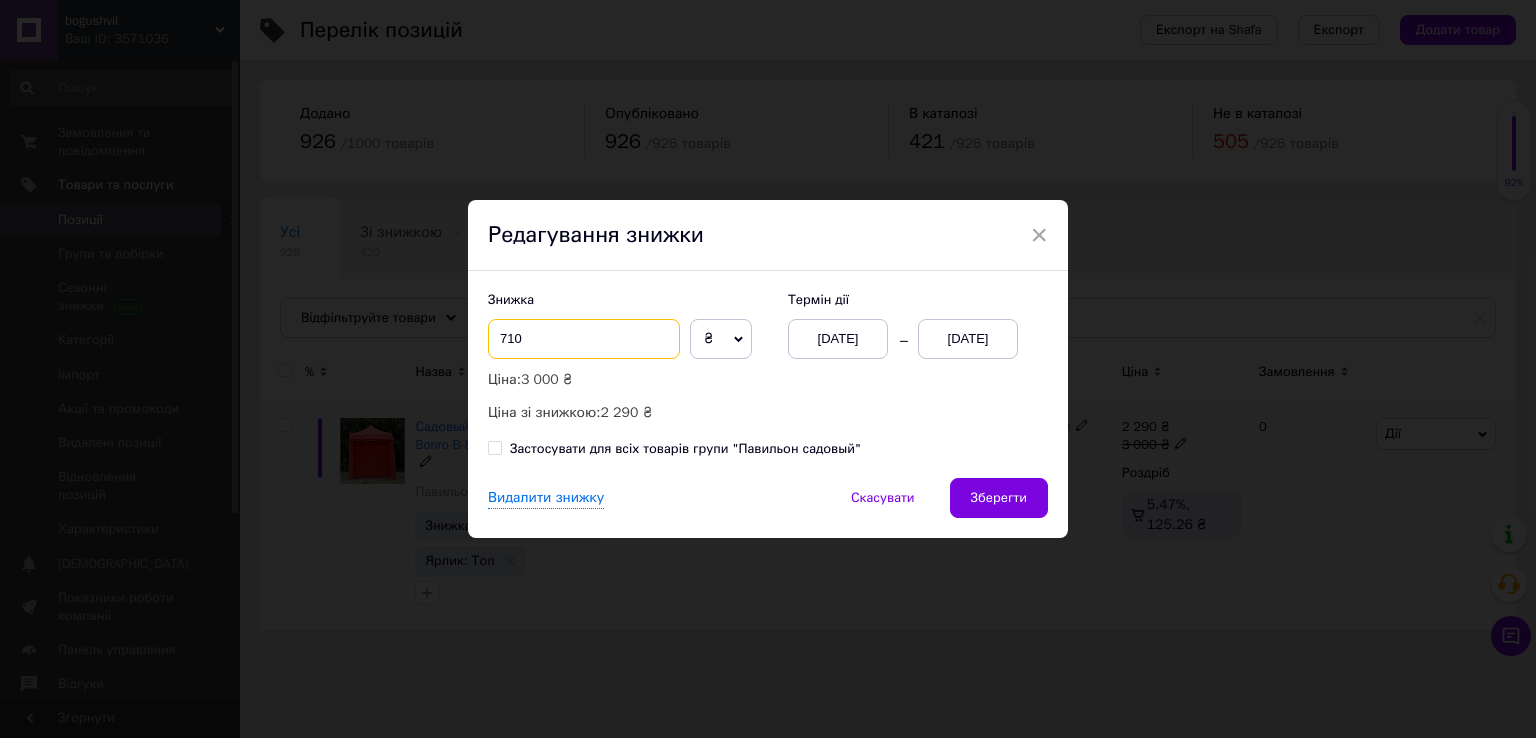 click on "710" at bounding box center [584, 339] 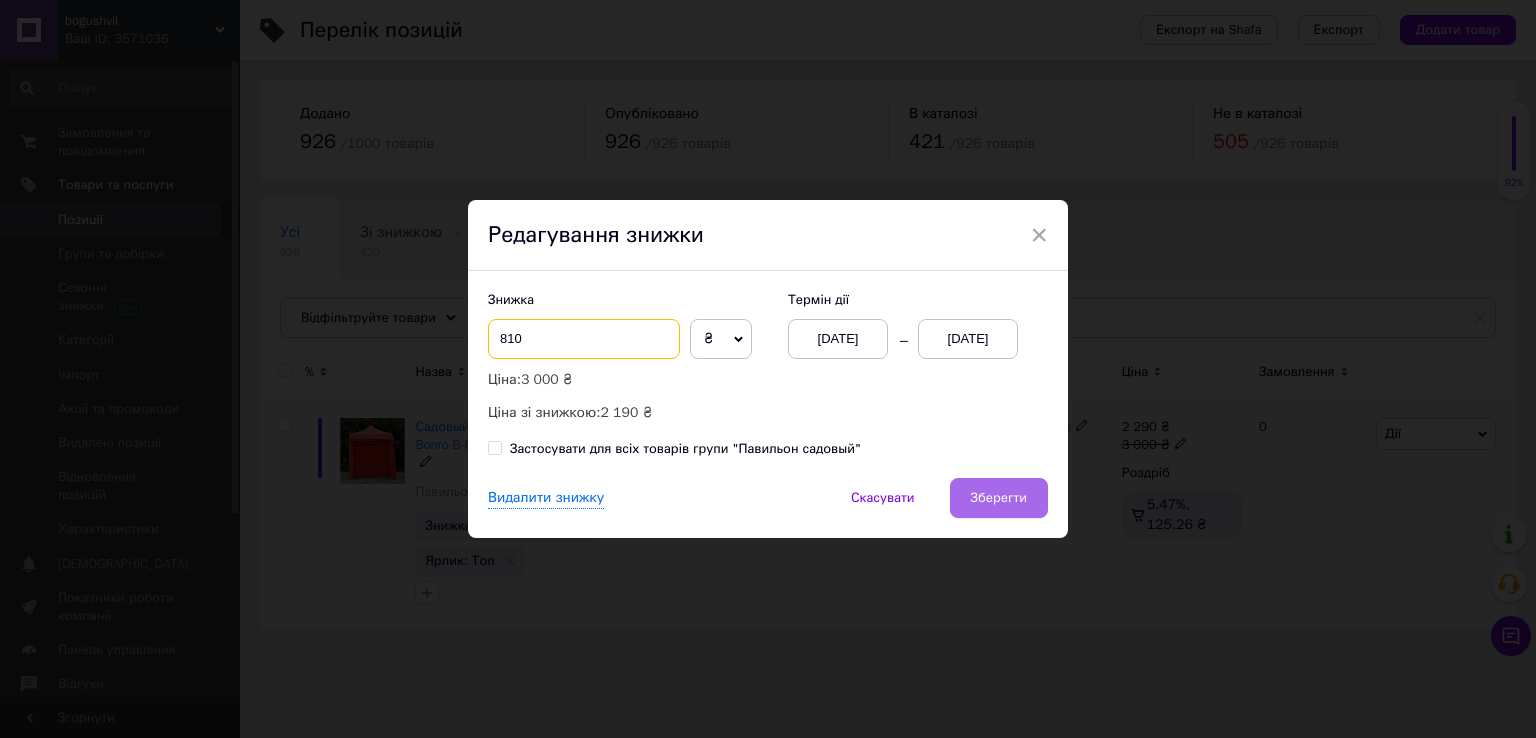 type on "810" 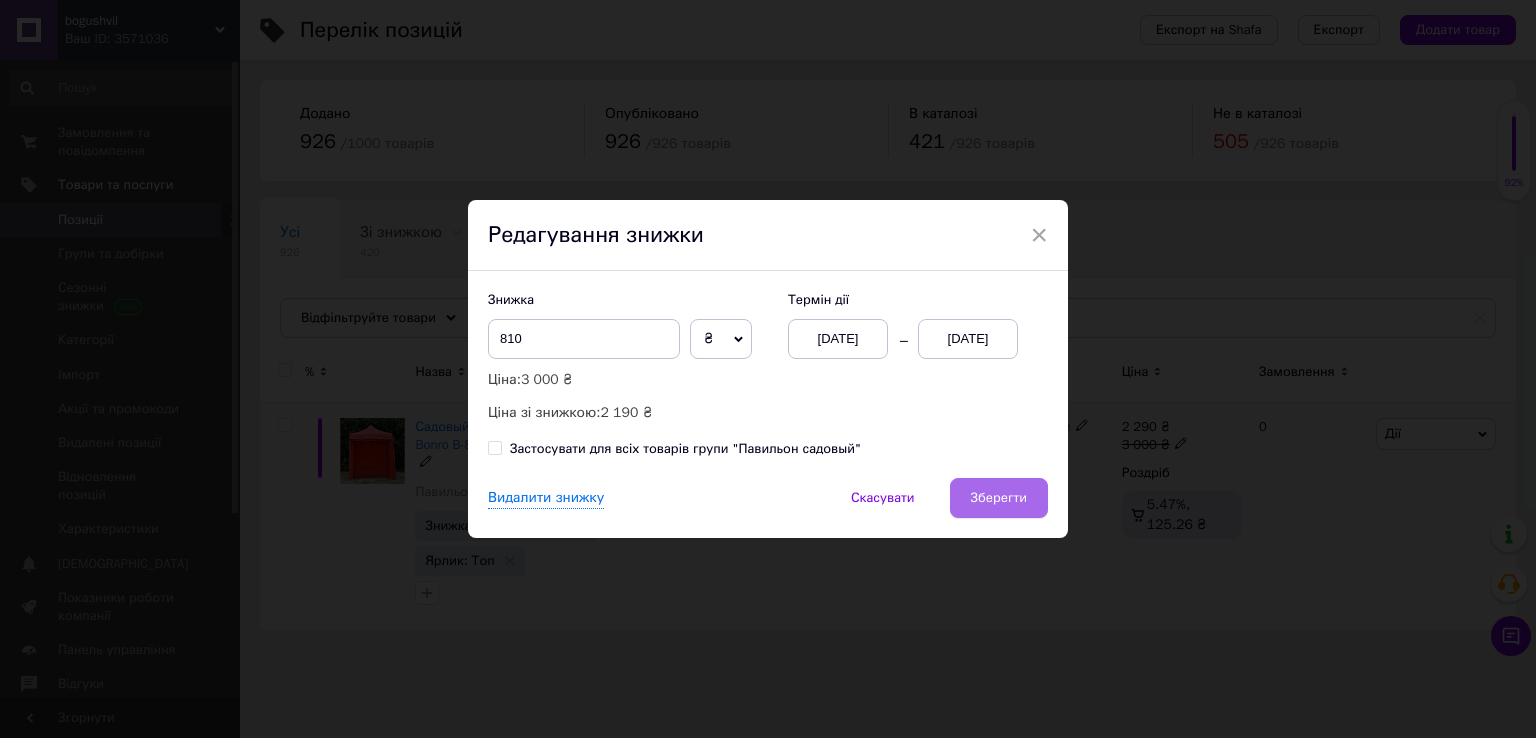click on "Зберегти" at bounding box center [999, 498] 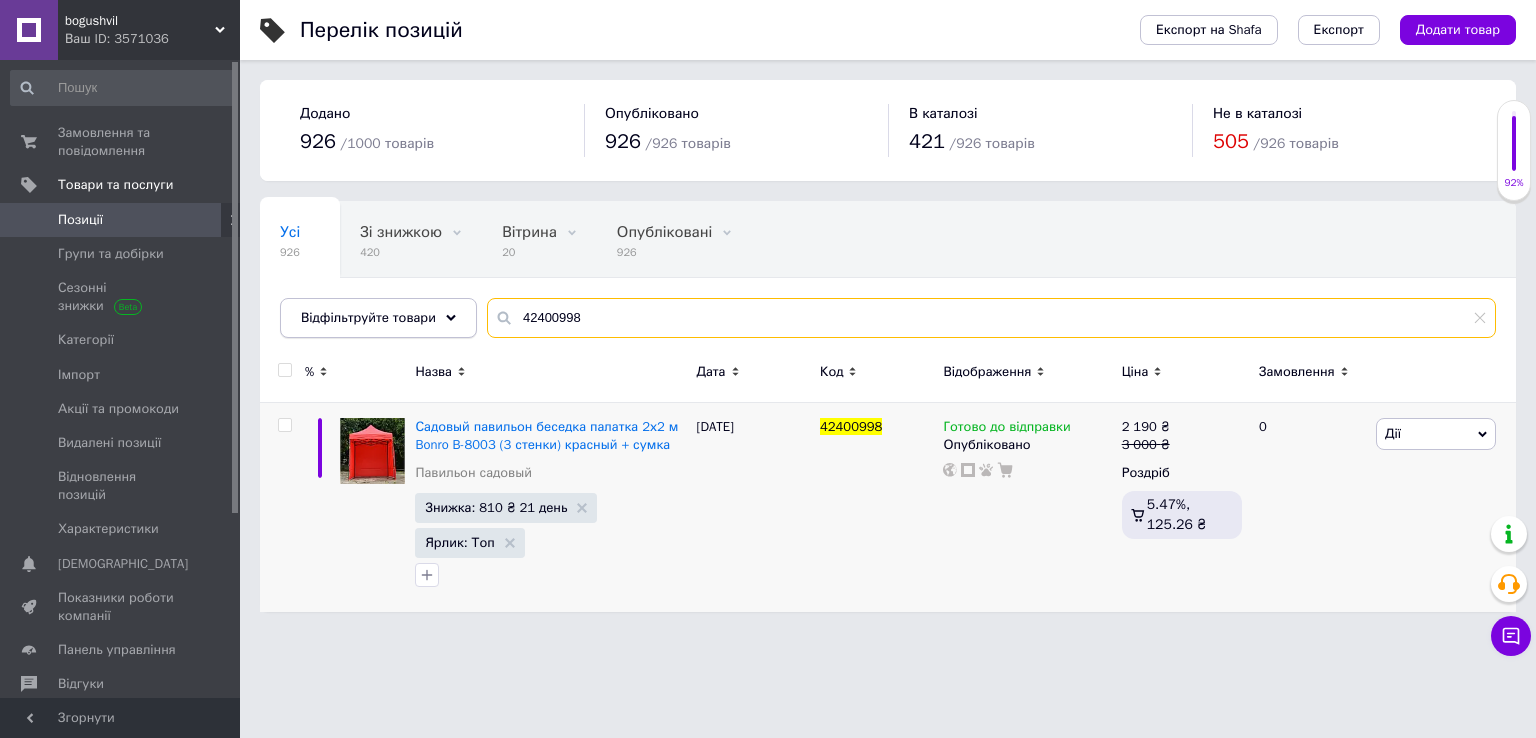drag, startPoint x: 590, startPoint y: 312, endPoint x: 459, endPoint y: 313, distance: 131.00381 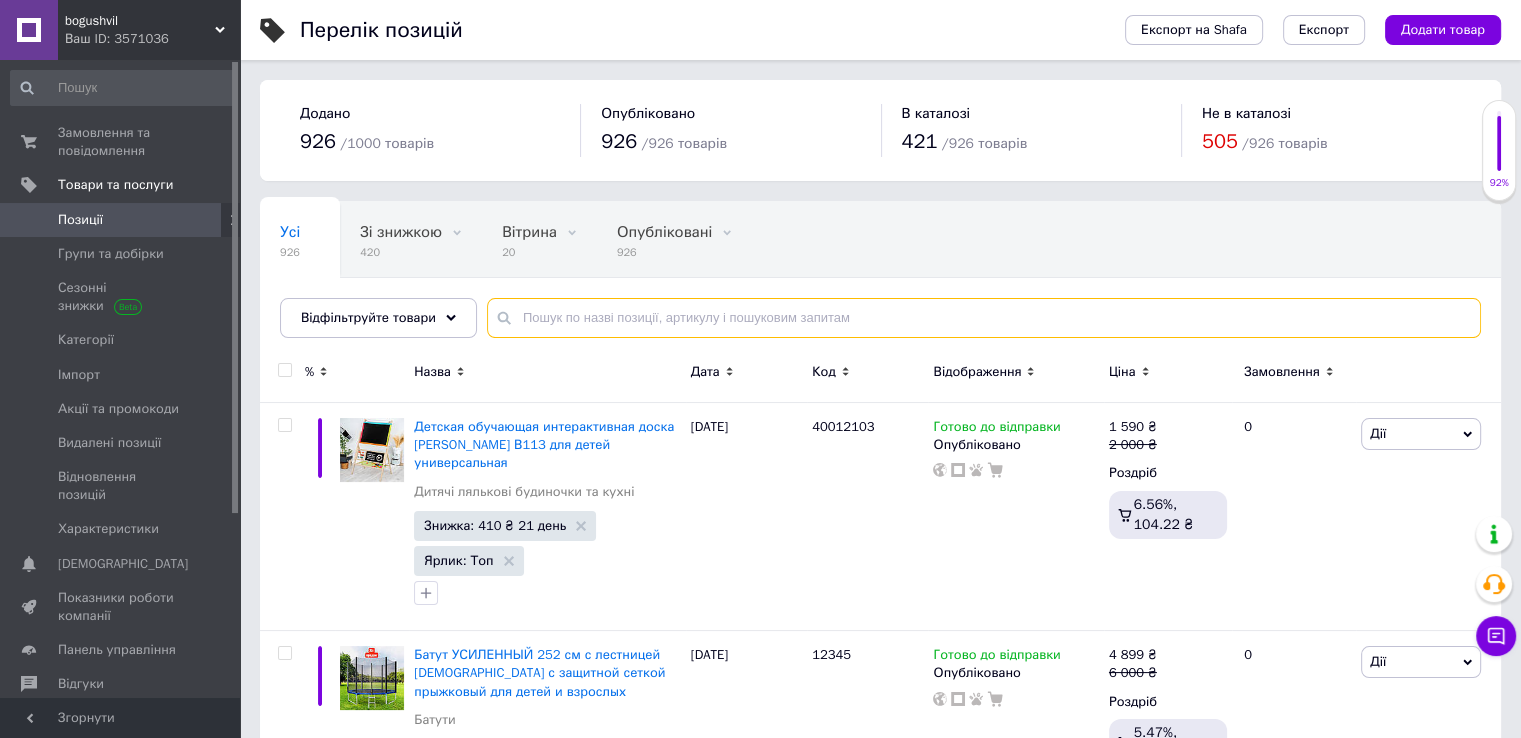 paste on "42400981" 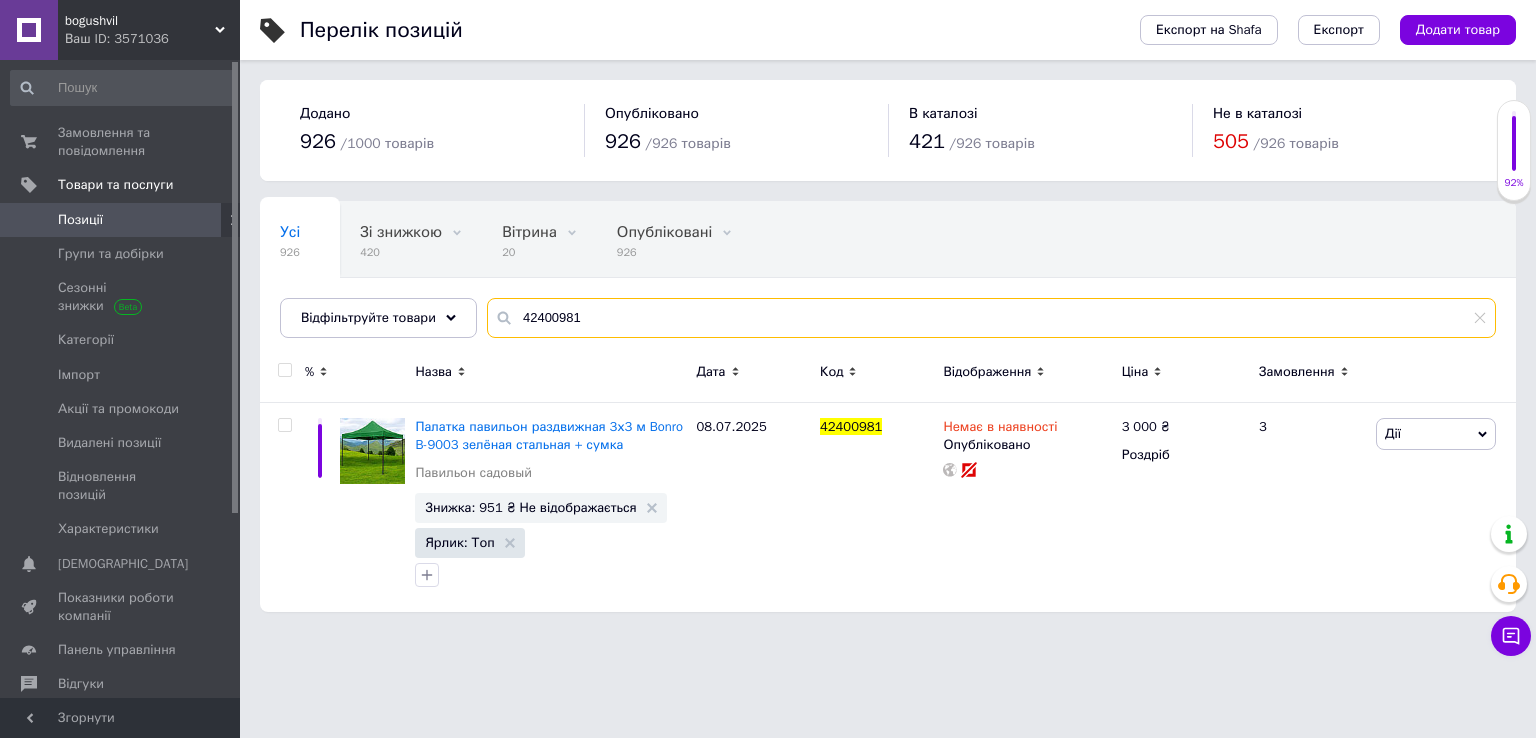 type on "42400981" 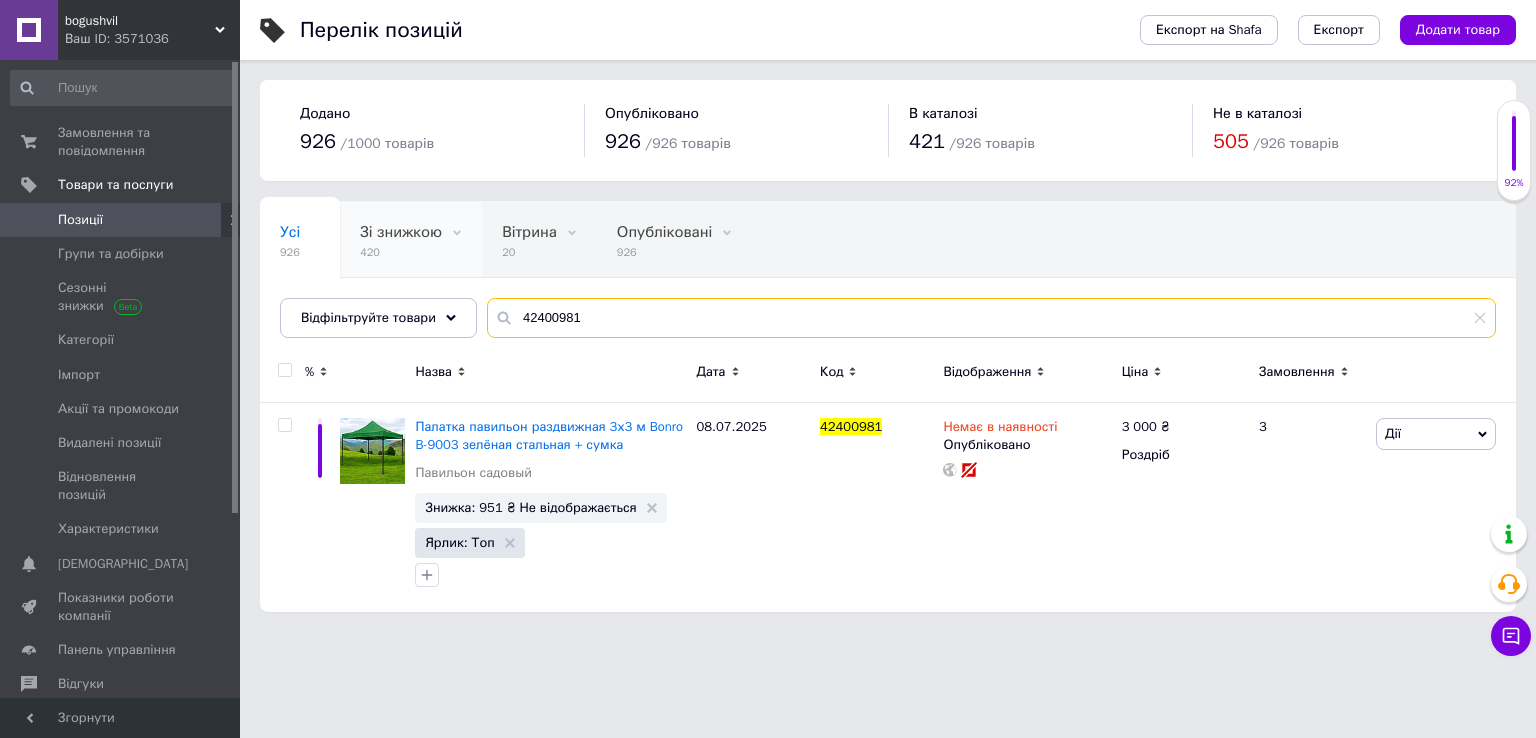click on "Усі 926 Зі знижкою 420 Видалити Редагувати Вітрина 20 Видалити Редагувати Опубліковані 926 Видалити Редагувати Приховані 0 Видалити Редагувати Ok Відфільтровано...  Зберегти Нічого не знайдено Можливо, помилка у слові  або немає відповідностей за вашим запитом. Усі 926 Зі знижкою 420 Вітрина 20 Опубліковані 926 Приховані 0 Відфільтруйте товари 42400981" at bounding box center [888, 269] 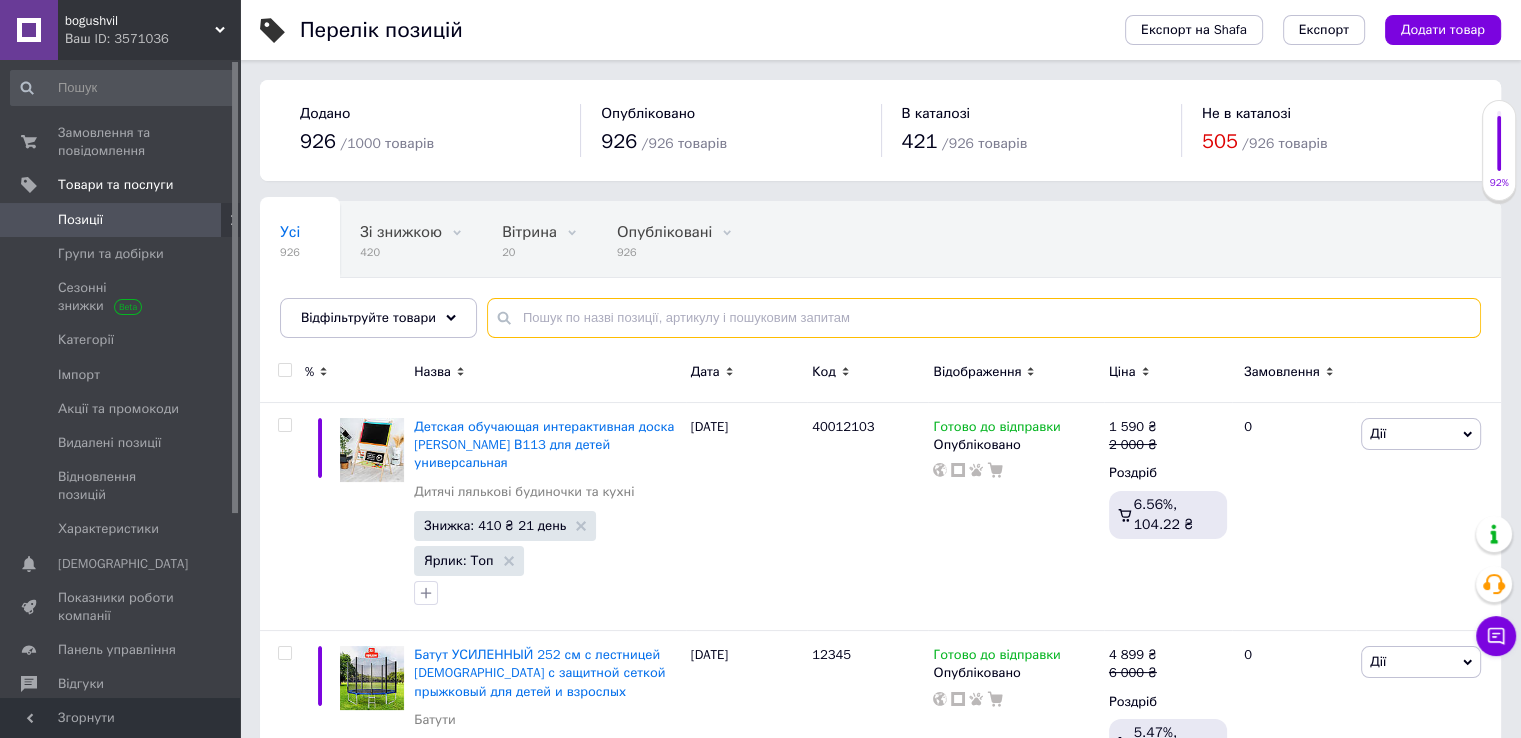 paste on "42400996" 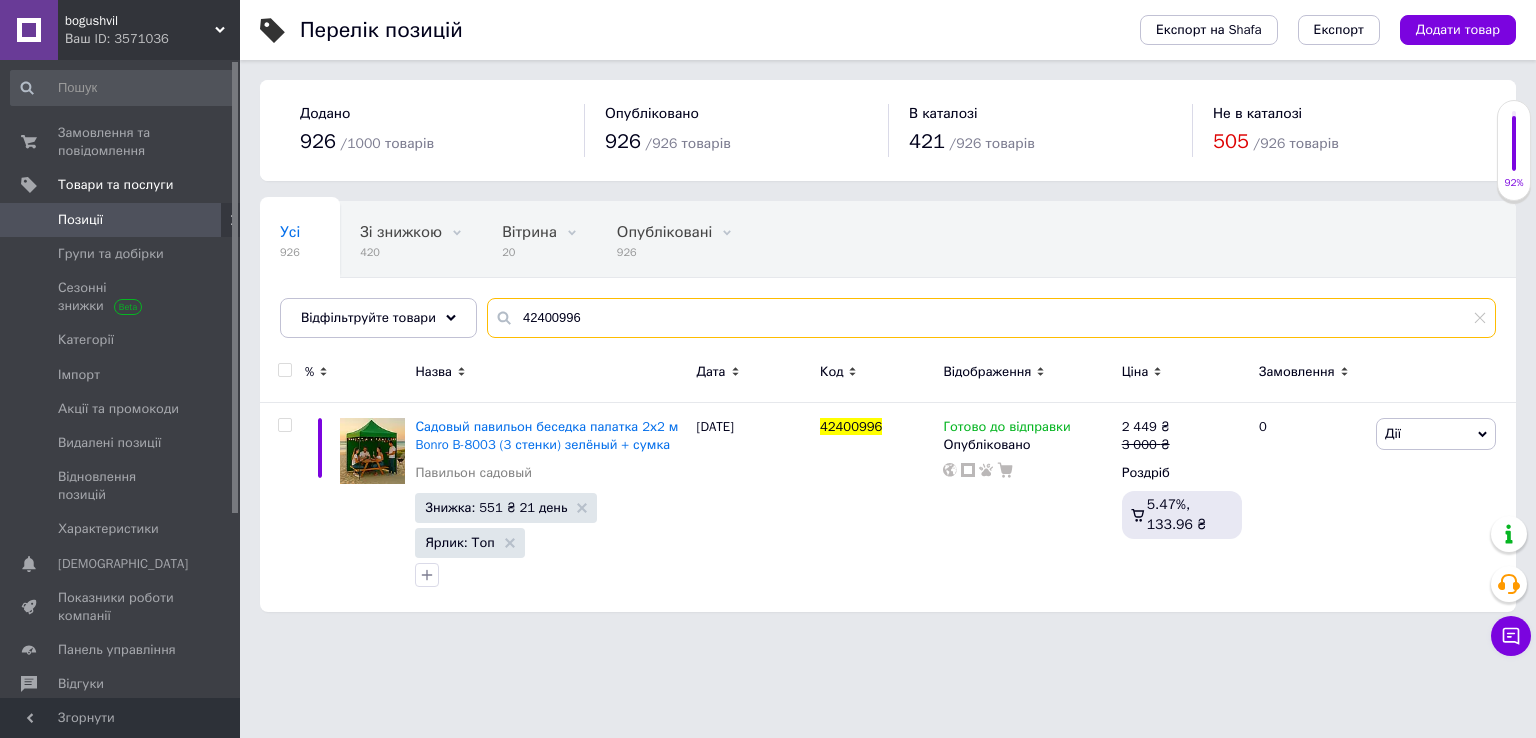 type on "42400996" 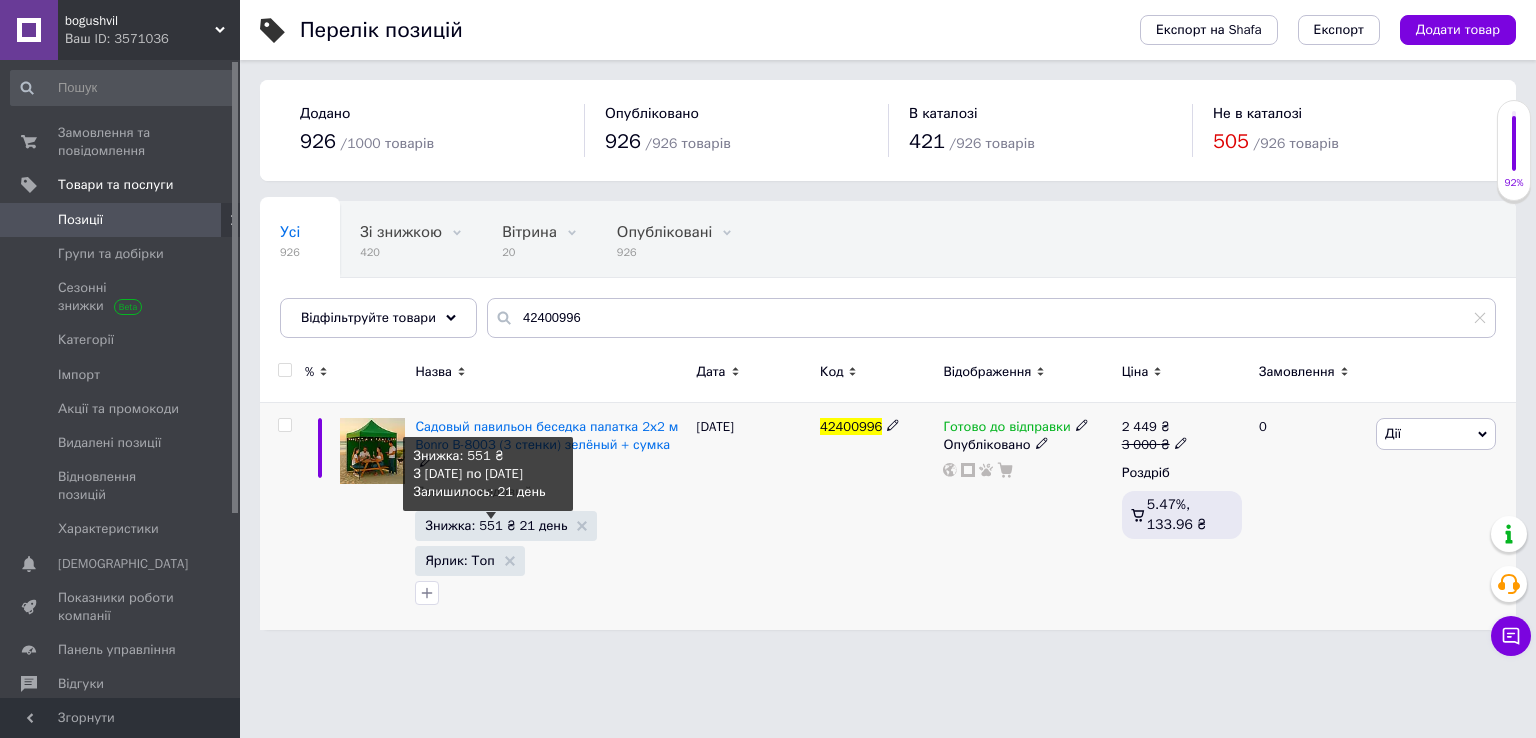 click on "Знижка: 551 ₴ 21 день" at bounding box center [496, 525] 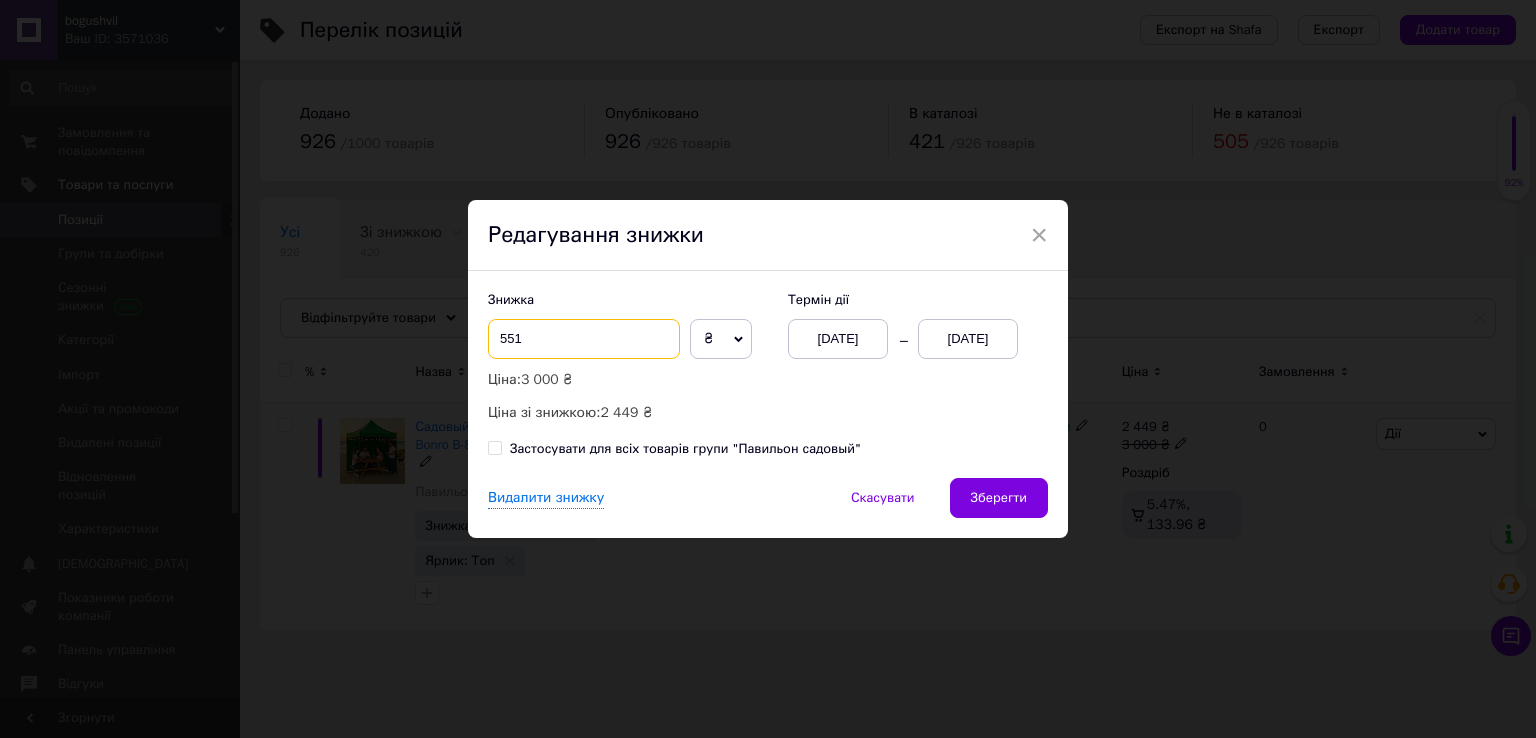 click on "551" at bounding box center [584, 339] 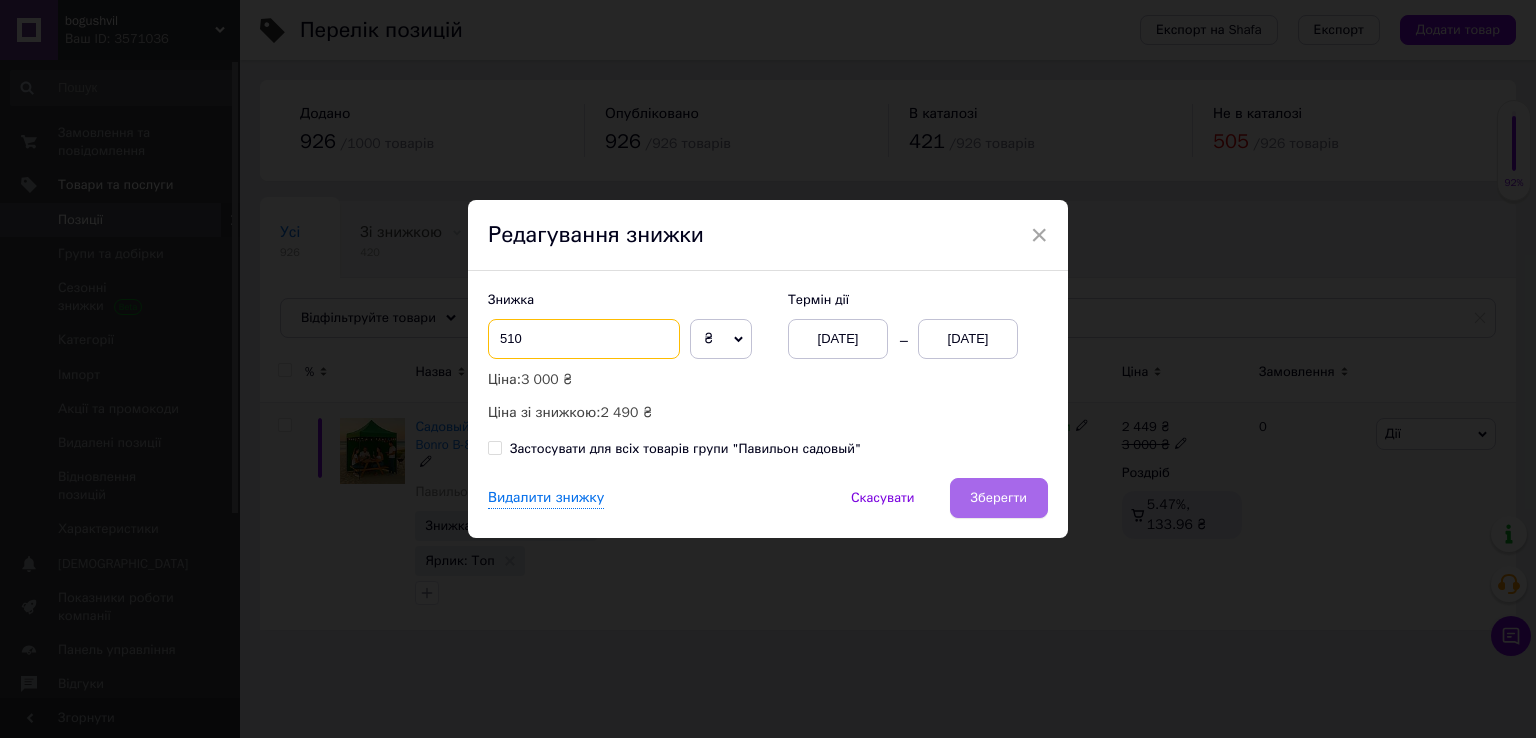 type on "510" 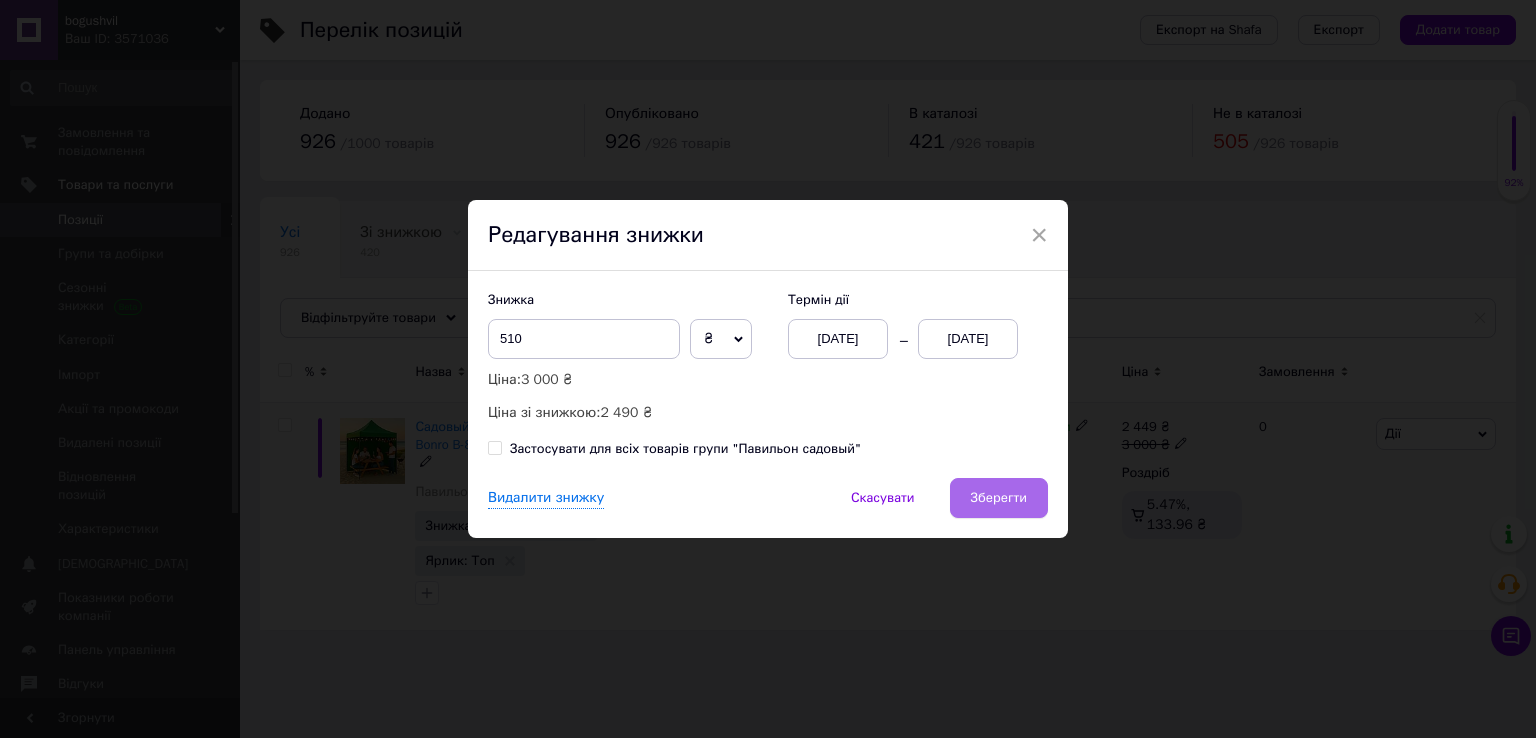 click on "Зберегти" at bounding box center (999, 498) 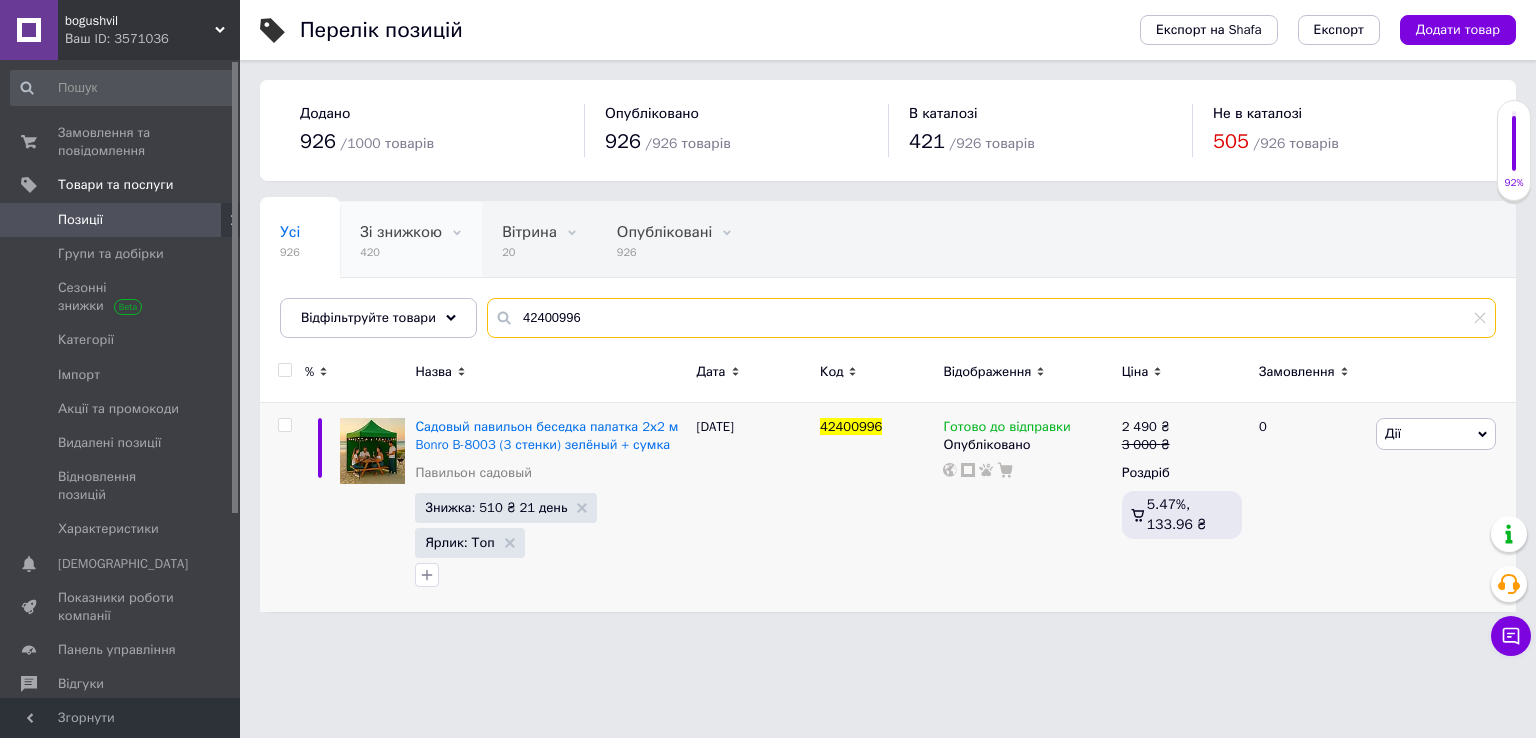 drag, startPoint x: 596, startPoint y: 325, endPoint x: 381, endPoint y: 275, distance: 220.7374 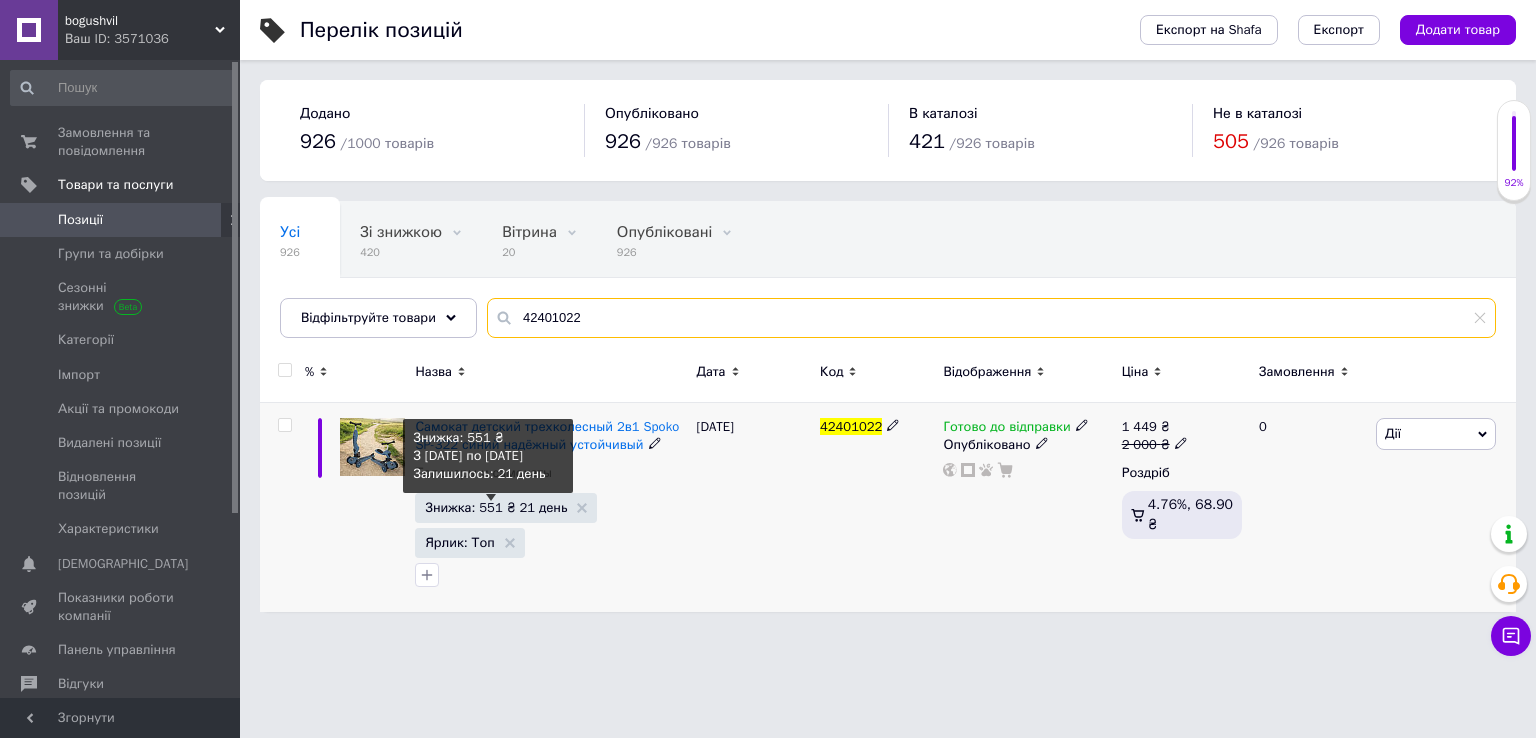 type on "42401022" 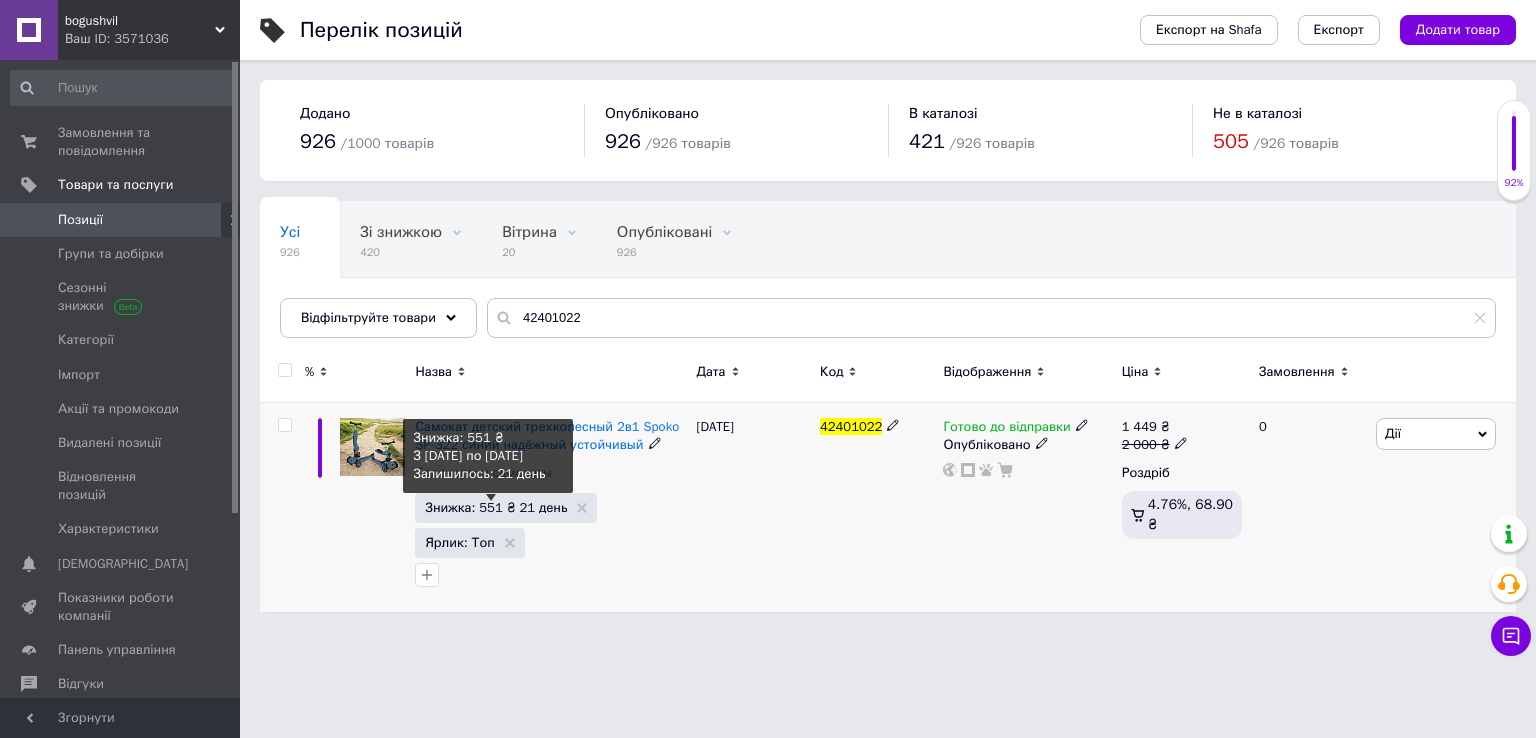 click on "Знижка: 551 ₴ 21 день" at bounding box center [496, 507] 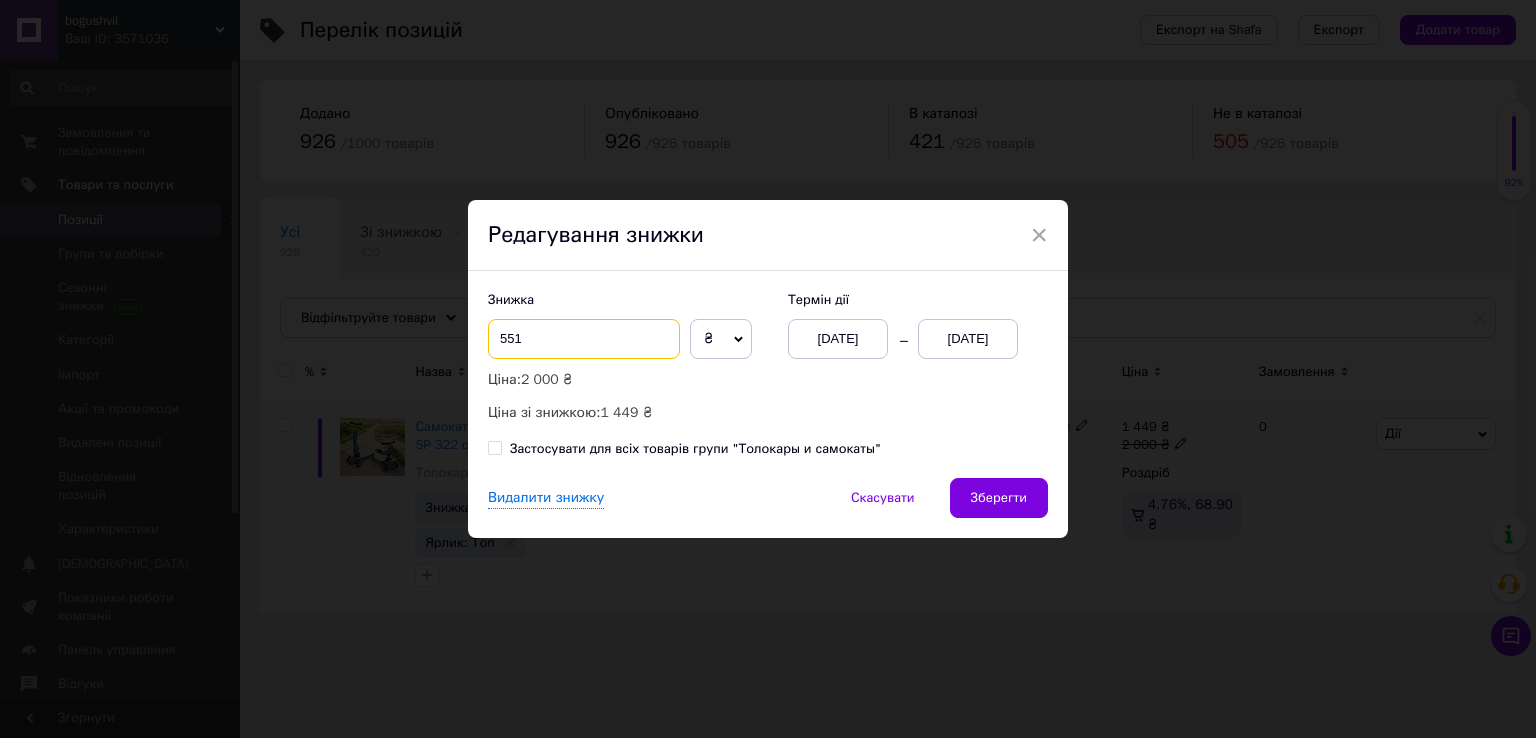 click on "551" at bounding box center (584, 339) 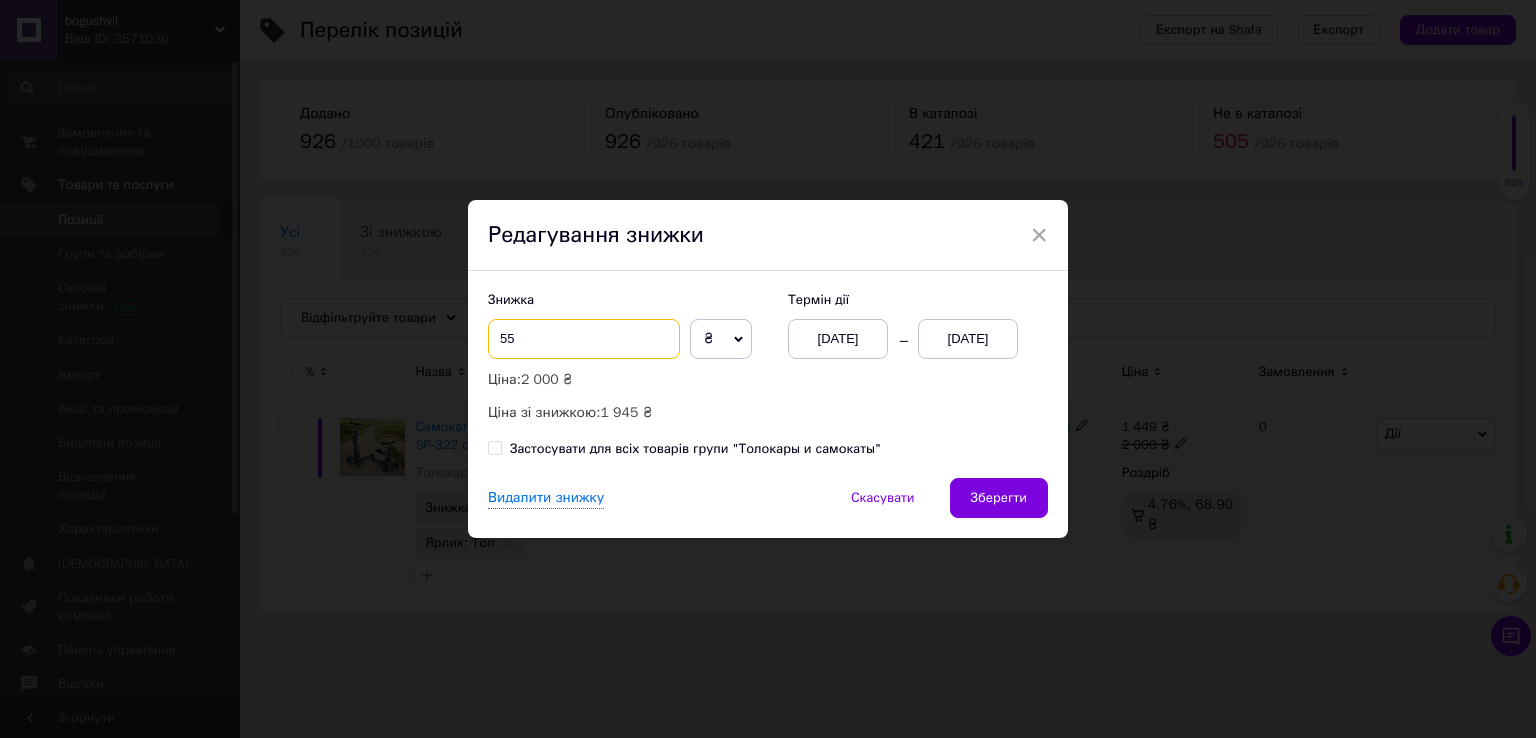 type on "5" 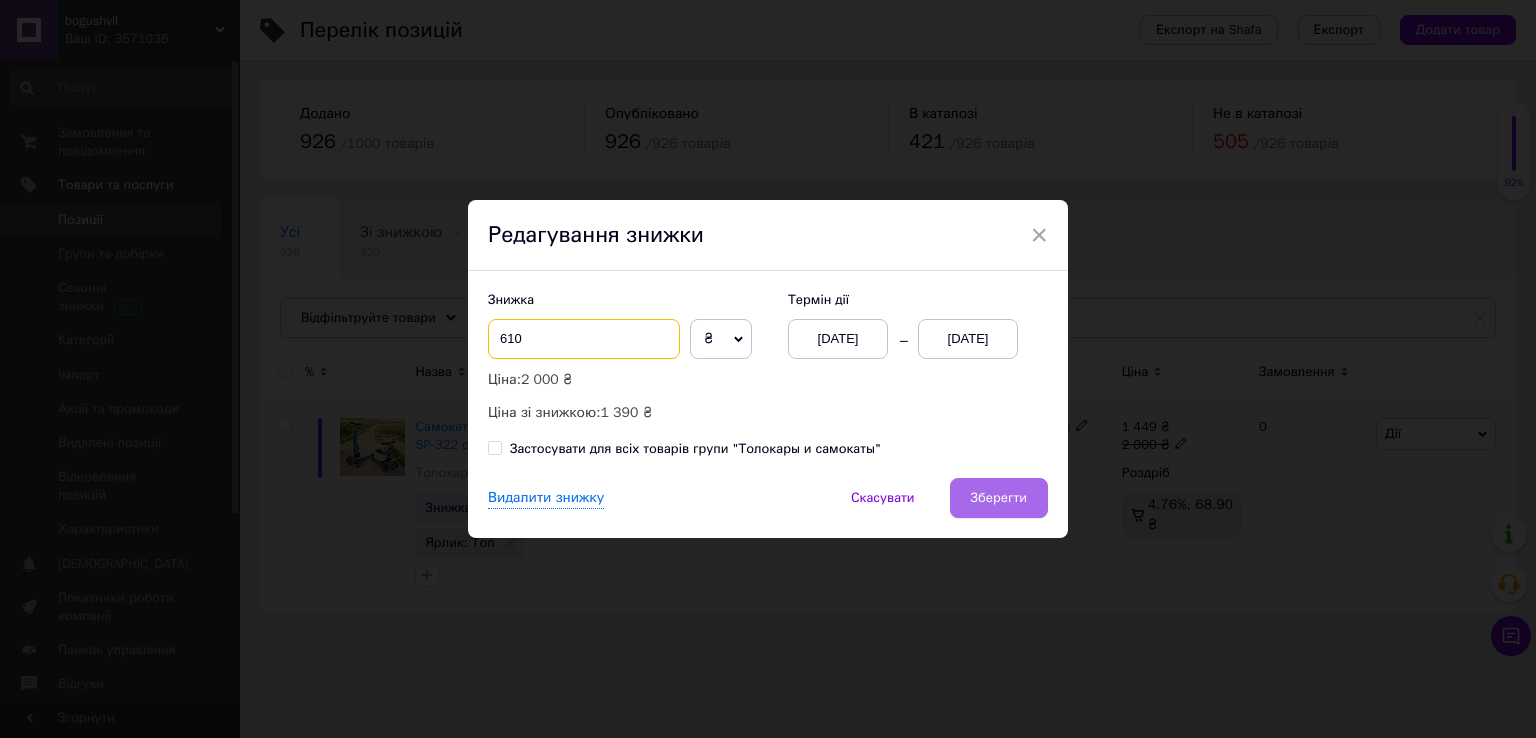 type on "610" 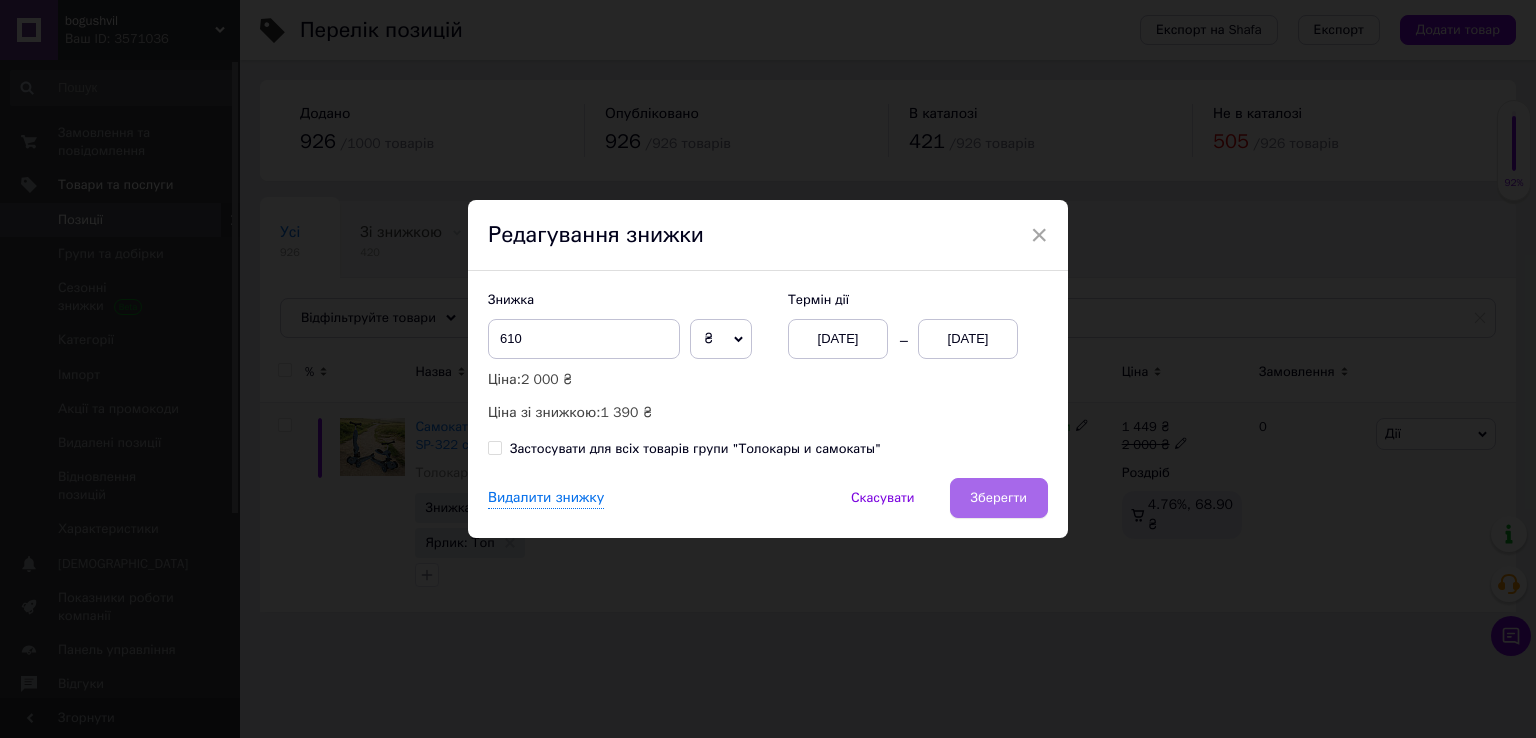 click on "Зберегти" at bounding box center (999, 498) 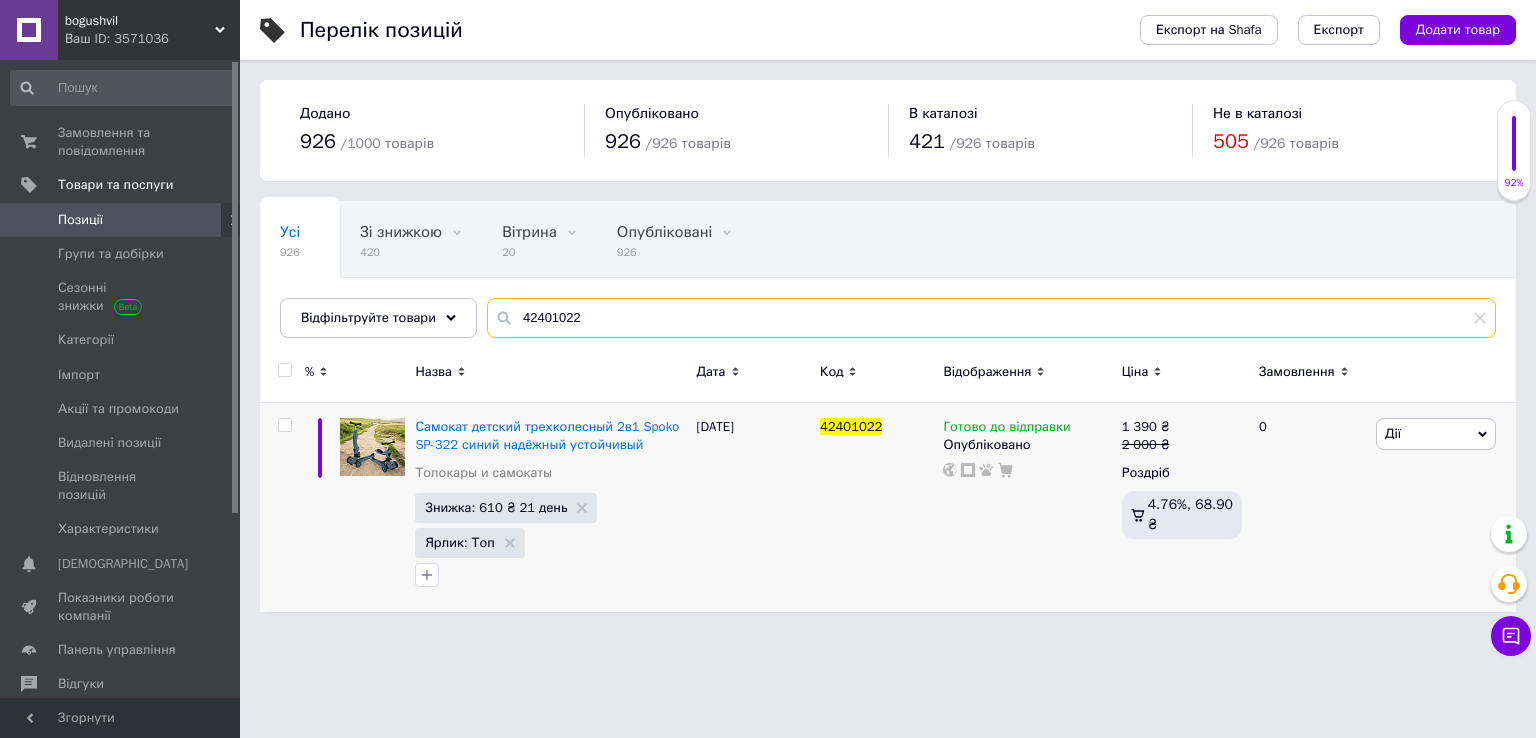 drag, startPoint x: 611, startPoint y: 312, endPoint x: 308, endPoint y: 280, distance: 304.6851 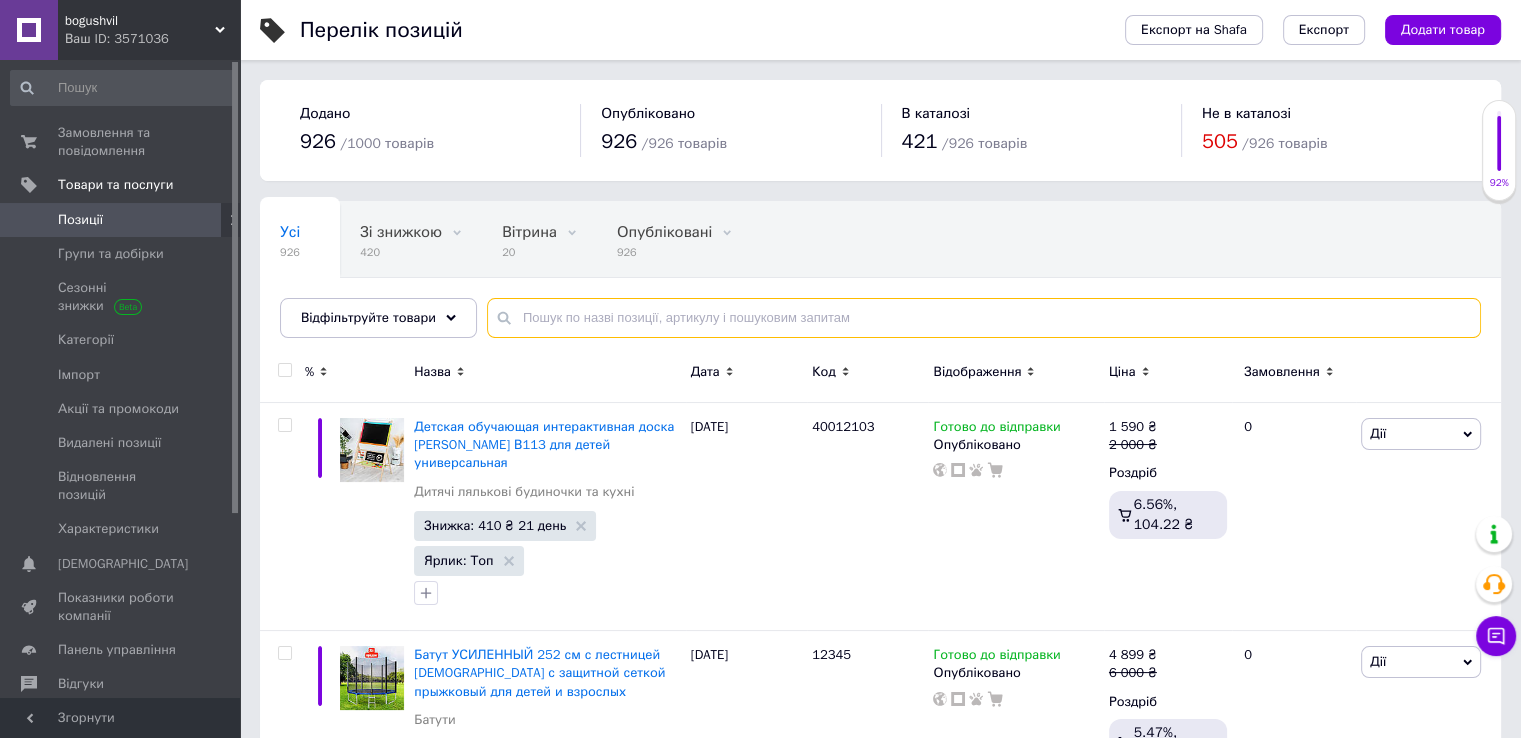 paste on "42401023" 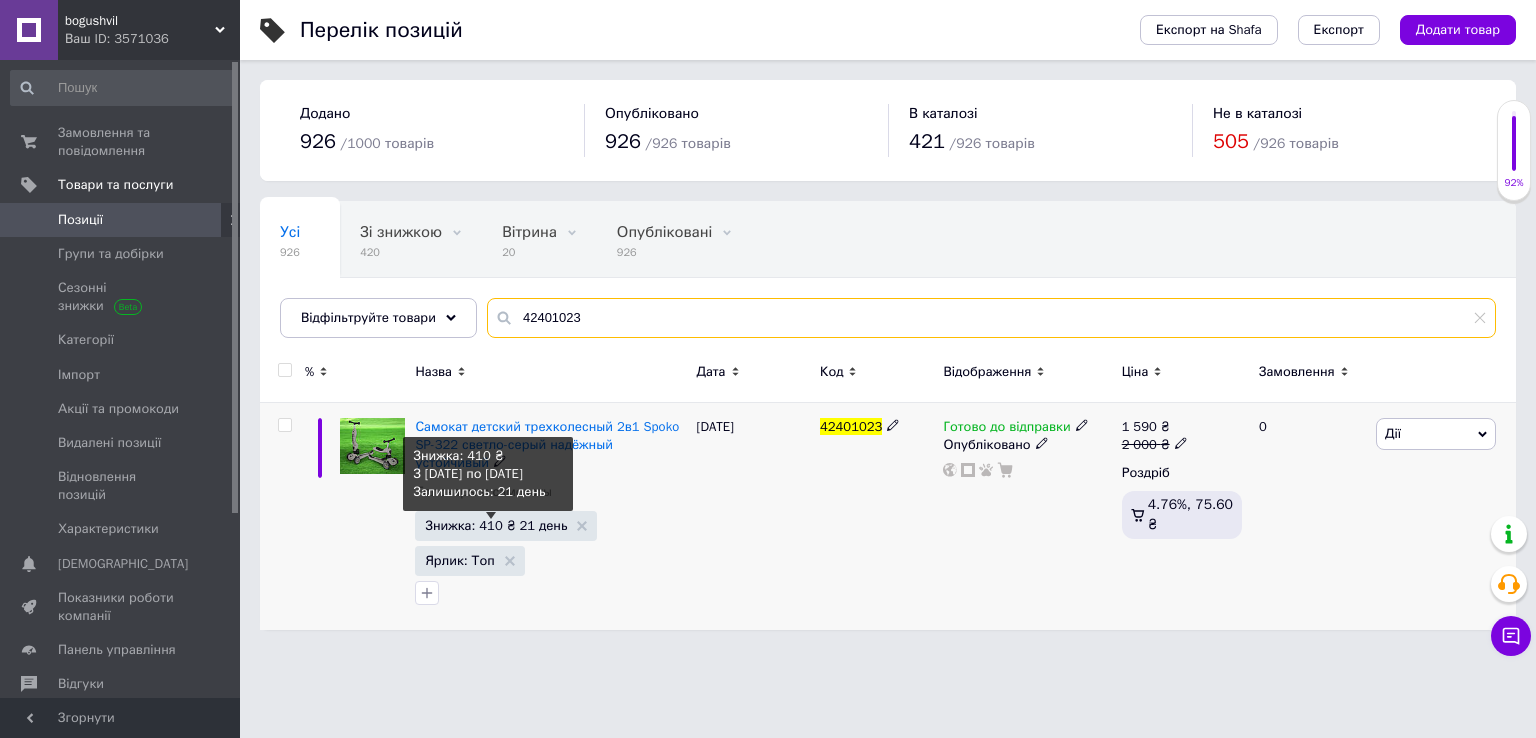 type on "42401023" 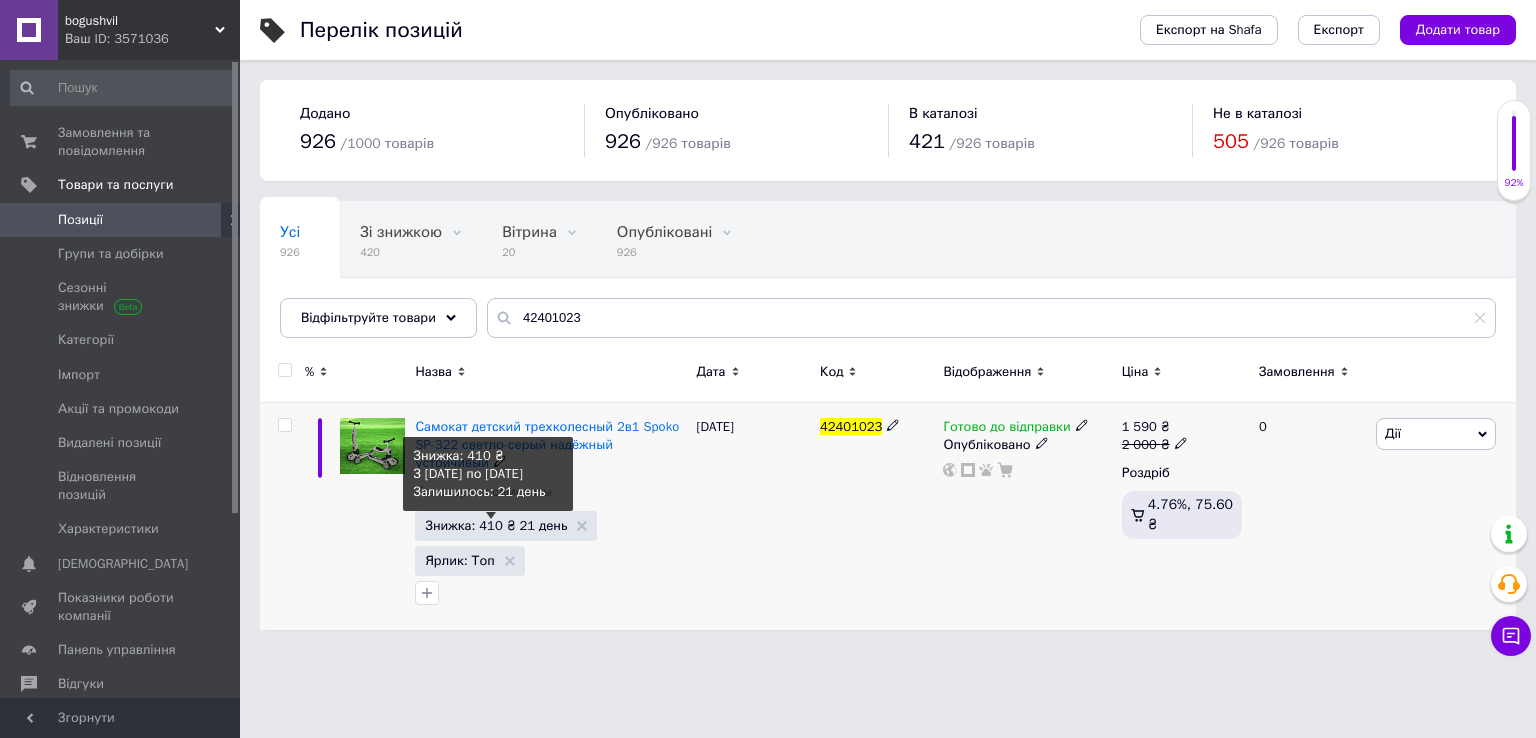 click on "Знижка: 410 ₴ 21 день" at bounding box center [496, 525] 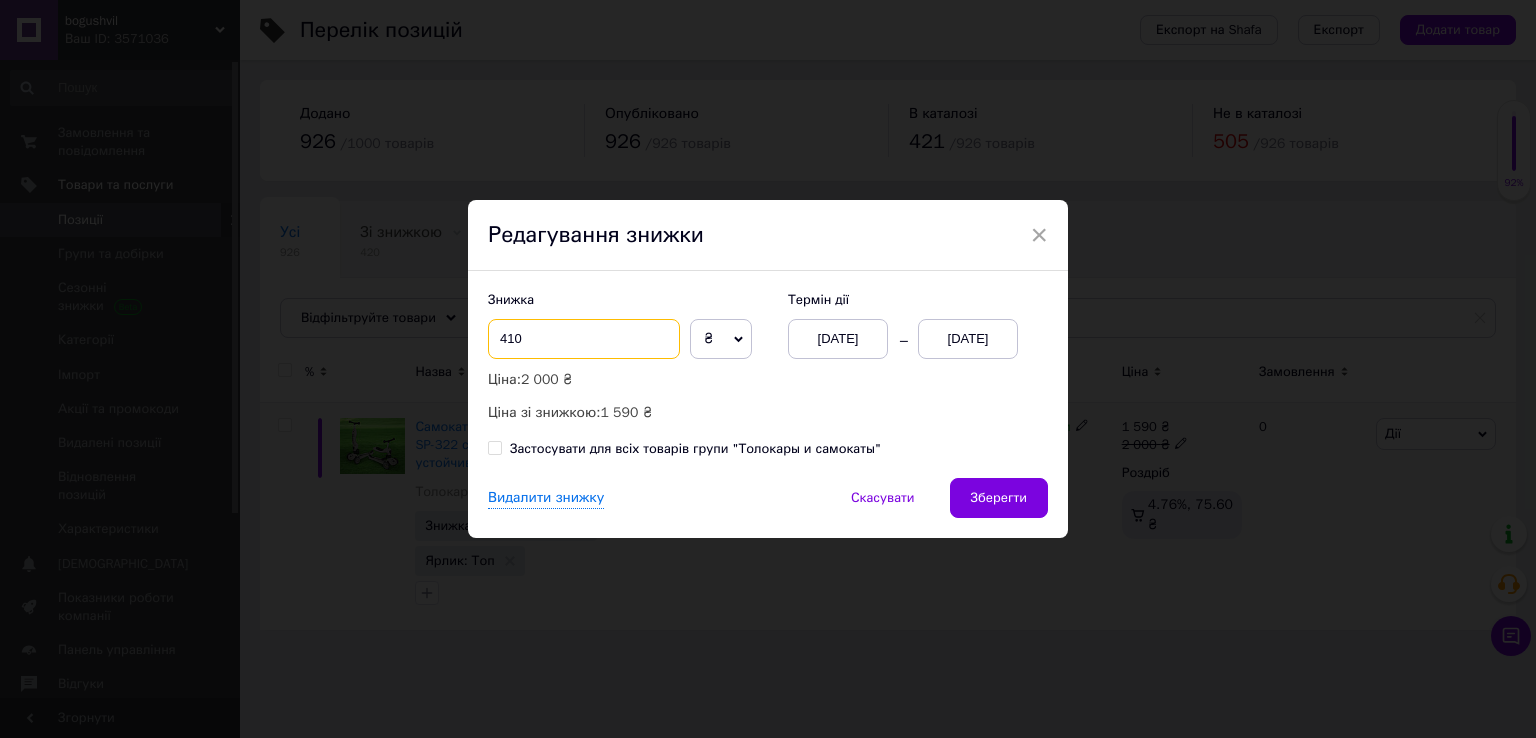 click on "410" at bounding box center (584, 339) 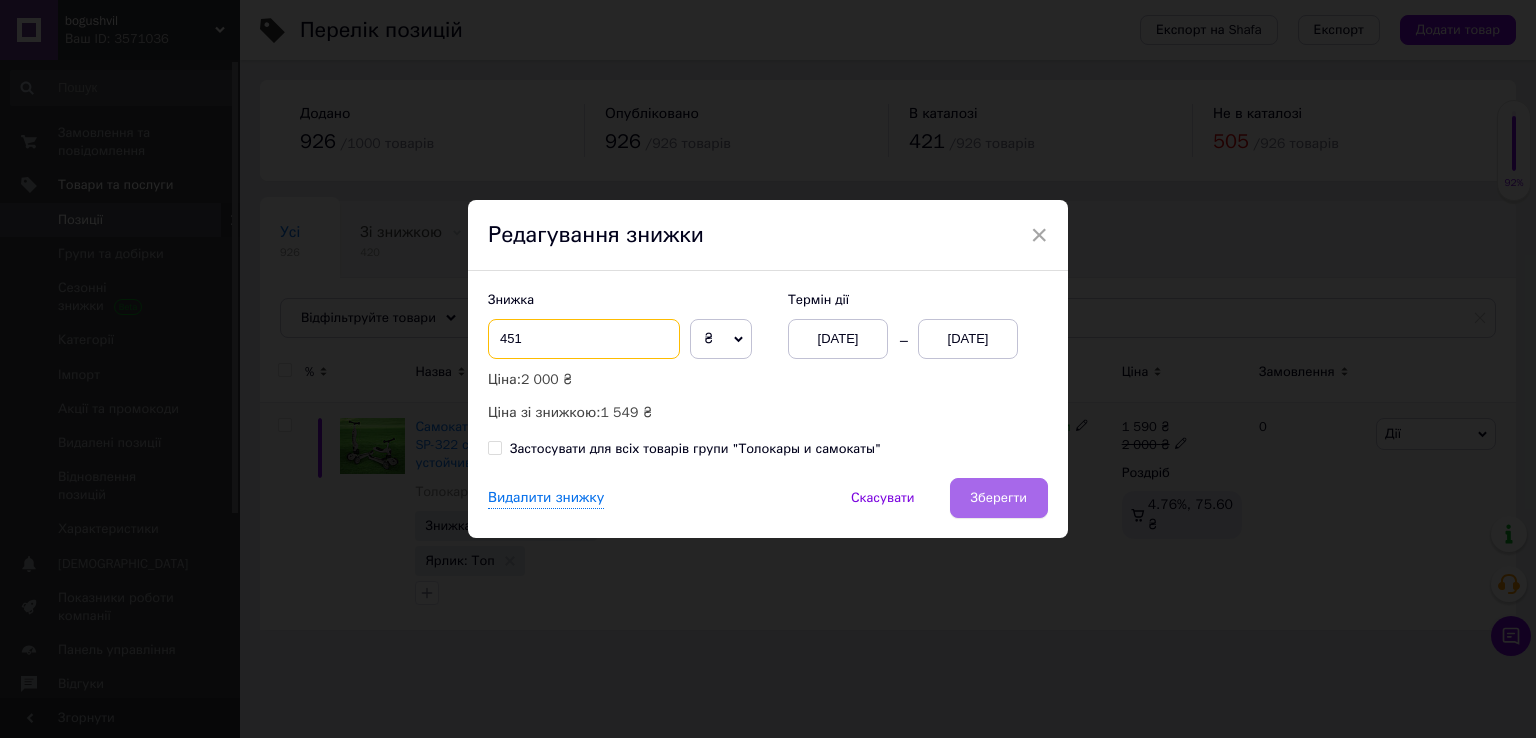 type on "451" 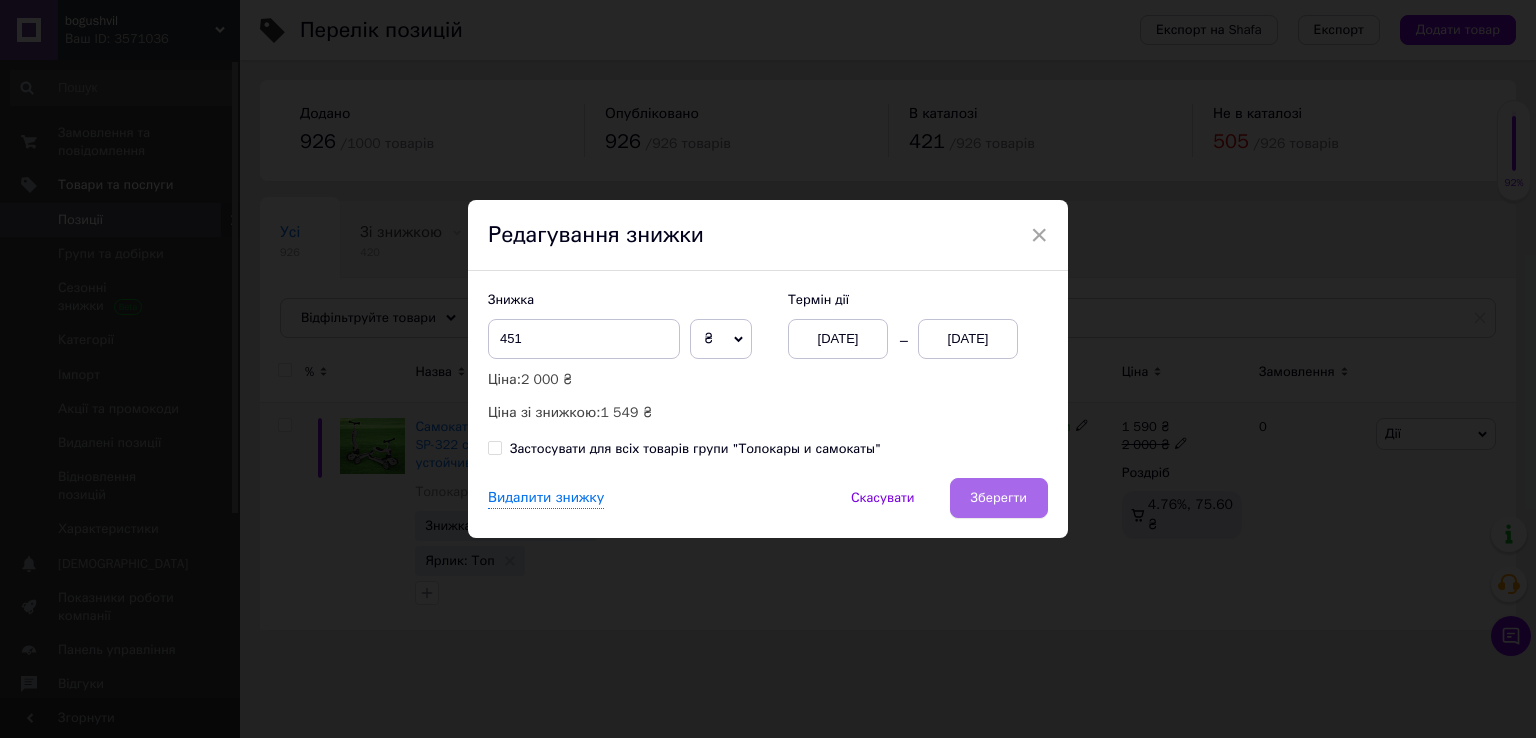 click on "Зберегти" at bounding box center (999, 498) 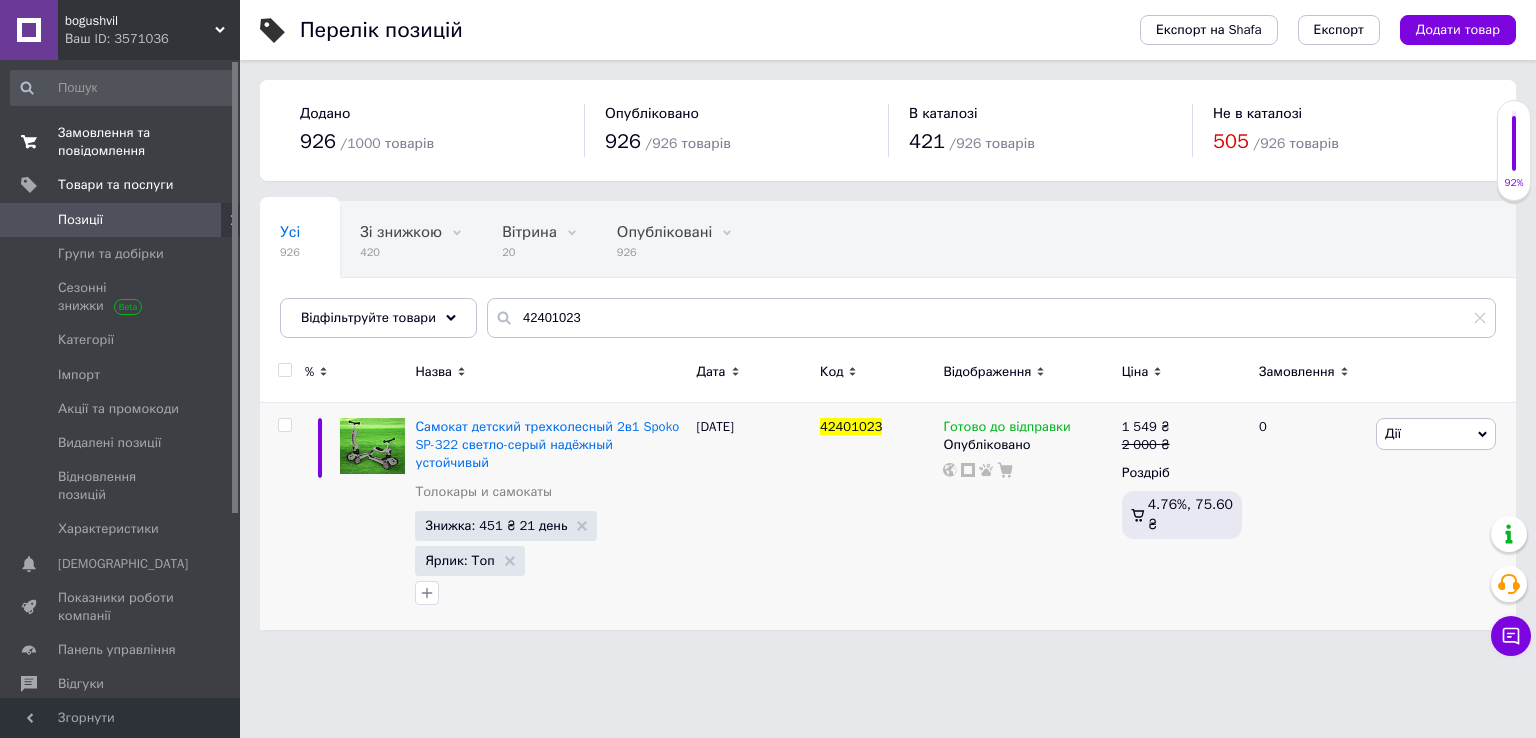 click on "Замовлення та повідомлення" at bounding box center (121, 142) 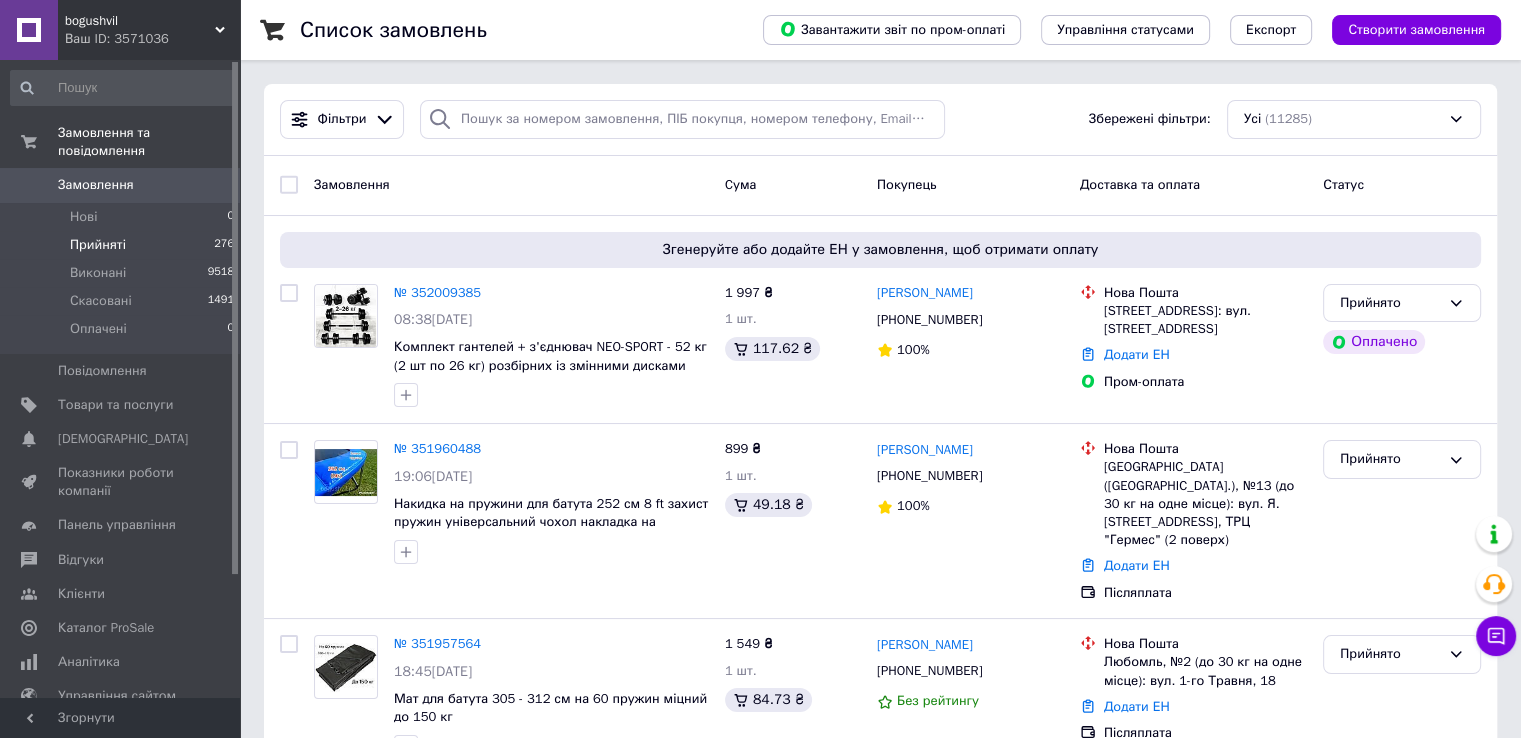 click on "Прийняті 276" at bounding box center (123, 245) 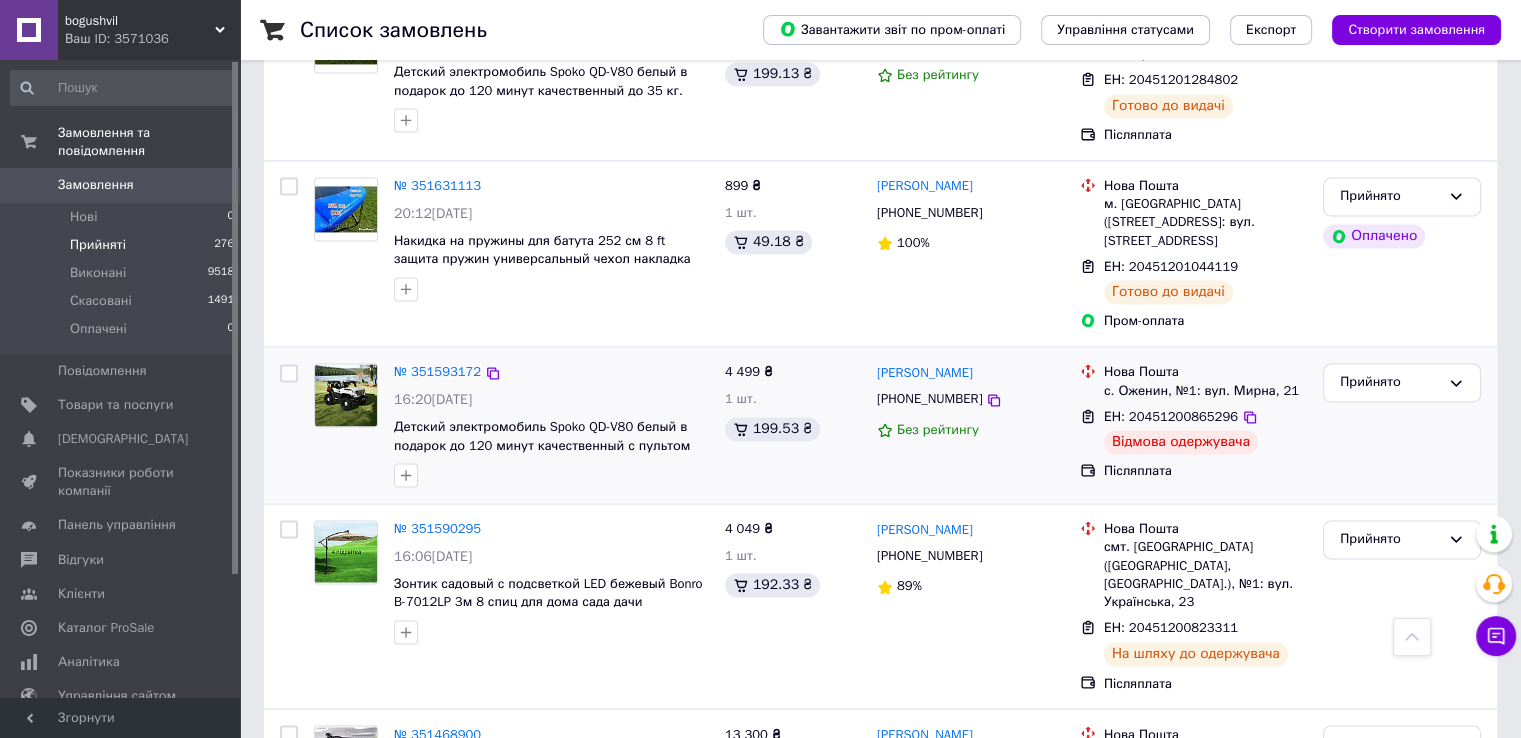 scroll, scrollTop: 3149, scrollLeft: 0, axis: vertical 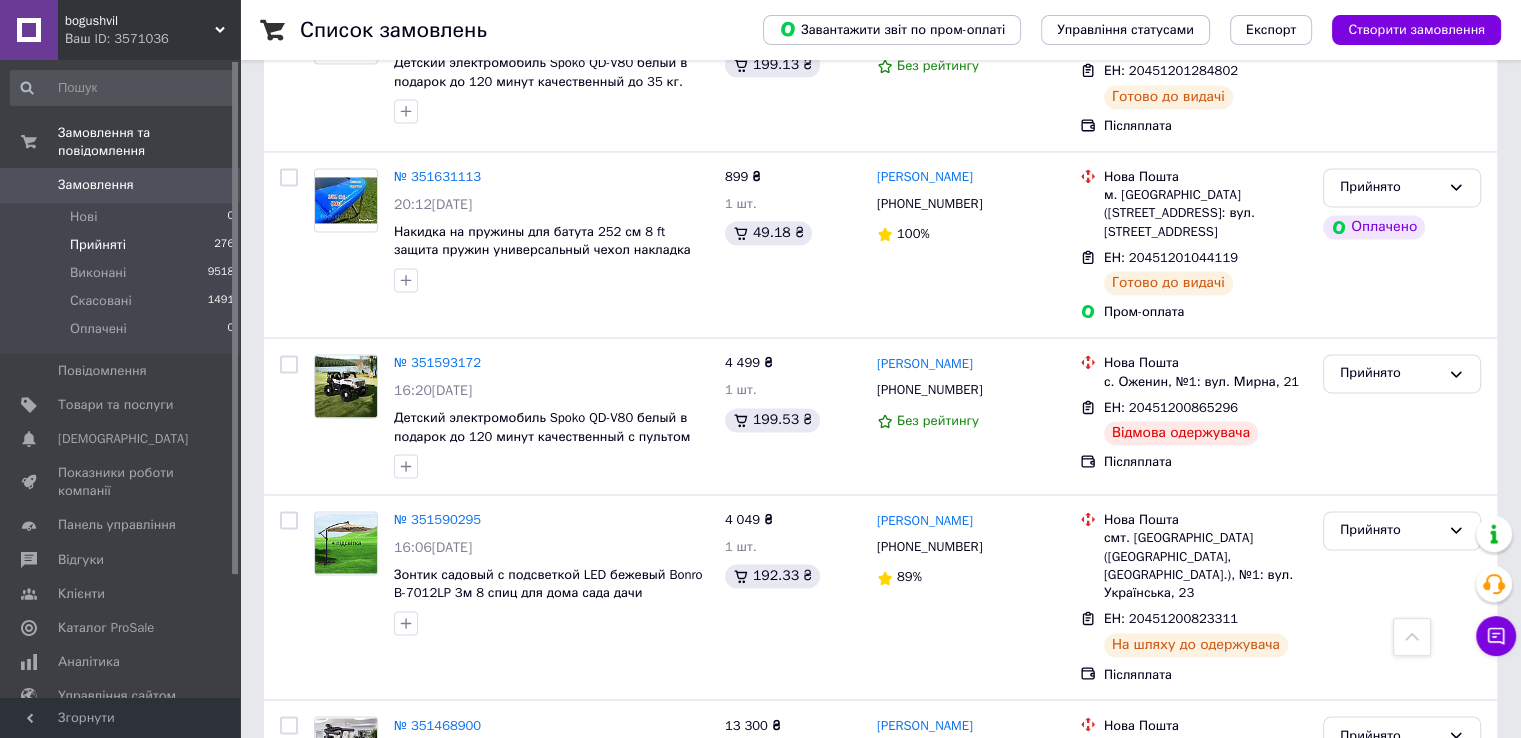 click on "Наступна" at bounding box center (540, 901) 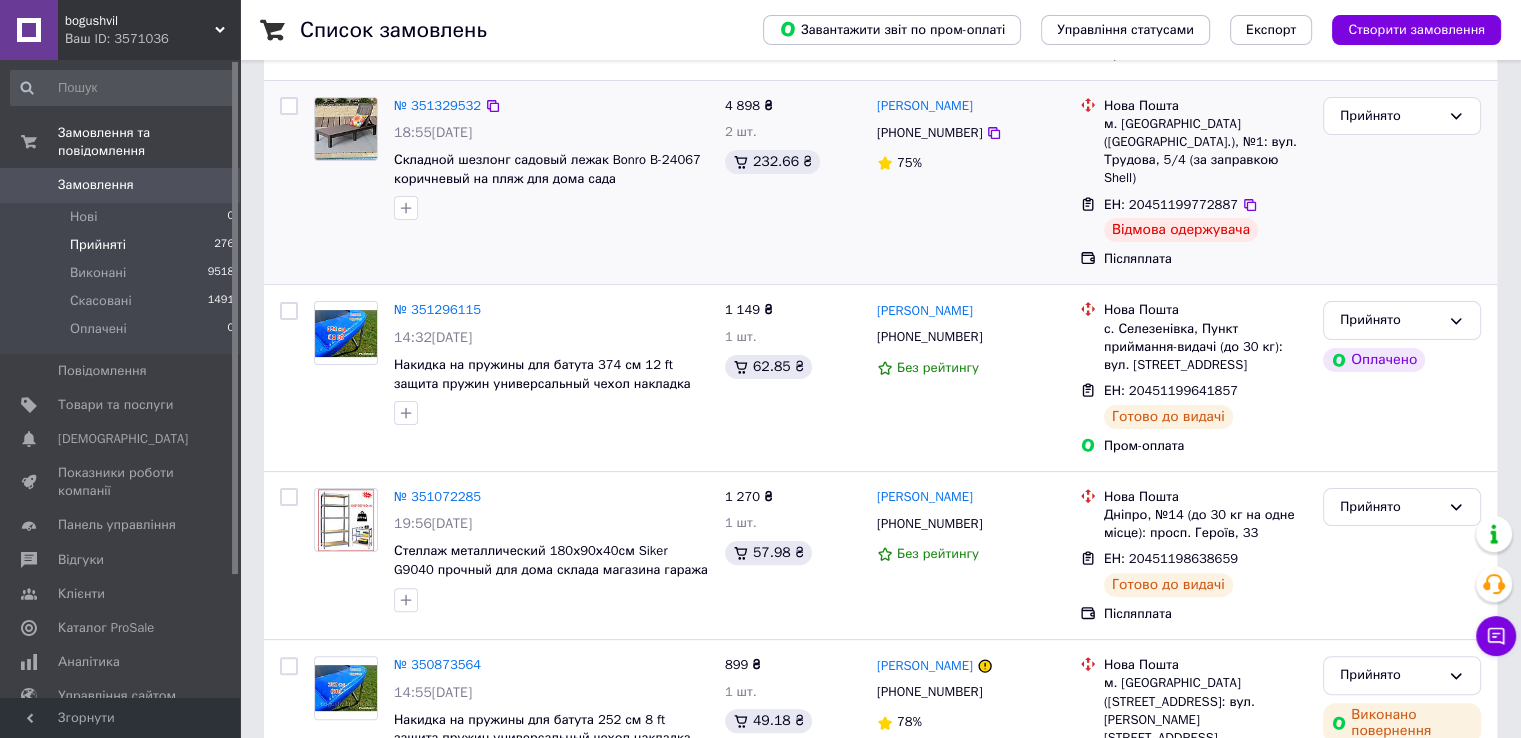 scroll, scrollTop: 500, scrollLeft: 0, axis: vertical 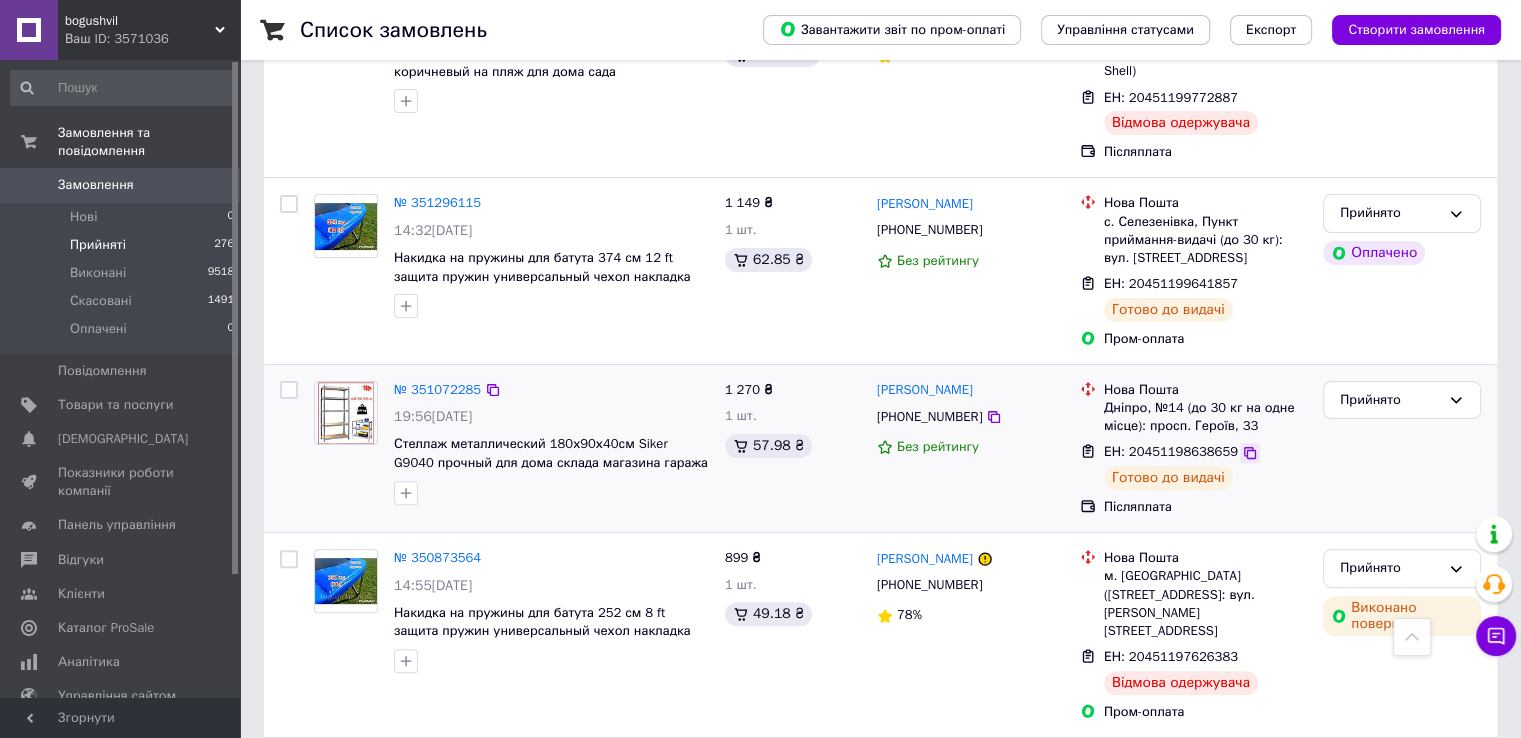 click 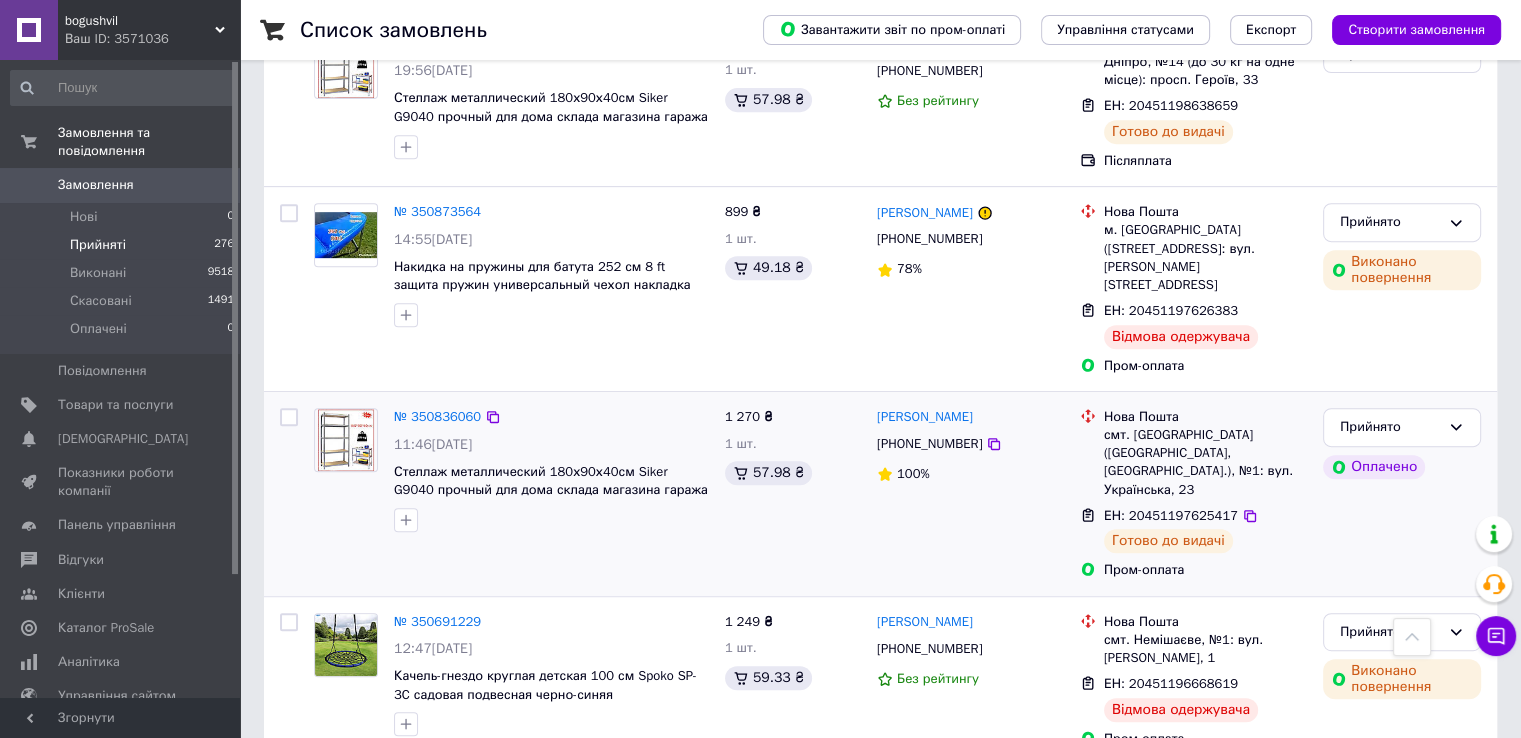 scroll, scrollTop: 1000, scrollLeft: 0, axis: vertical 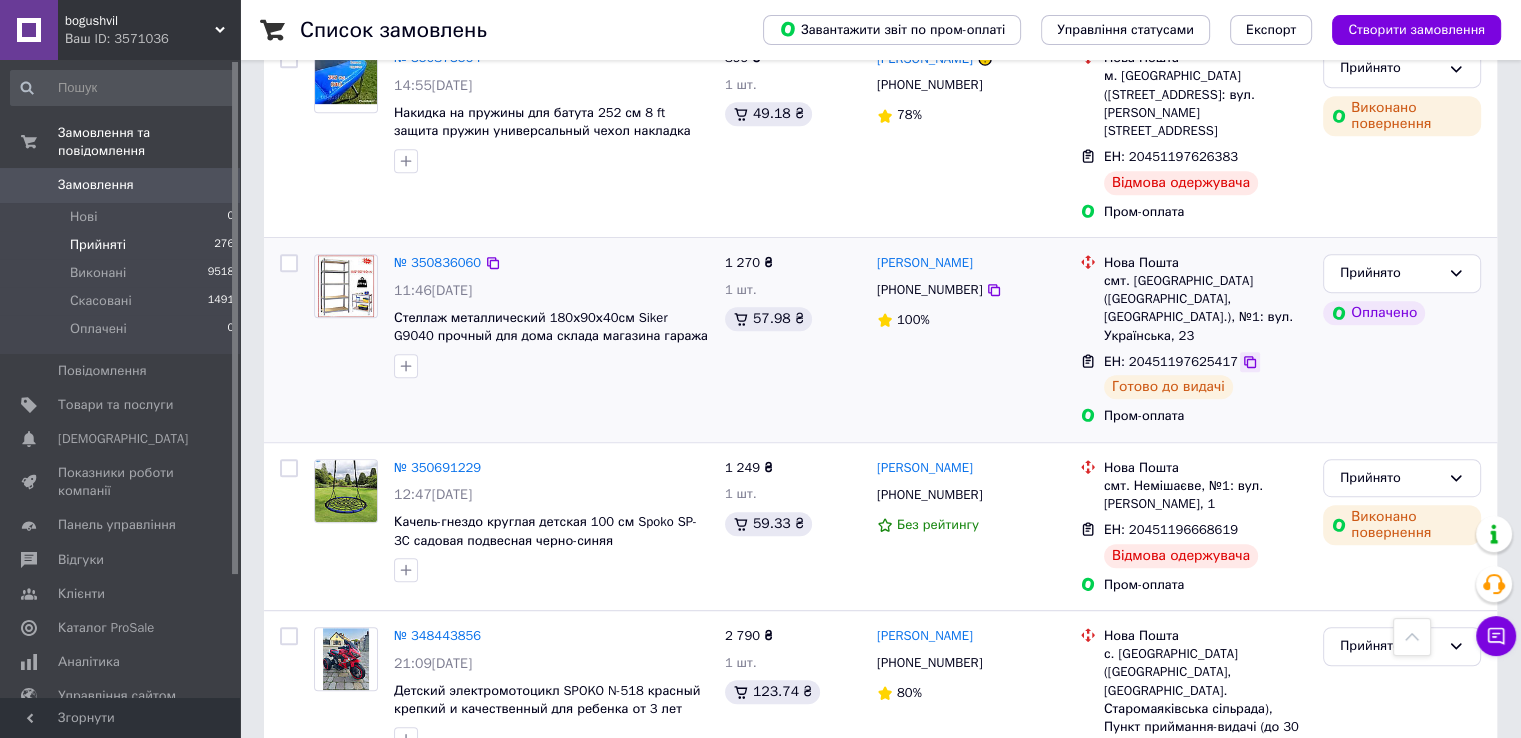 click 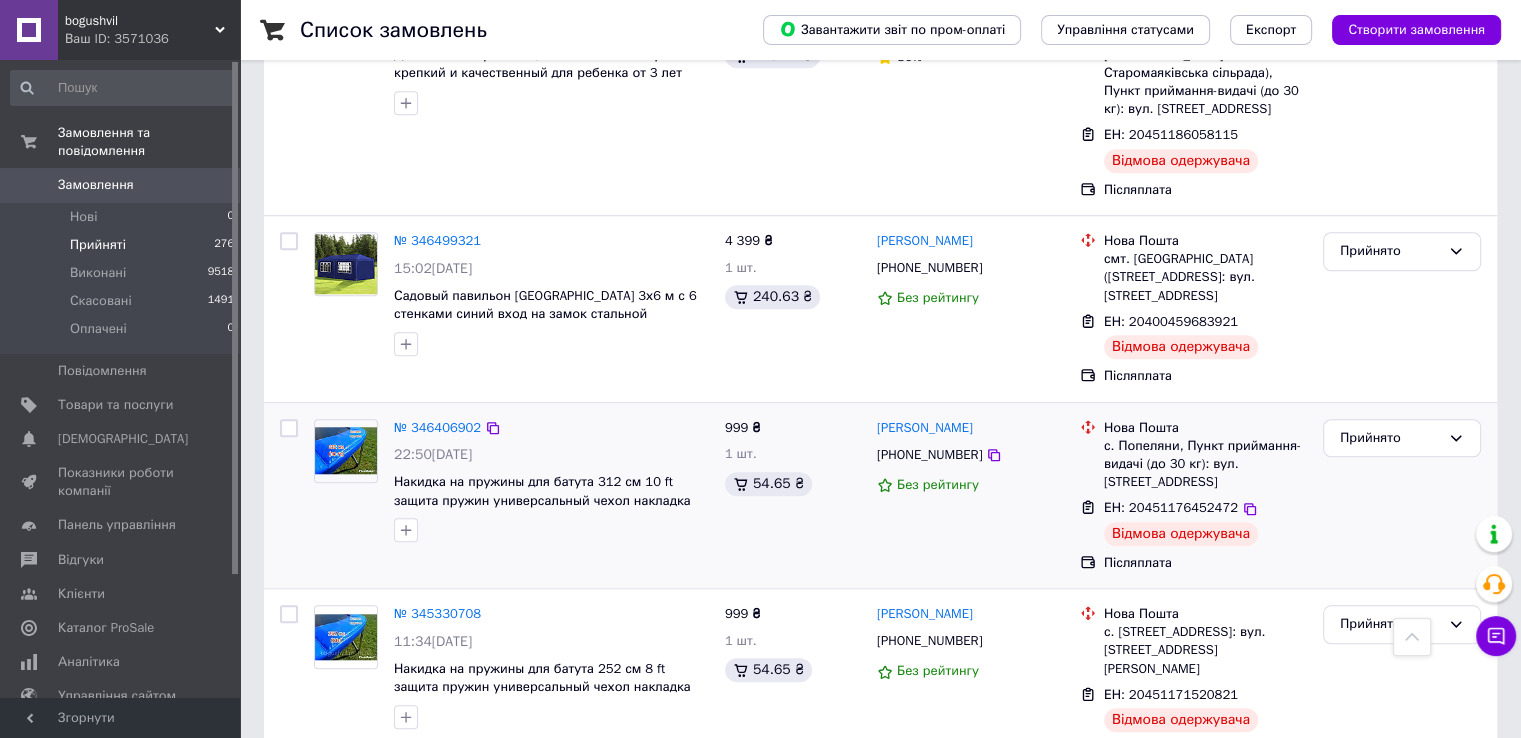scroll, scrollTop: 1700, scrollLeft: 0, axis: vertical 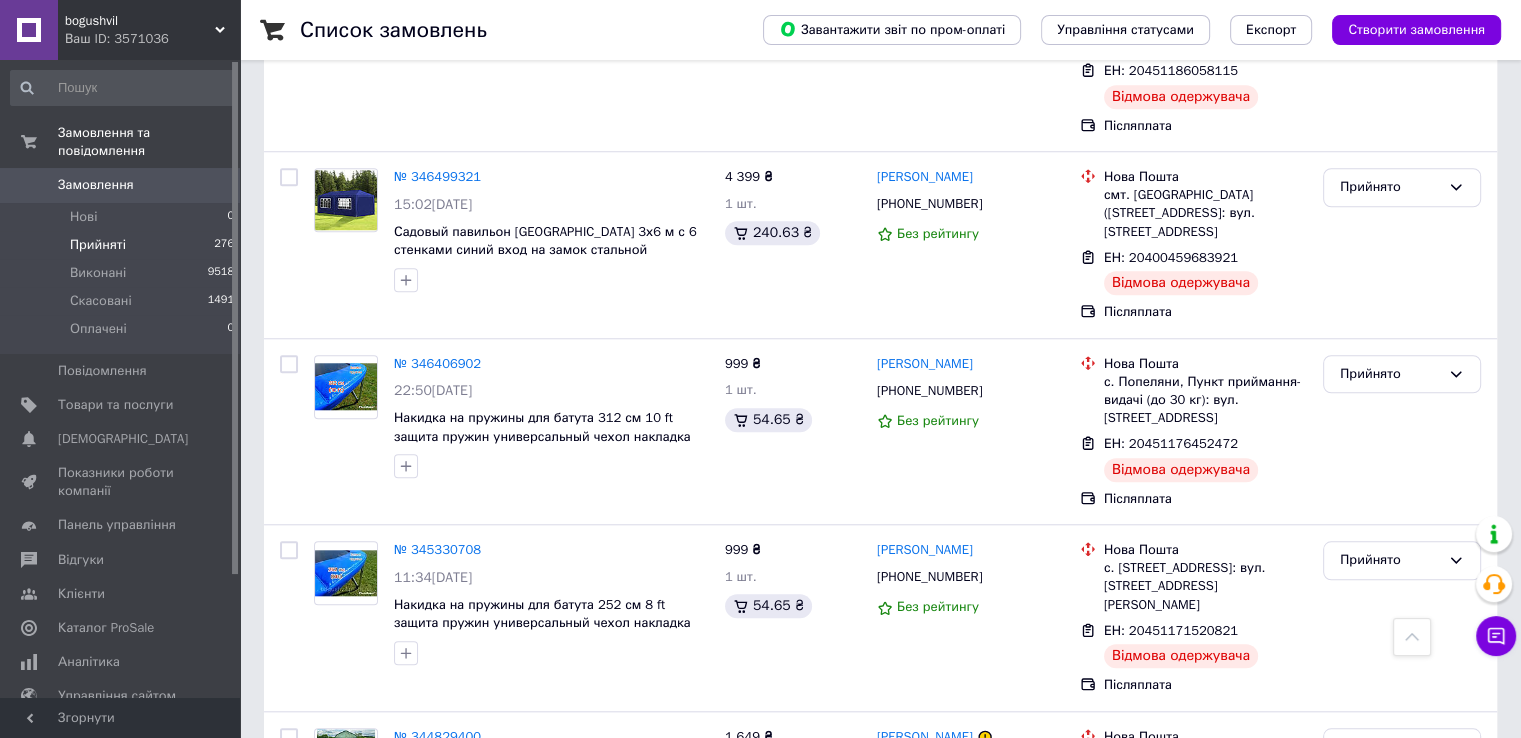 click on "bogushvil" at bounding box center [140, 21] 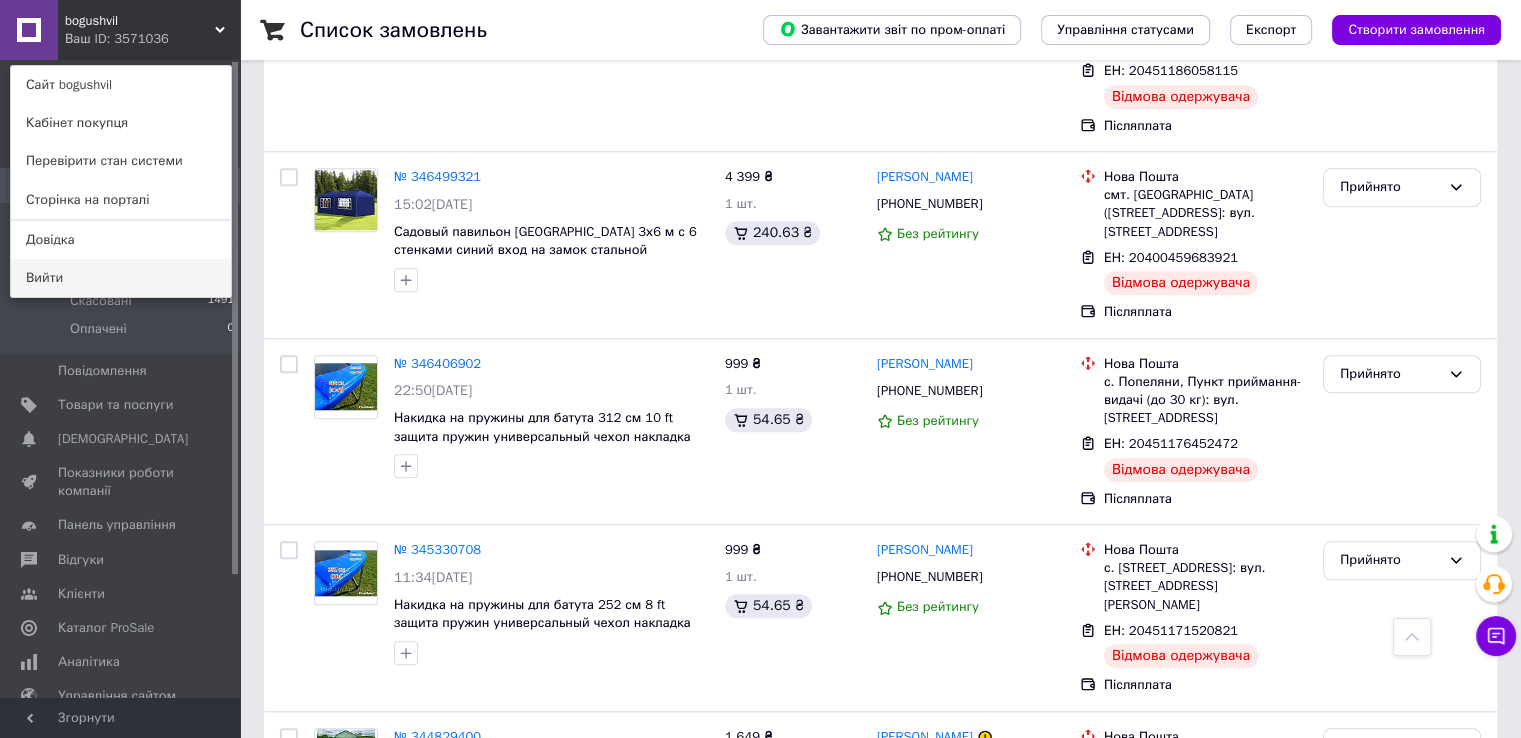 click on "Вийти" at bounding box center (121, 278) 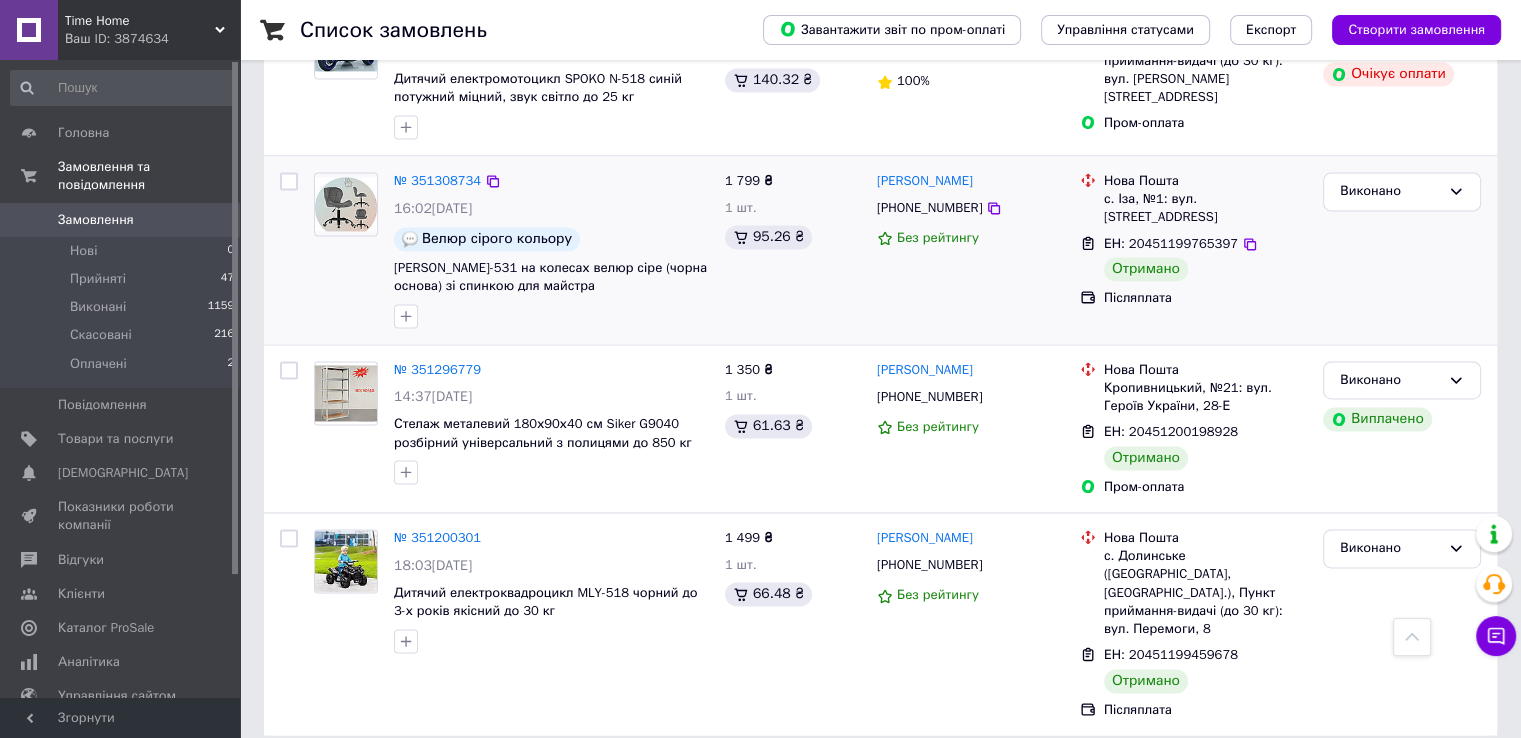 scroll, scrollTop: 2955, scrollLeft: 0, axis: vertical 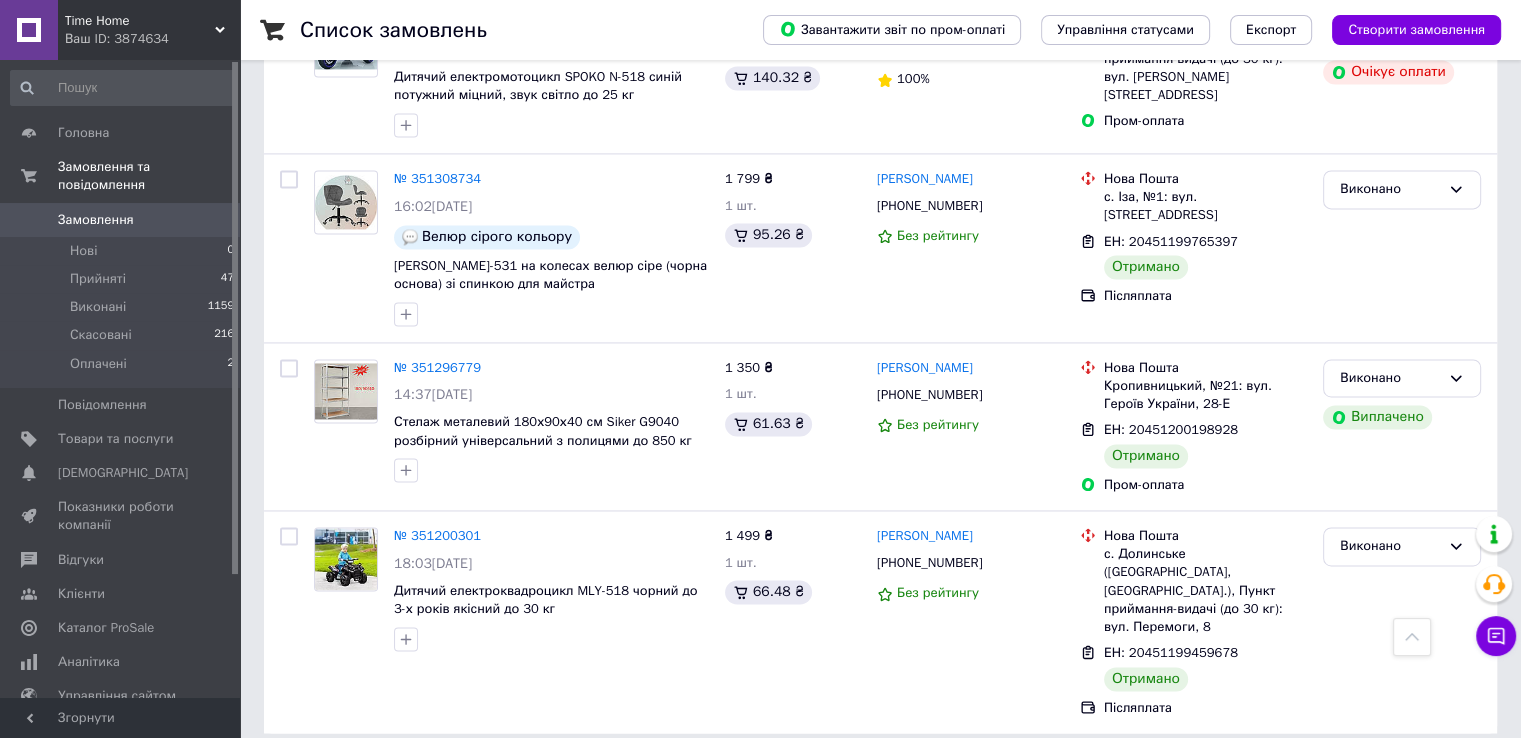click on "Наступна" at bounding box center [540, 778] 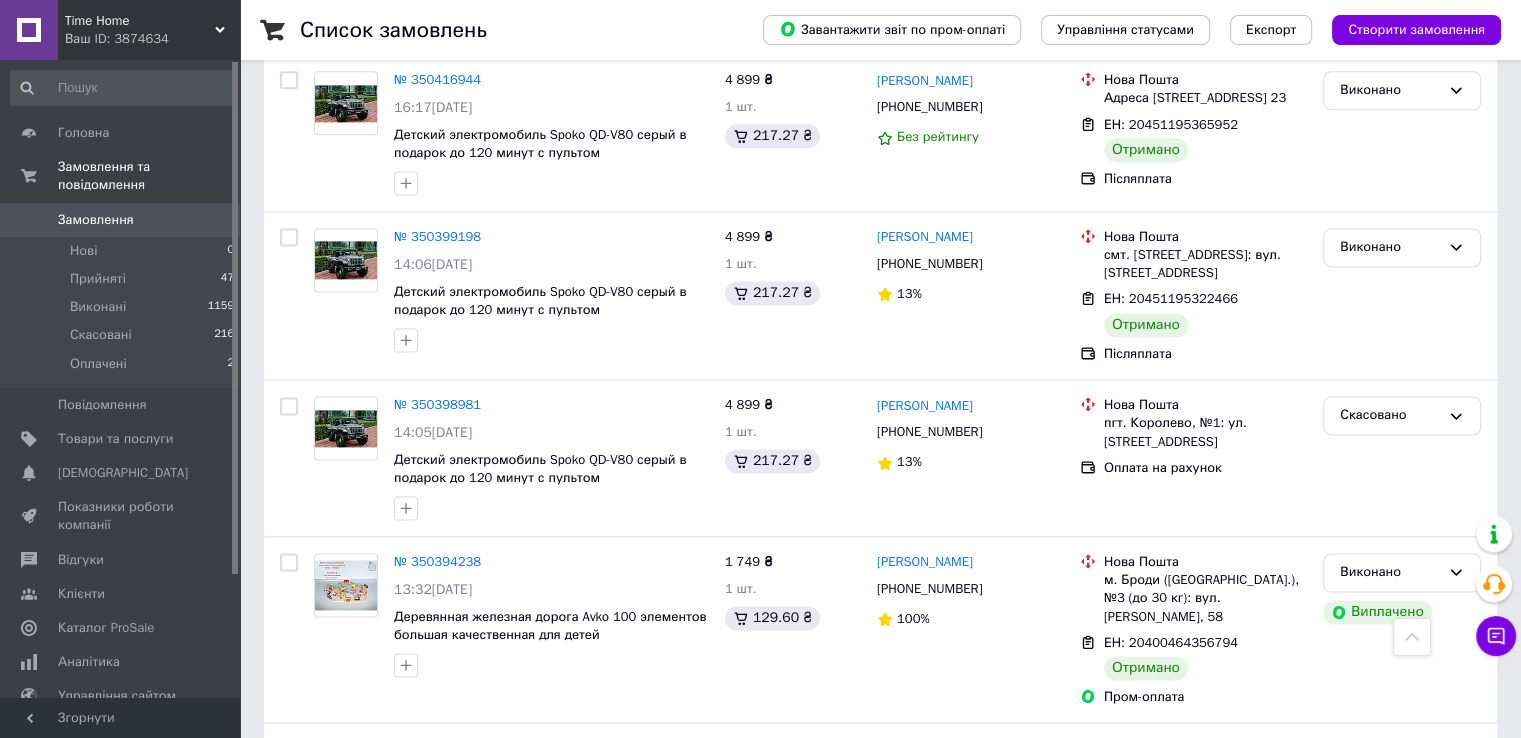 scroll, scrollTop: 2870, scrollLeft: 0, axis: vertical 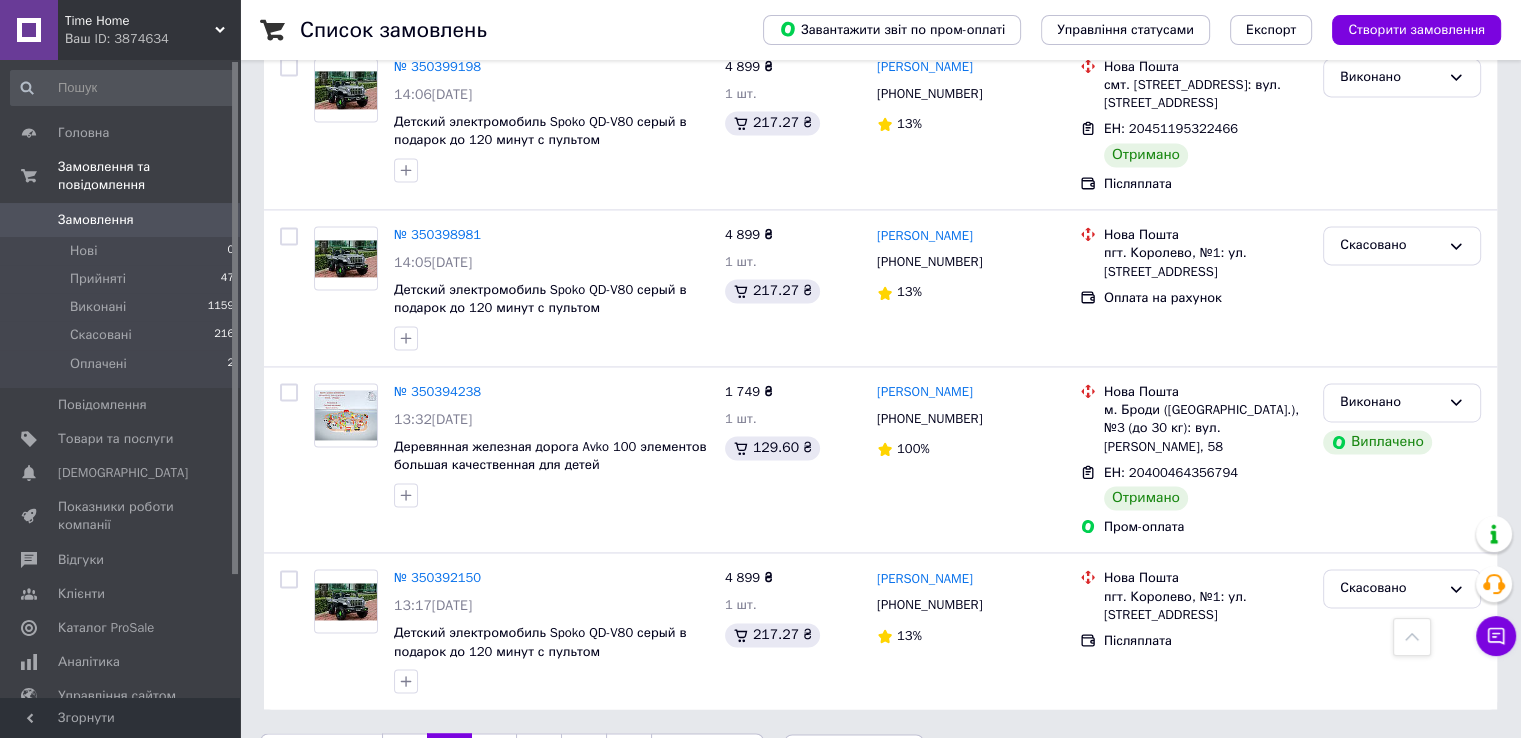 click on "Наступна" at bounding box center [707, 754] 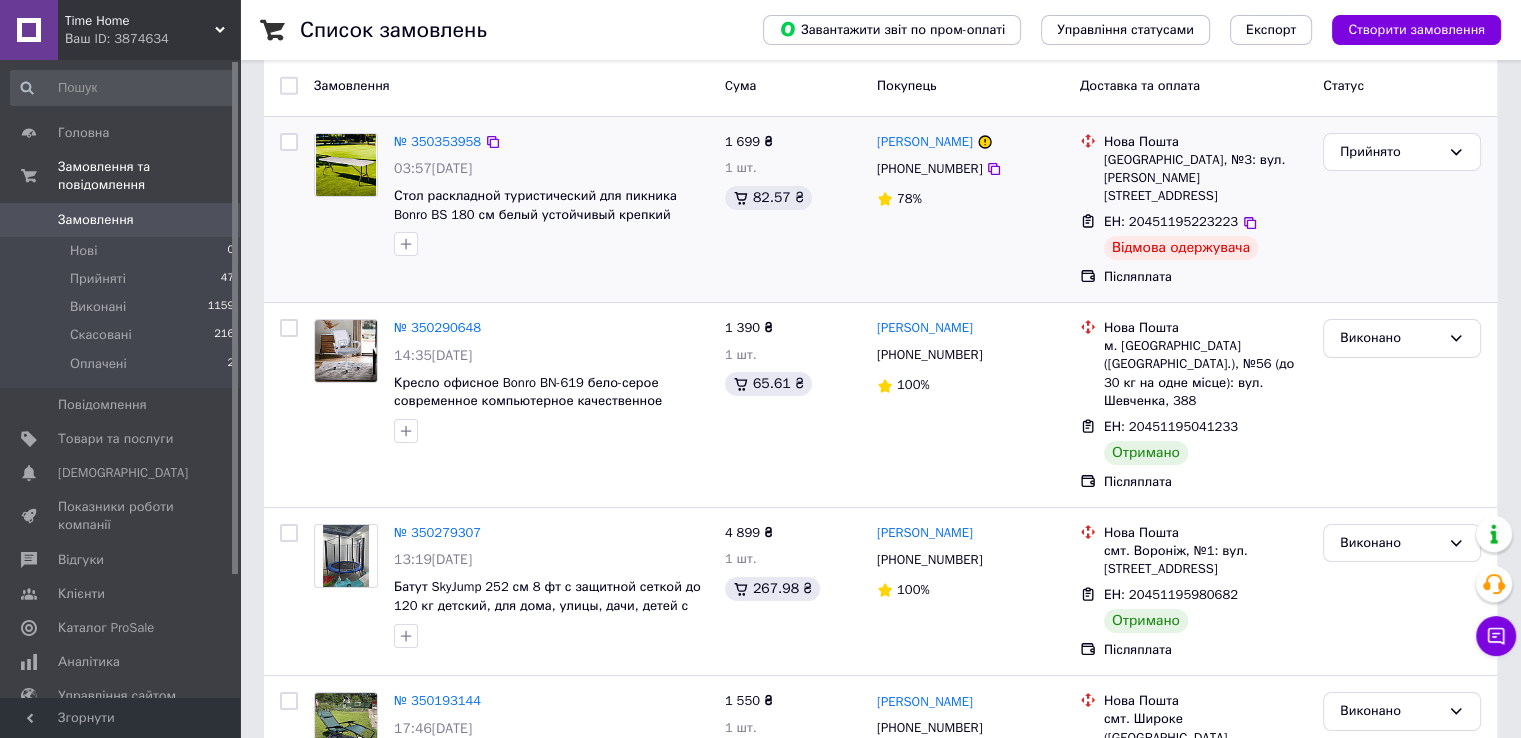 scroll, scrollTop: 200, scrollLeft: 0, axis: vertical 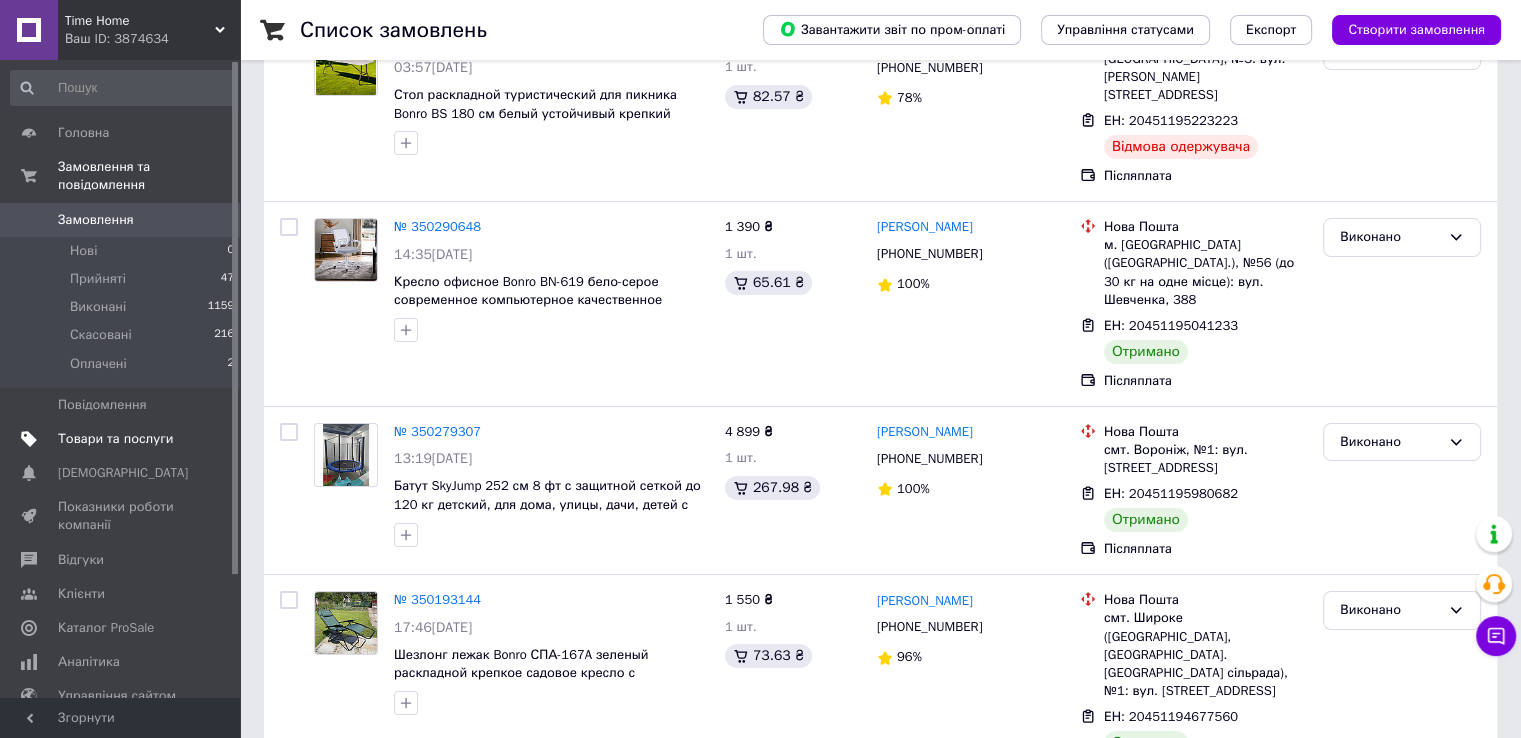 click on "Товари та послуги" at bounding box center (115, 439) 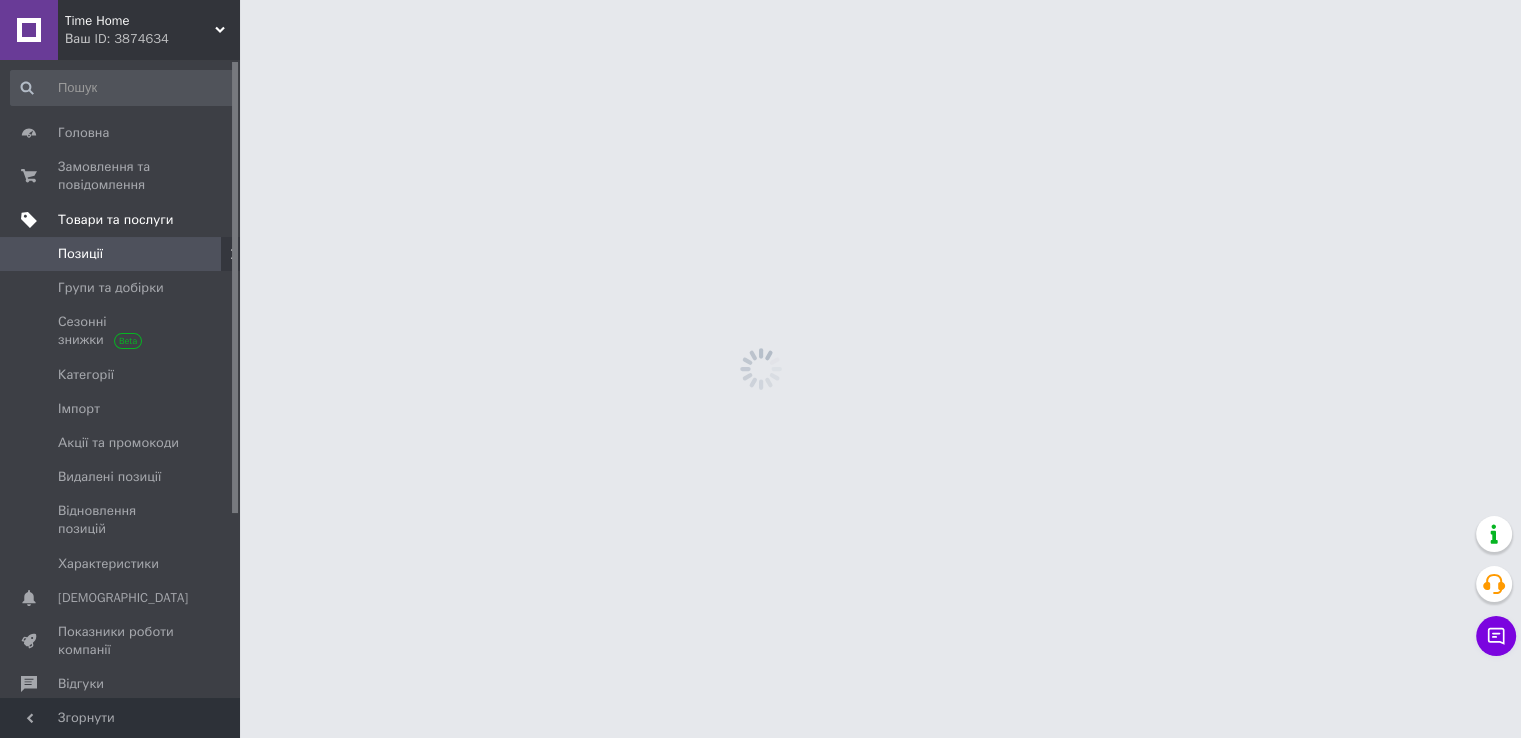 scroll, scrollTop: 0, scrollLeft: 0, axis: both 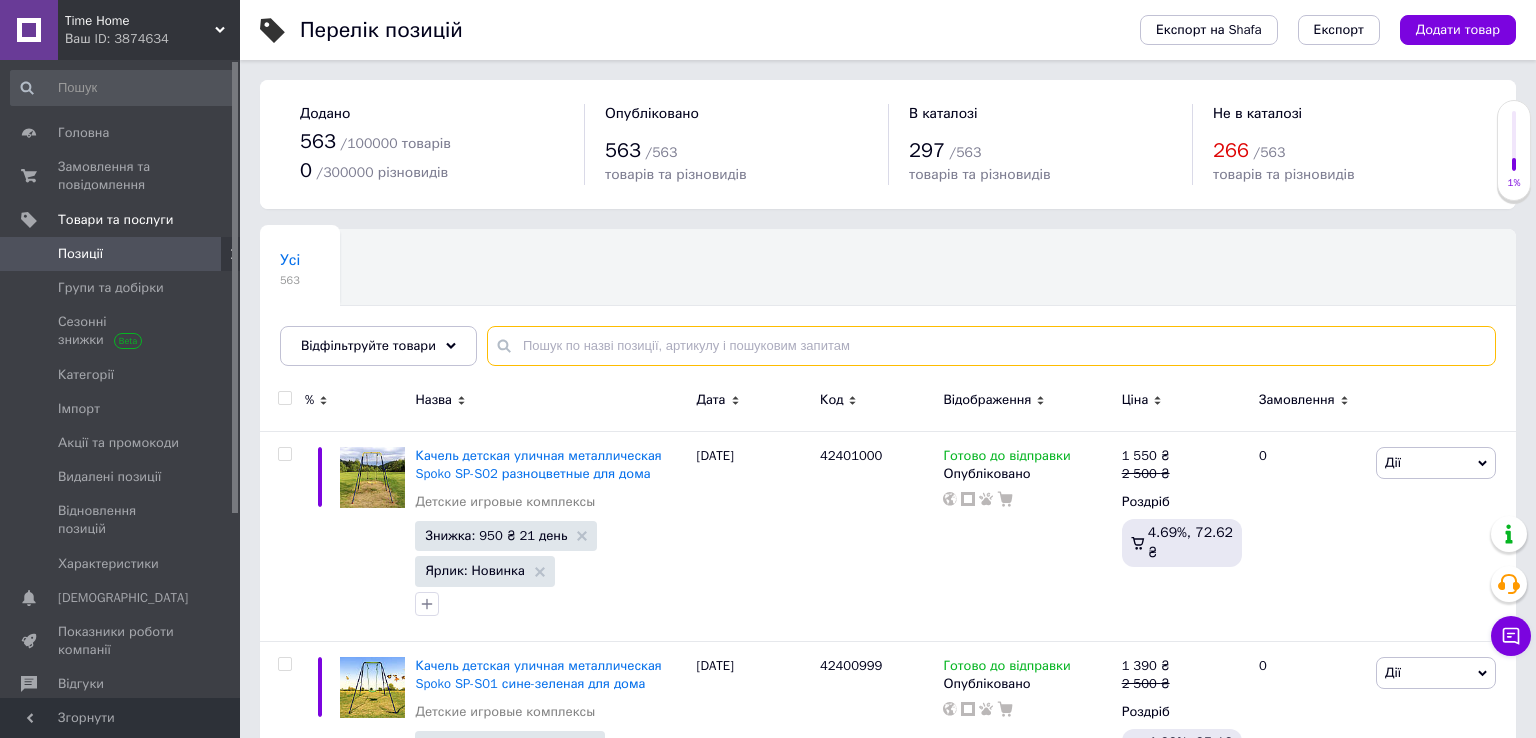 click at bounding box center [991, 346] 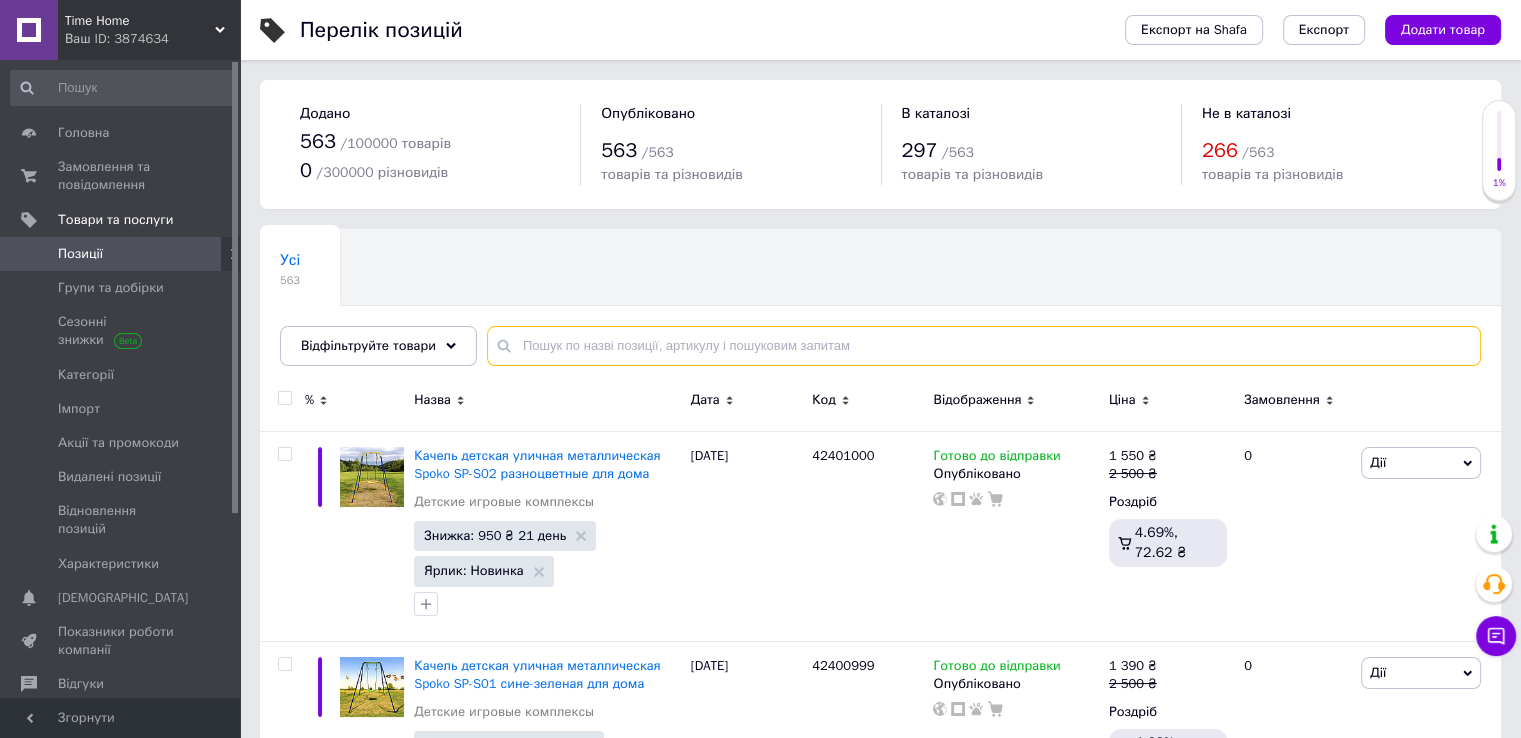 paste on "42400351" 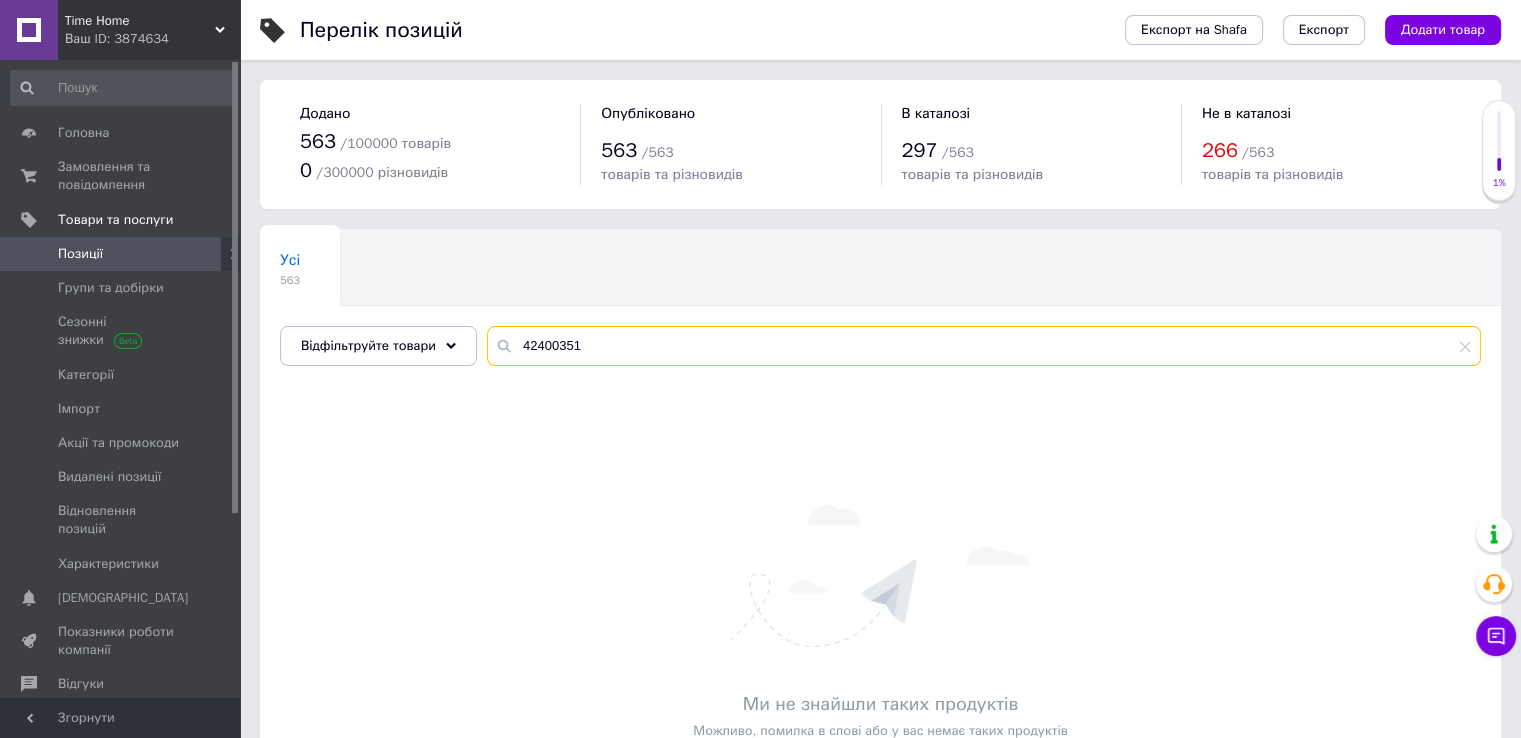 type on "42400351" 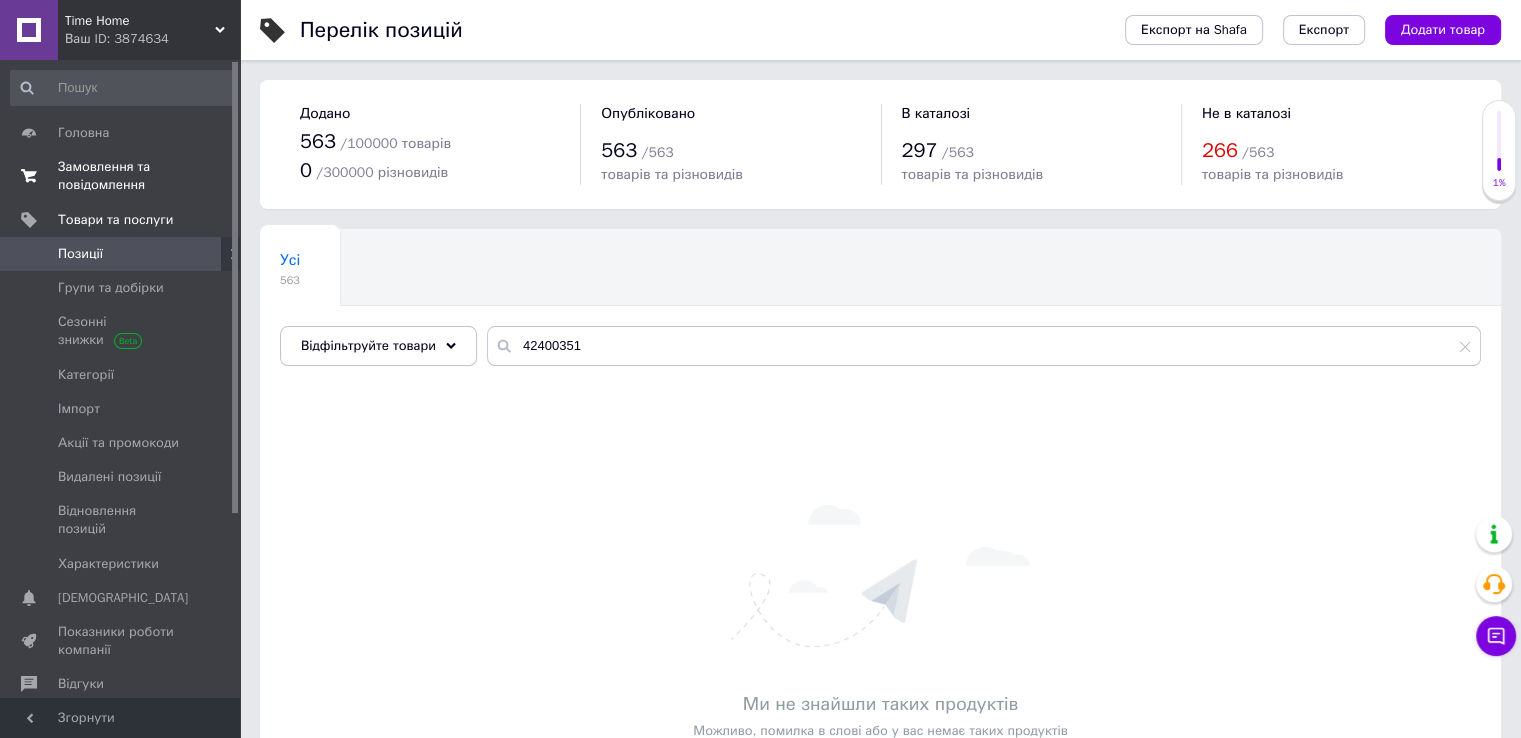 click on "Замовлення та повідомлення" at bounding box center (121, 176) 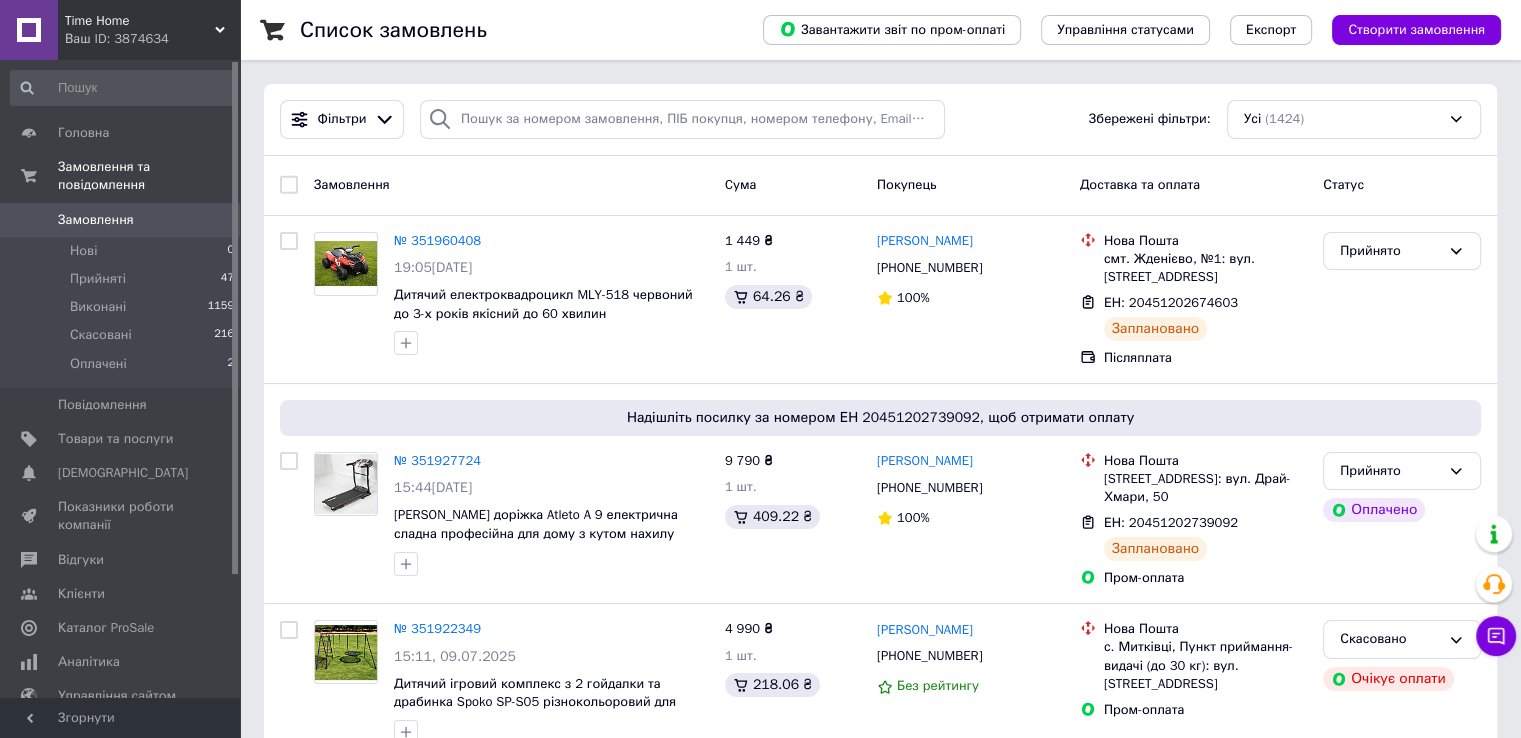 click on "Ваш ID: 3874634" at bounding box center [152, 39] 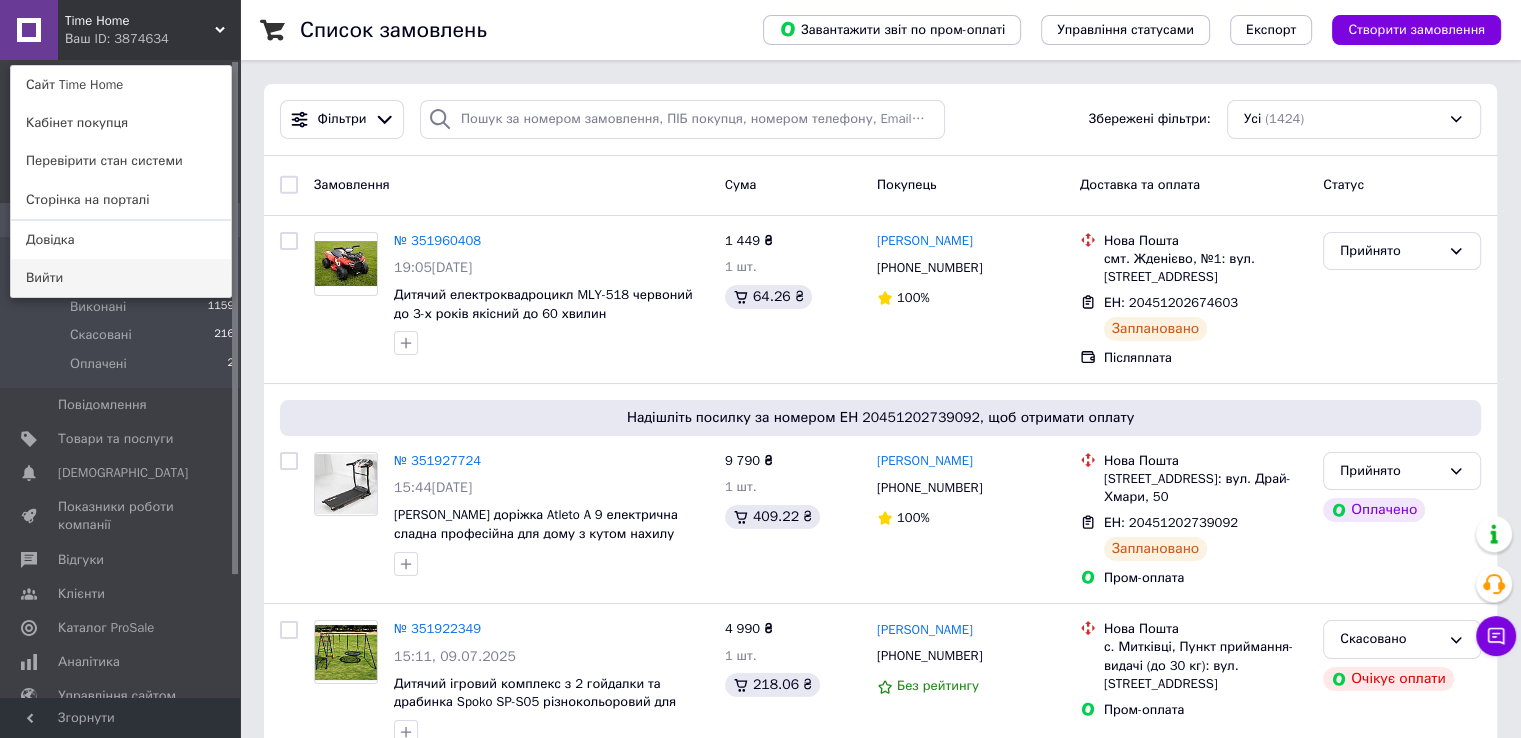 click on "Вийти" at bounding box center [121, 278] 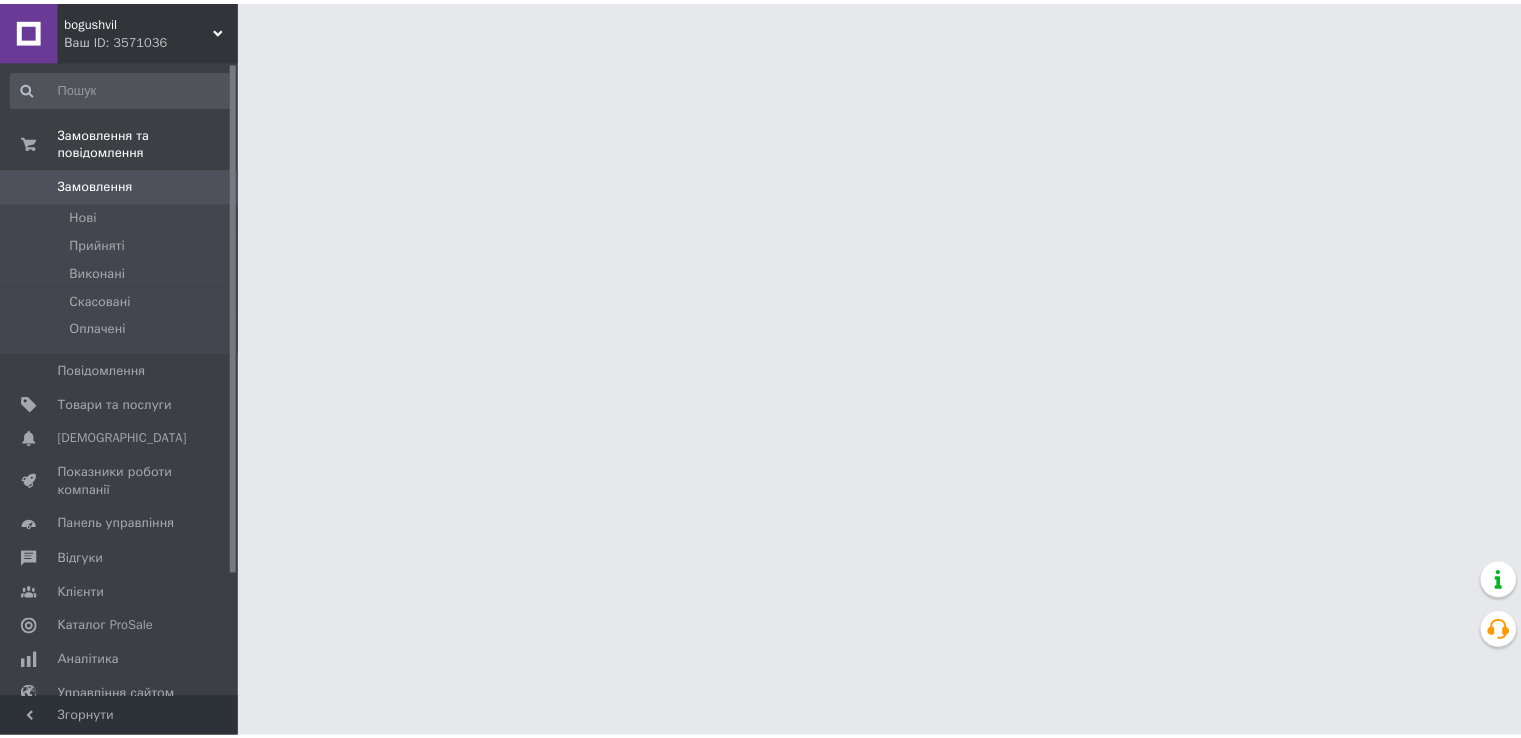 scroll, scrollTop: 0, scrollLeft: 0, axis: both 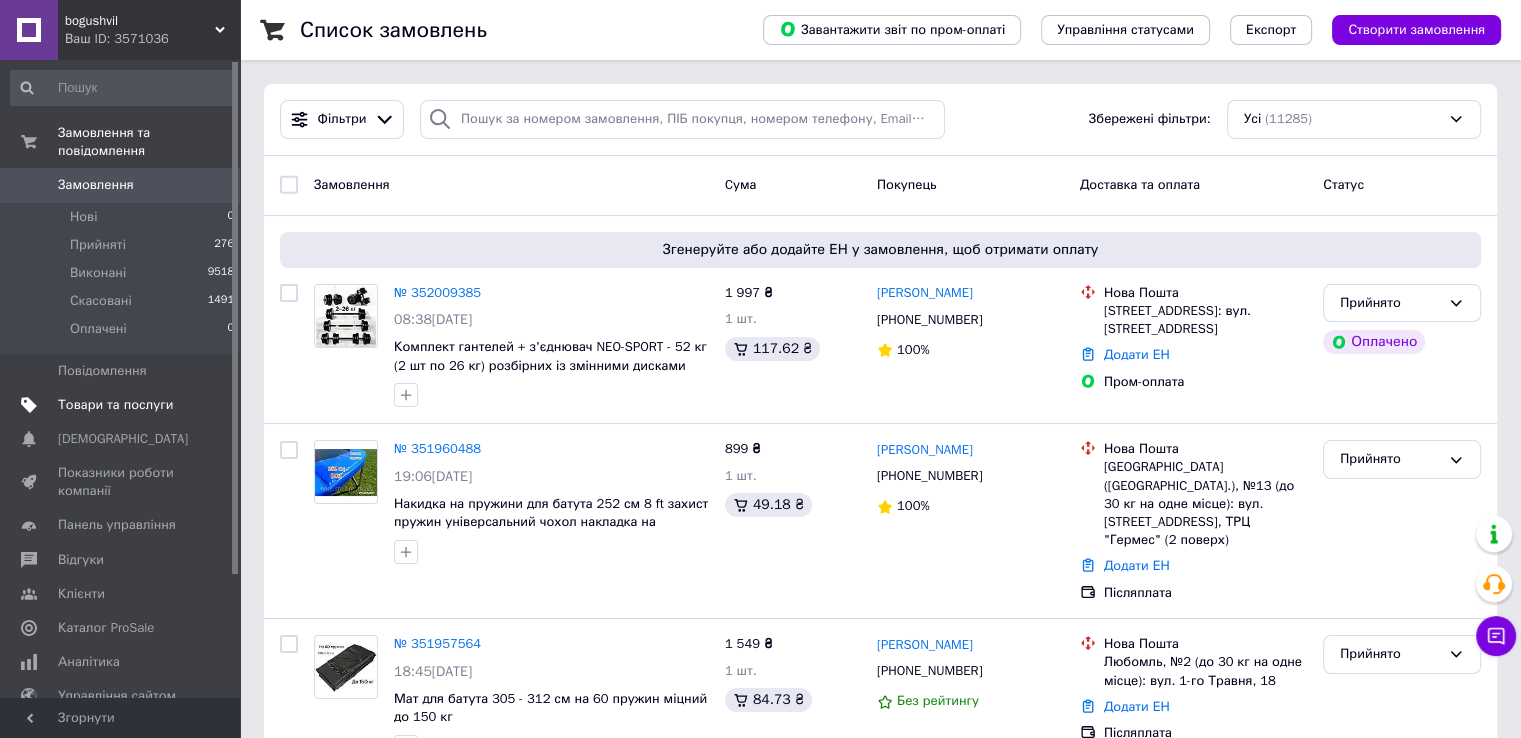 click on "Товари та послуги" at bounding box center (121, 405) 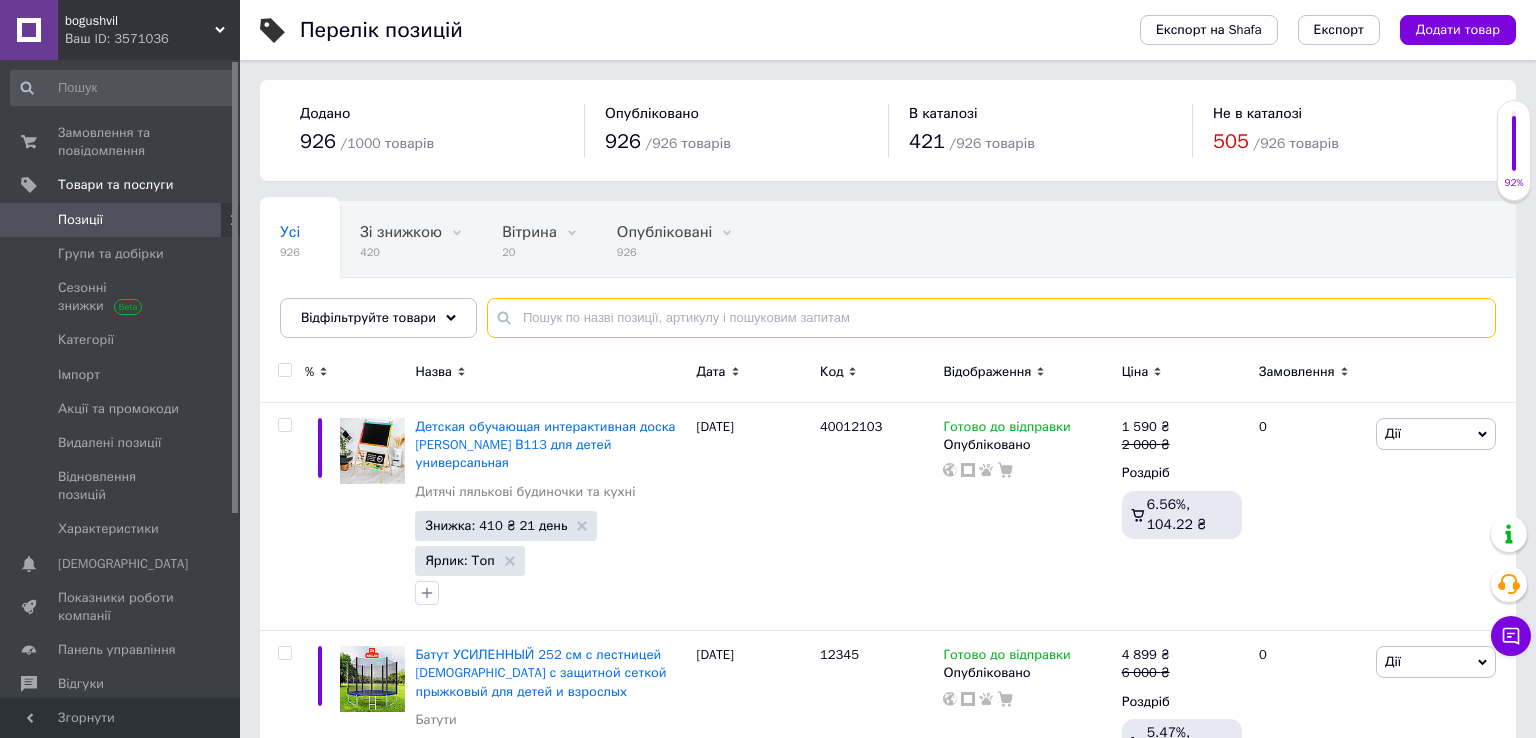 click at bounding box center [991, 318] 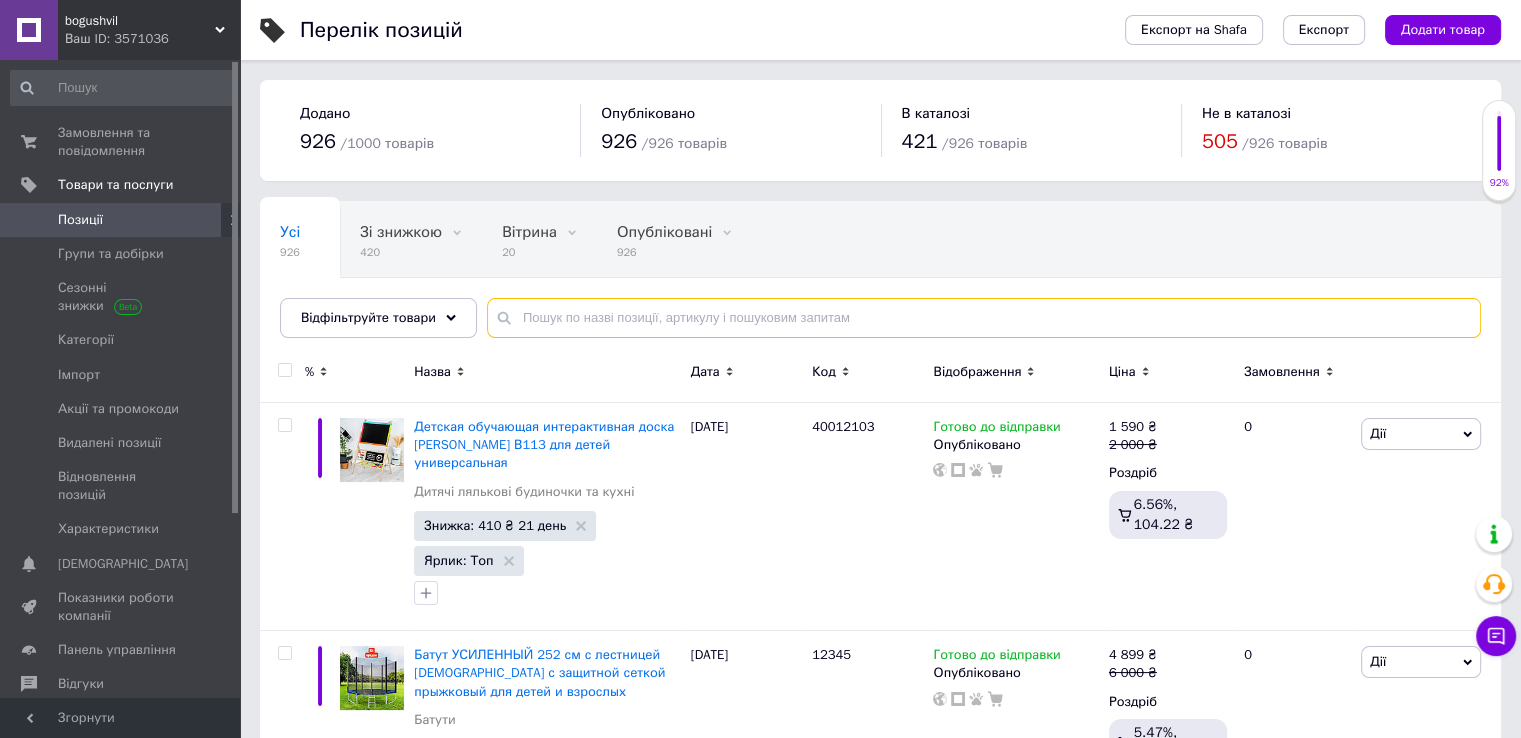 paste on "22210305" 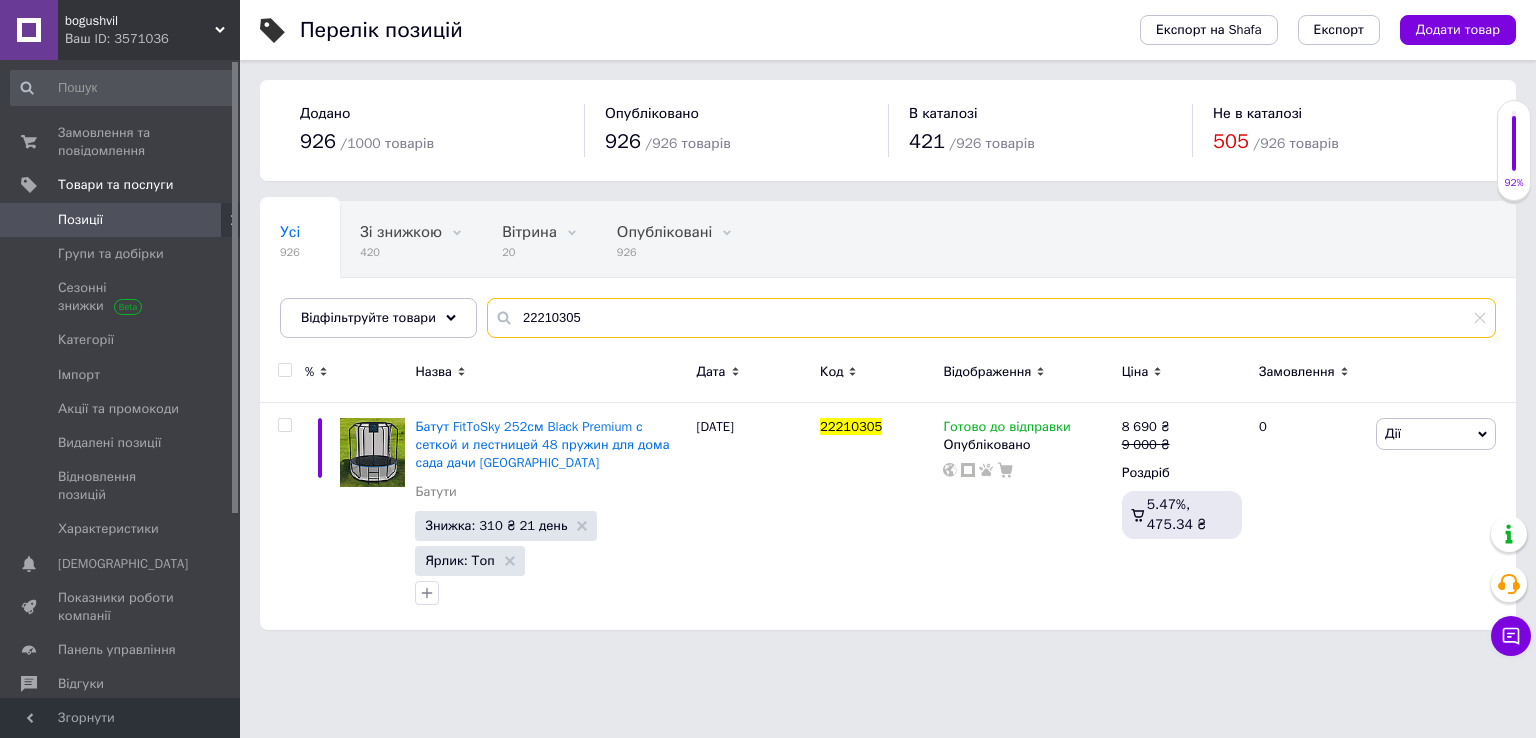 type on "22210305" 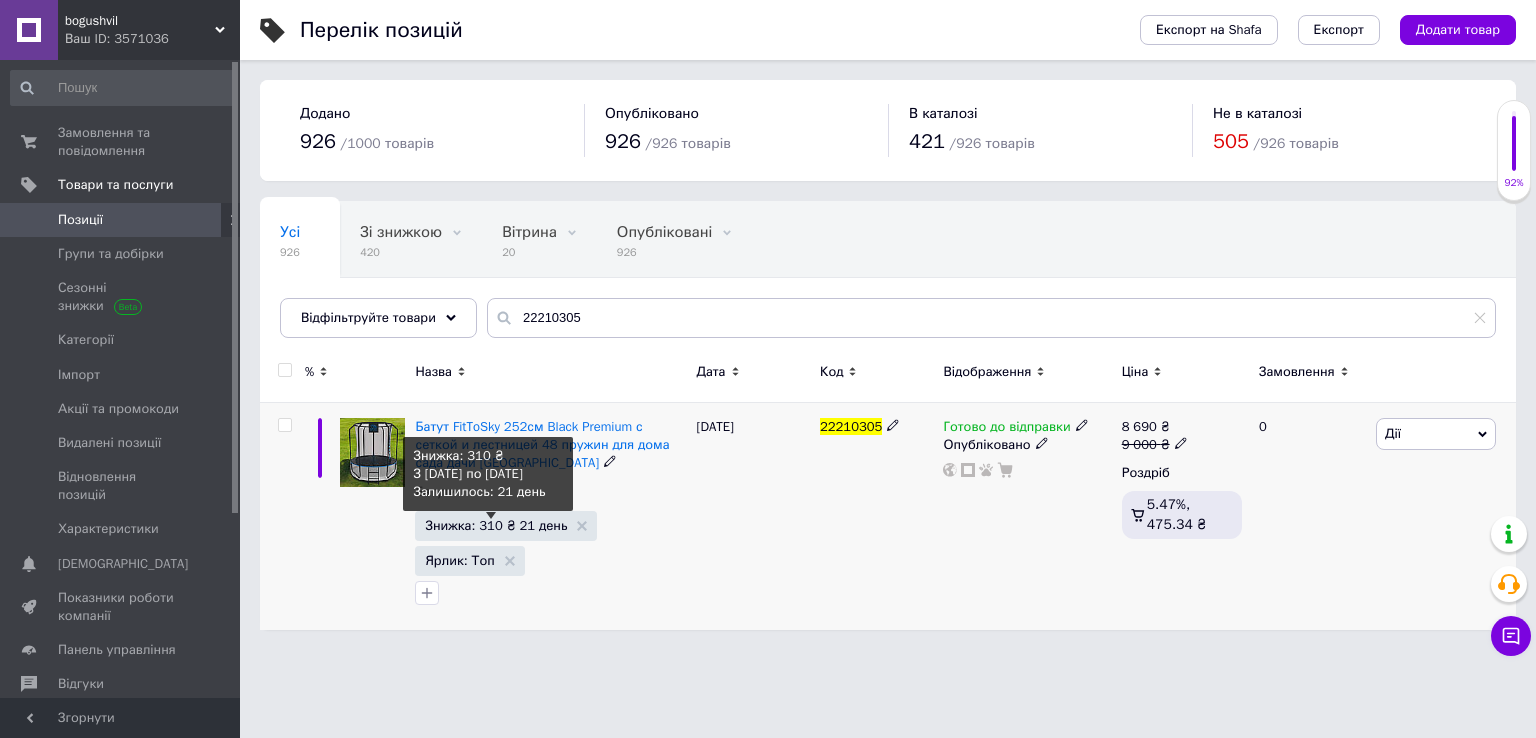 click on "Знижка: 310 ₴ 21 день" at bounding box center (496, 525) 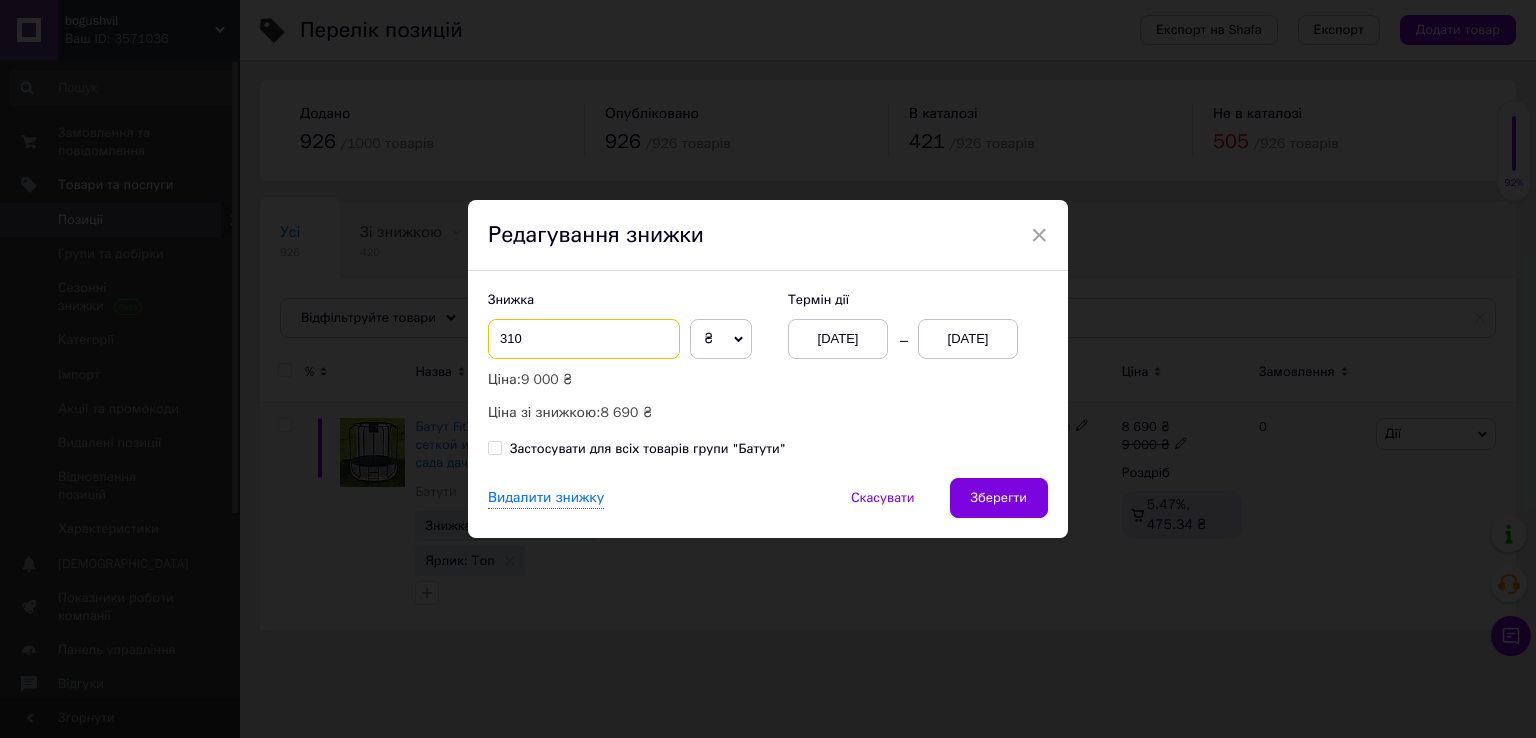 click on "310" at bounding box center [584, 339] 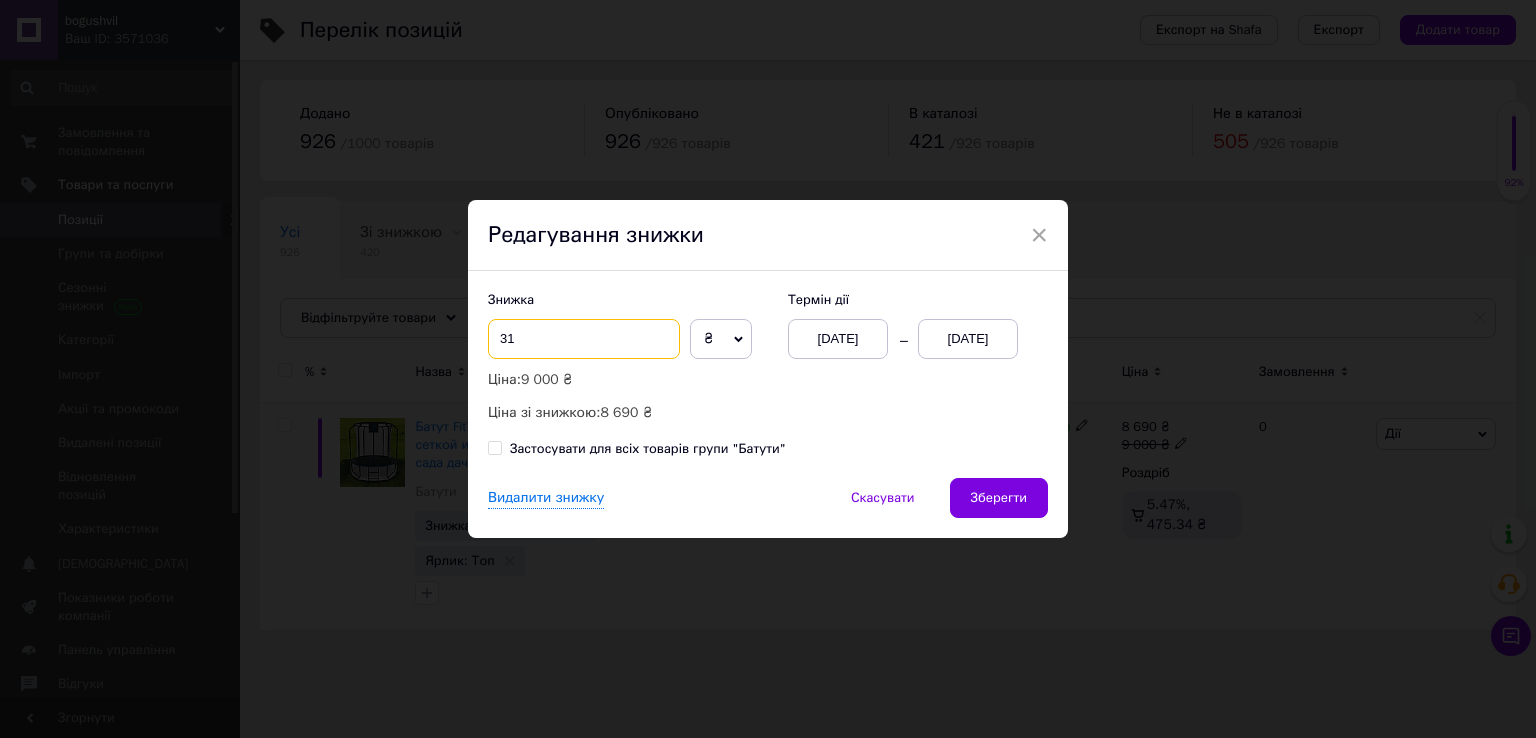 type on "3" 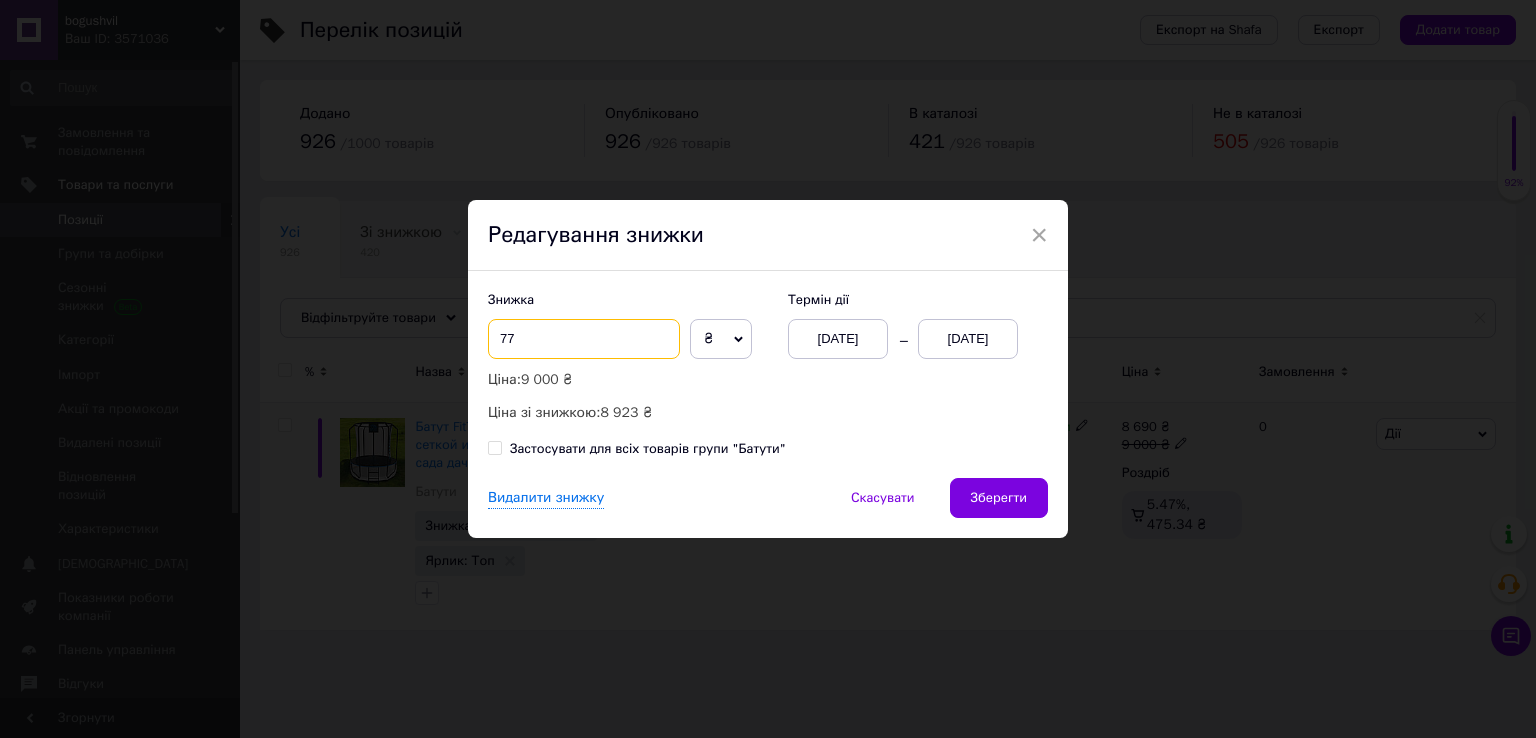 type on "7" 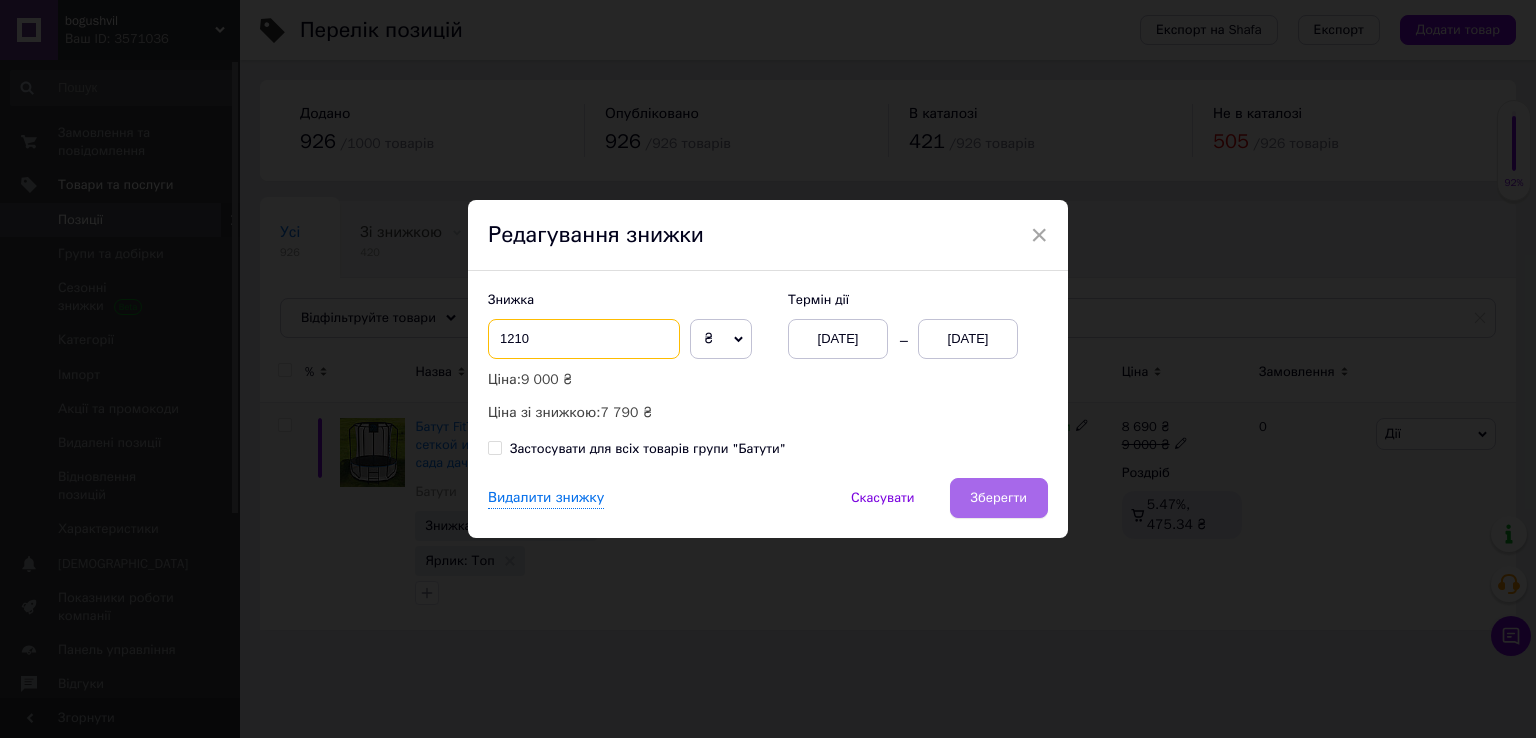 type on "1210" 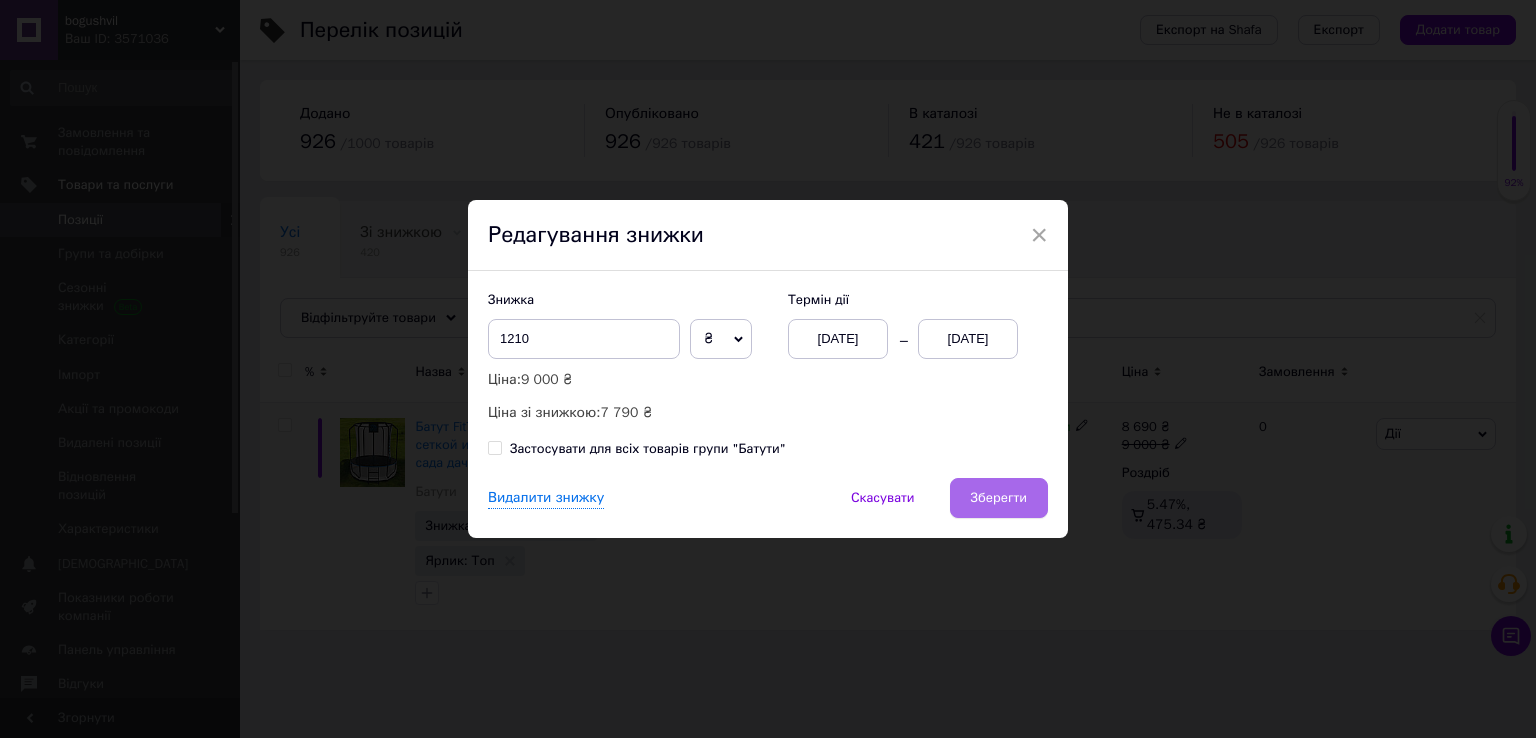 click on "Зберегти" at bounding box center (999, 498) 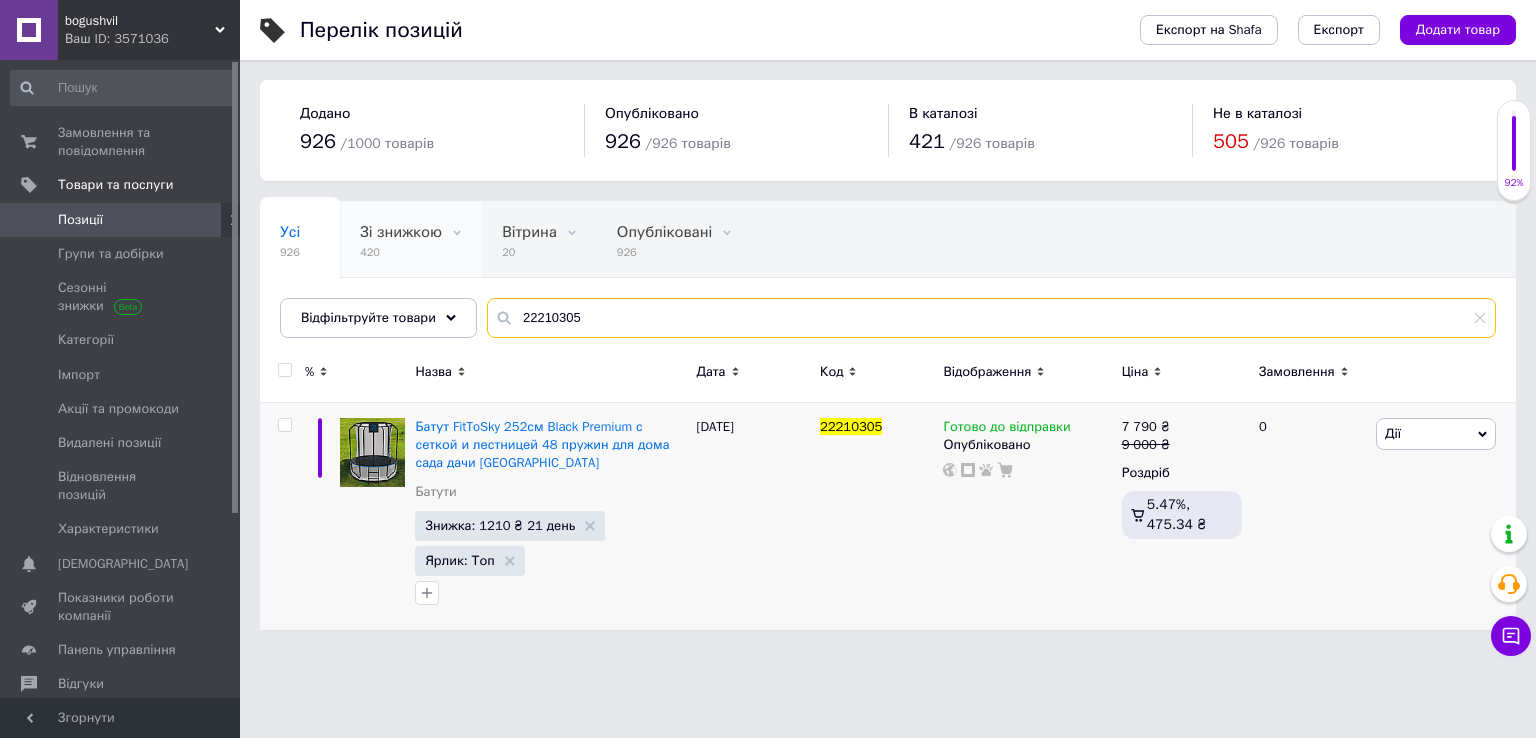 drag, startPoint x: 622, startPoint y: 317, endPoint x: 348, endPoint y: 269, distance: 278.1726 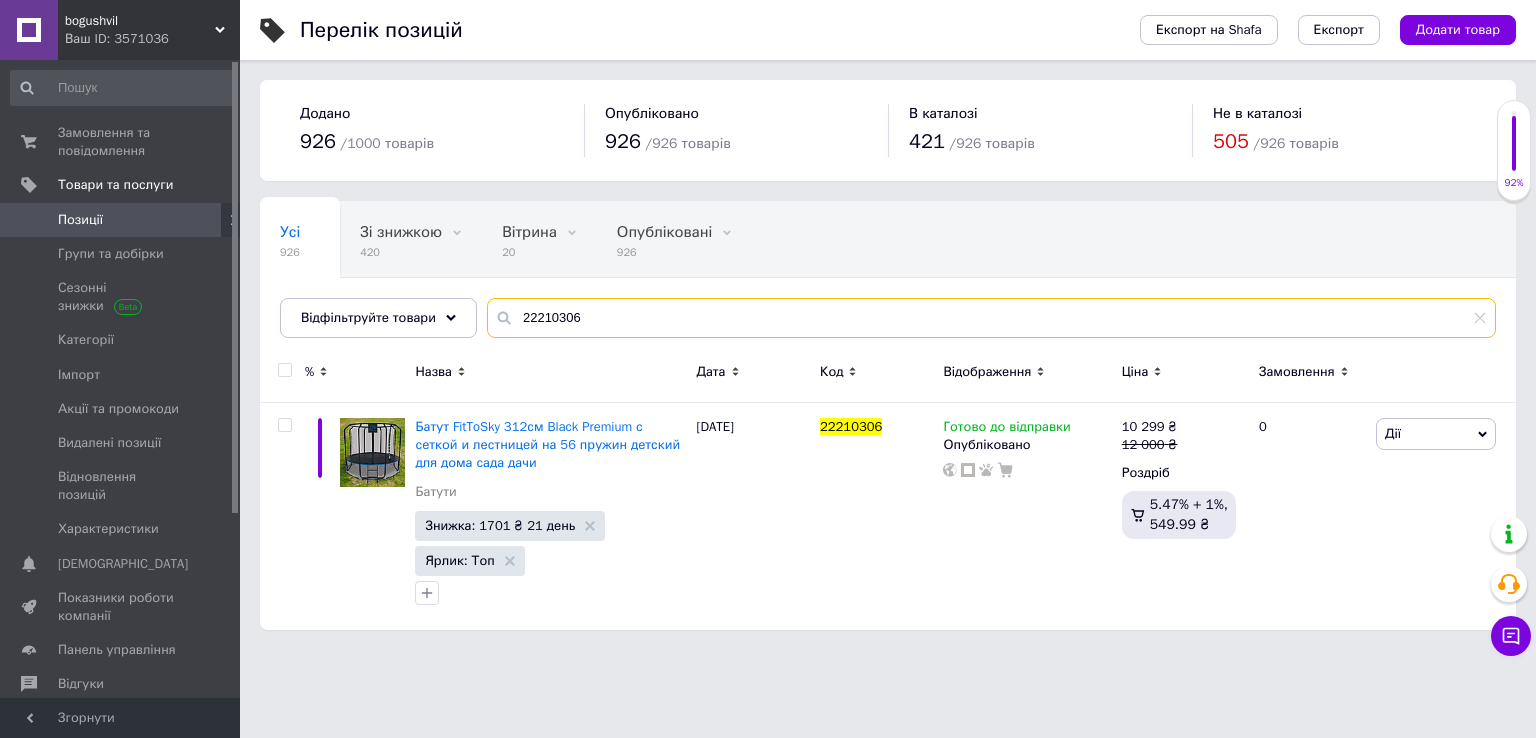 type on "22210306" 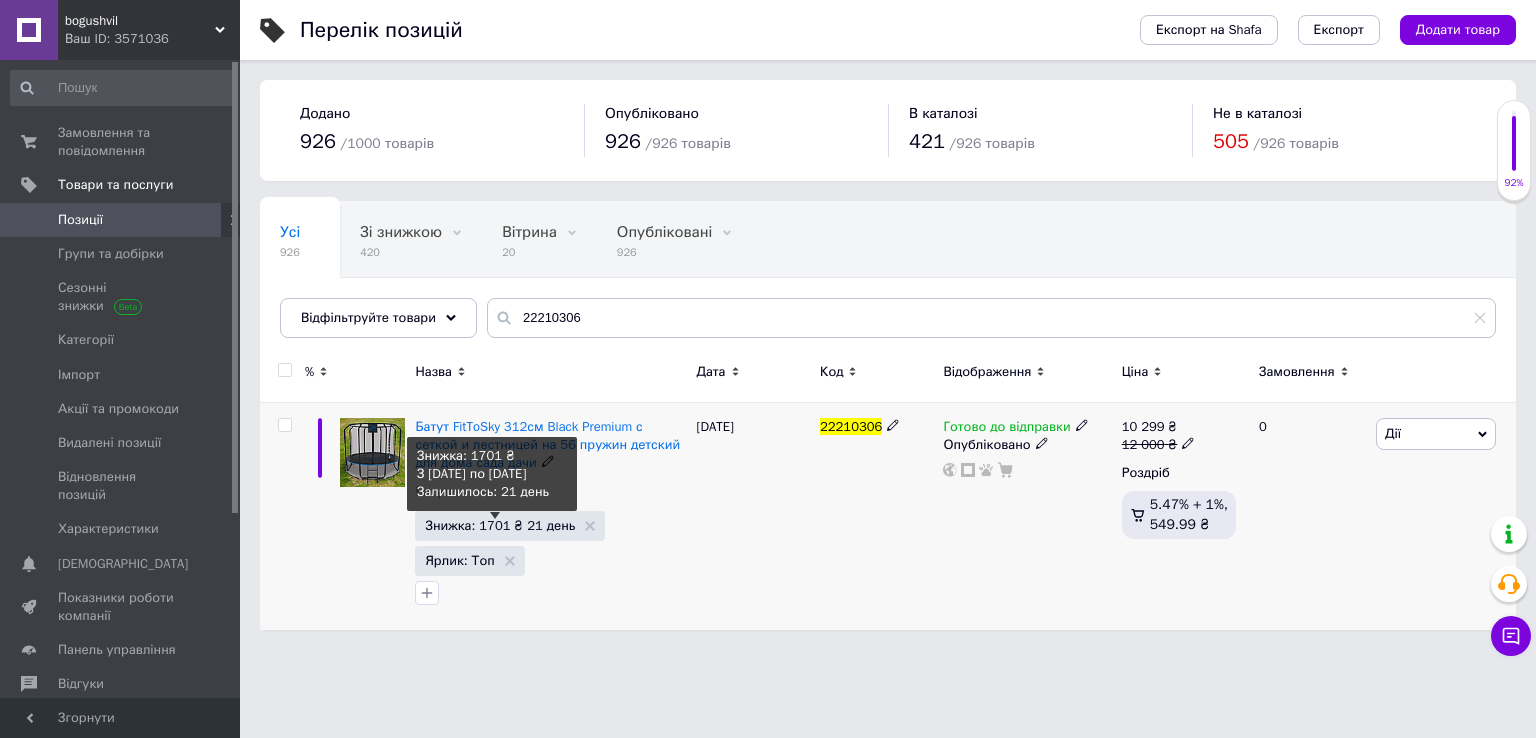 click on "Знижка: 1701 ₴ 21 день" at bounding box center (500, 525) 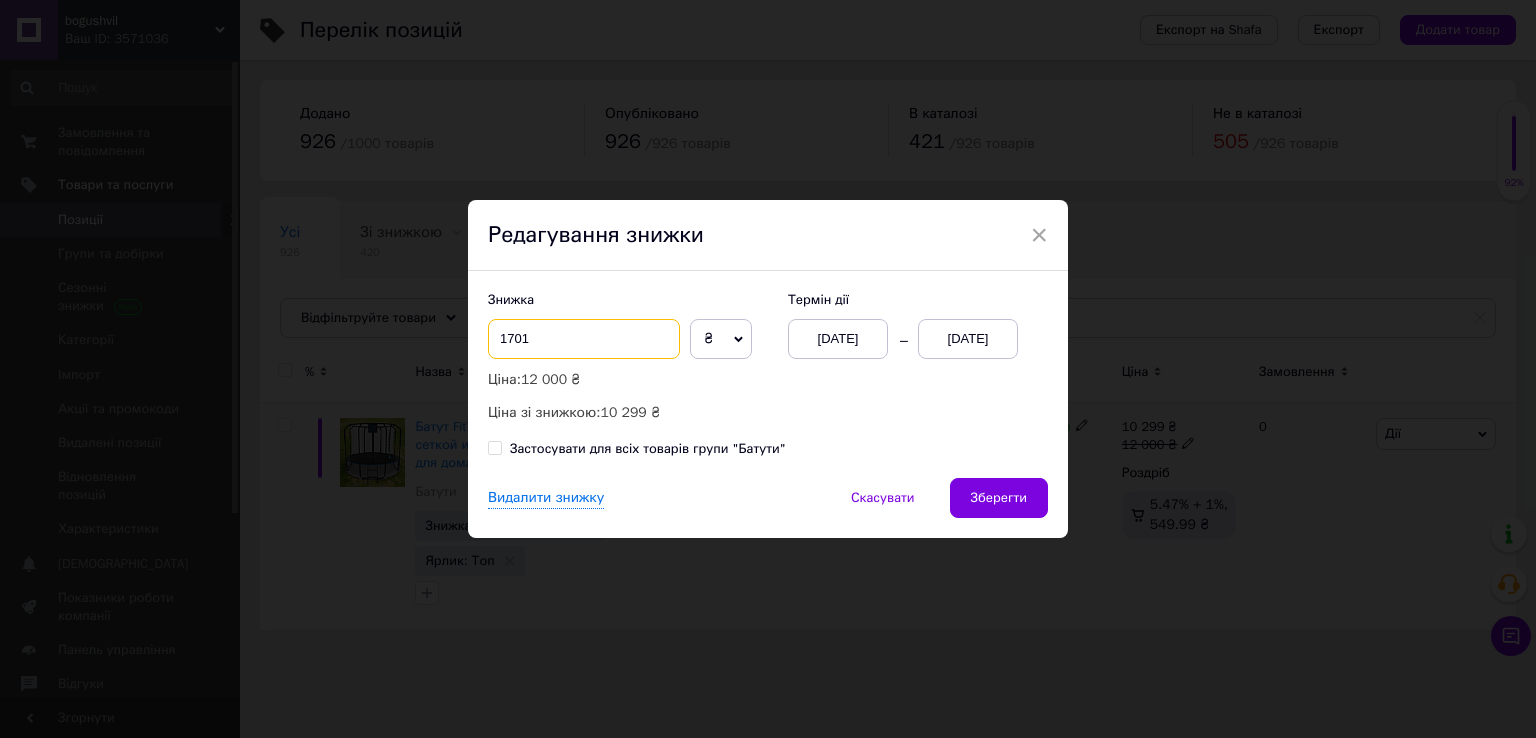 click on "1701" at bounding box center (584, 339) 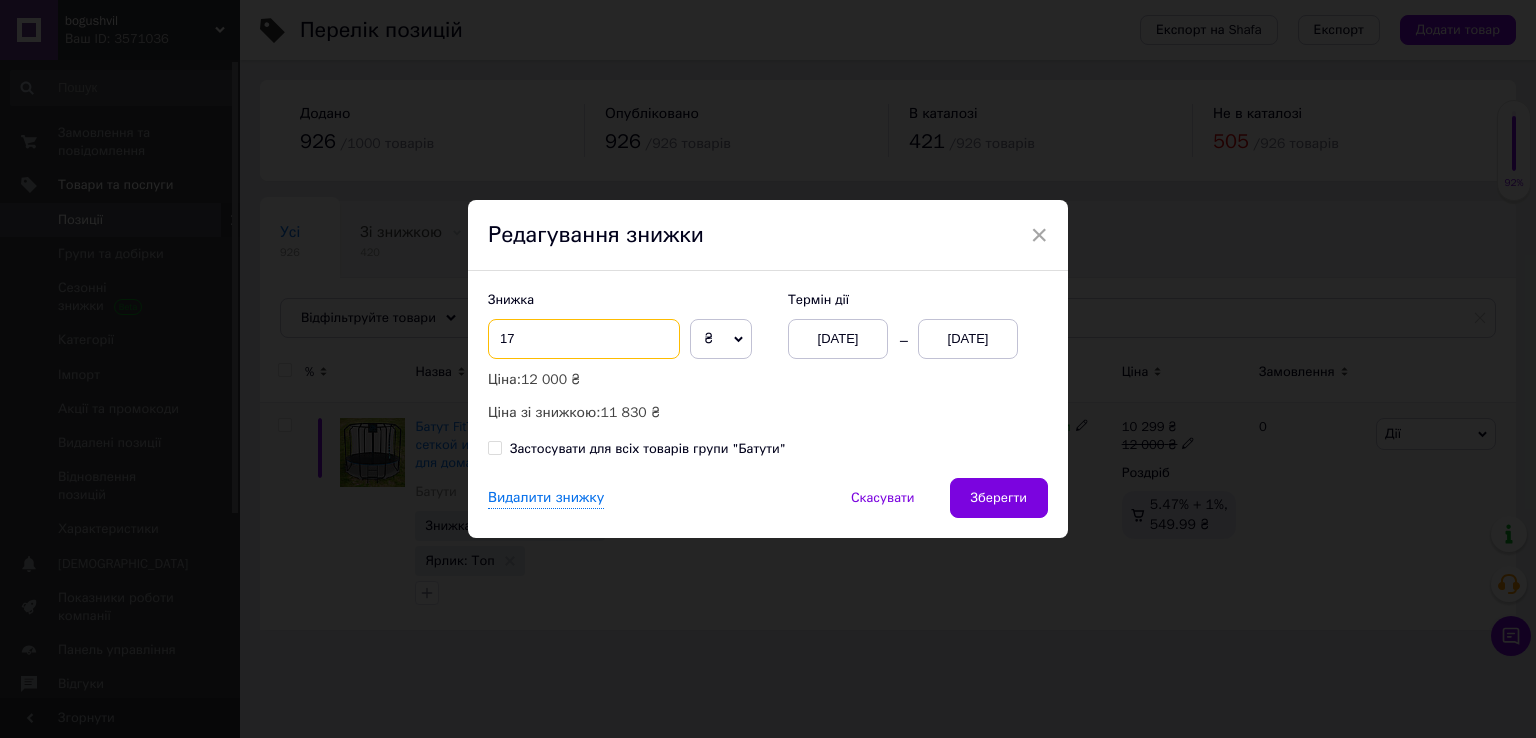 type on "1" 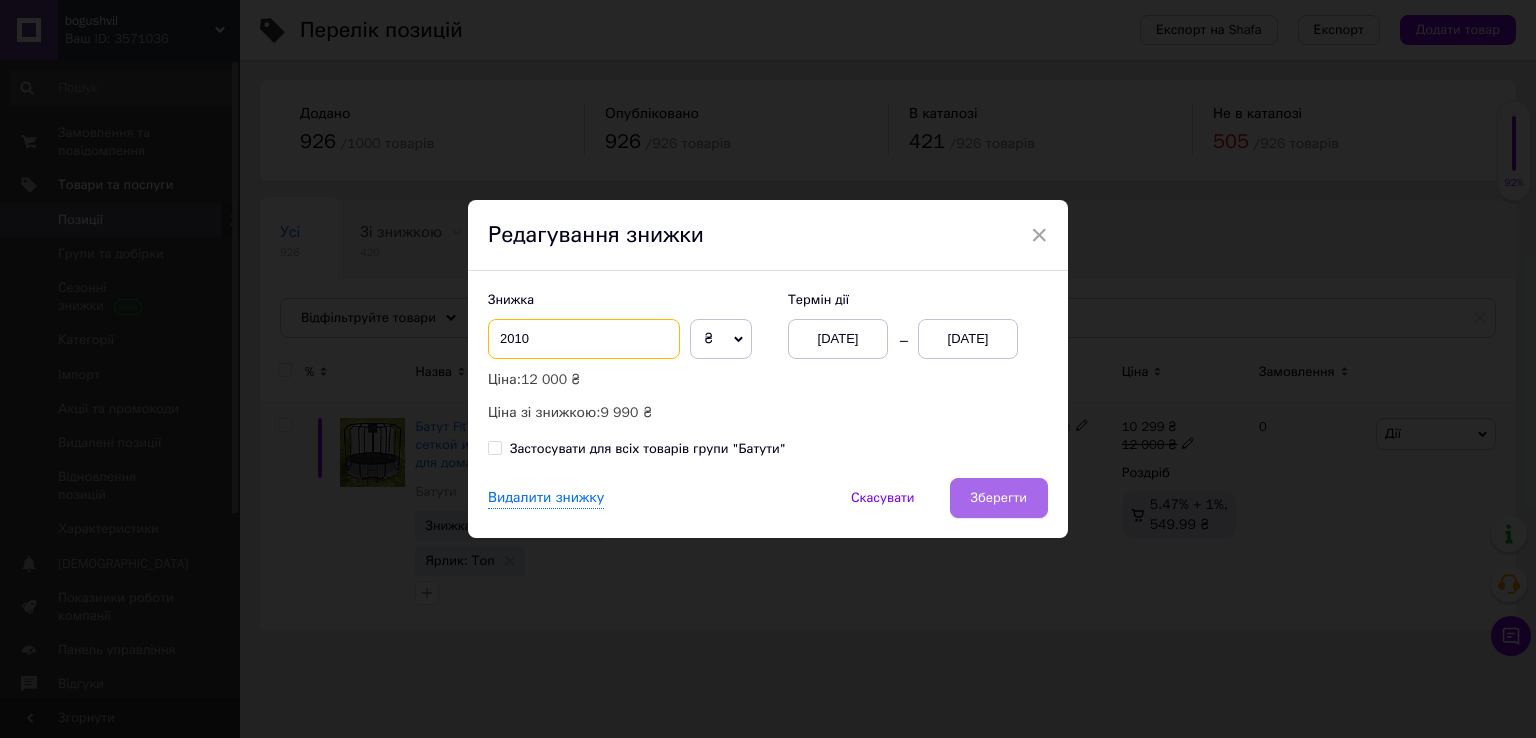 type on "2010" 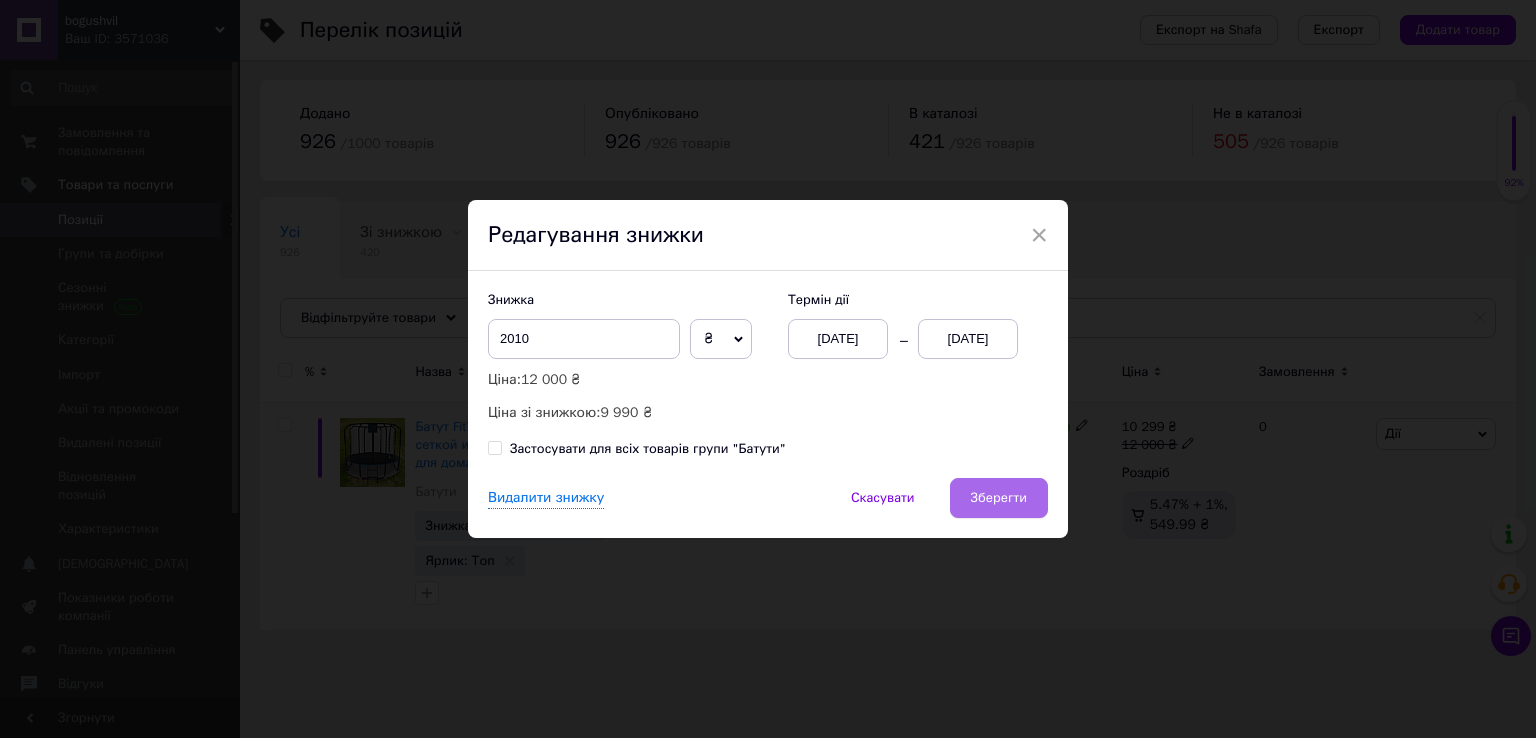 click on "Зберегти" at bounding box center [999, 498] 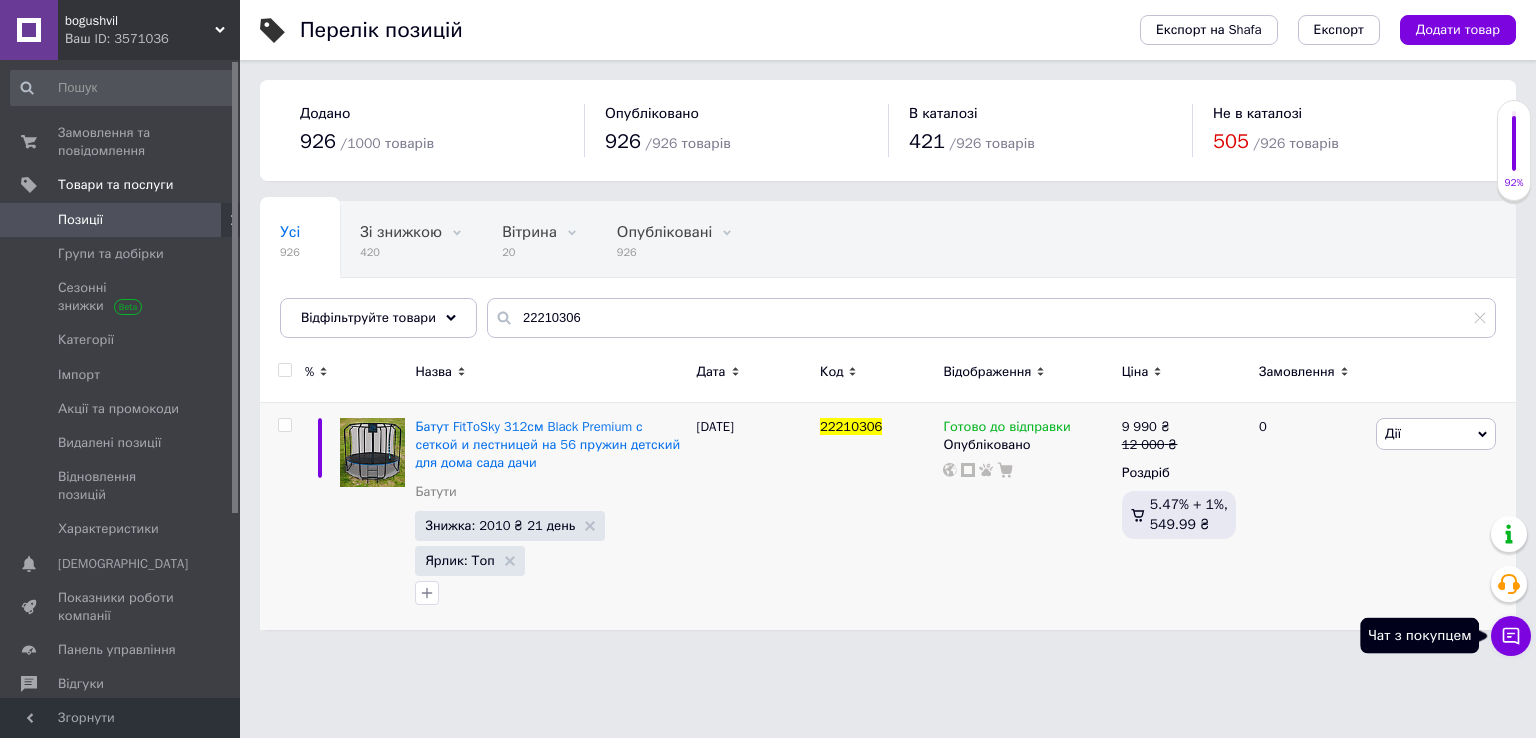 click 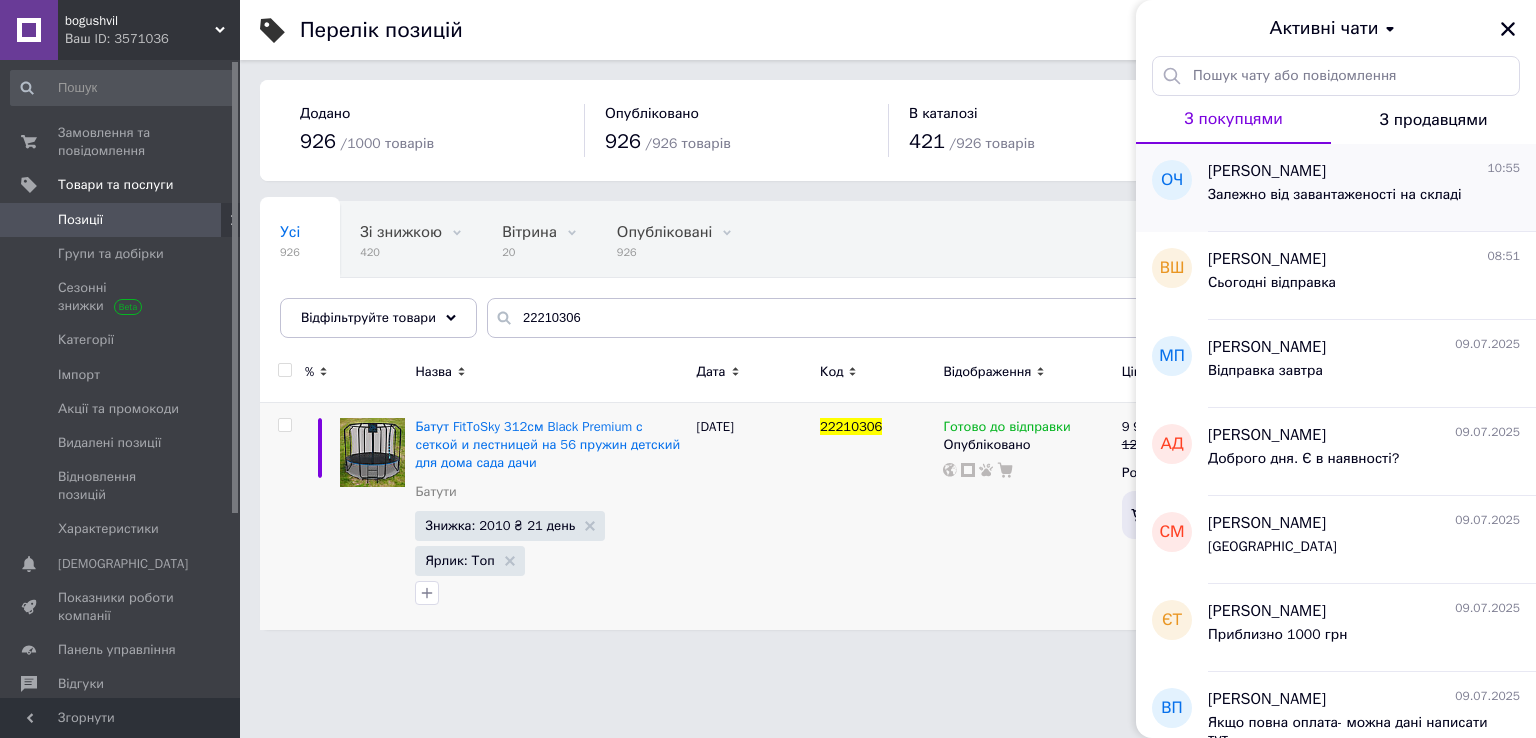 click on "Залежно від завантаженості на складі" at bounding box center [1334, 195] 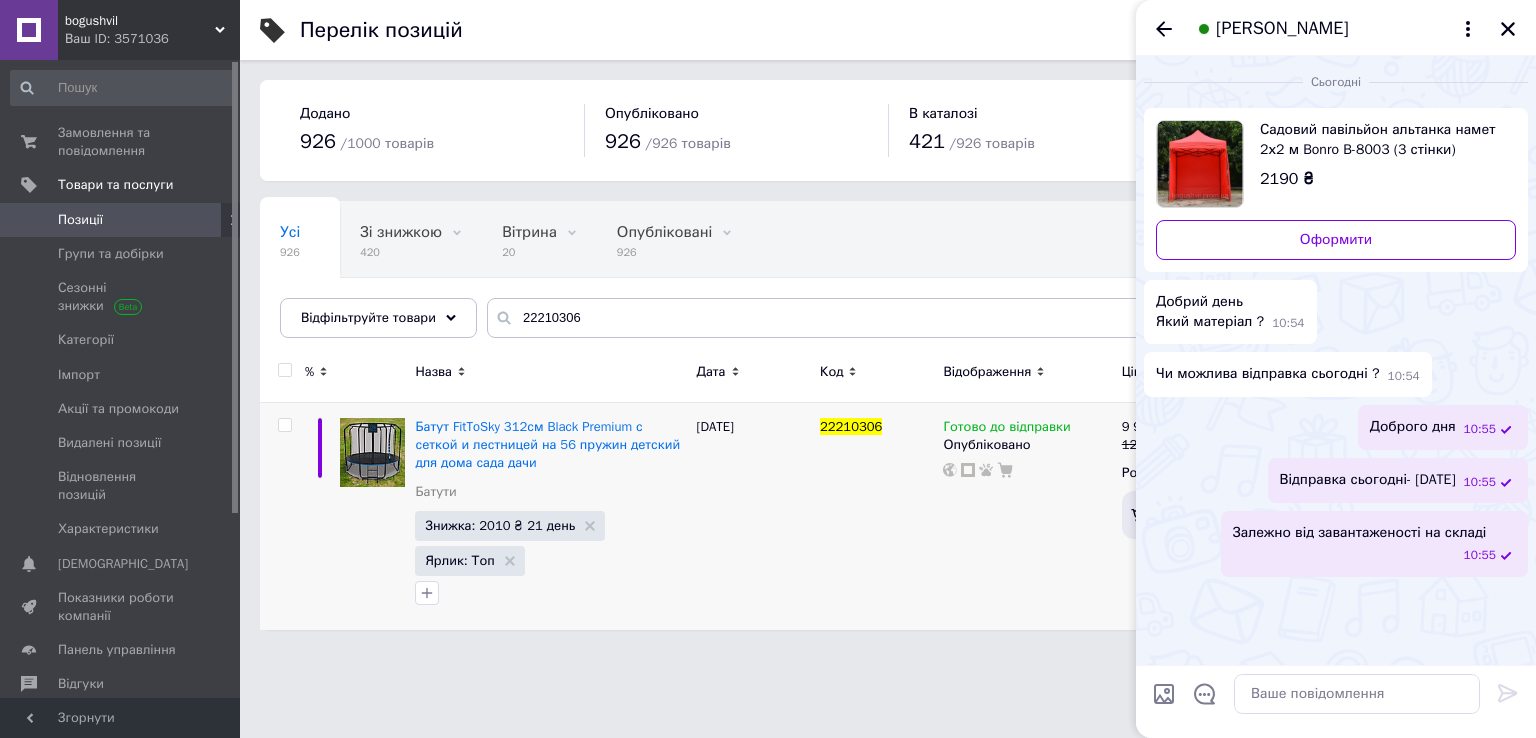 click on "Садовий павільйон альтанка намет 2х2 м Bonro B-8003 (3 стінки) червоний + сумка" at bounding box center (1380, 140) 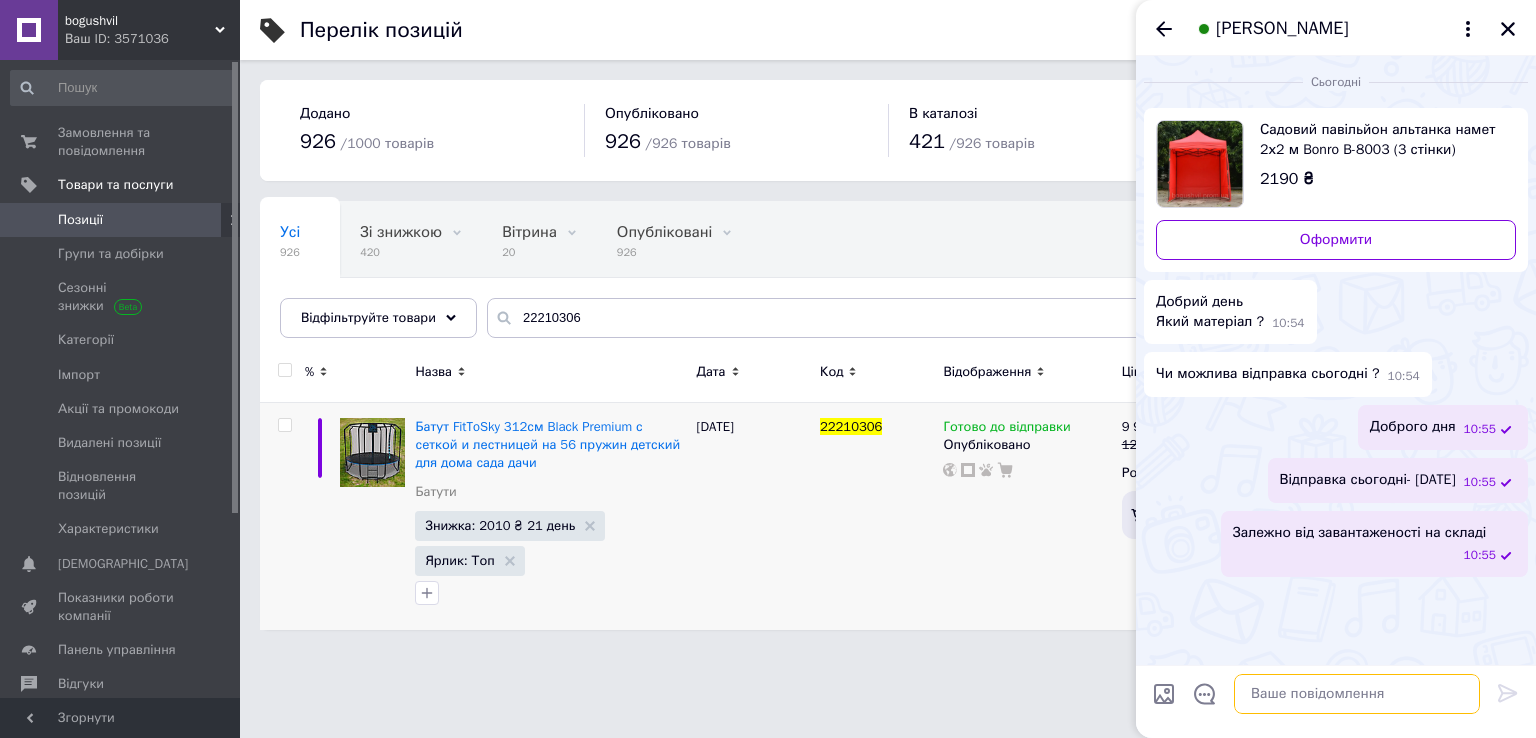 click at bounding box center [1357, 694] 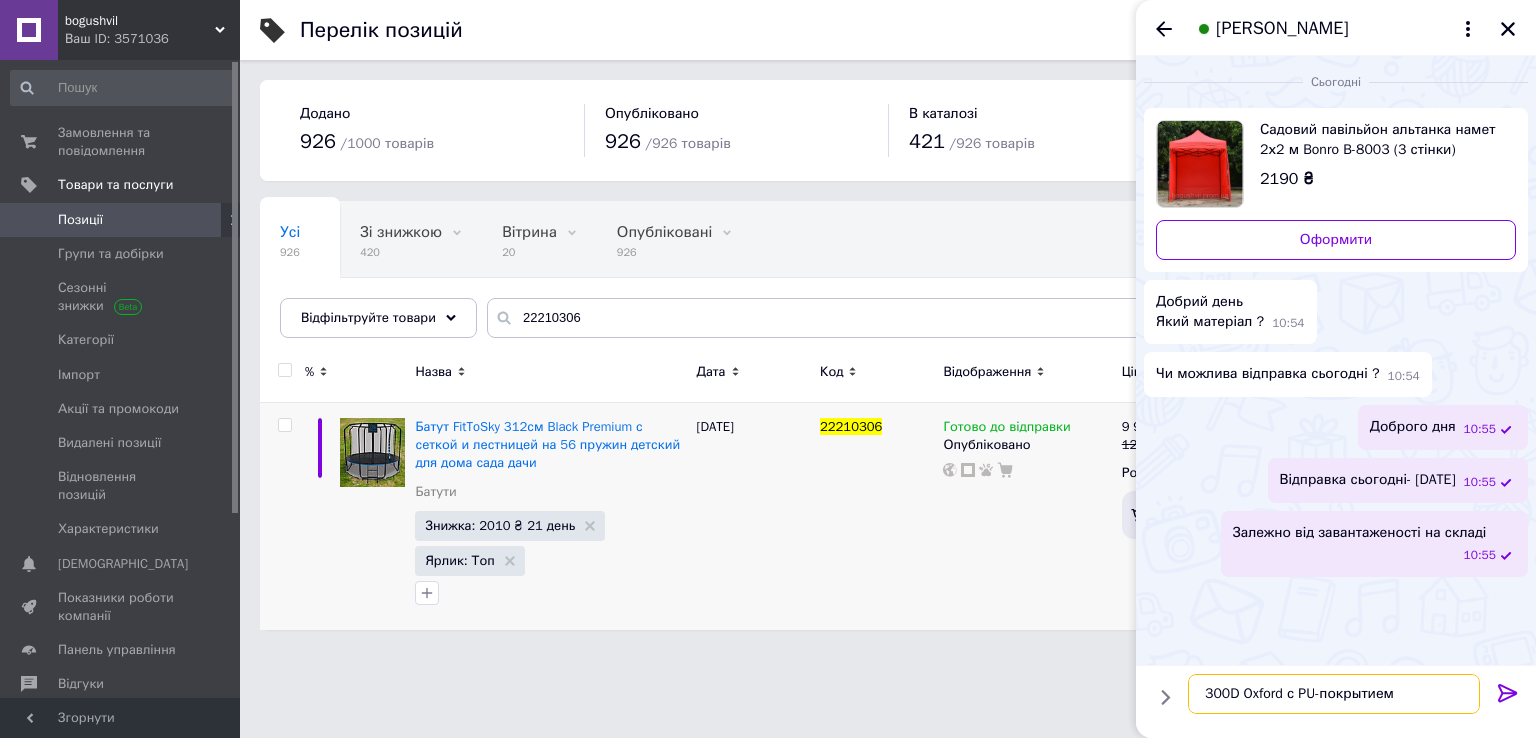 type on "300D Oxford с PU-покрытием" 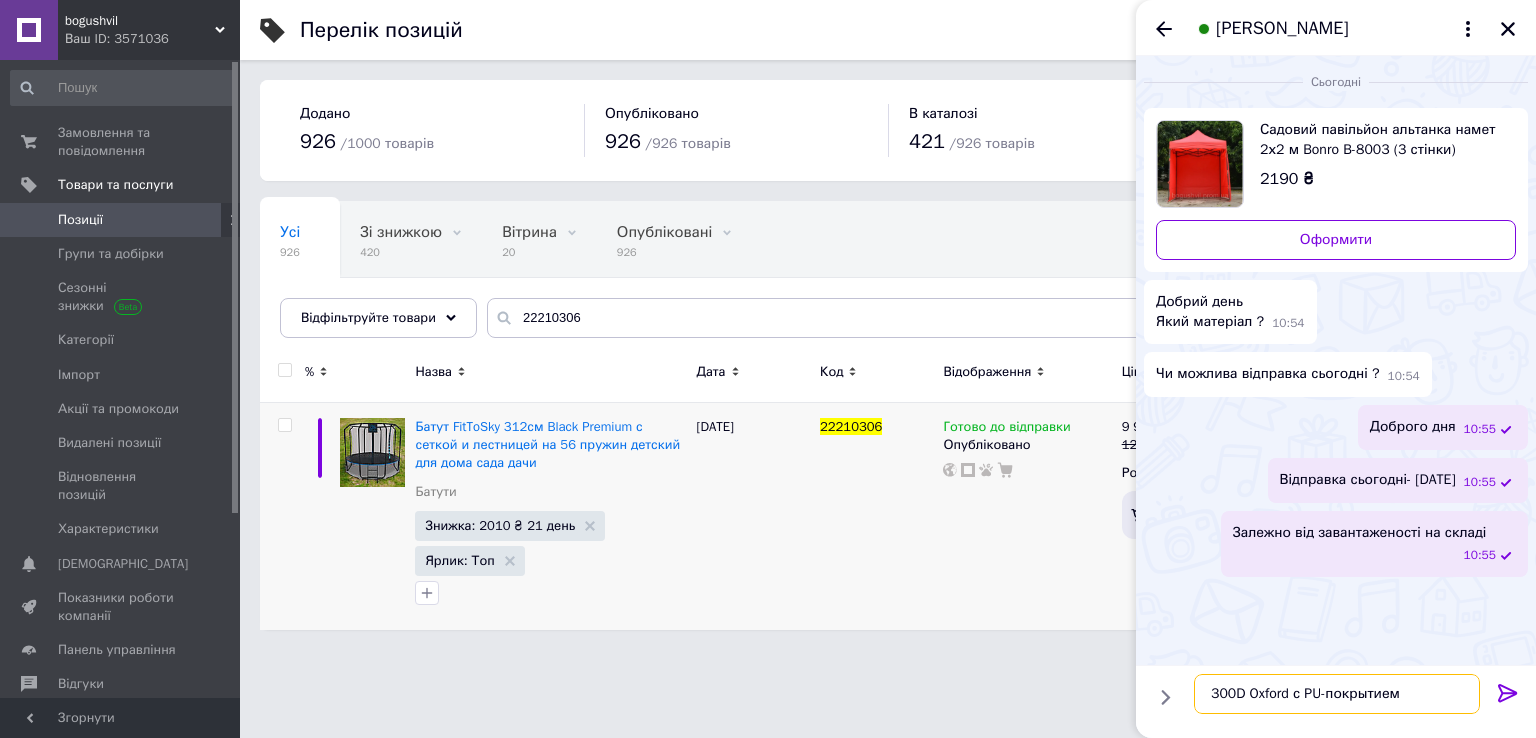 type 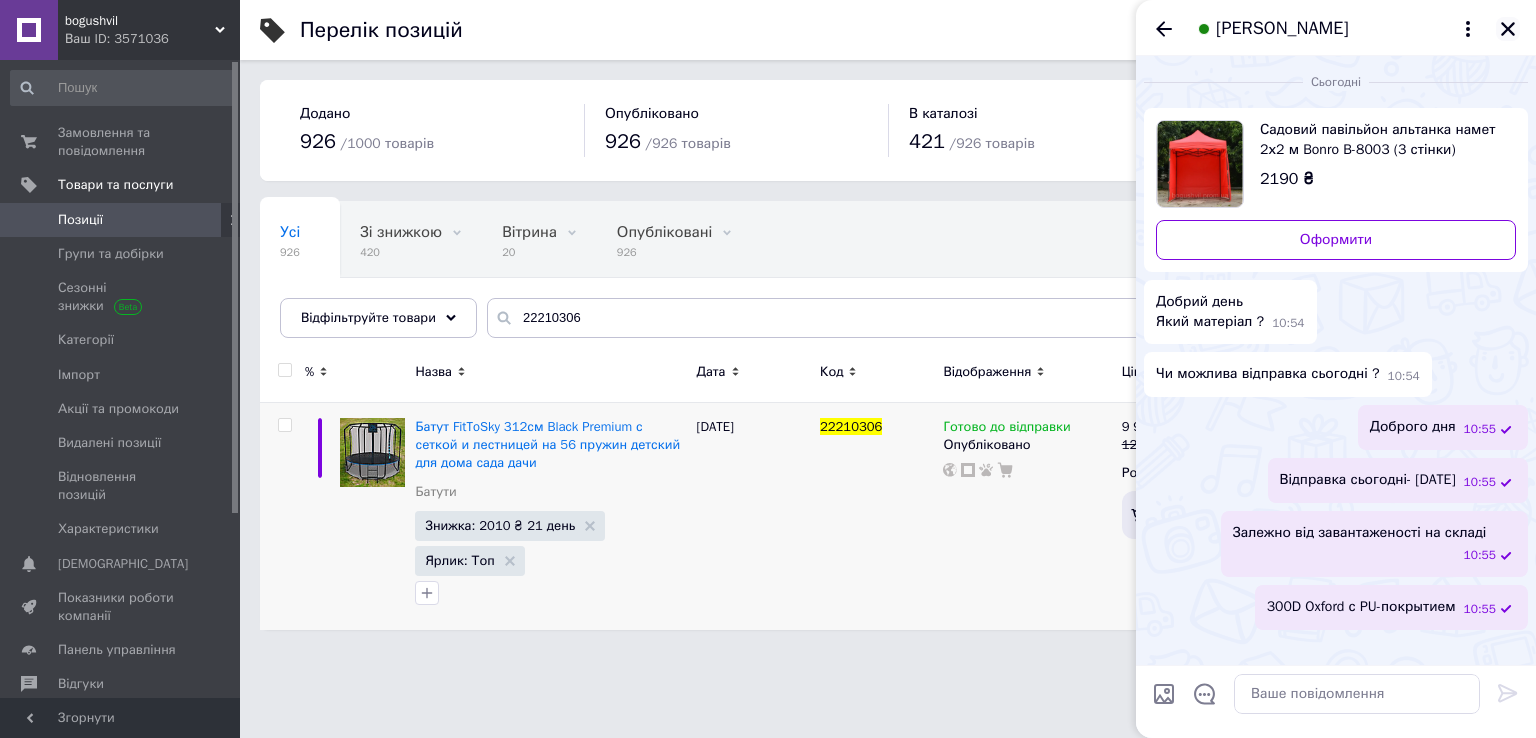 click 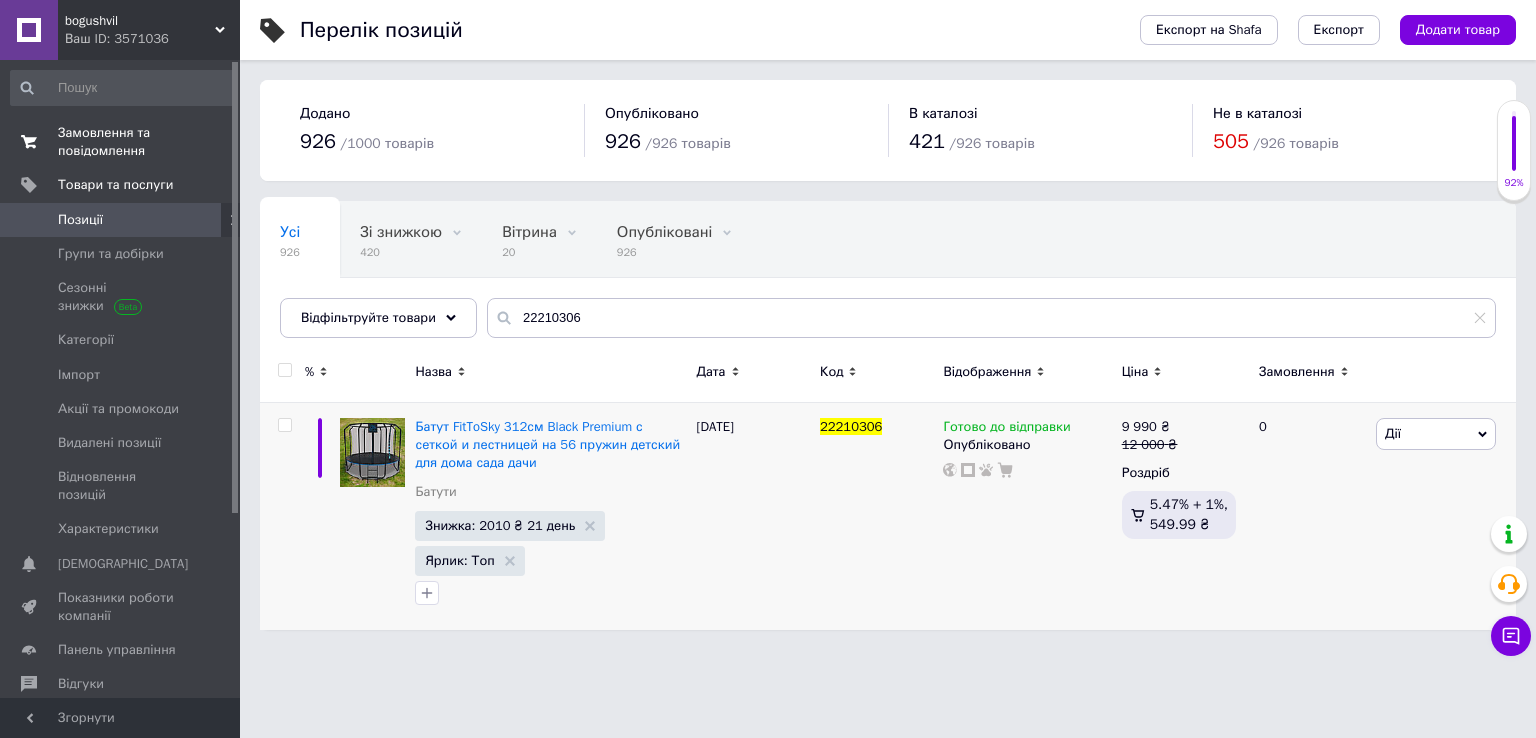 click on "Замовлення та повідомлення" at bounding box center [121, 142] 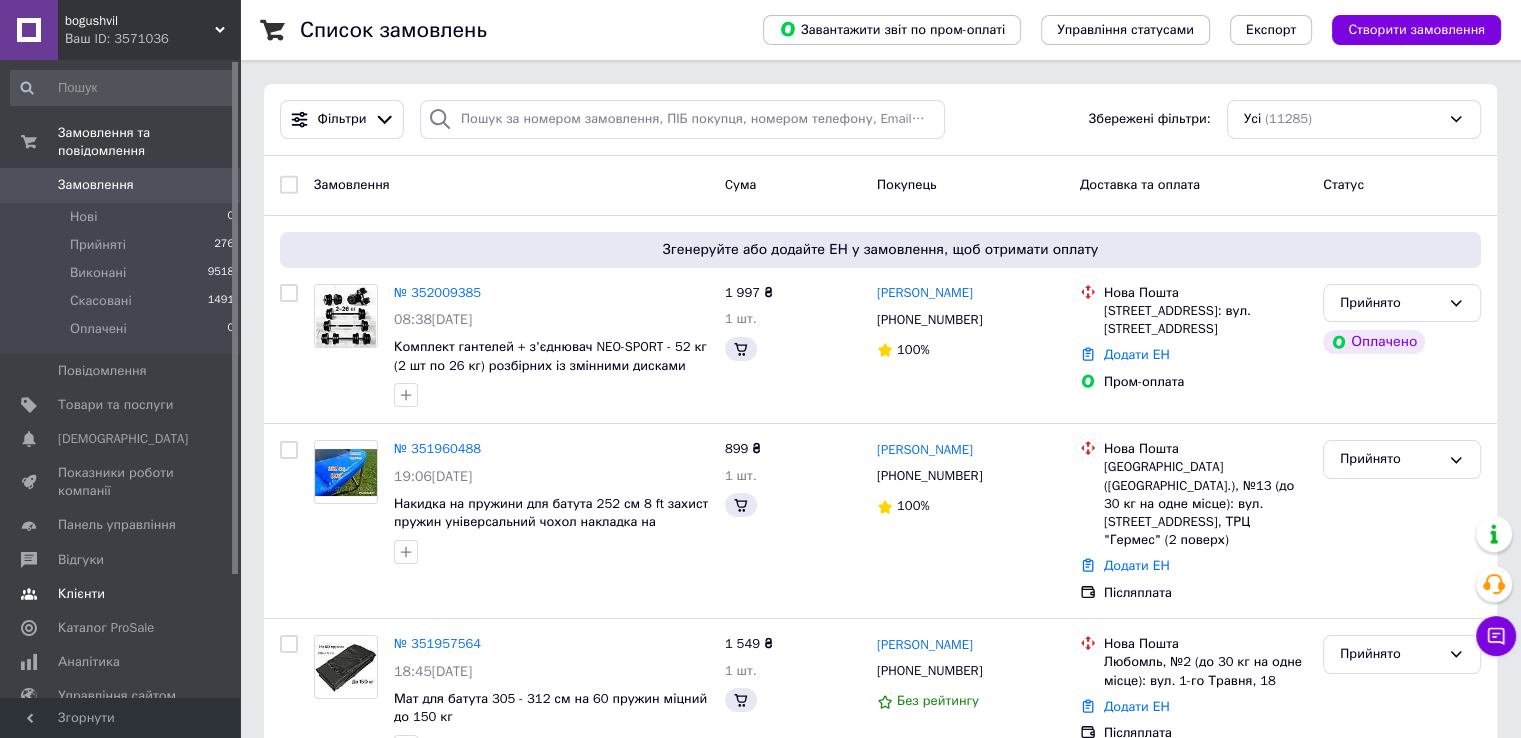click on "Клієнти" at bounding box center [123, 594] 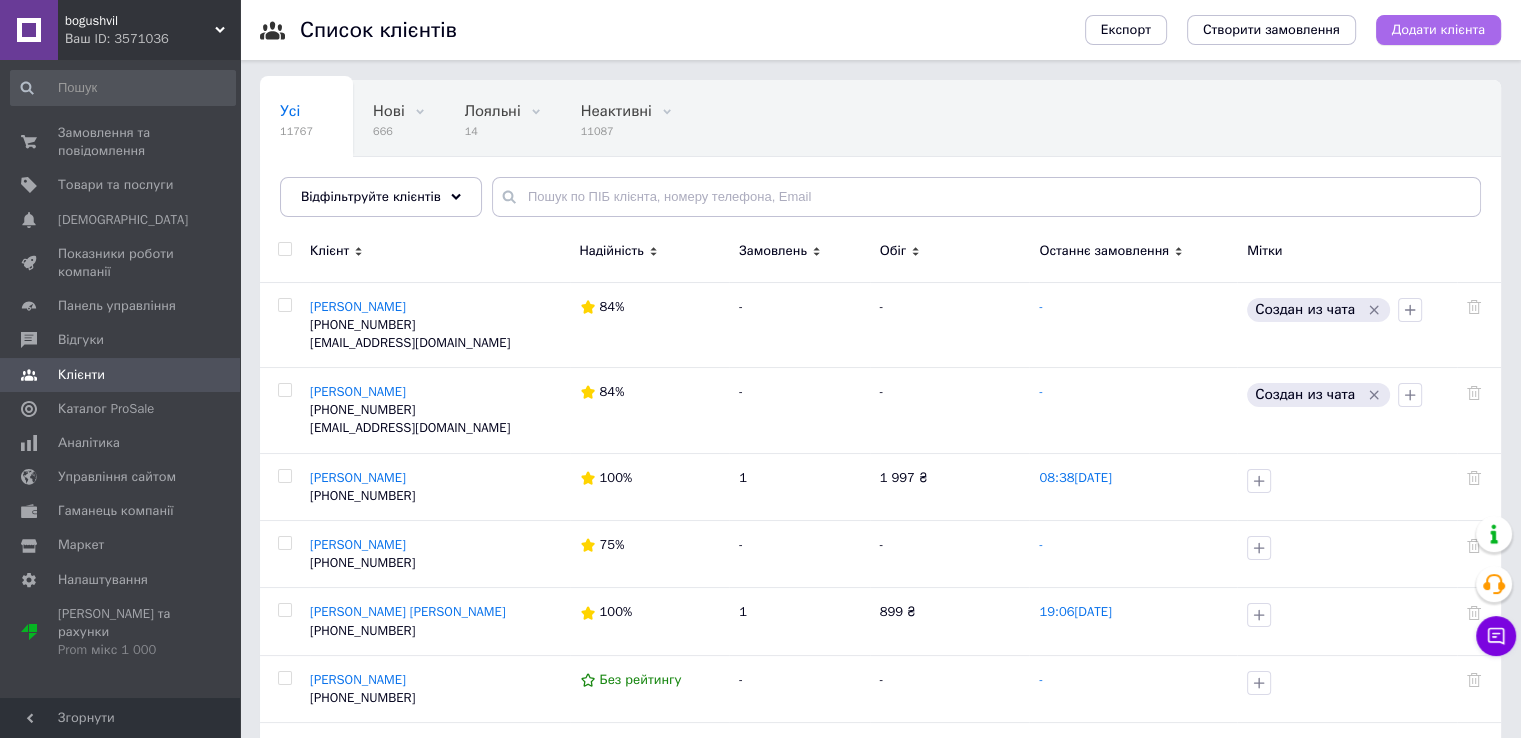 click on "Додати клієнта" at bounding box center [1438, 30] 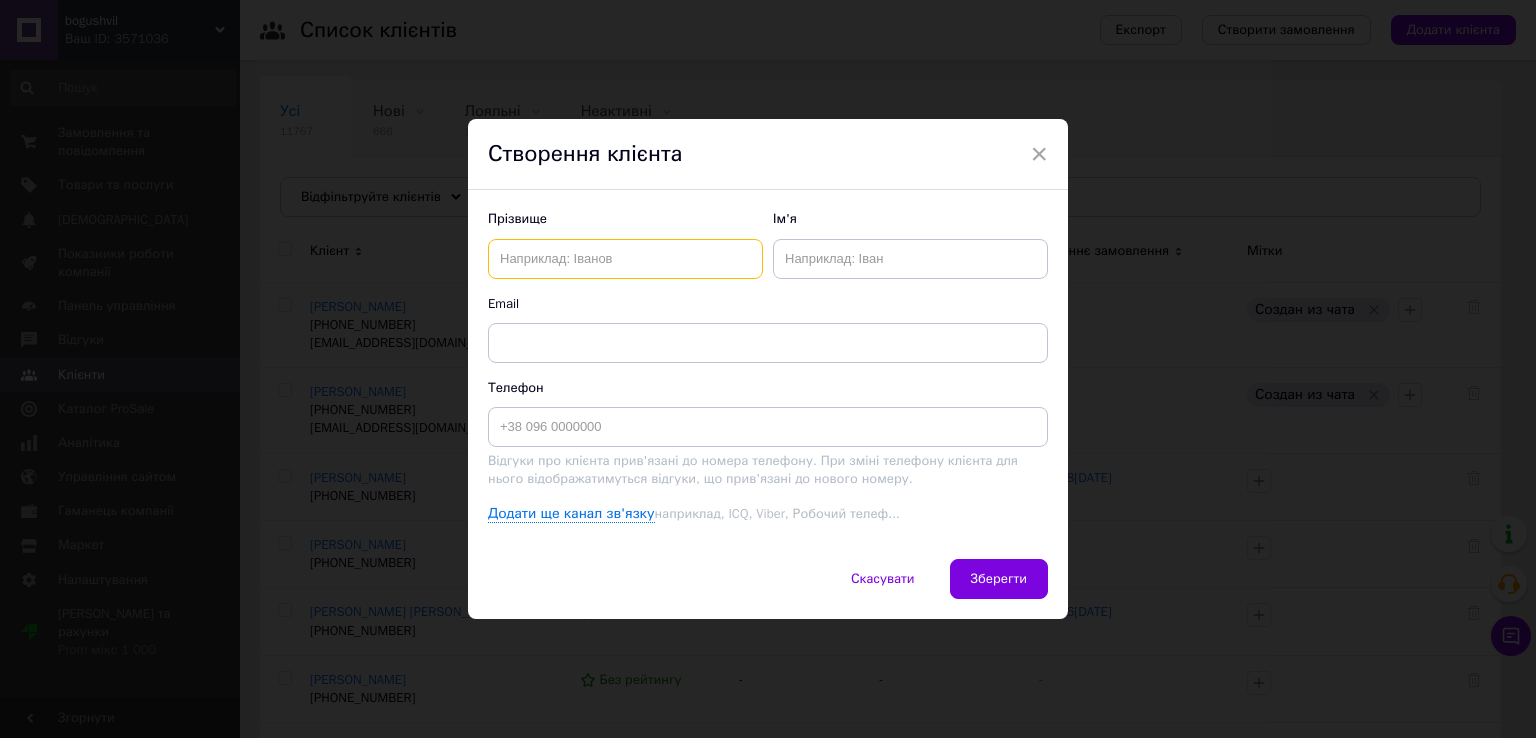 click at bounding box center (625, 259) 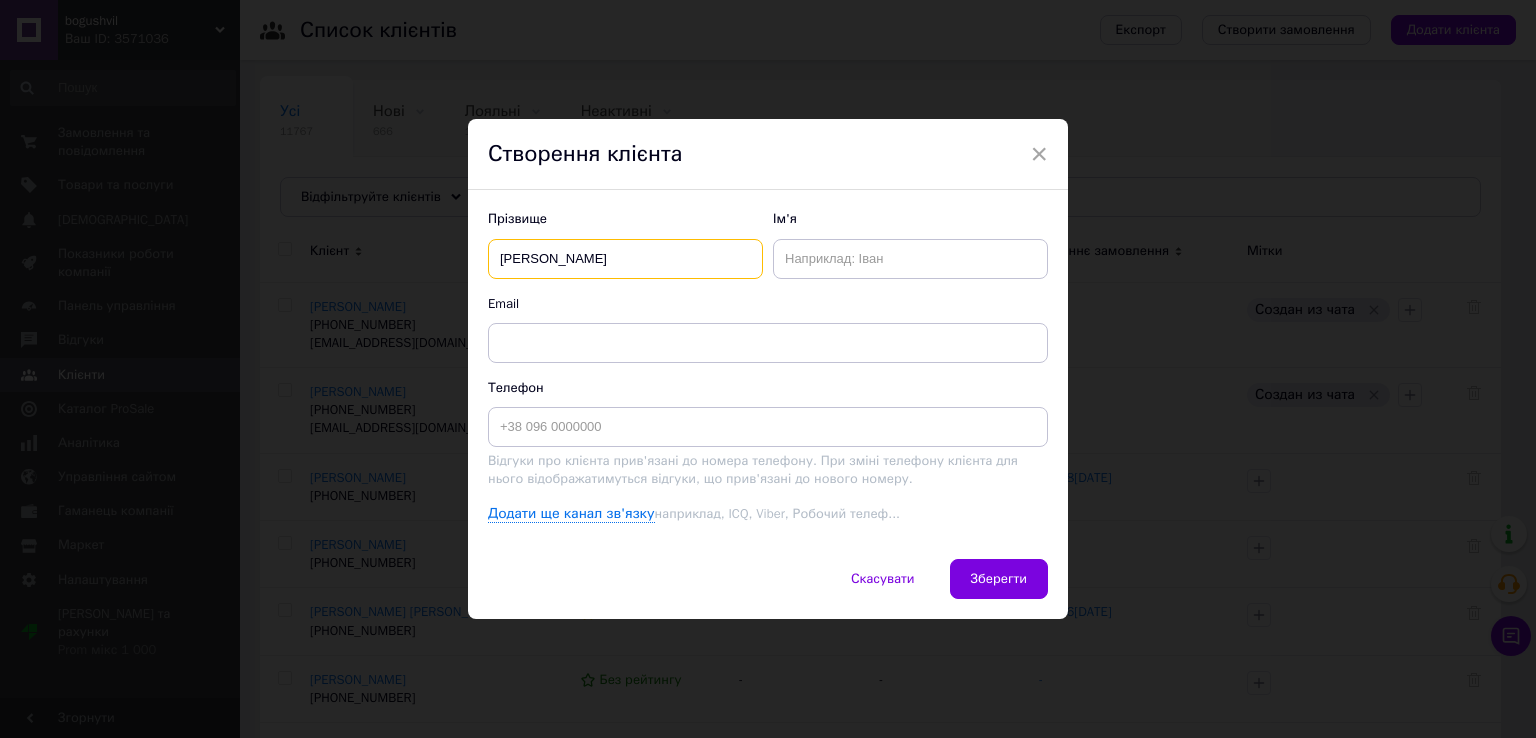 type on "Шкурко" 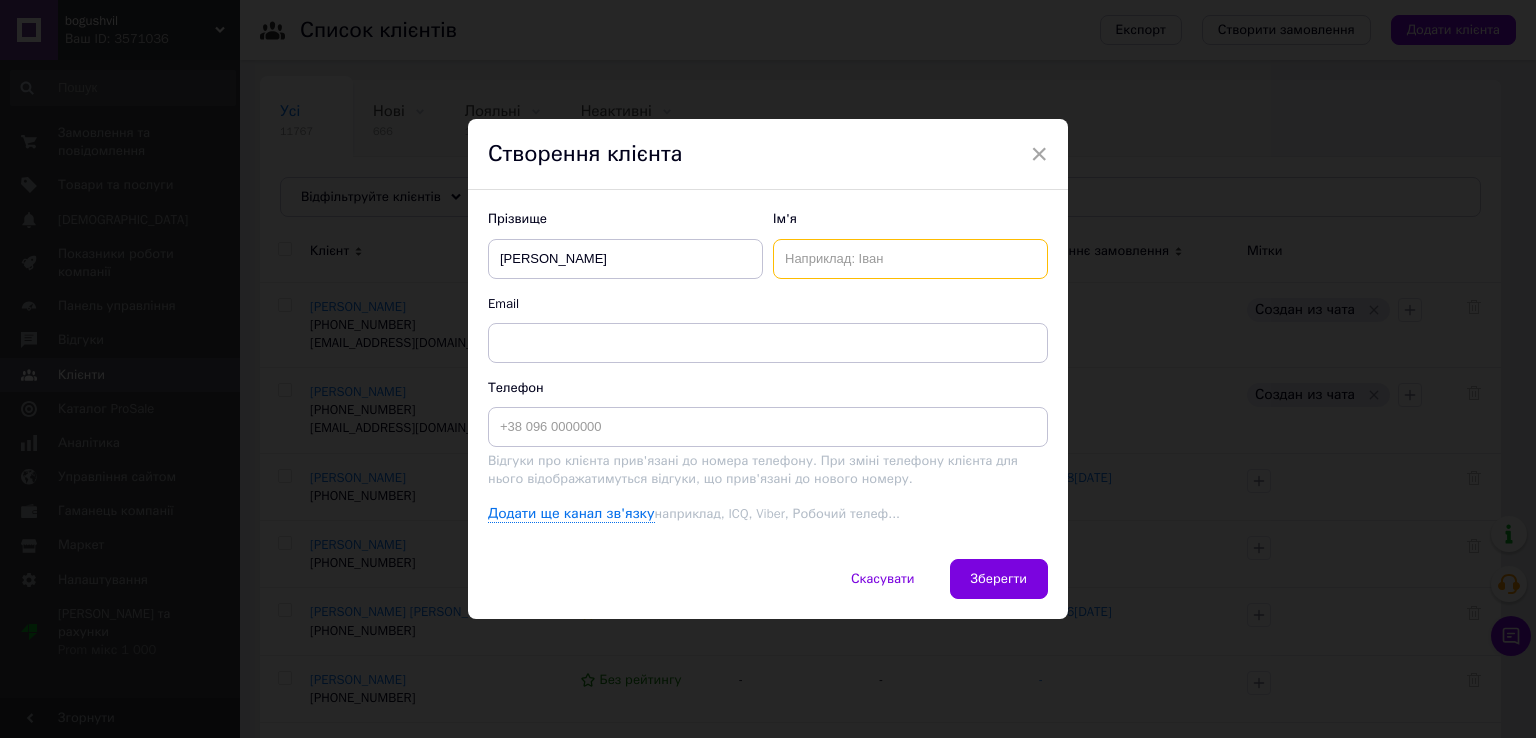 click at bounding box center [910, 259] 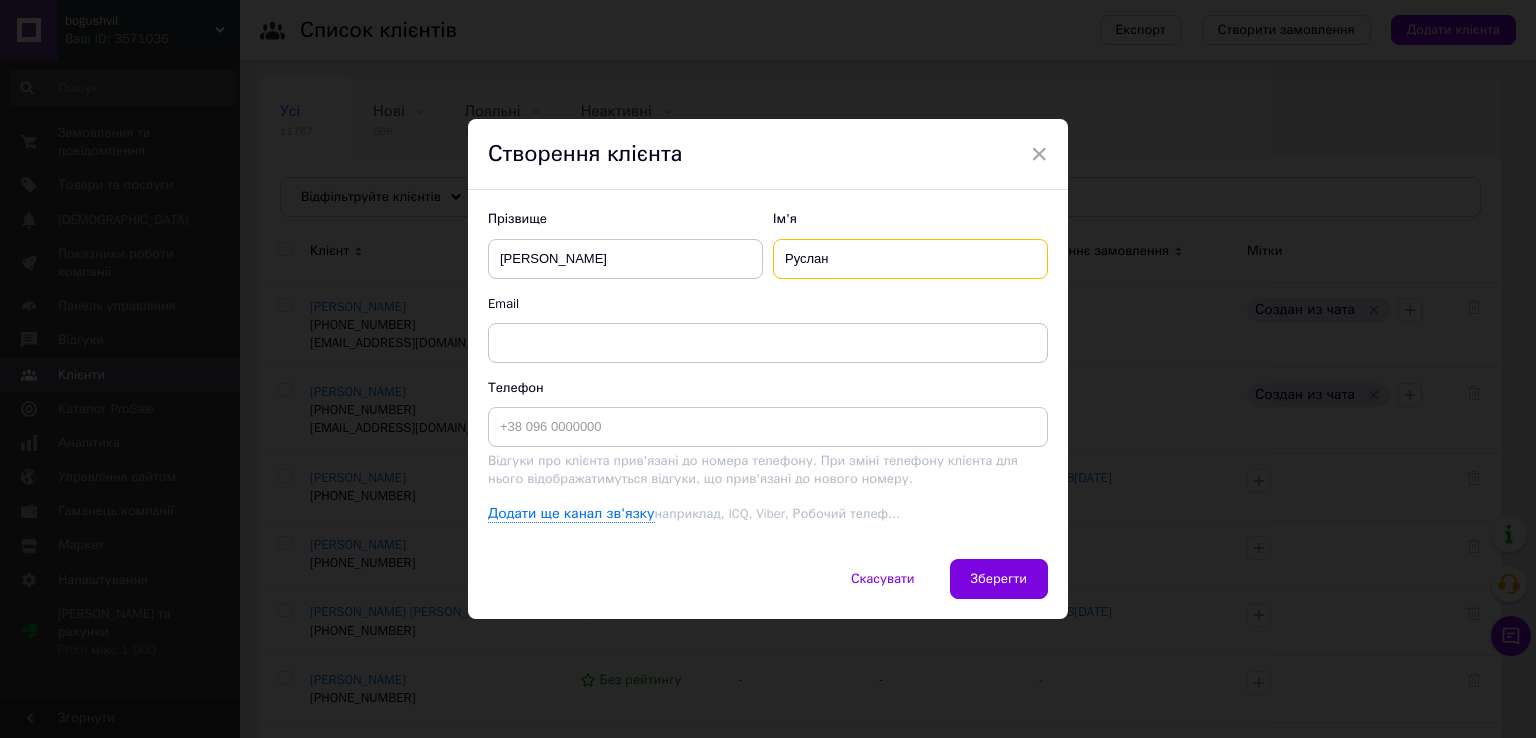 type on "Руслан" 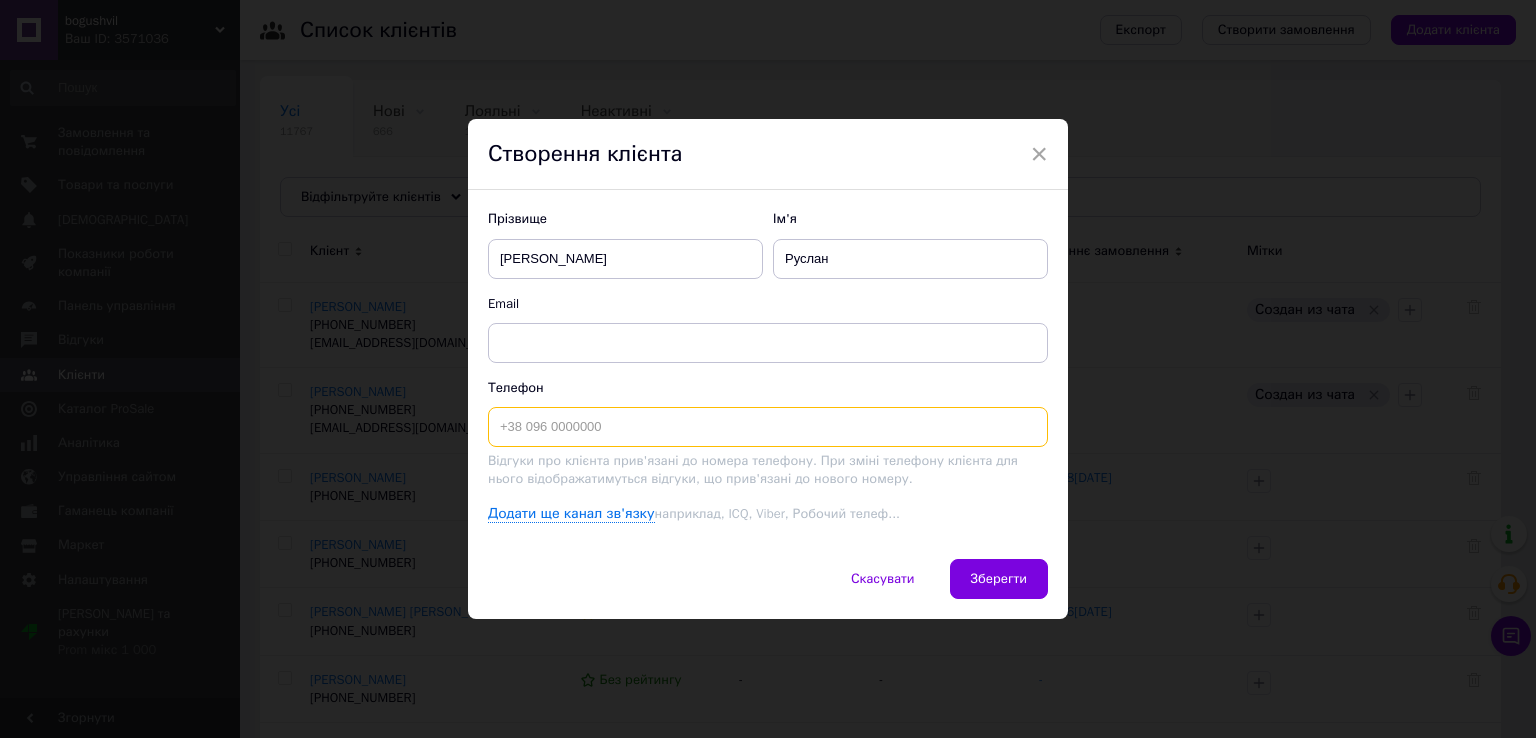 click at bounding box center [768, 427] 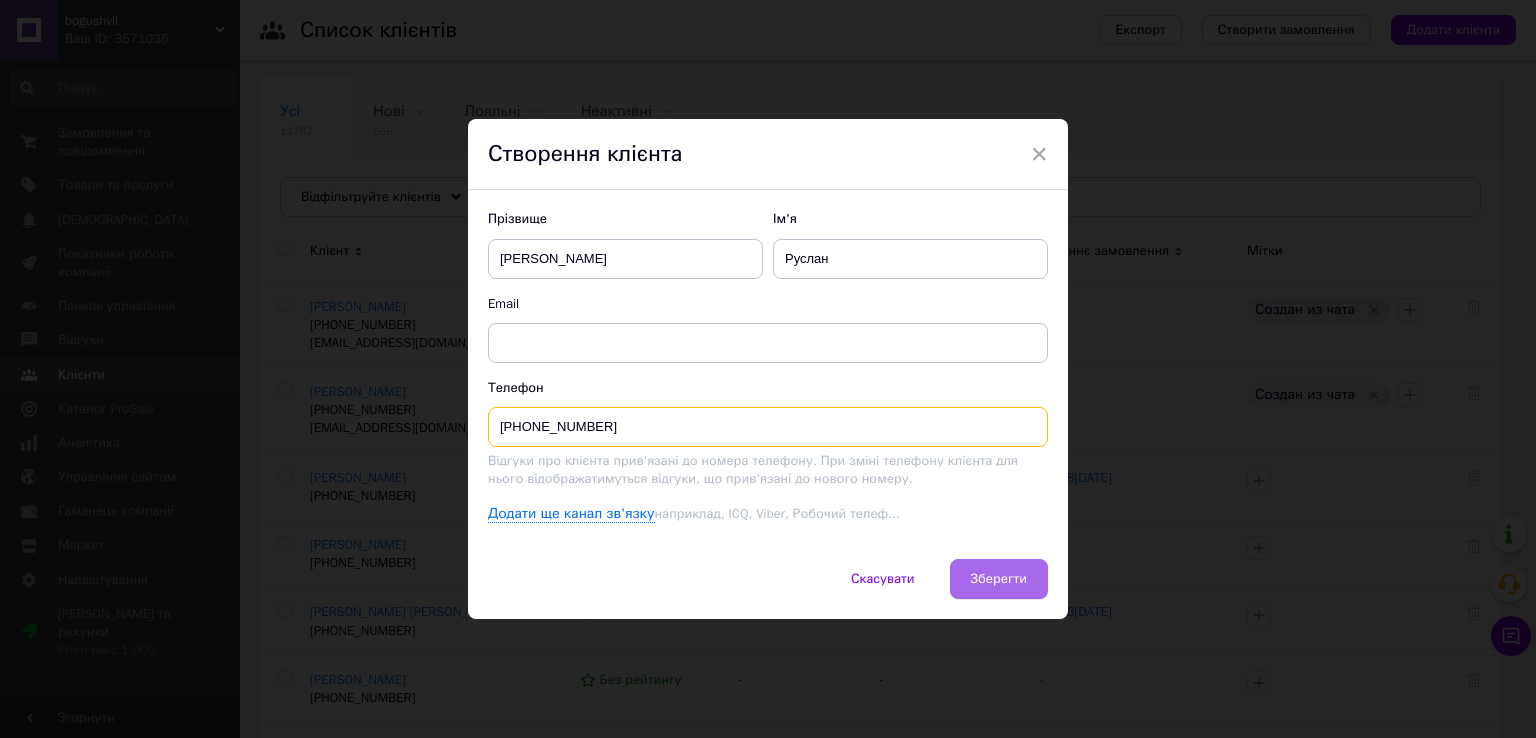 type on "+380934941310" 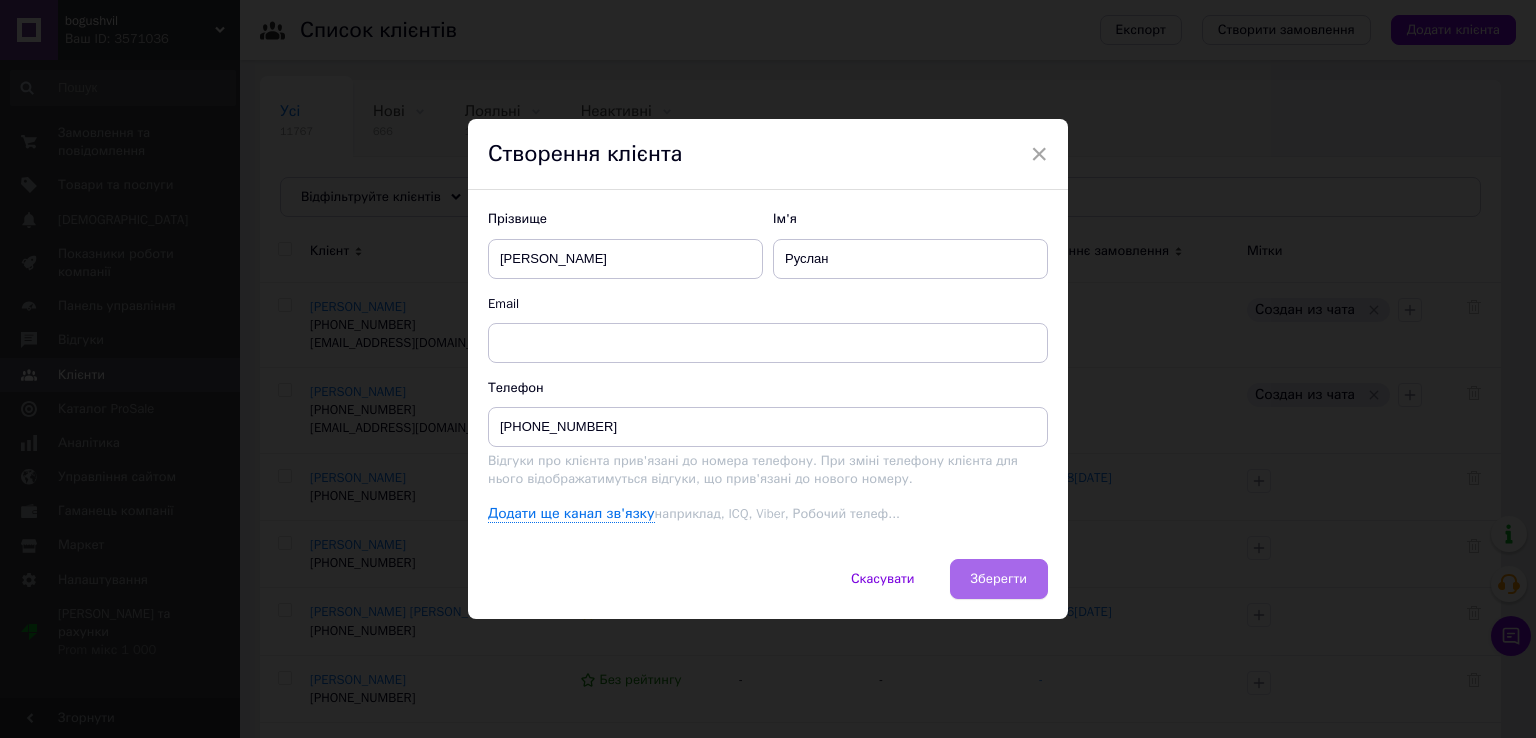 click on "Зберегти" at bounding box center [999, 579] 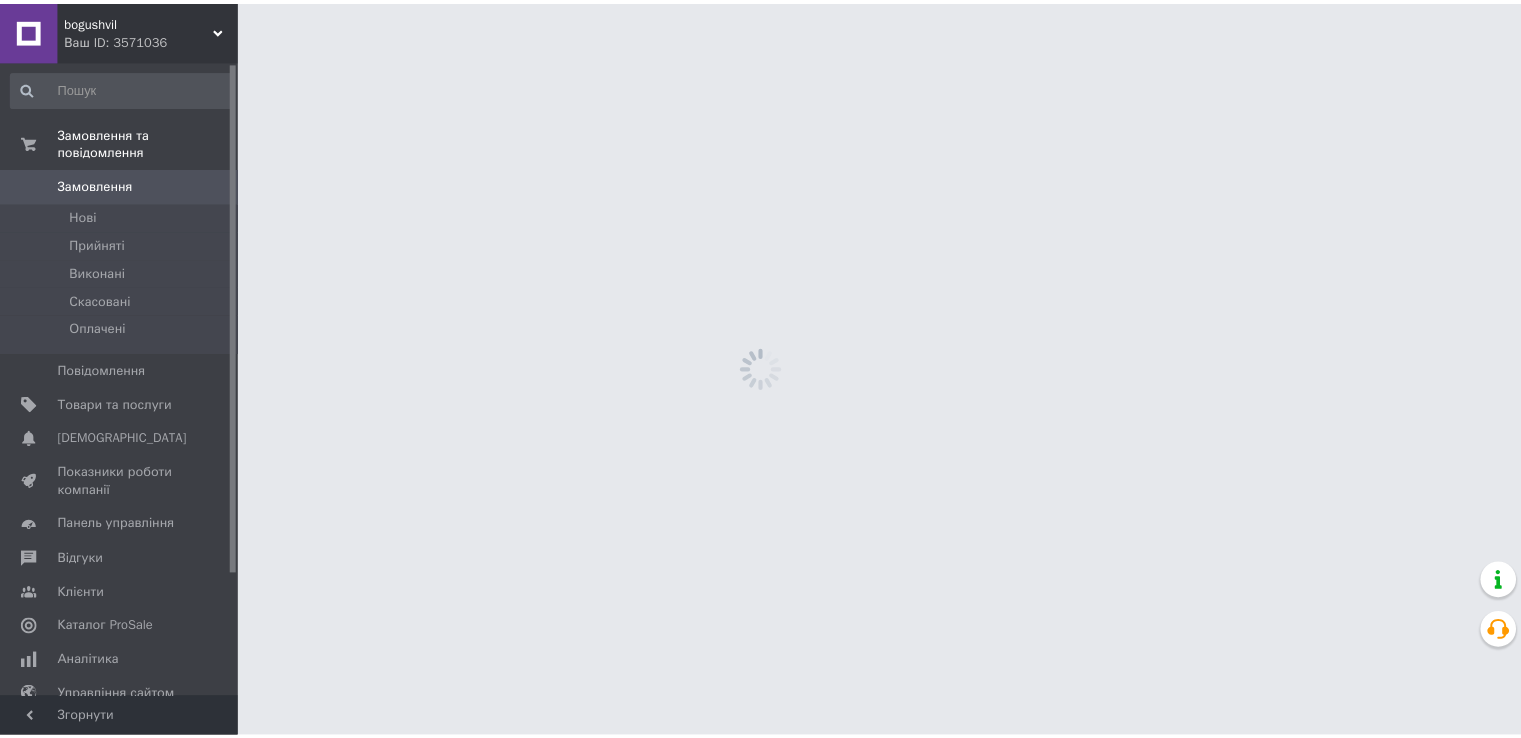 scroll, scrollTop: 0, scrollLeft: 0, axis: both 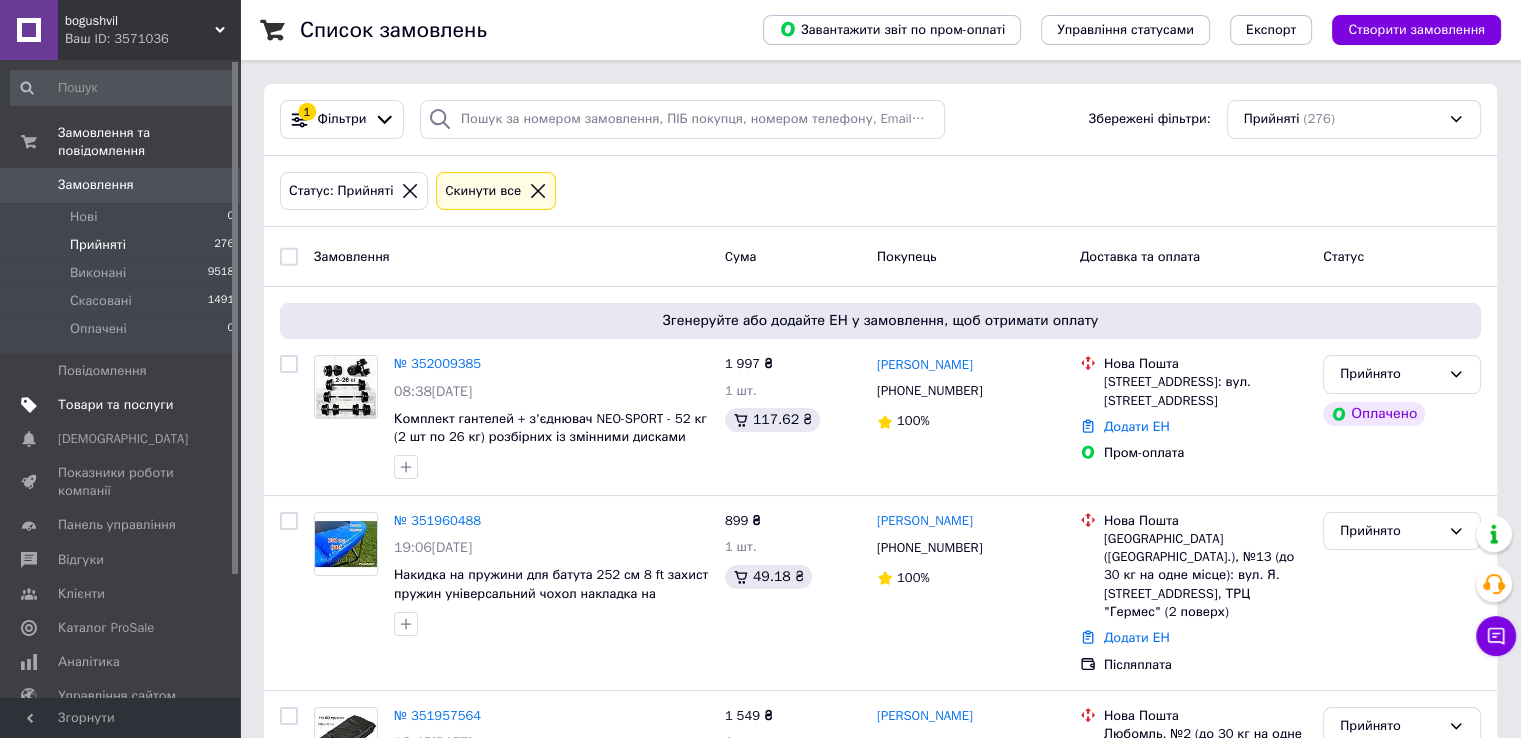 click on "Товари та послуги" at bounding box center (121, 405) 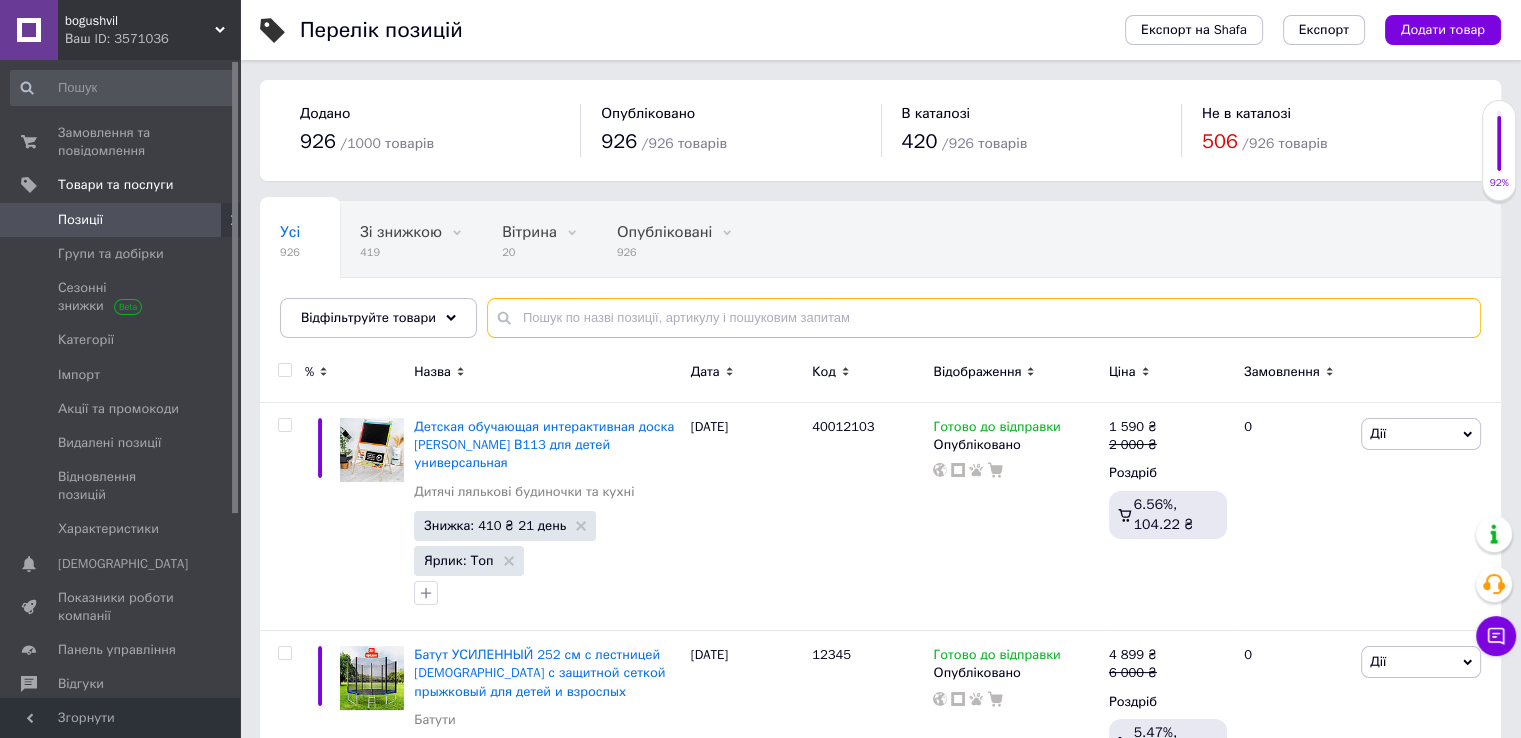 click at bounding box center [984, 318] 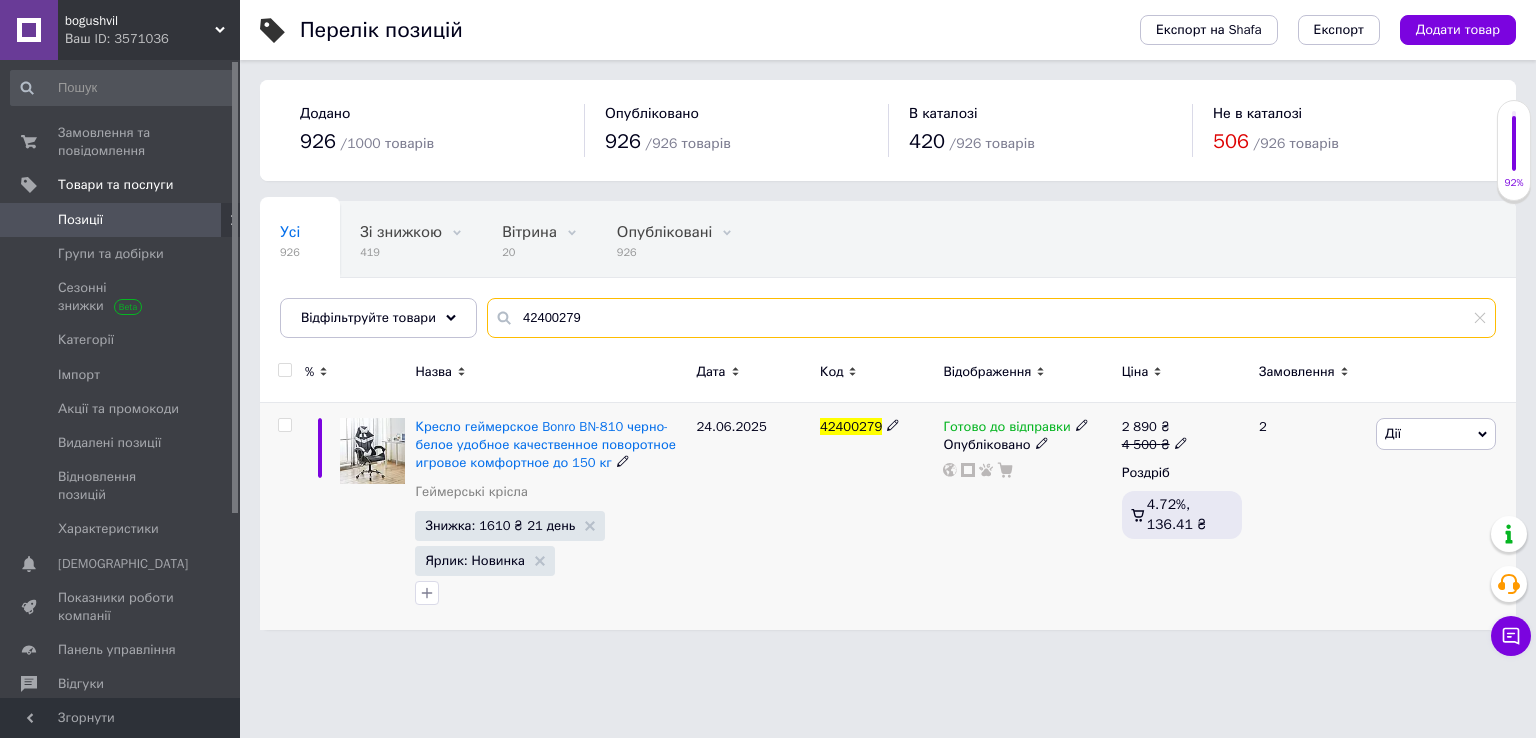 type on "42400279" 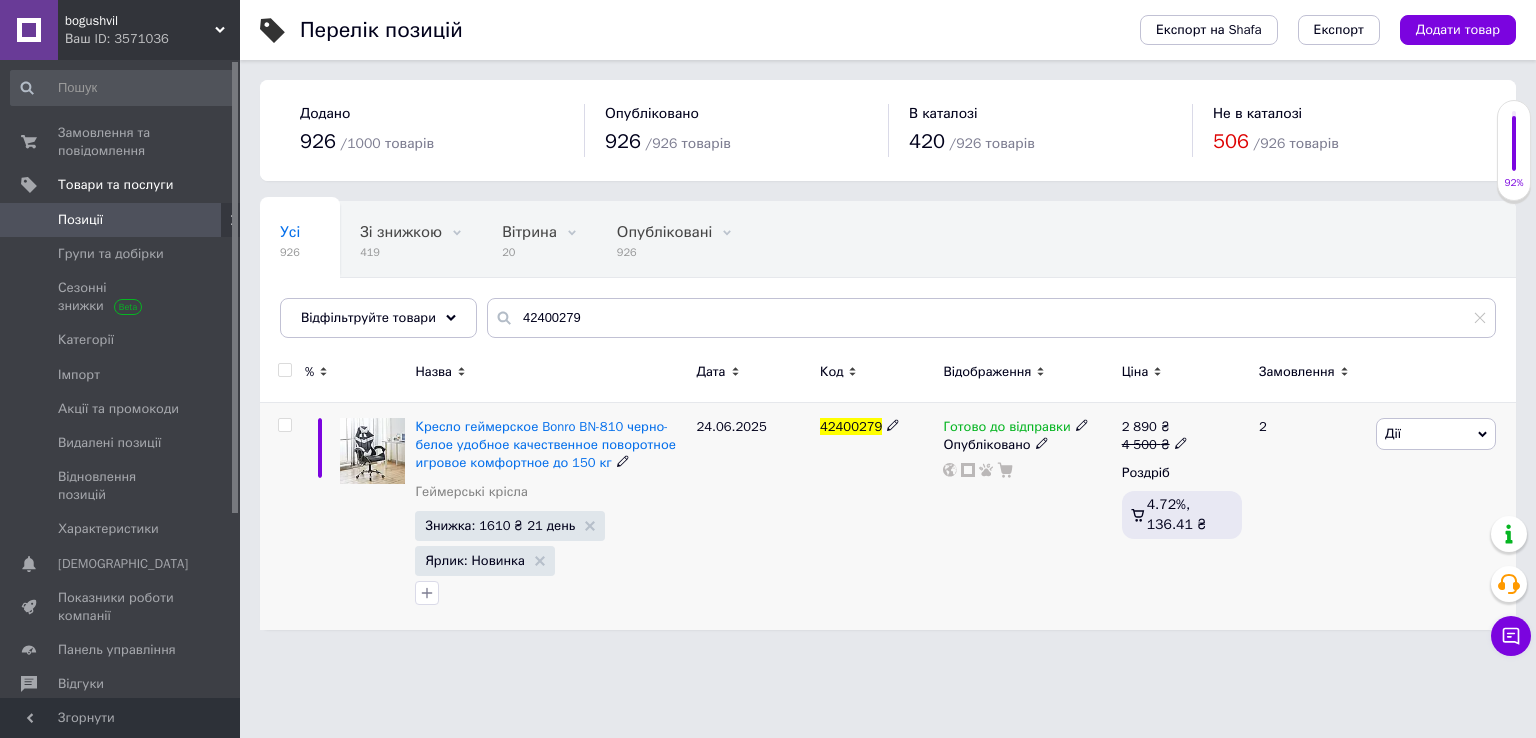 click at bounding box center (1082, 424) 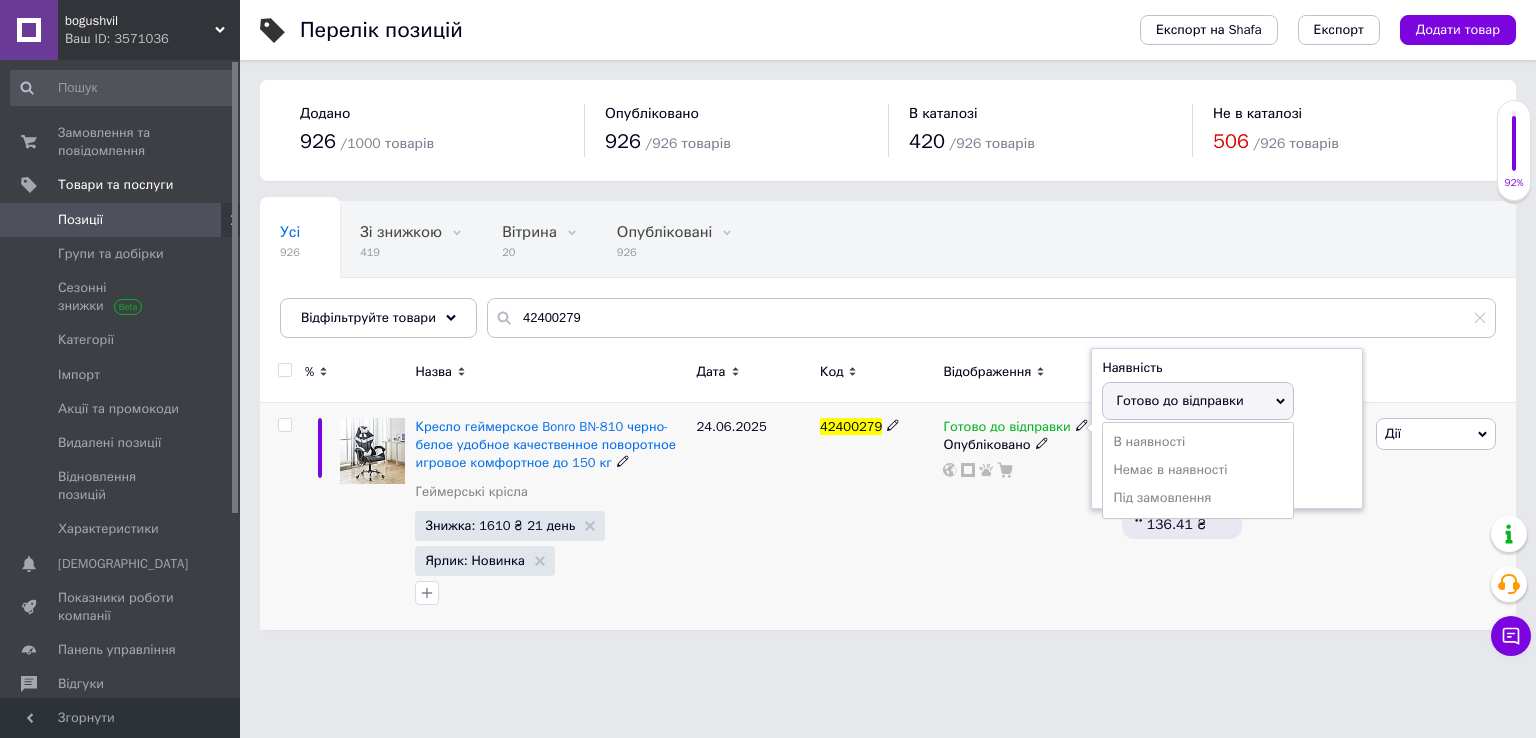 click on "Немає в наявності" at bounding box center [1198, 470] 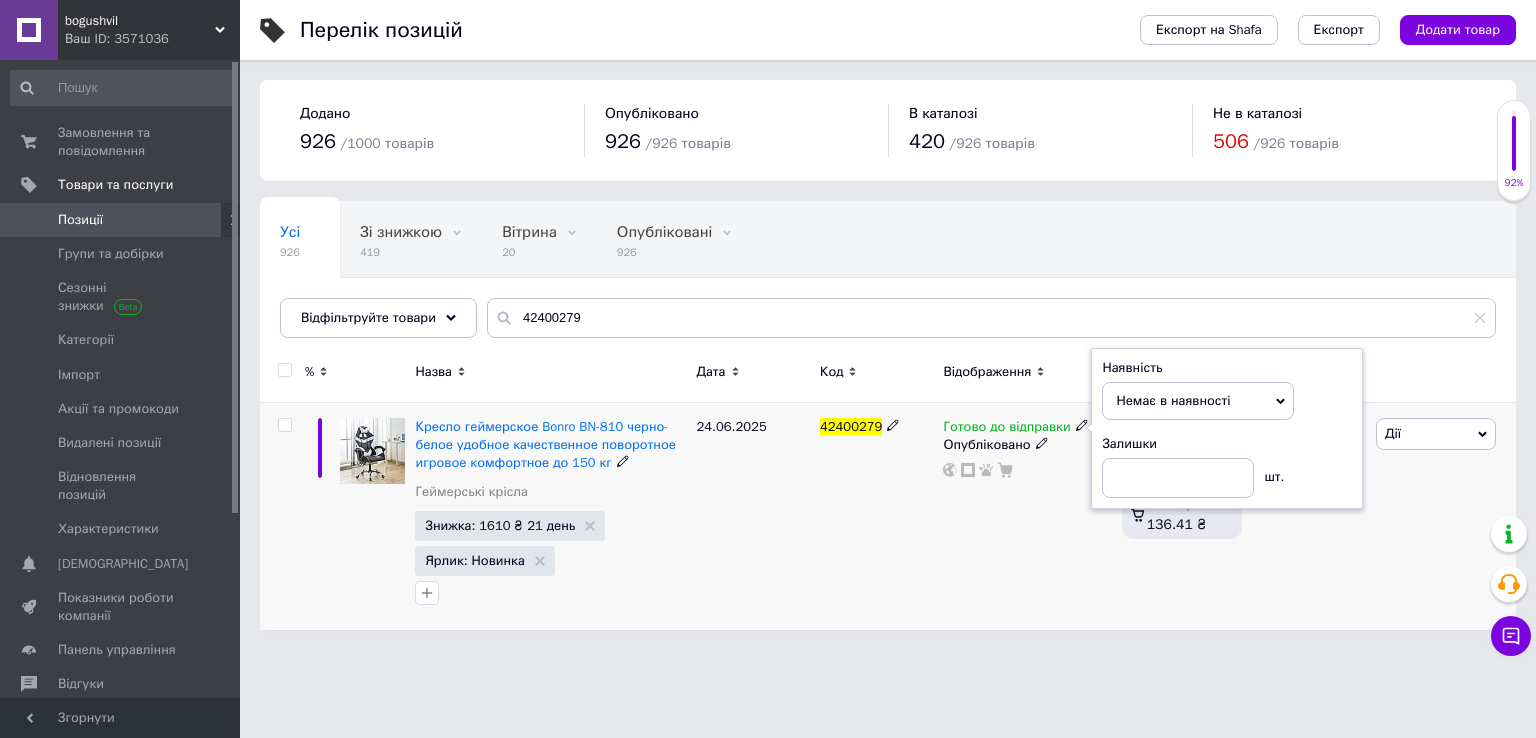 click on "42400279" at bounding box center [876, 517] 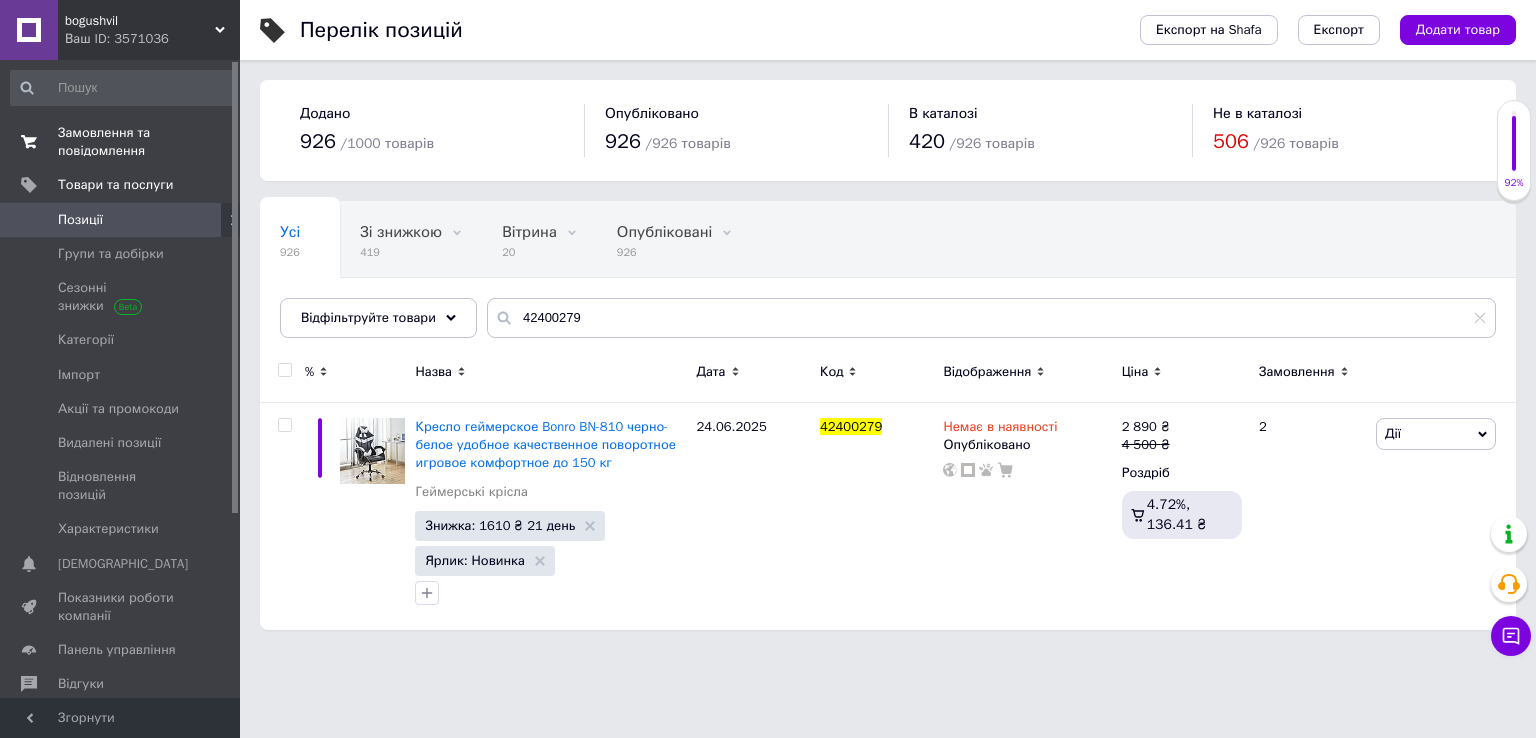 click on "Замовлення та повідомлення" at bounding box center [121, 142] 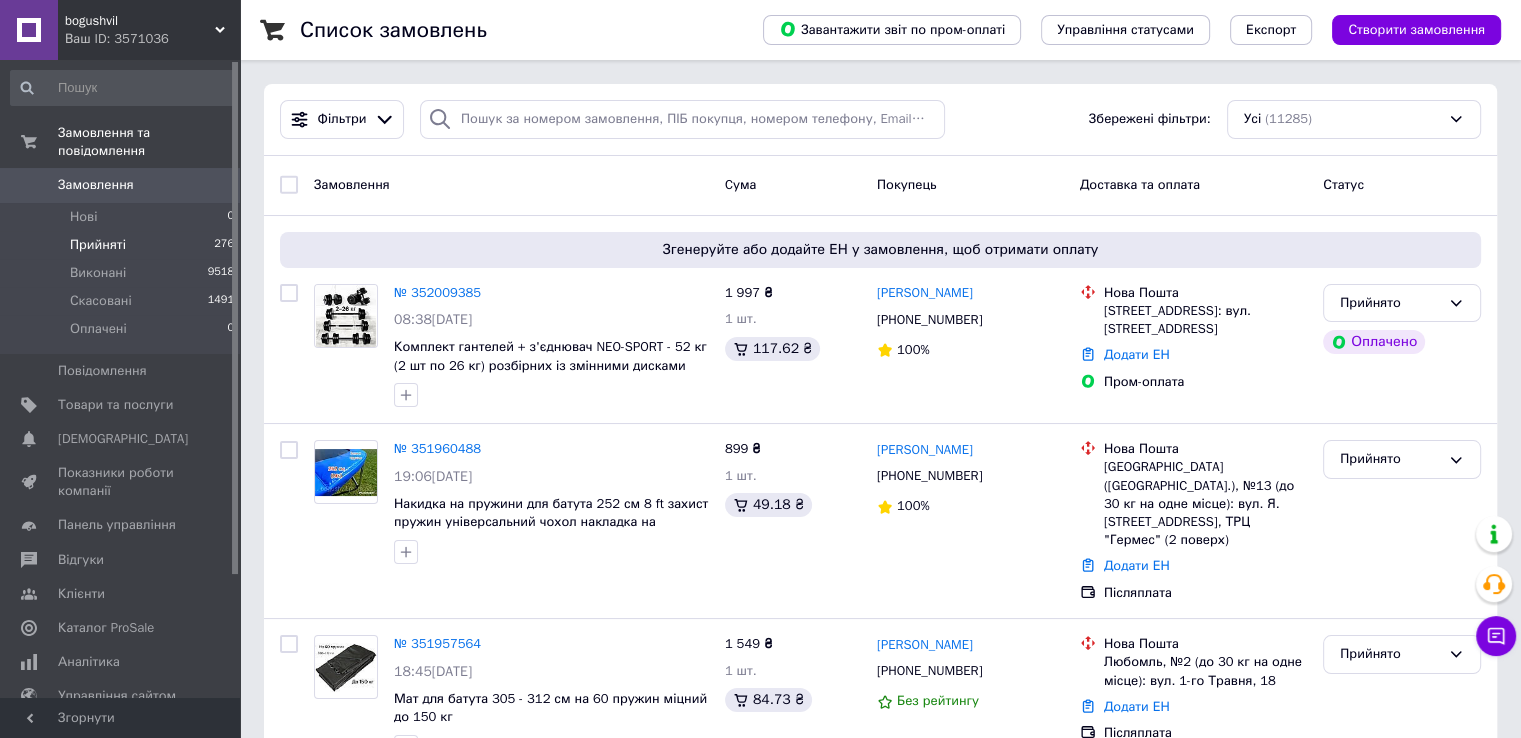 click on "Прийняті 276" at bounding box center [123, 245] 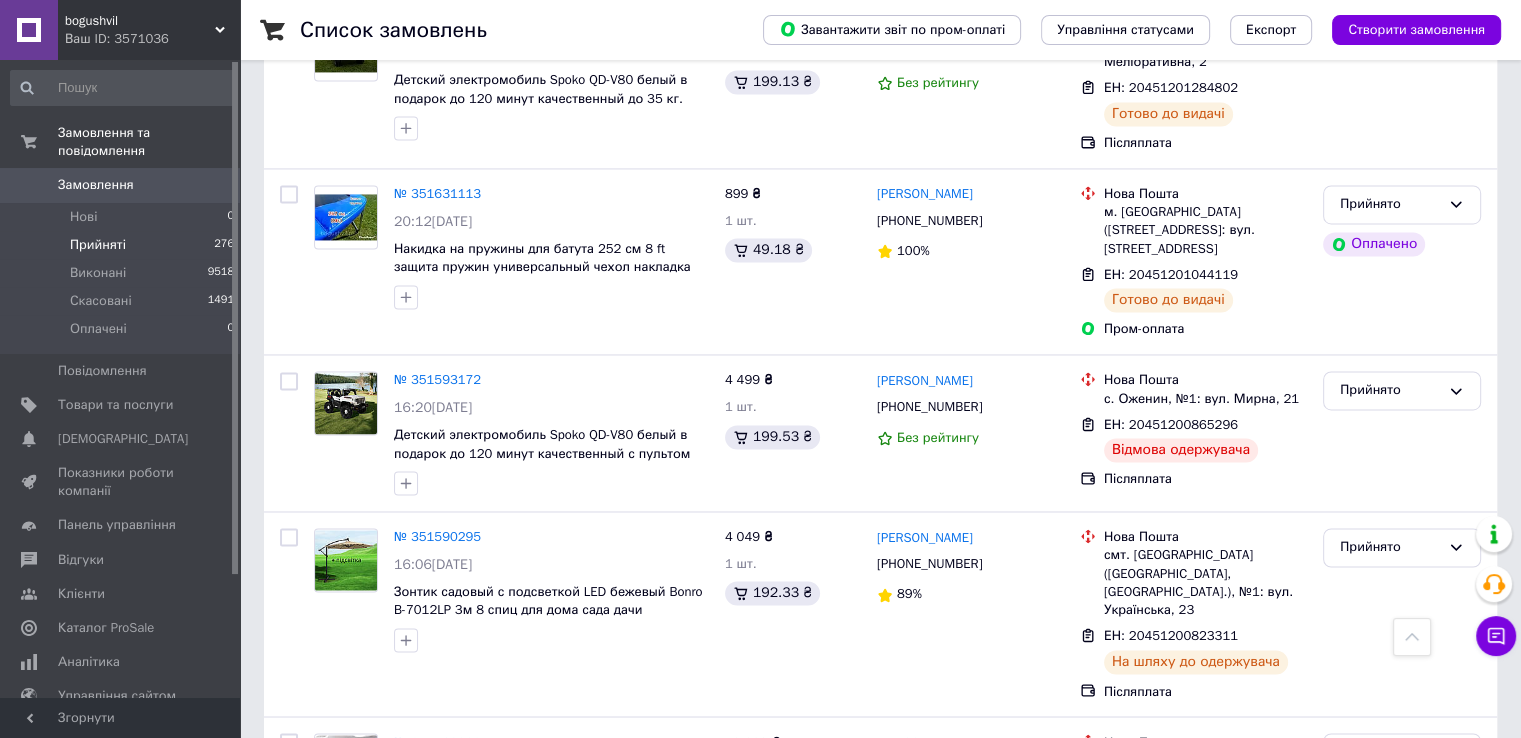 scroll, scrollTop: 3149, scrollLeft: 0, axis: vertical 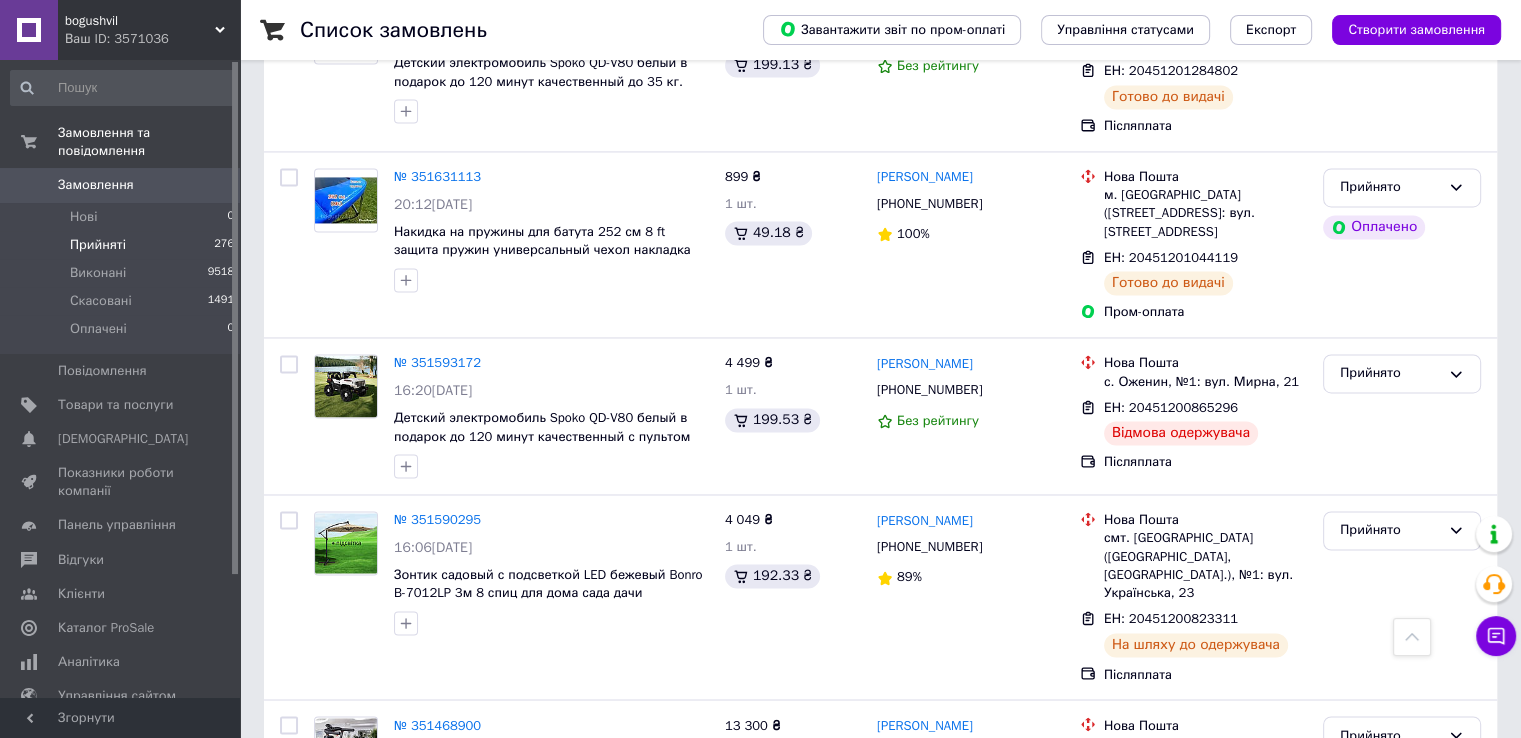 click on "Наступна" at bounding box center [540, 901] 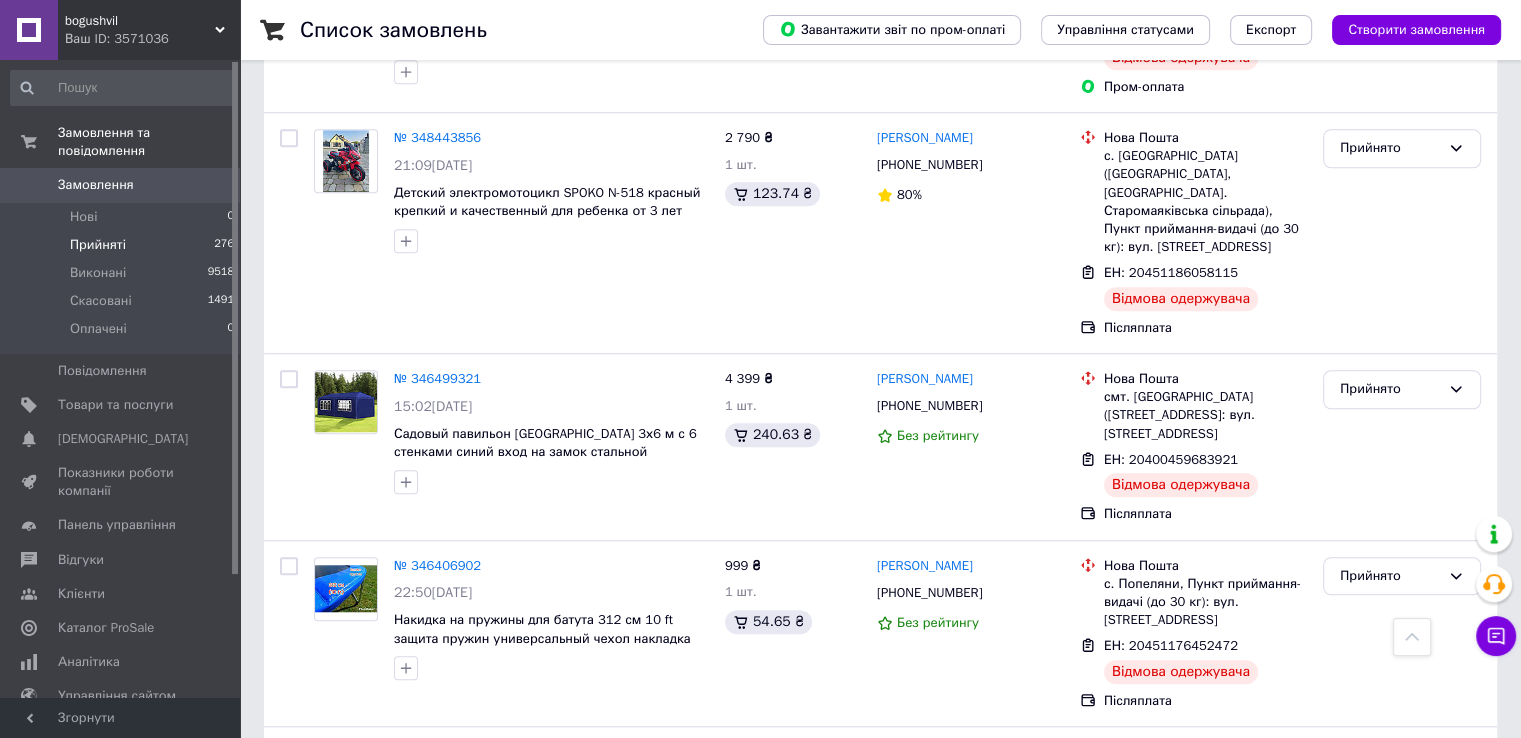 scroll, scrollTop: 1500, scrollLeft: 0, axis: vertical 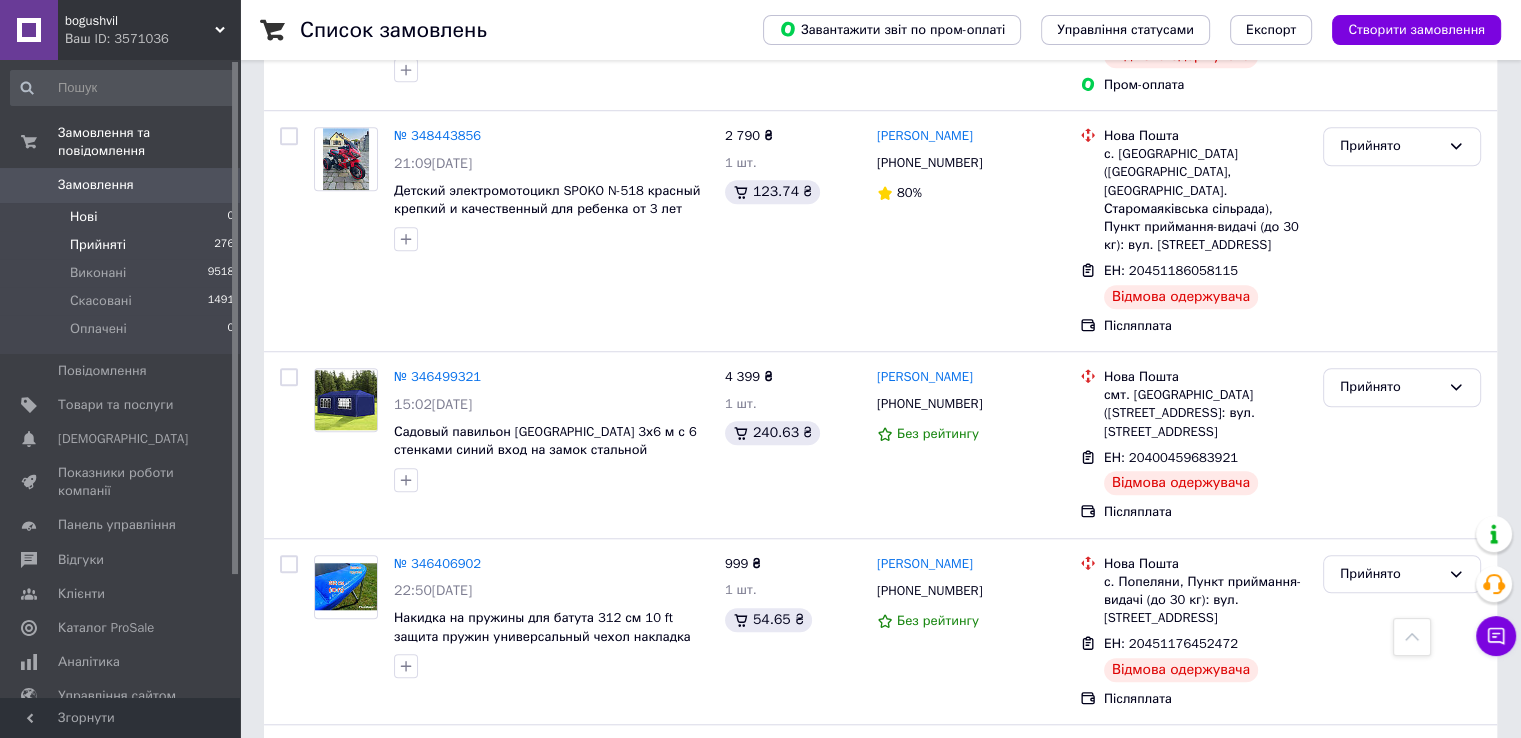 click on "Нові 0" at bounding box center (123, 217) 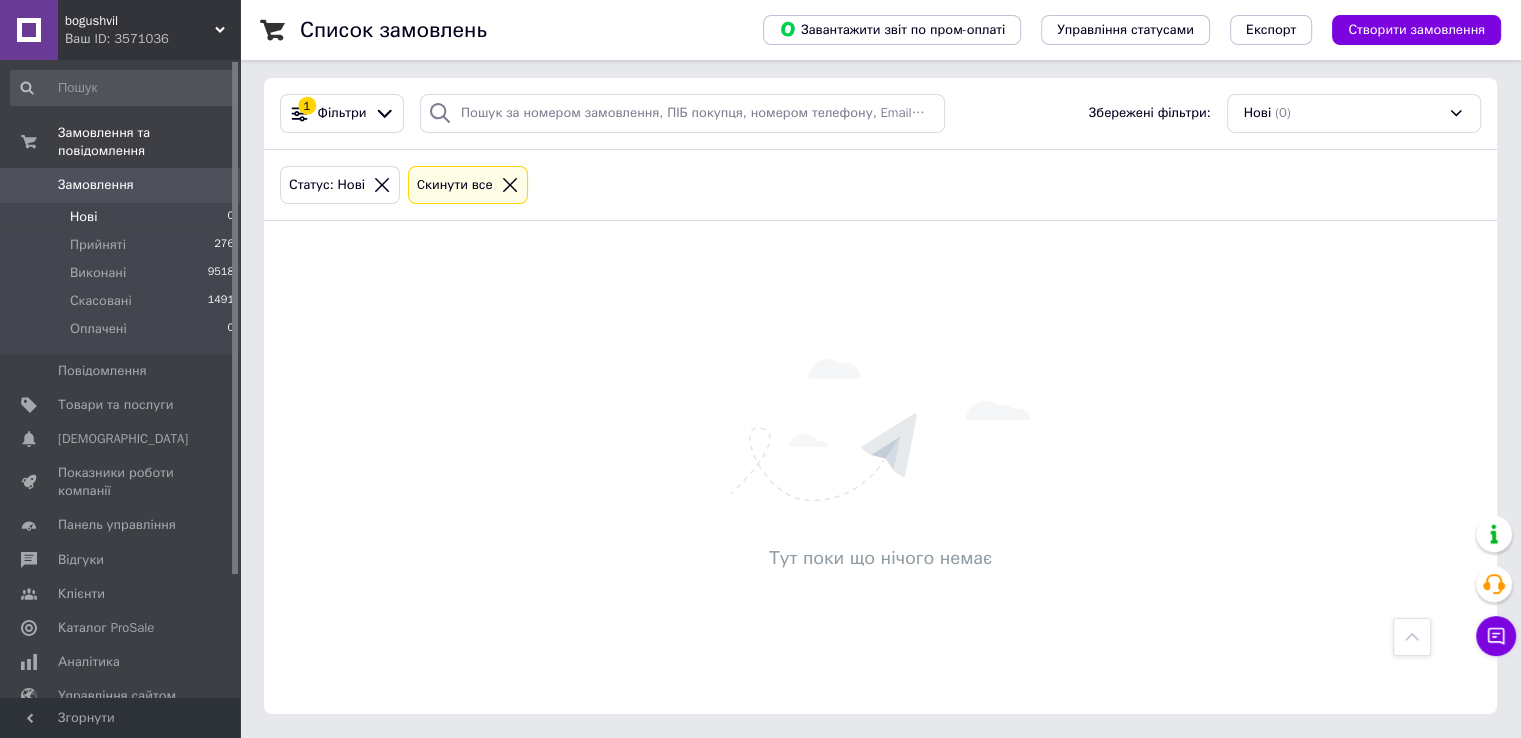 scroll, scrollTop: 0, scrollLeft: 0, axis: both 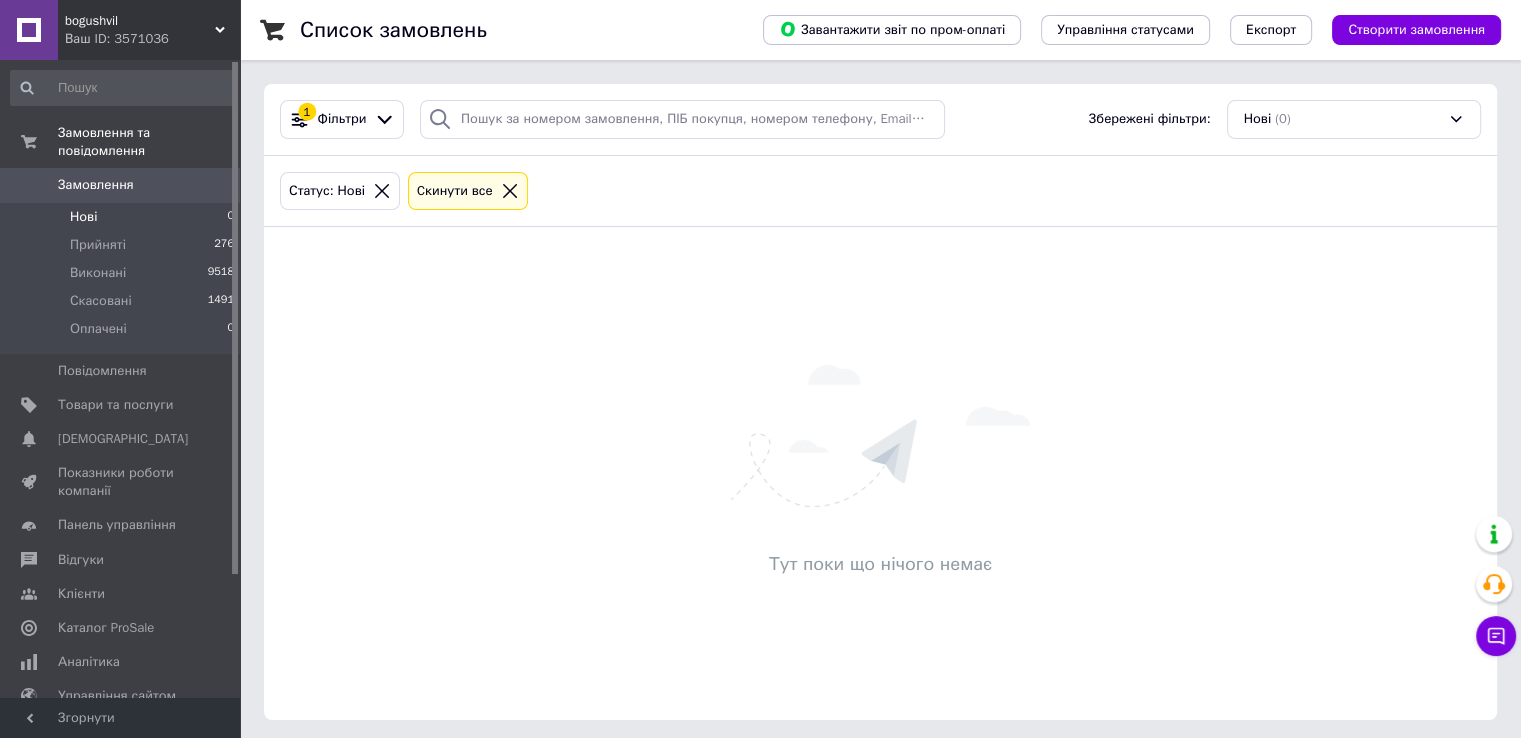 click on "bogushvil Ваш ID: 3571036" at bounding box center [149, 30] 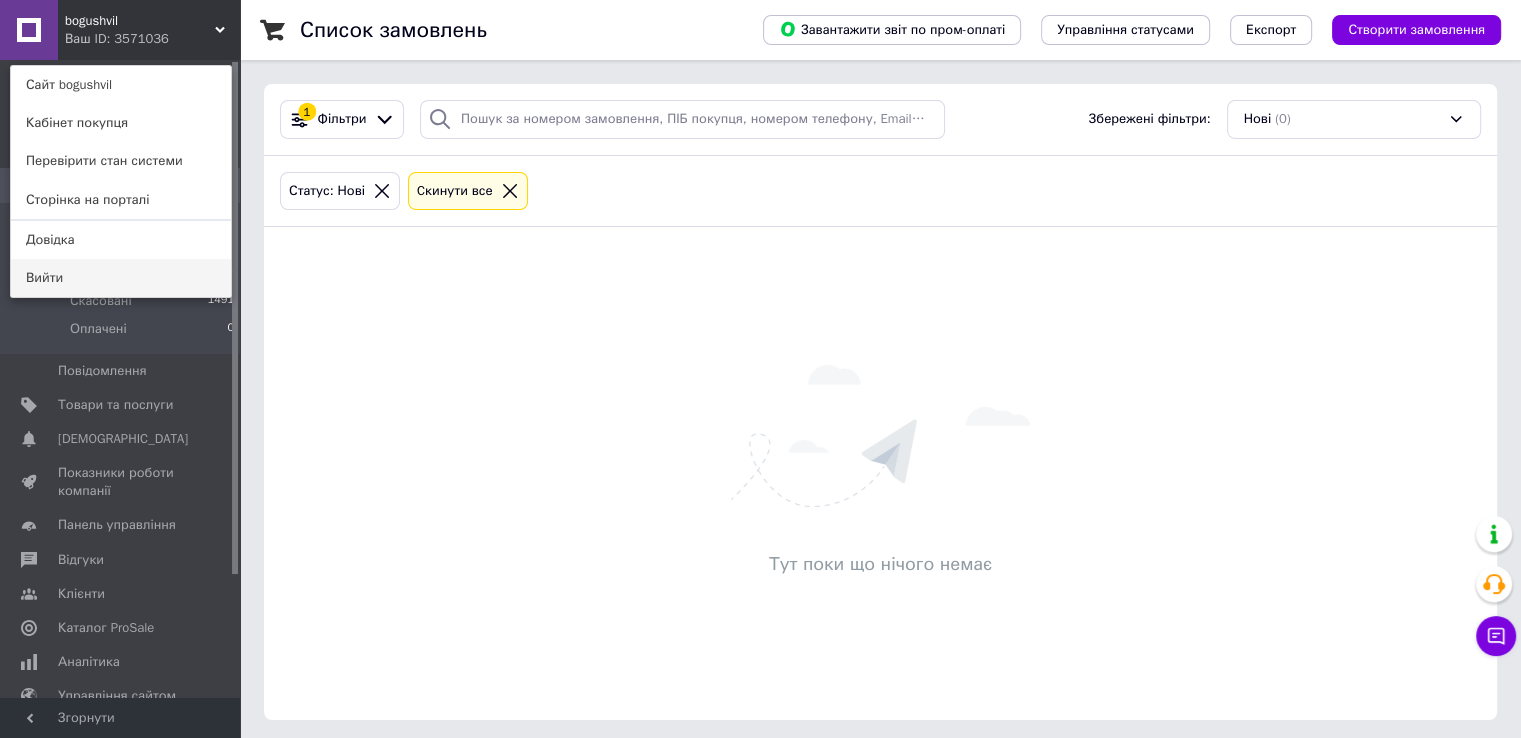 click on "Вийти" at bounding box center (121, 278) 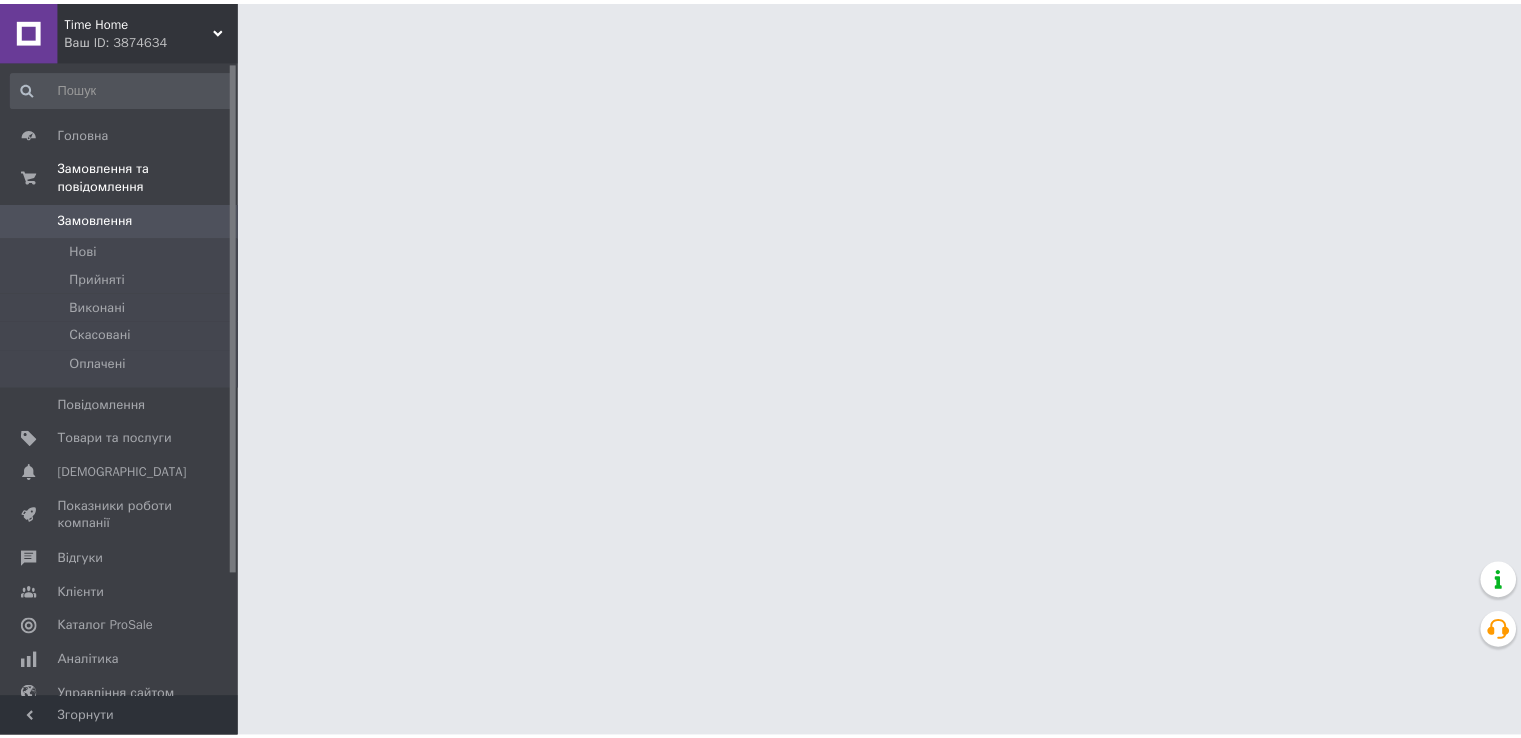 scroll, scrollTop: 0, scrollLeft: 0, axis: both 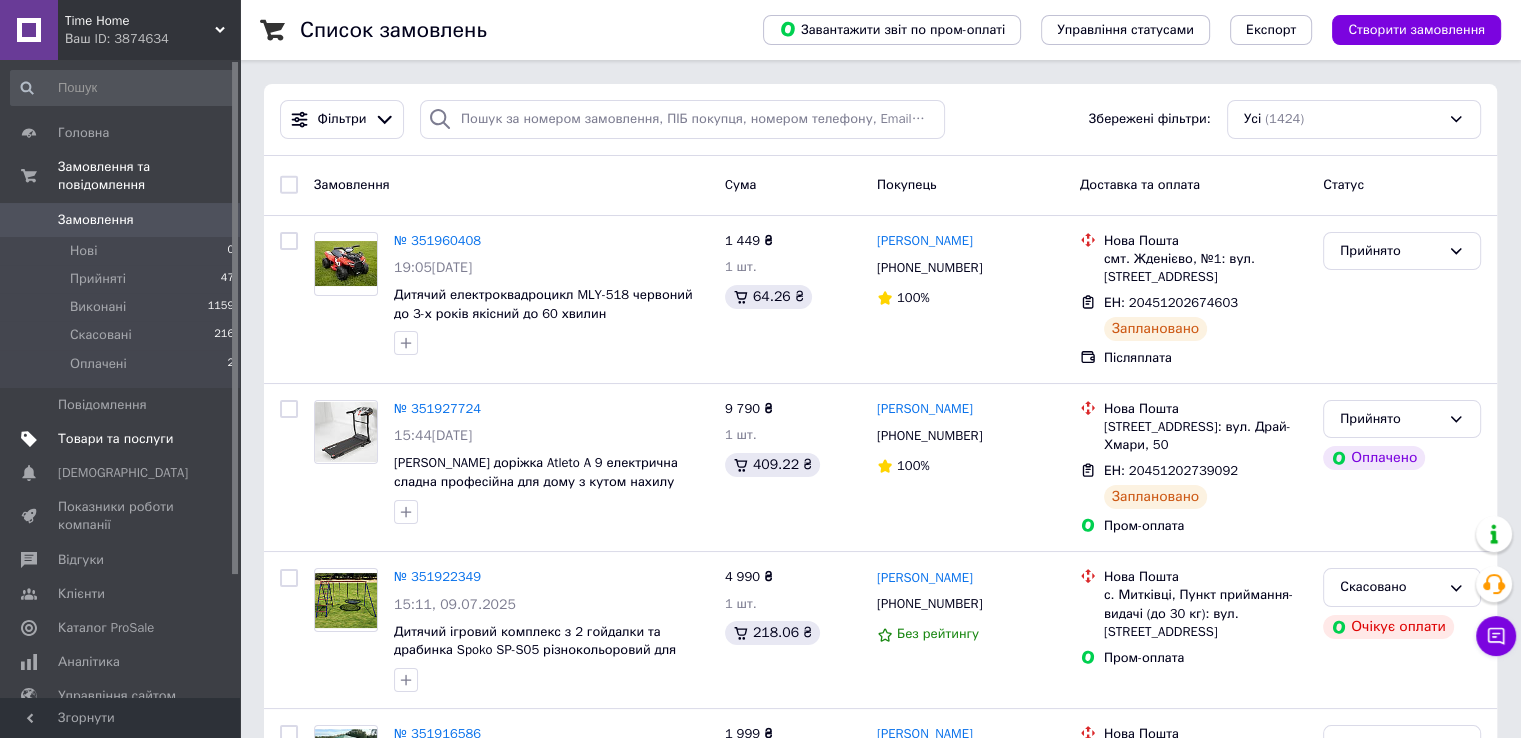 click on "Товари та послуги" at bounding box center [115, 439] 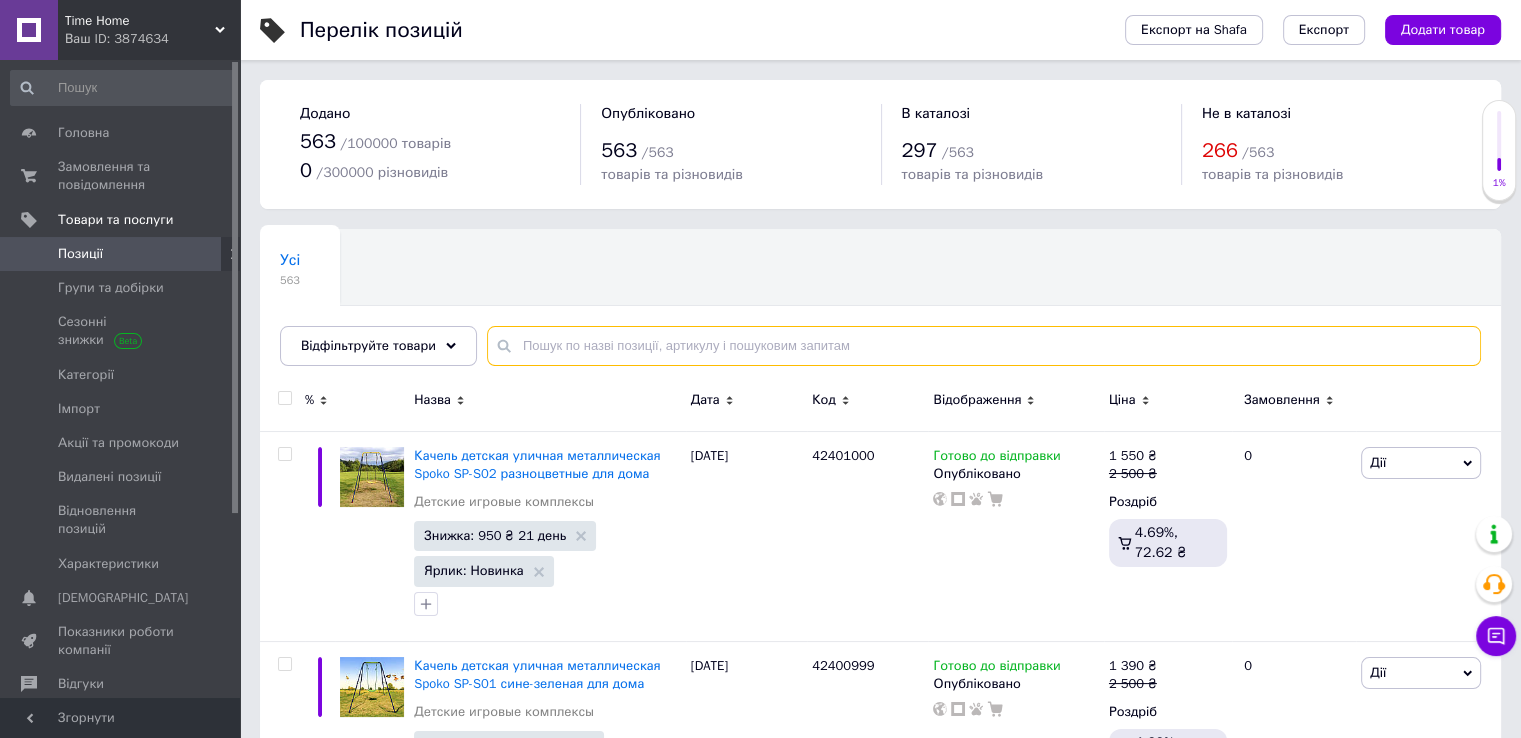 paste on "42400212" 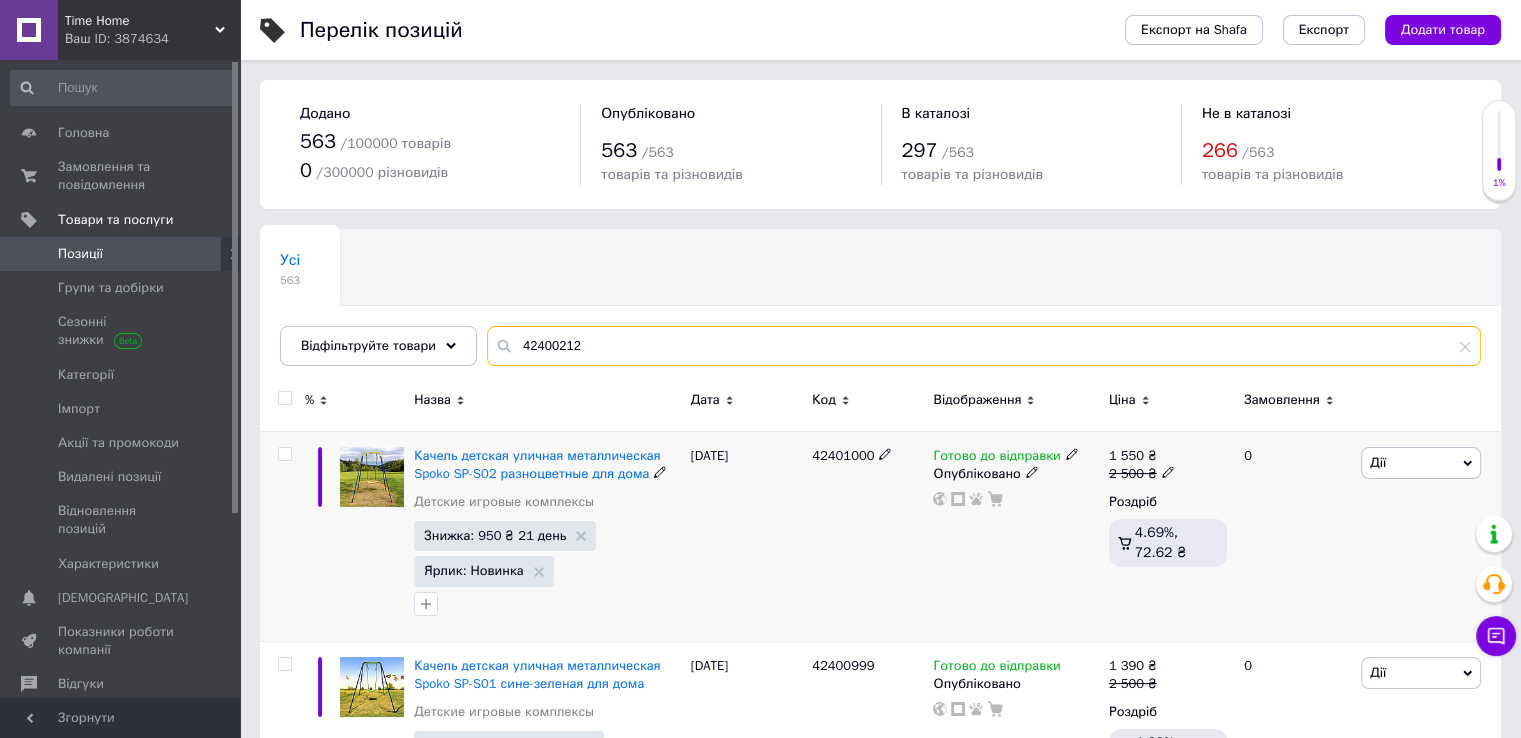 type on "42400212" 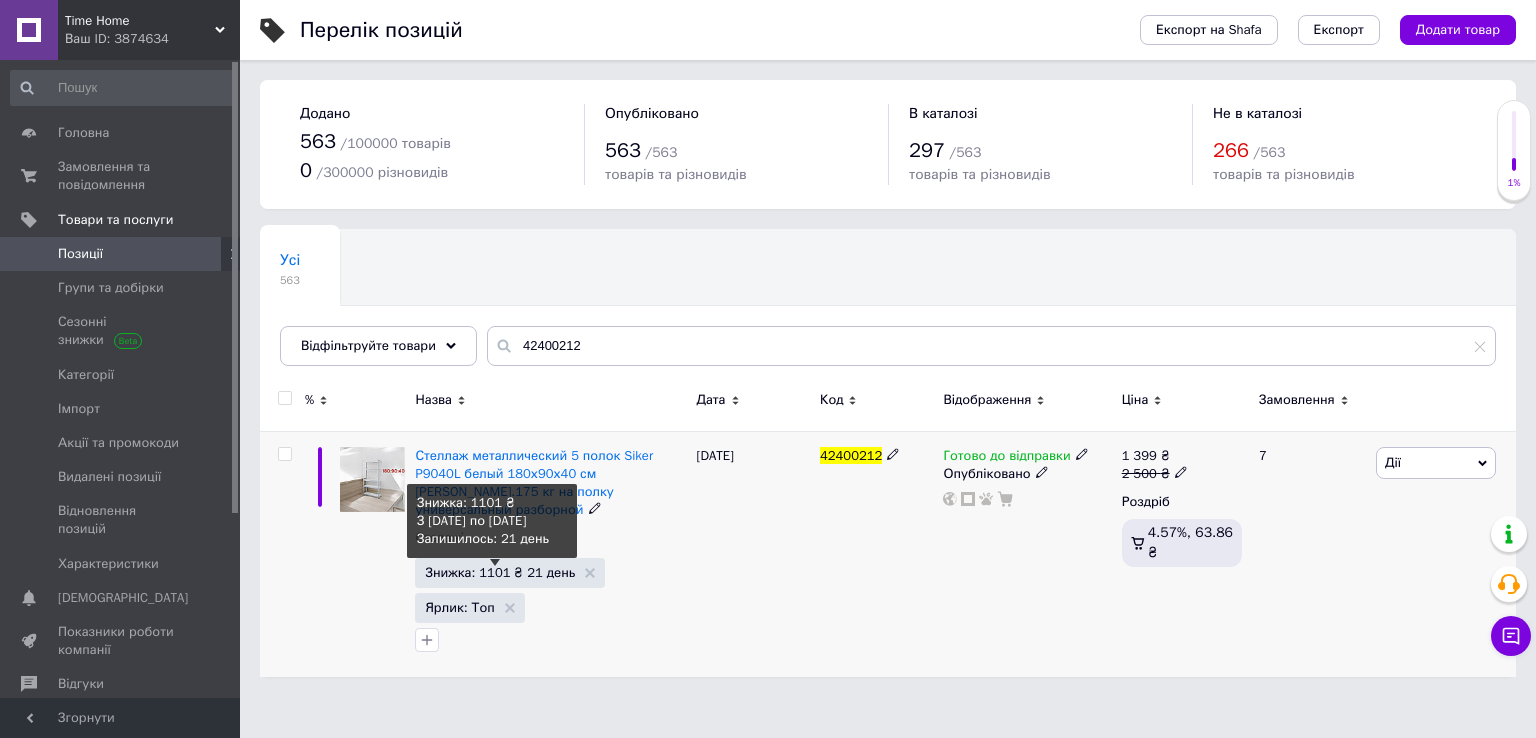 click on "Знижка: 1101 ₴ 21 день" at bounding box center (500, 572) 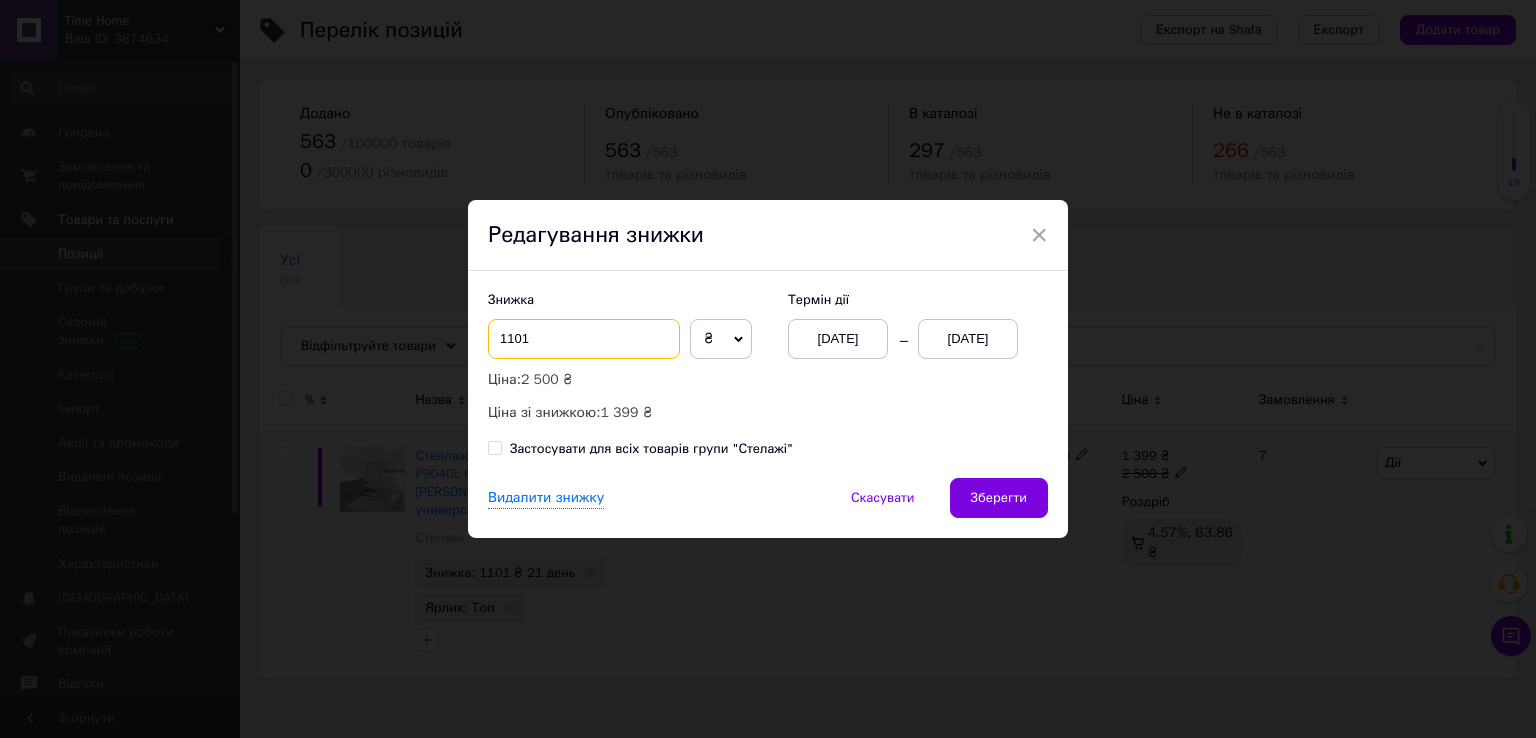click on "1101" at bounding box center [584, 339] 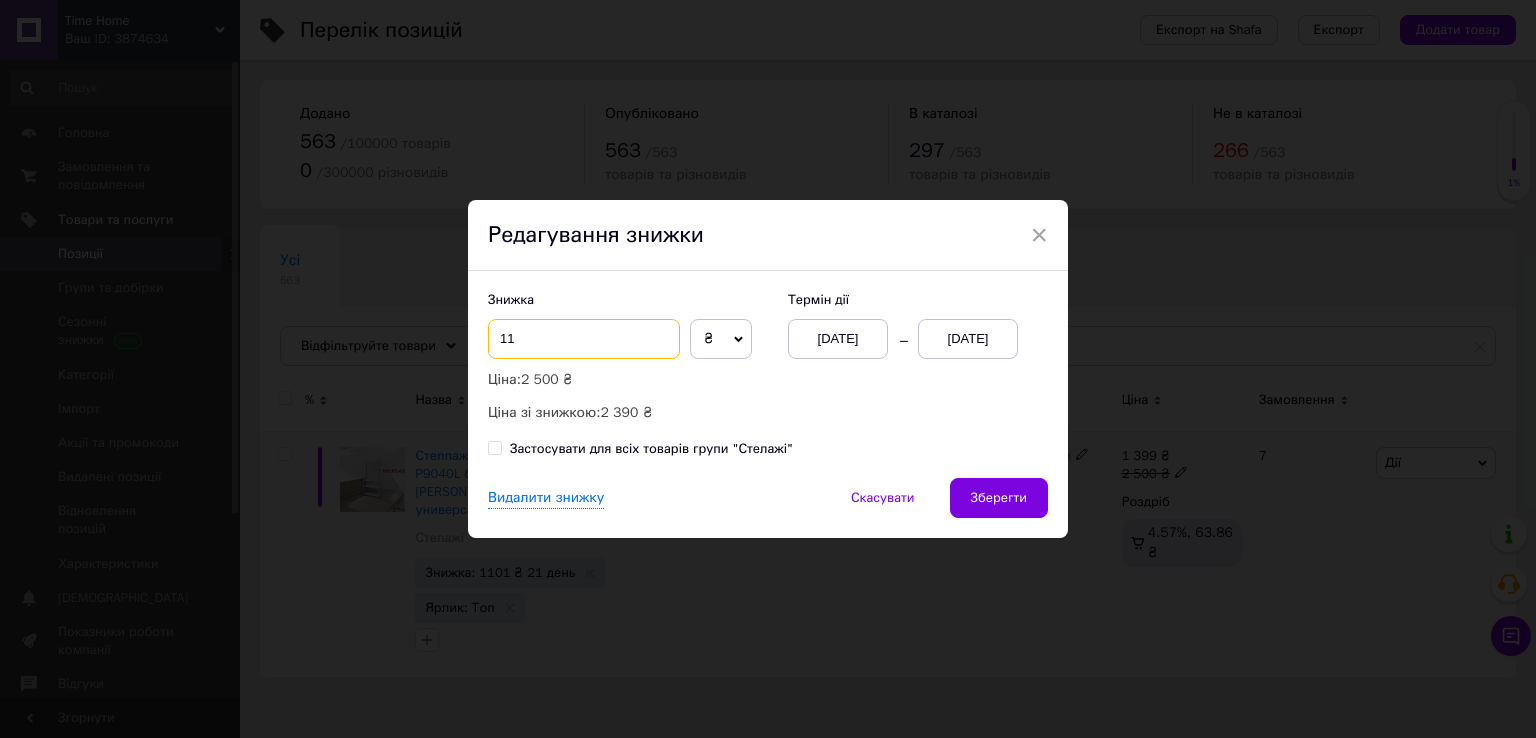 type on "1" 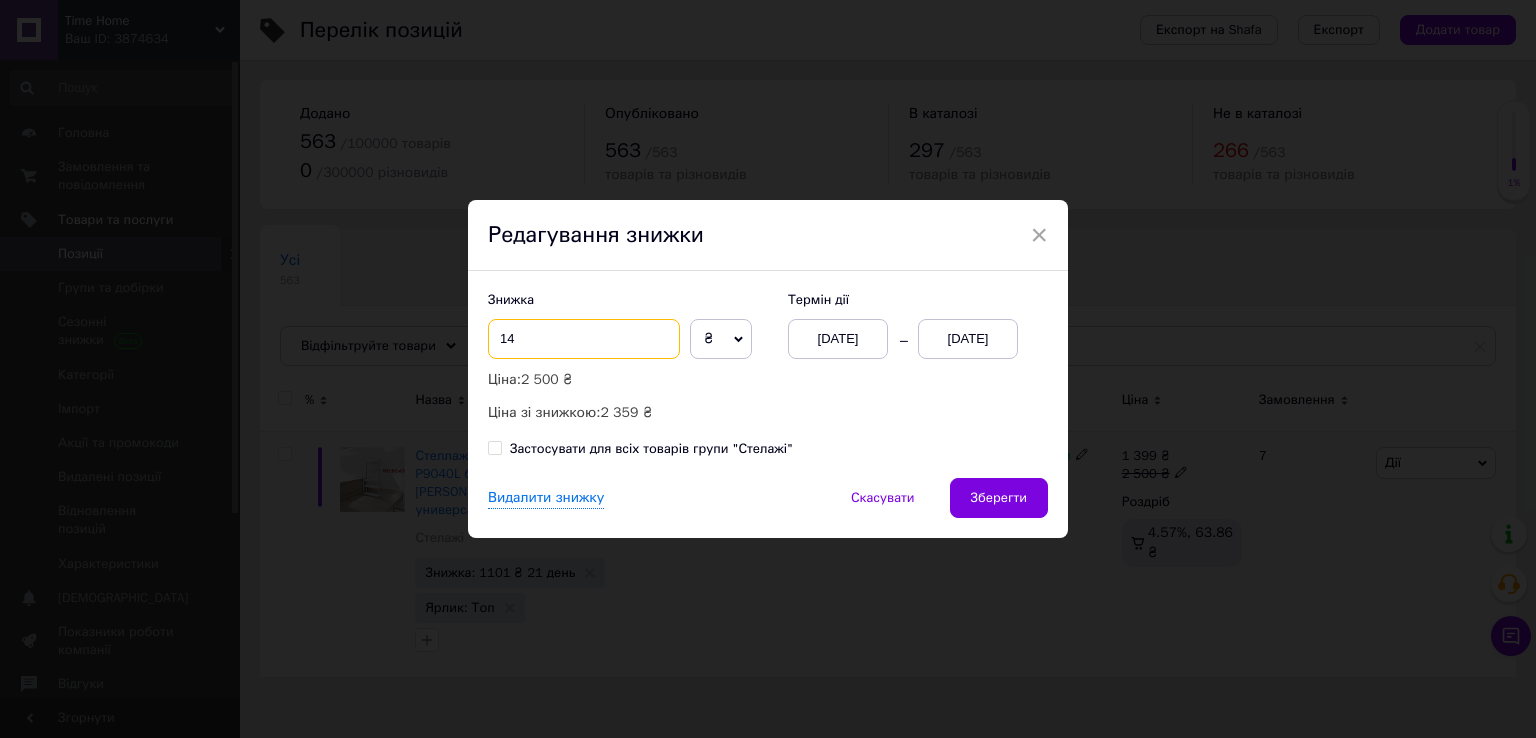 type on "1" 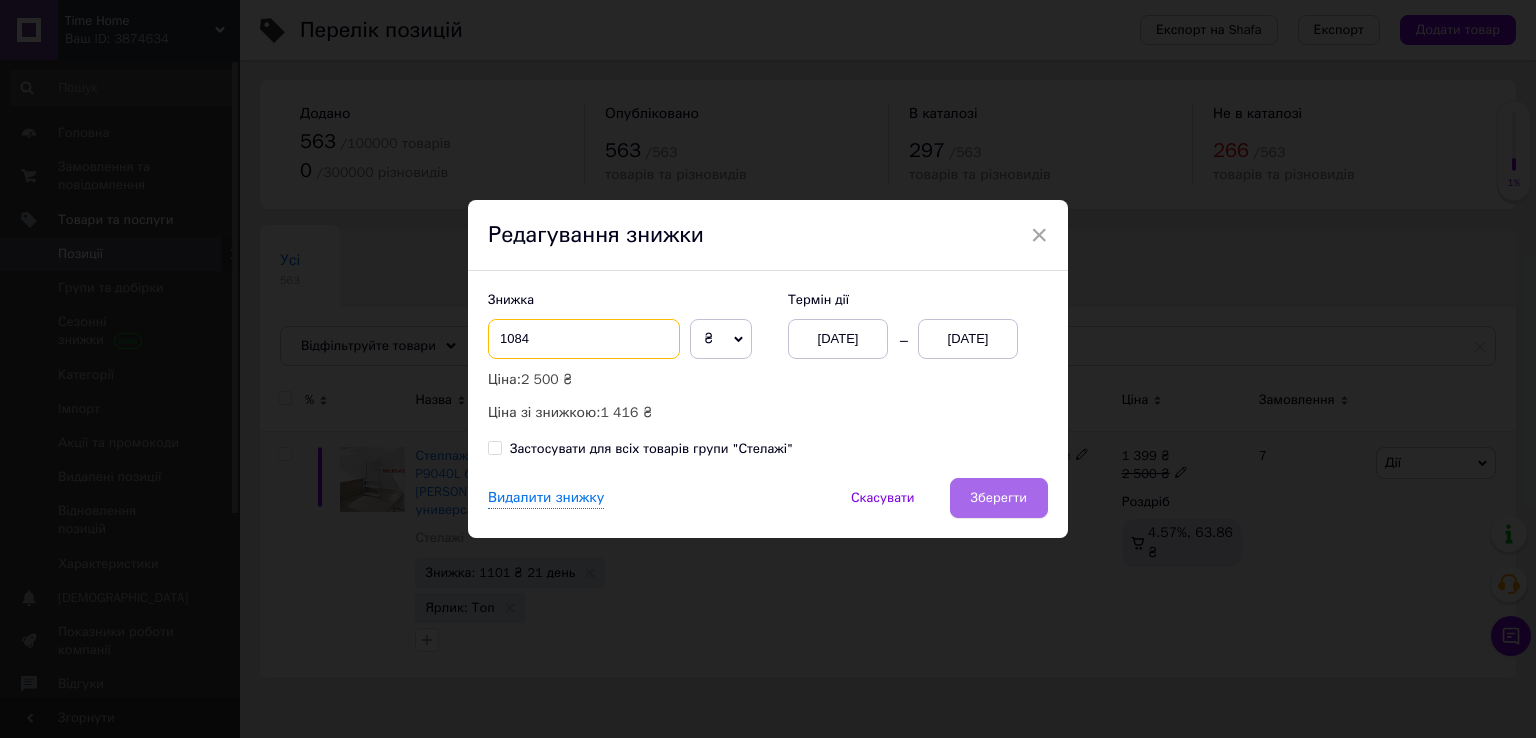 type on "1084" 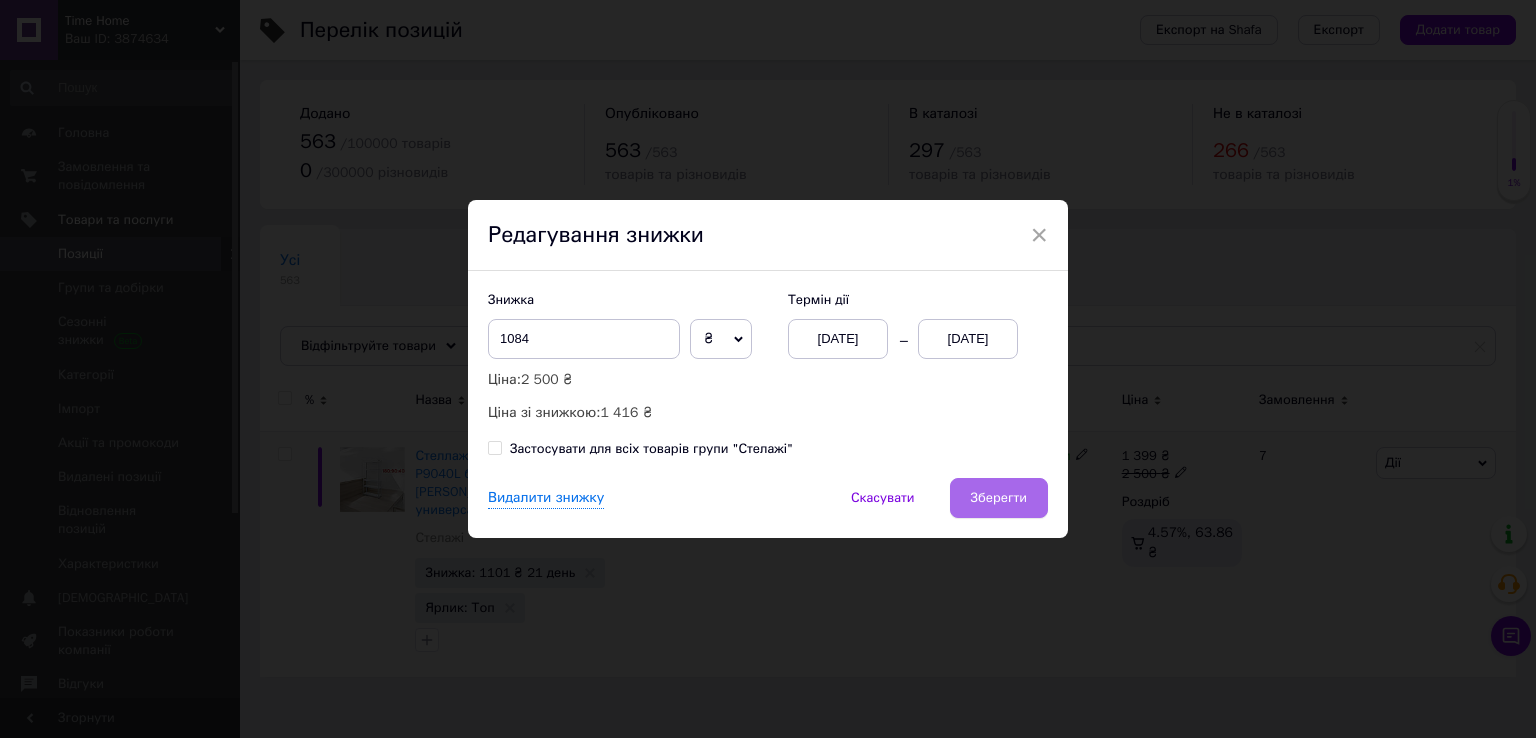 click on "Зберегти" at bounding box center [999, 498] 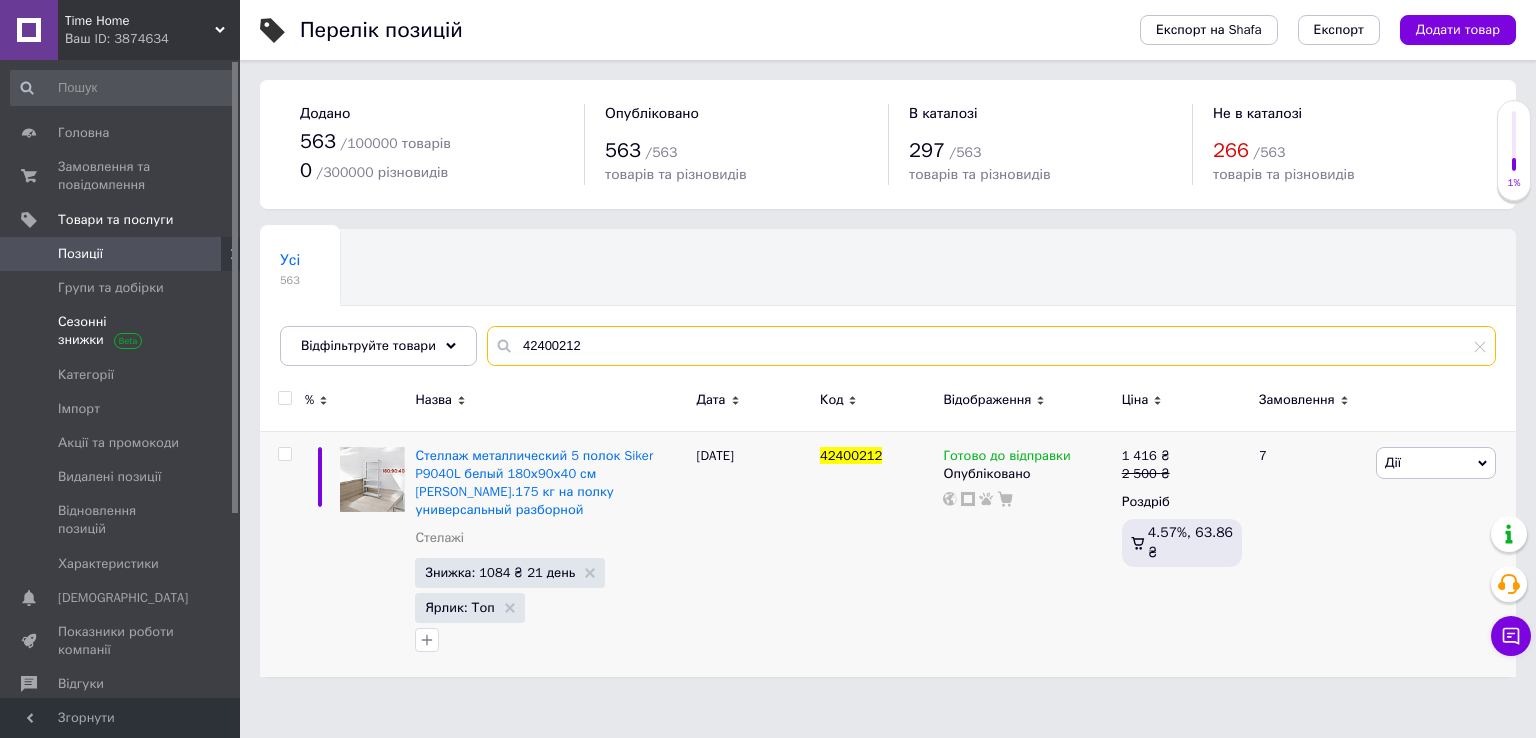 drag, startPoint x: 602, startPoint y: 356, endPoint x: 59, endPoint y: 337, distance: 543.33234 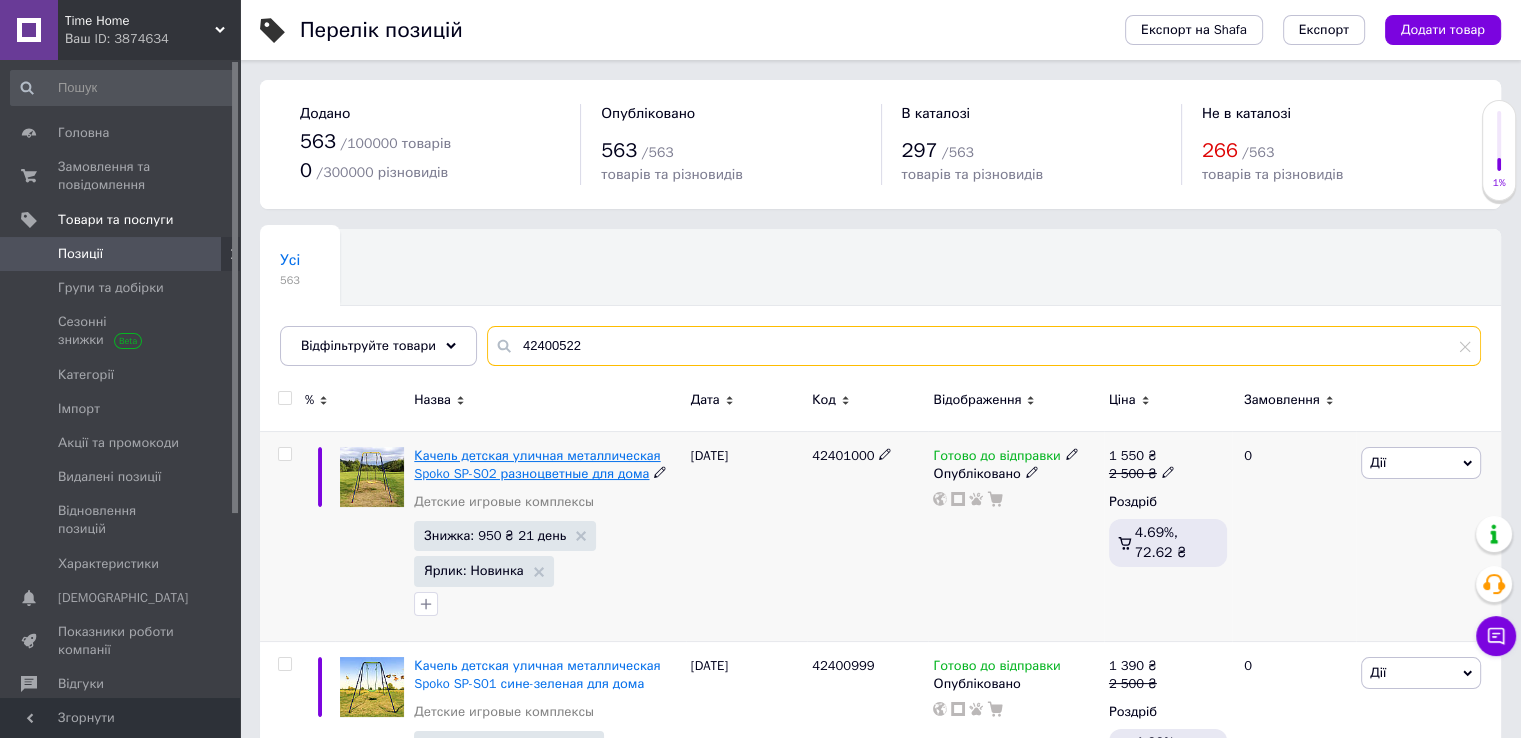type on "42400522" 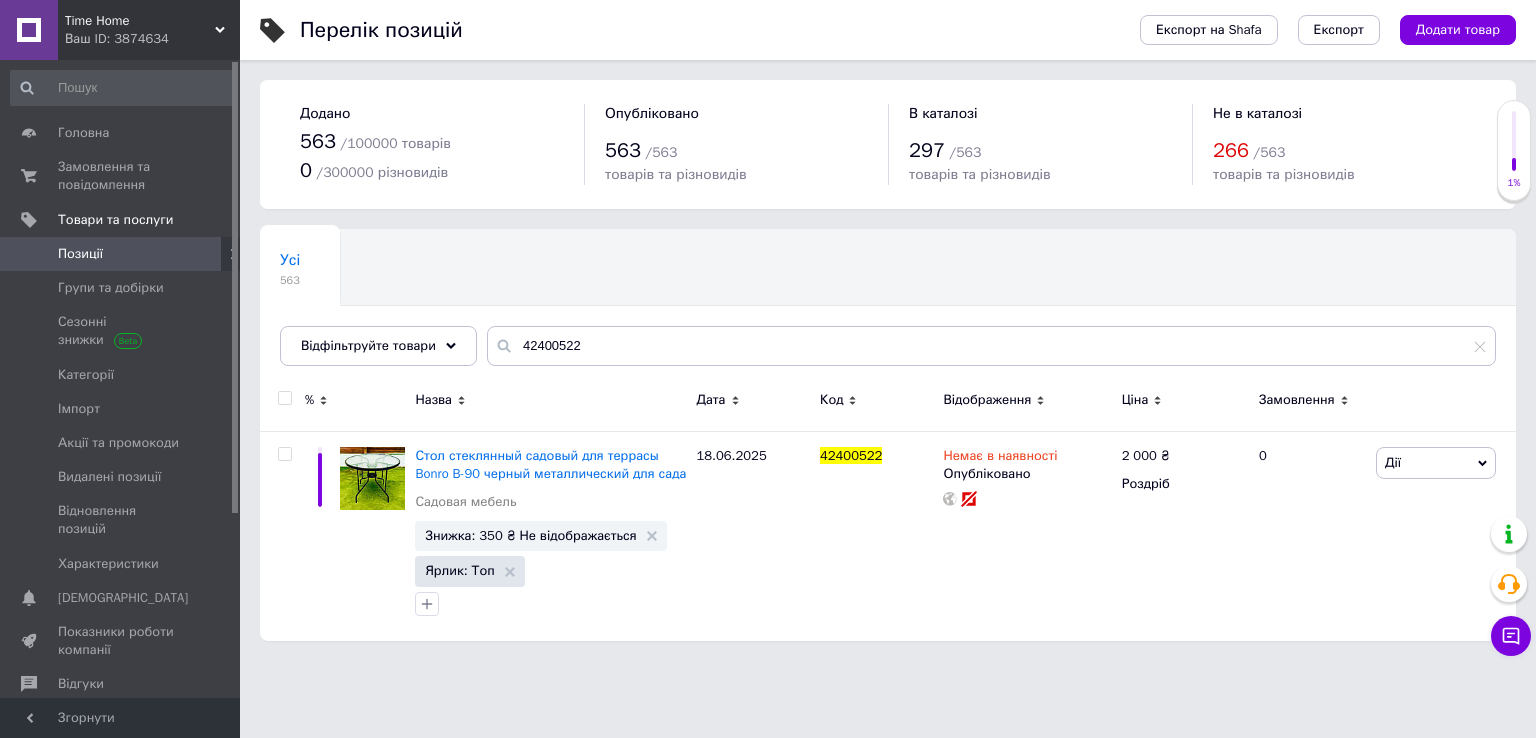 drag, startPoint x: 644, startPoint y: 373, endPoint x: 624, endPoint y: 353, distance: 28.284271 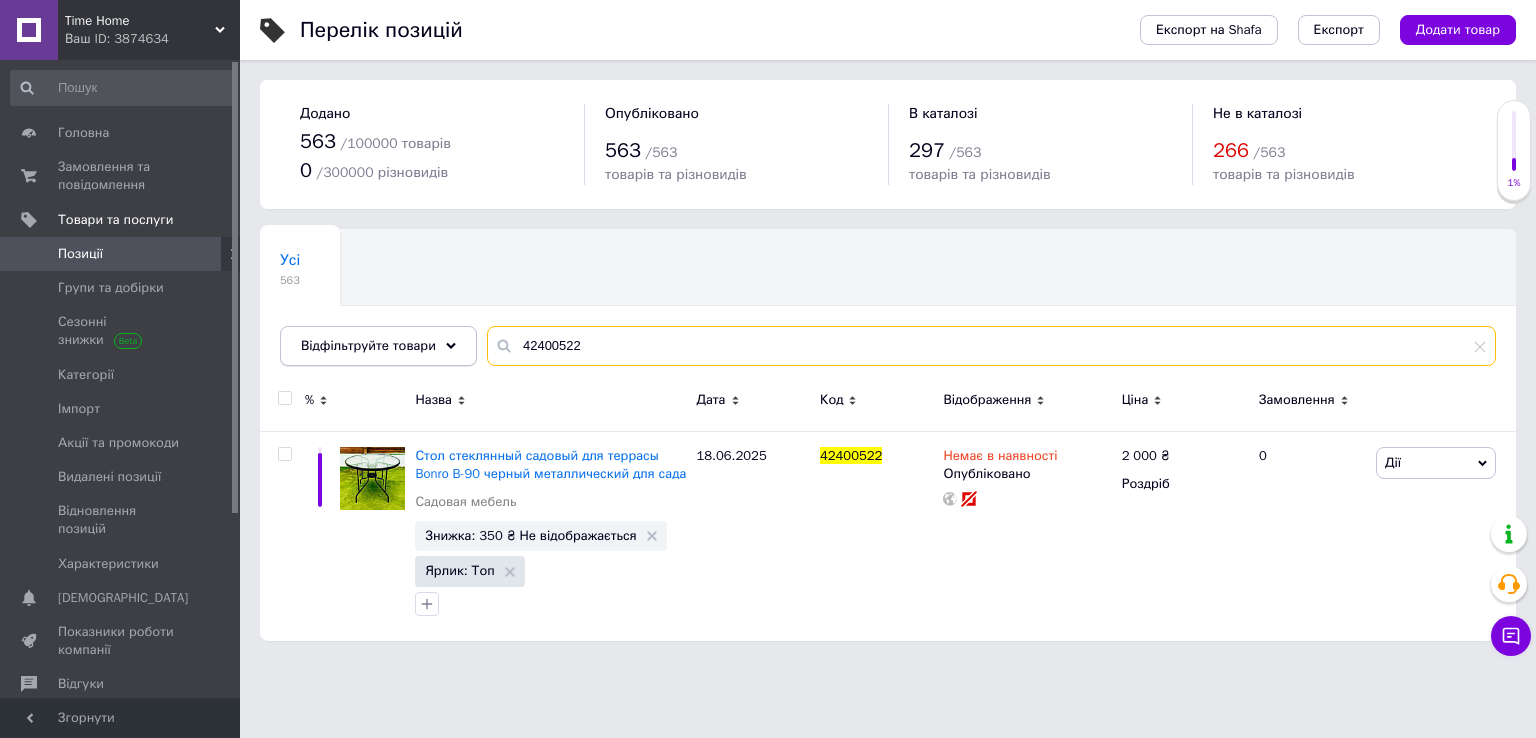 drag, startPoint x: 622, startPoint y: 342, endPoint x: 365, endPoint y: 342, distance: 257 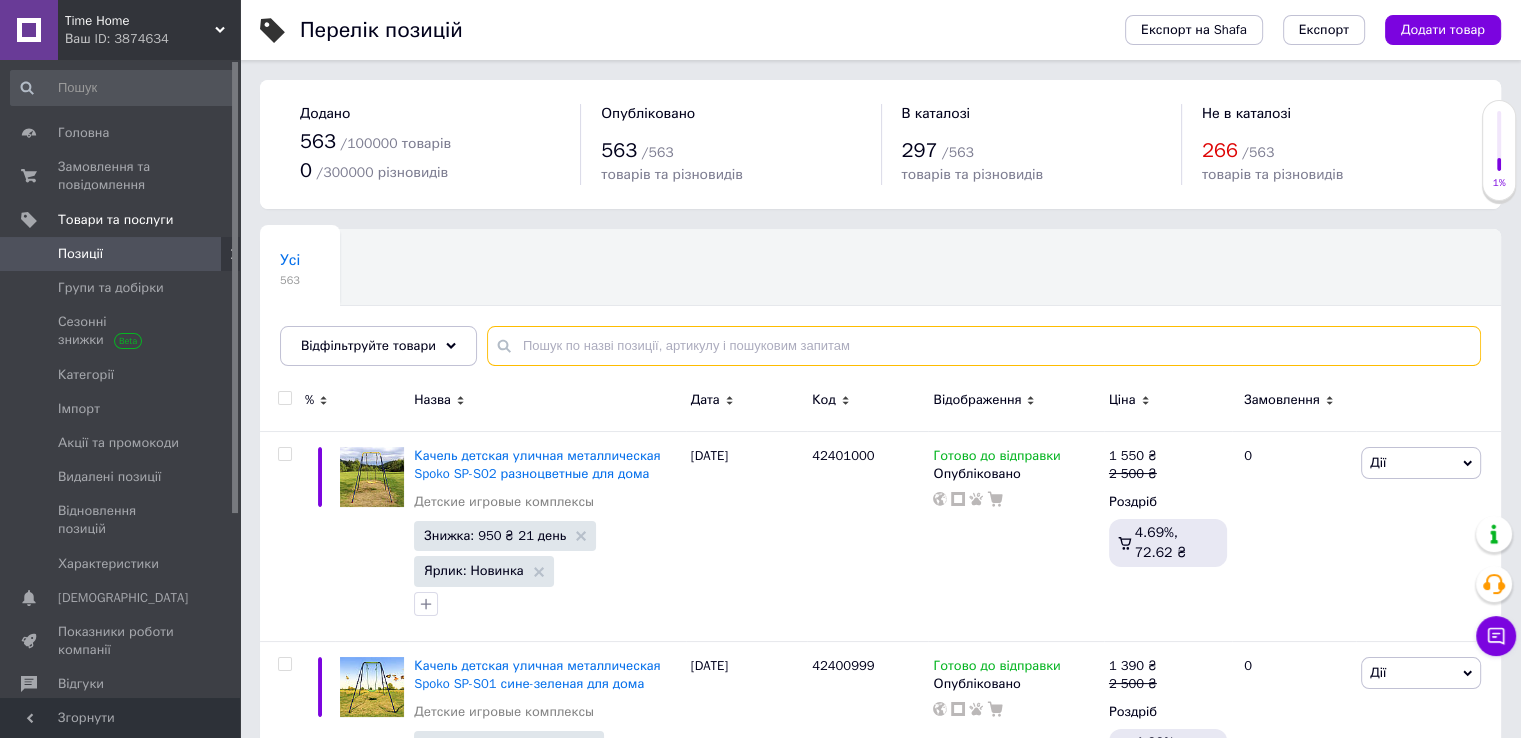 paste on "42400972" 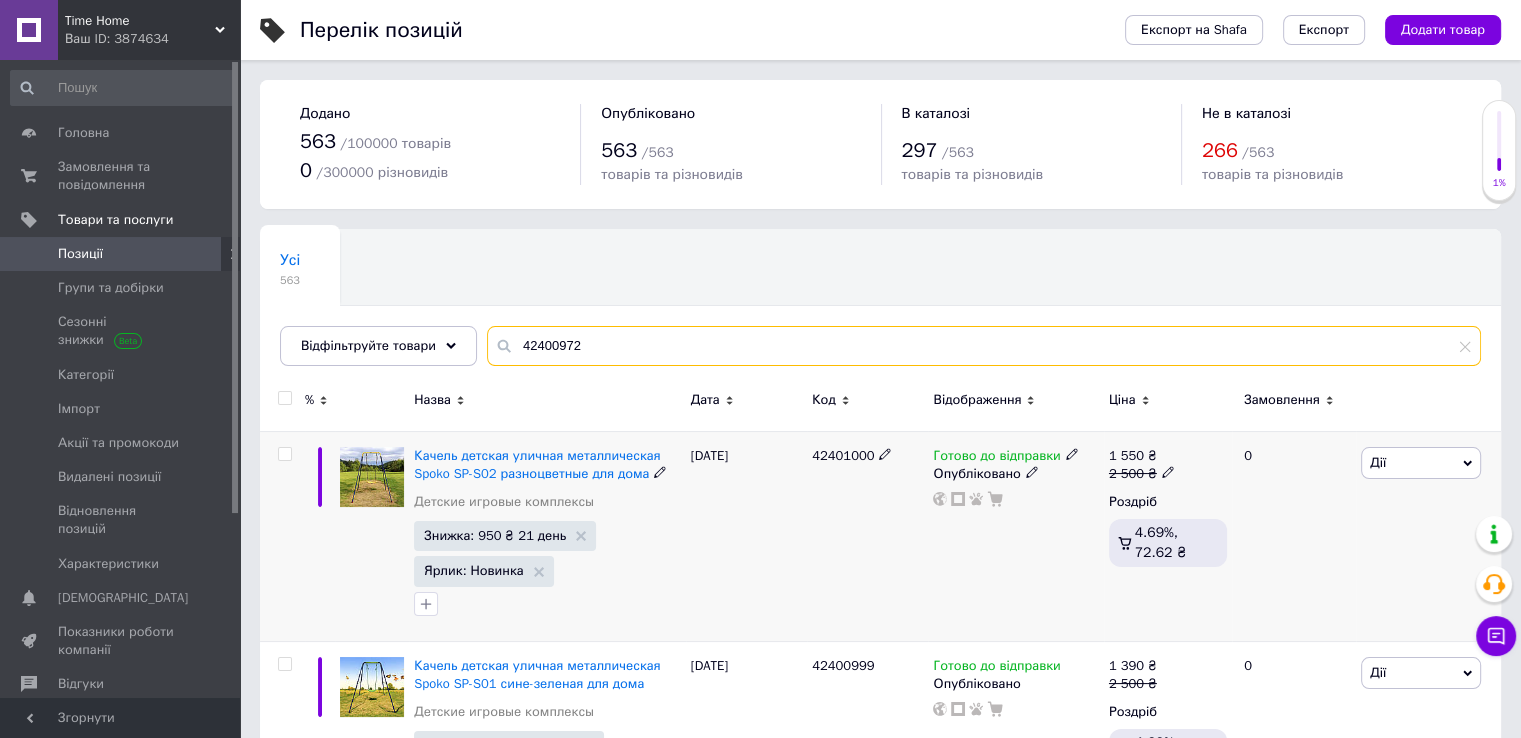 type on "42400972" 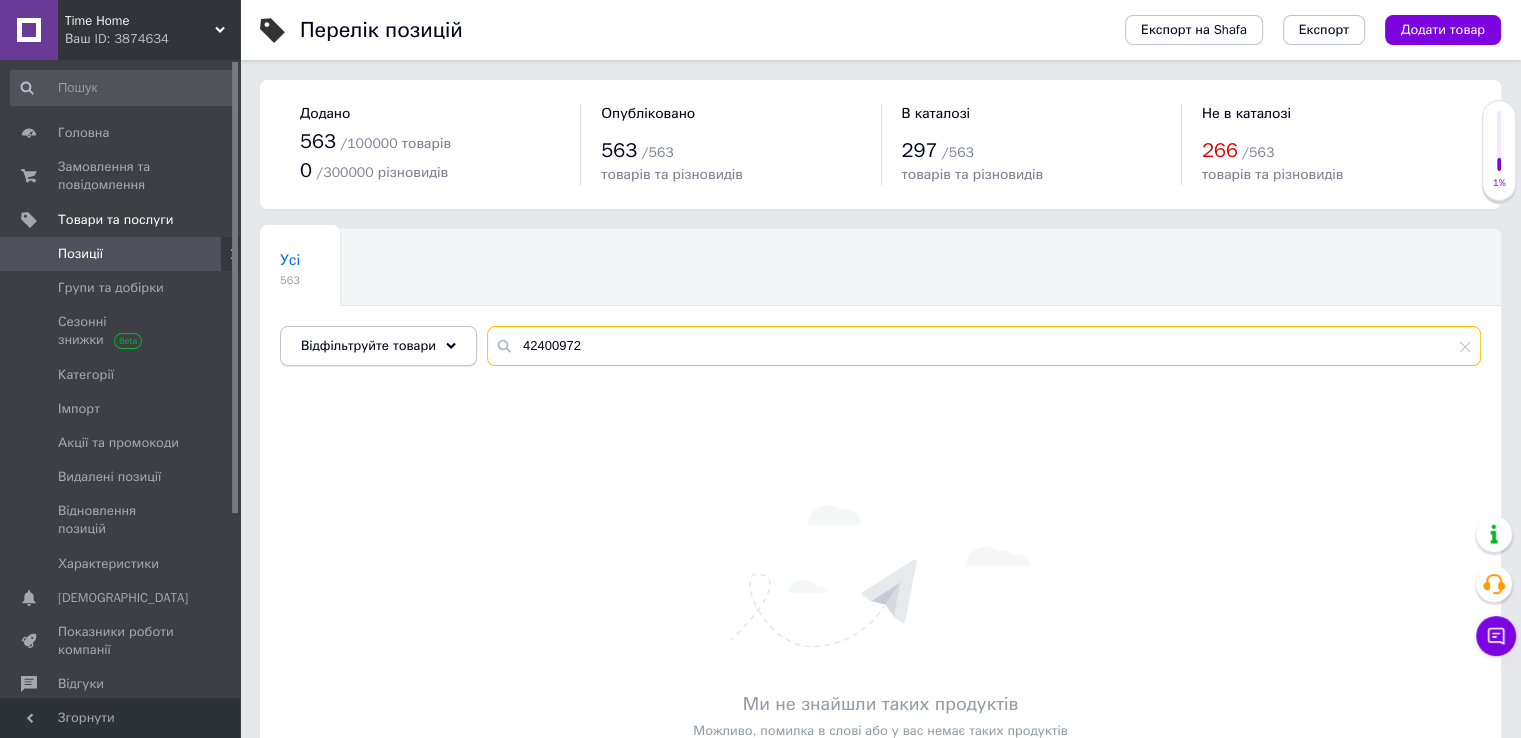 drag, startPoint x: 648, startPoint y: 352, endPoint x: 331, endPoint y: 345, distance: 317.07727 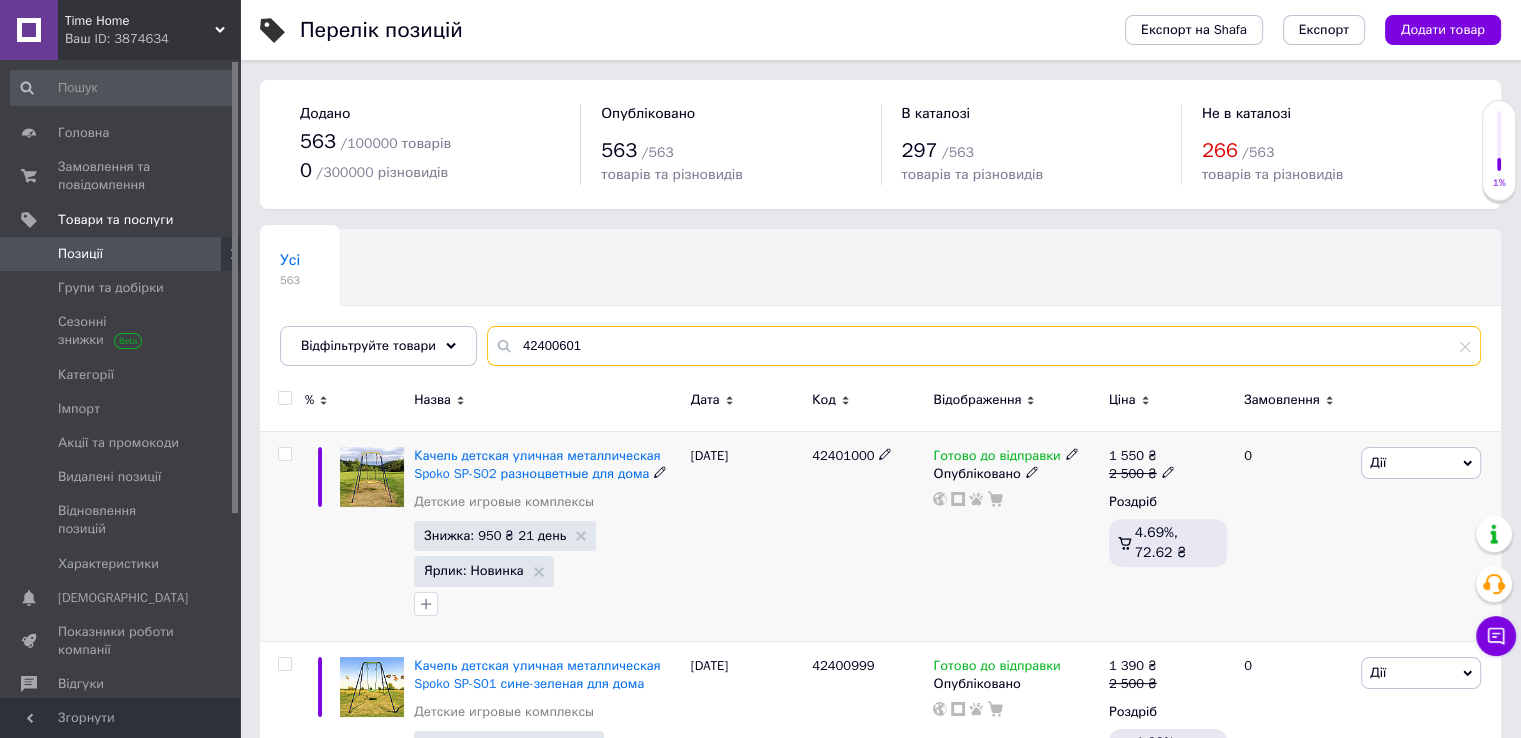 type on "42400601" 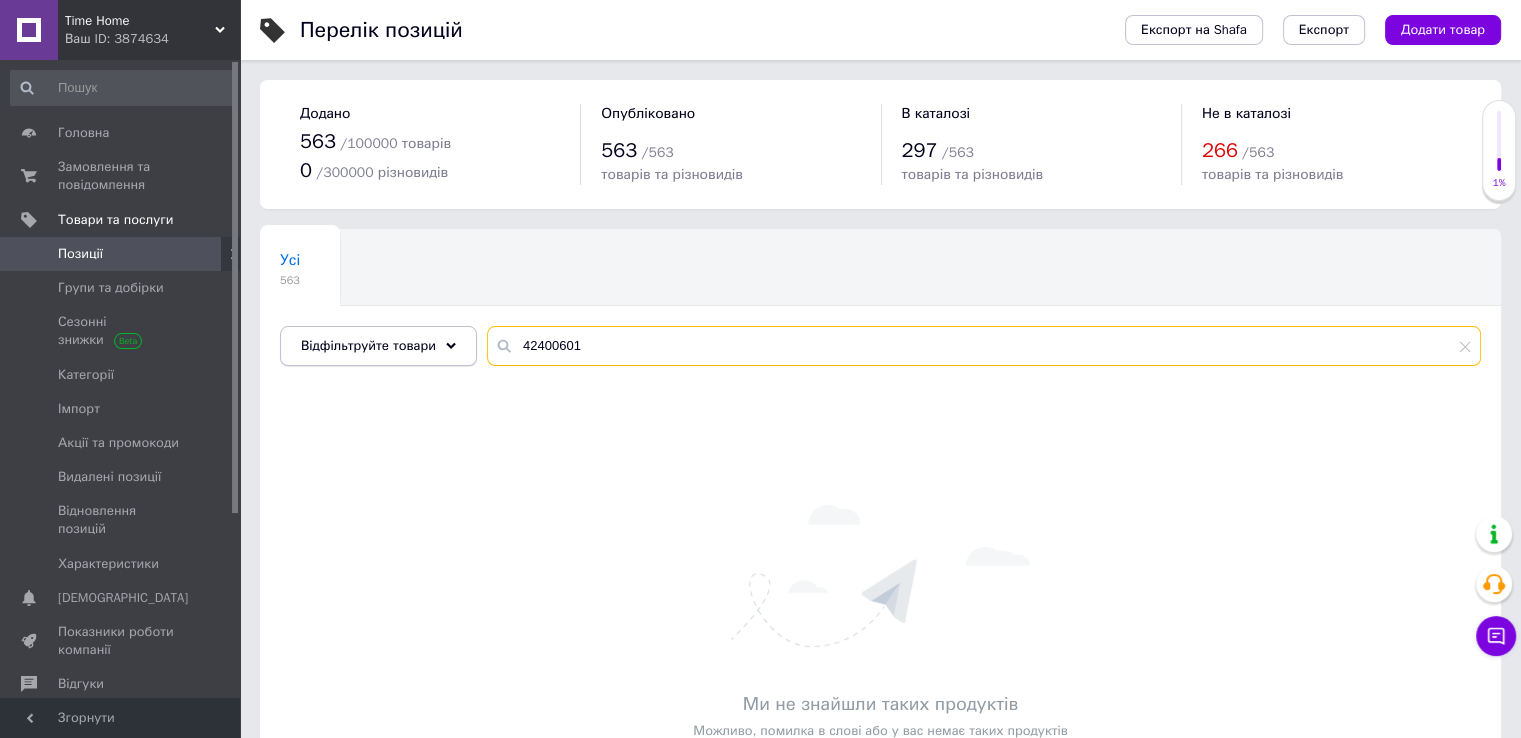 drag, startPoint x: 650, startPoint y: 327, endPoint x: 364, endPoint y: 348, distance: 286.76993 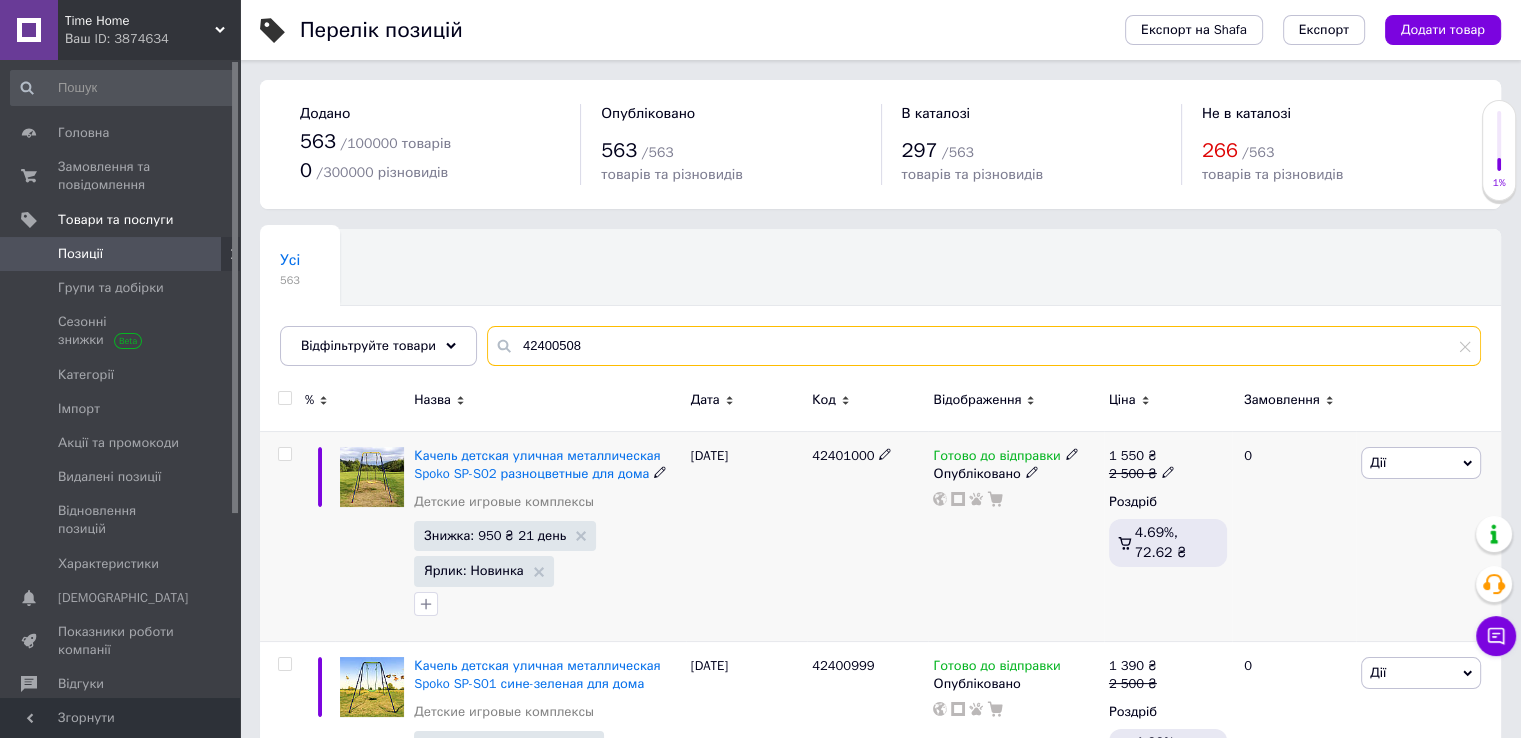 type on "42400508" 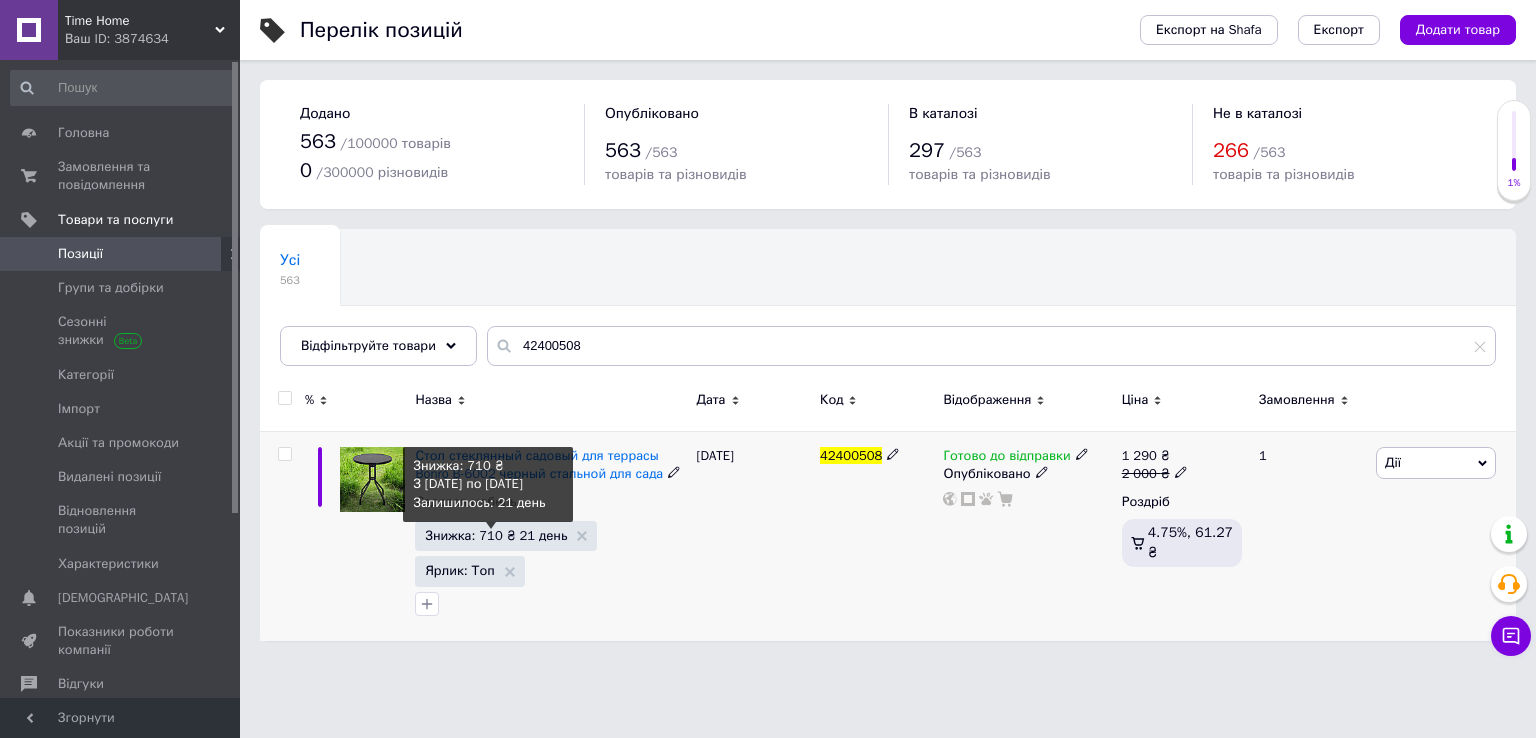 click on "Знижка: 710 ₴ 21 день" at bounding box center (496, 535) 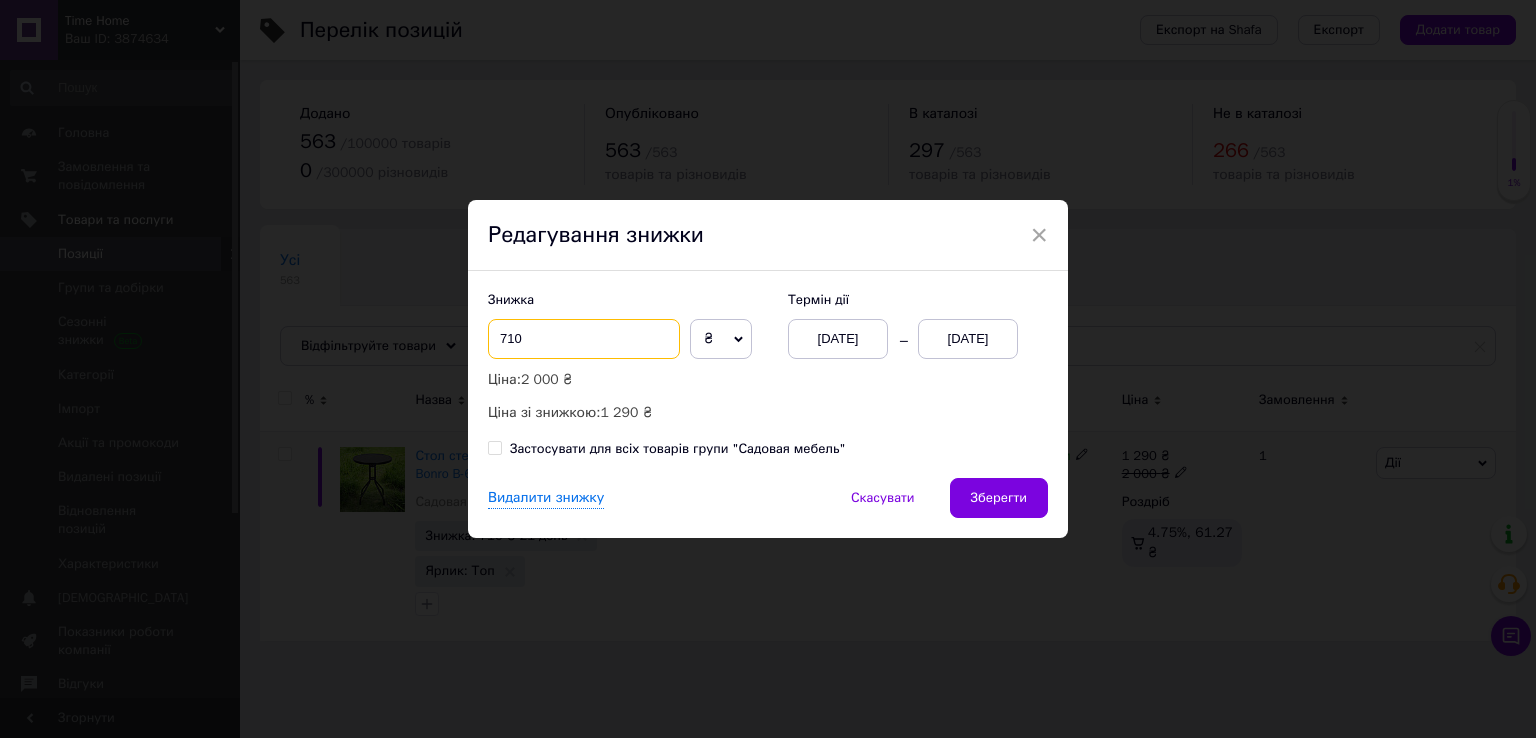 click on "710" at bounding box center (584, 339) 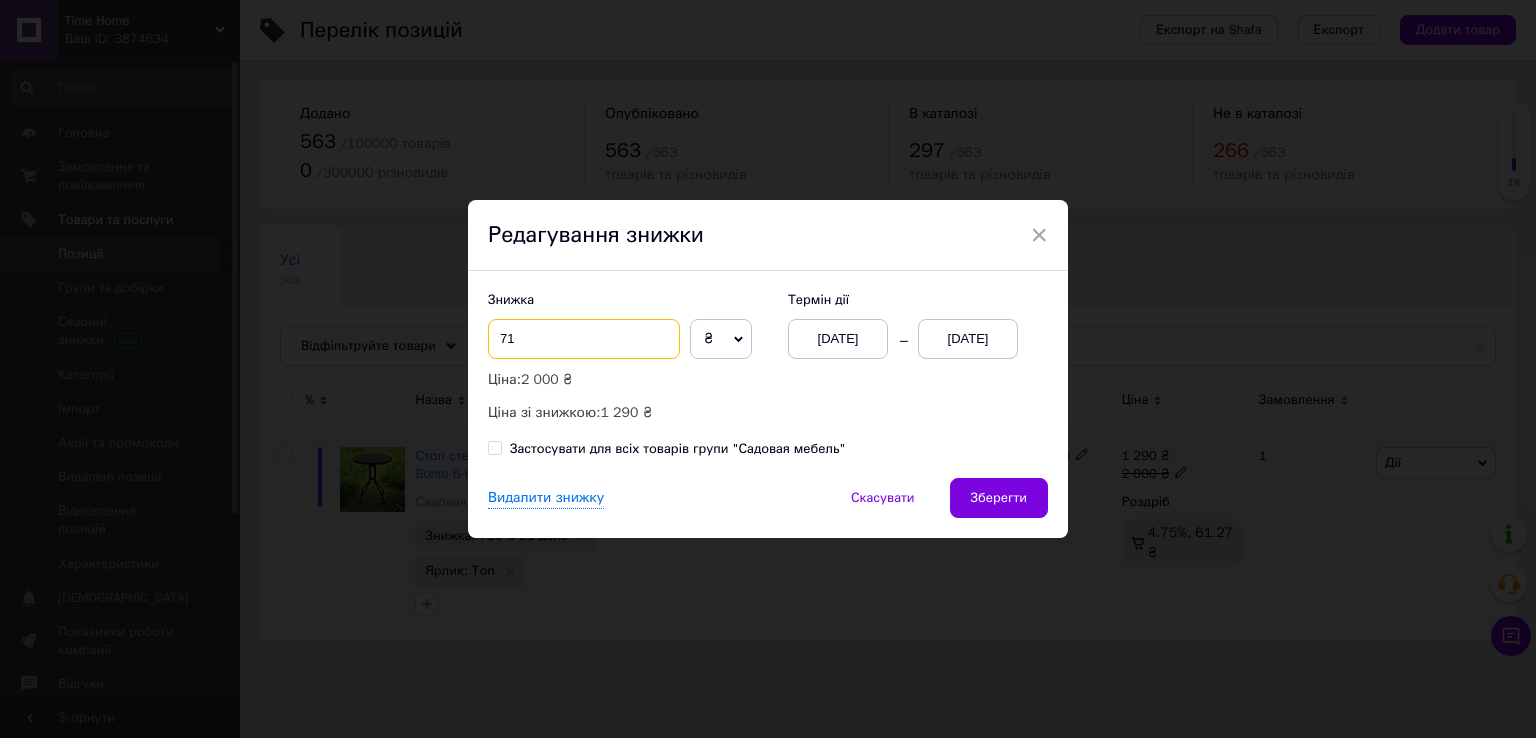 type on "7" 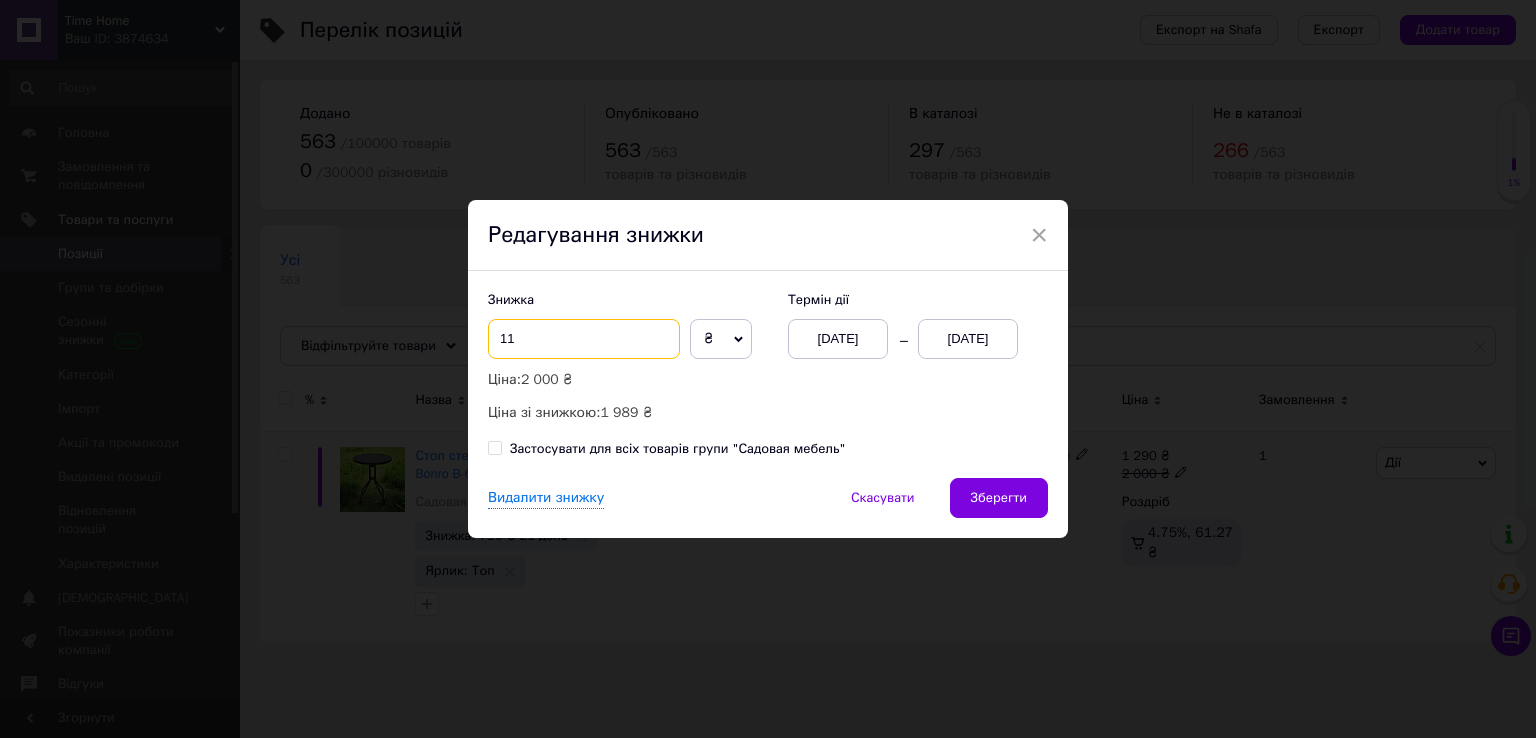 type on "1" 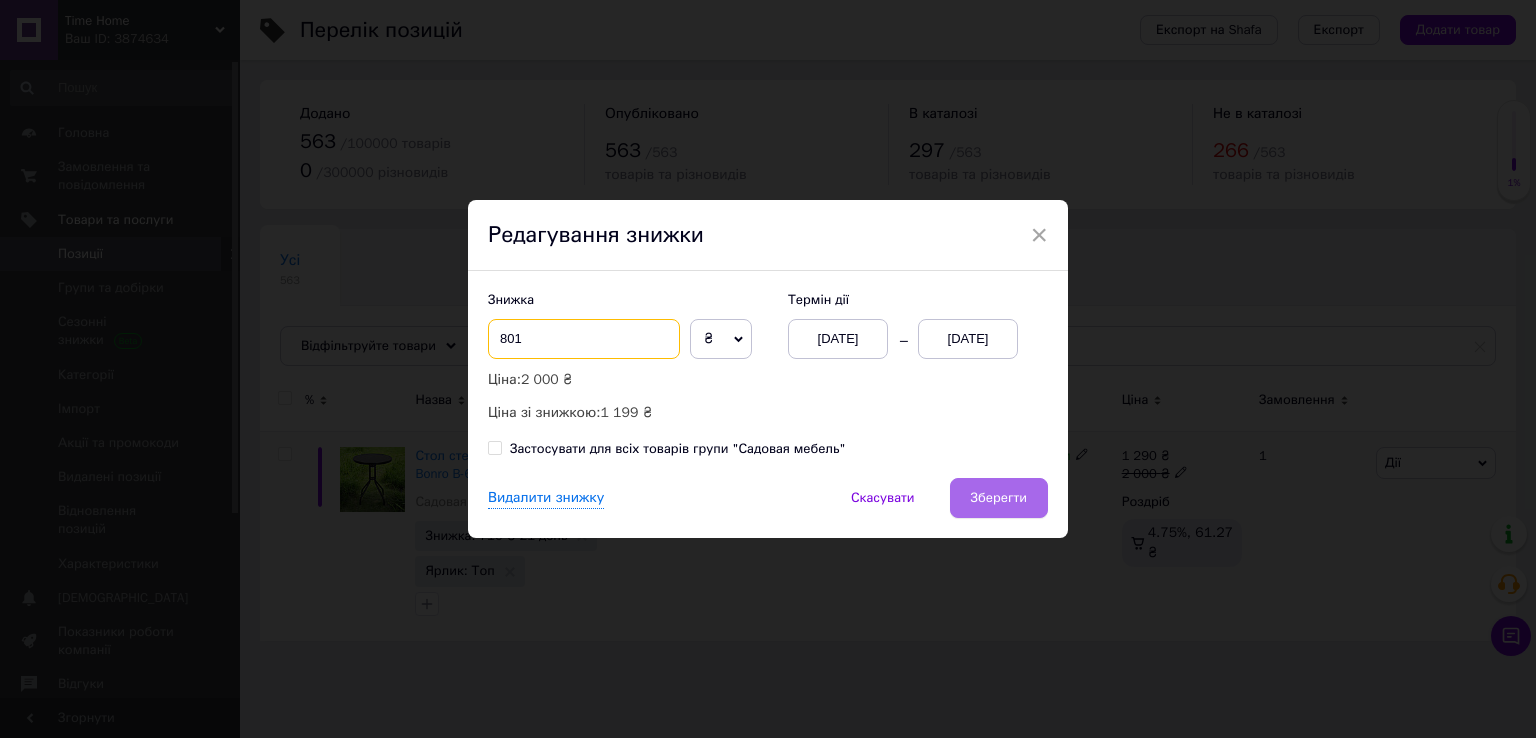 type on "801" 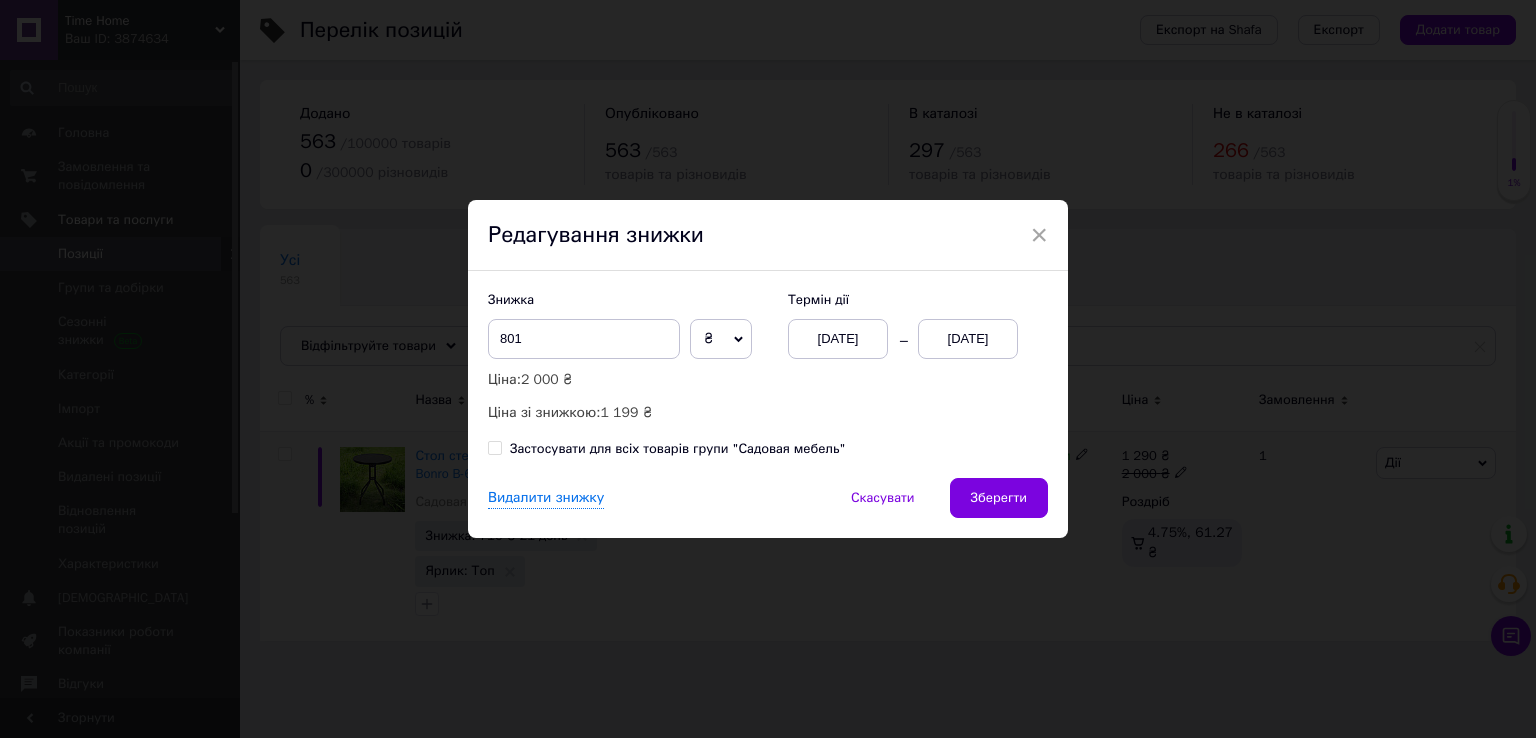 click on "Зберегти" at bounding box center [999, 498] 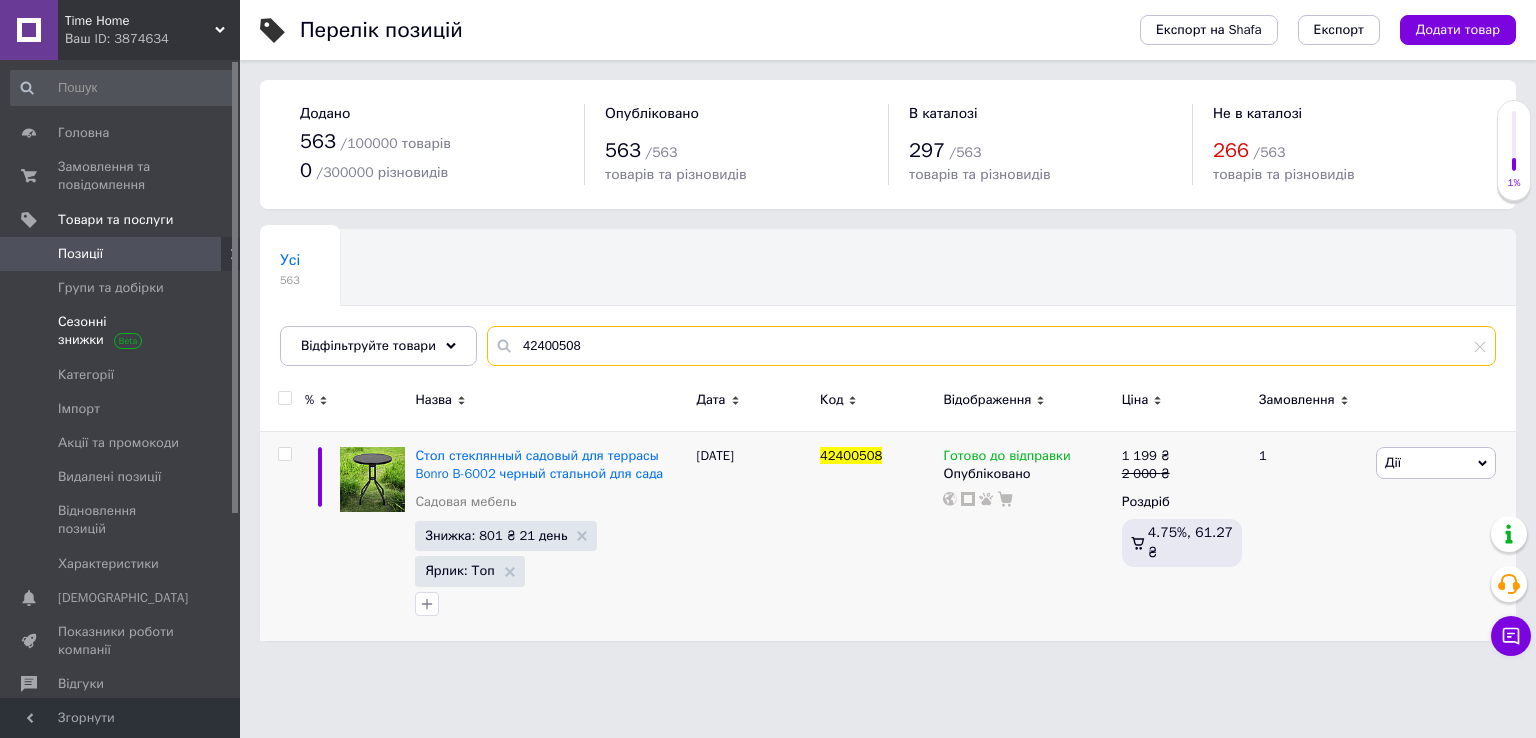 drag, startPoint x: 617, startPoint y: 349, endPoint x: 112, endPoint y: 332, distance: 505.28607 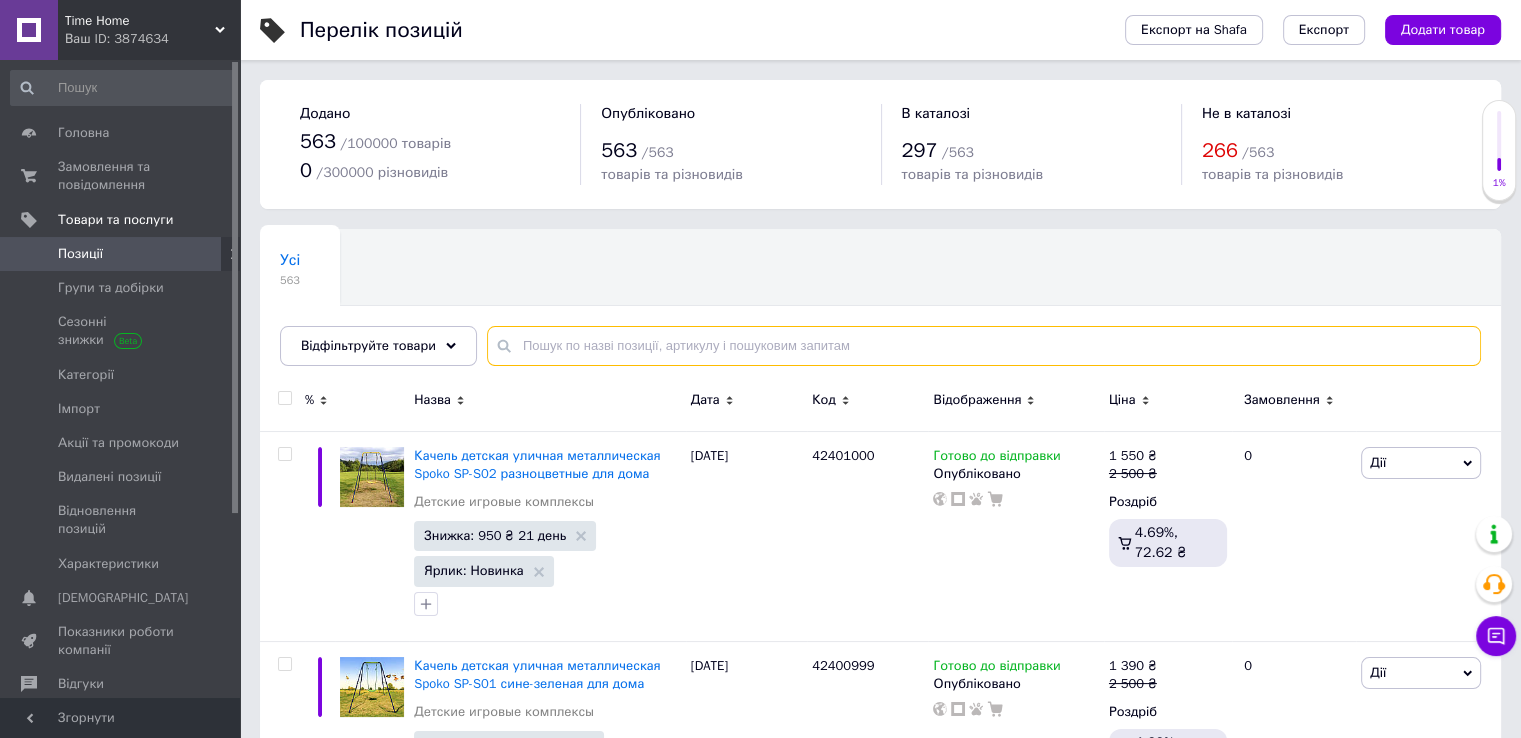 paste on "42400973" 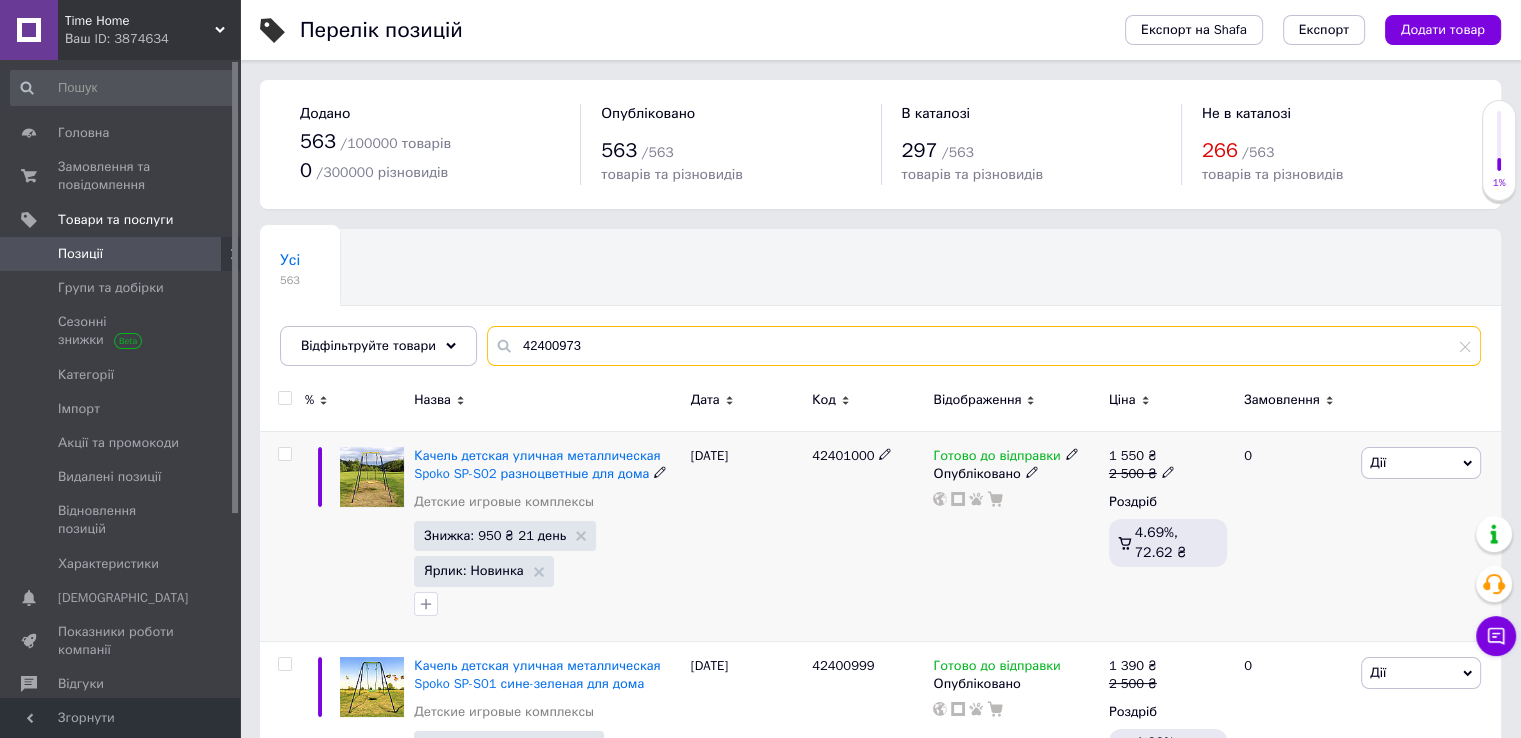 type on "42400973" 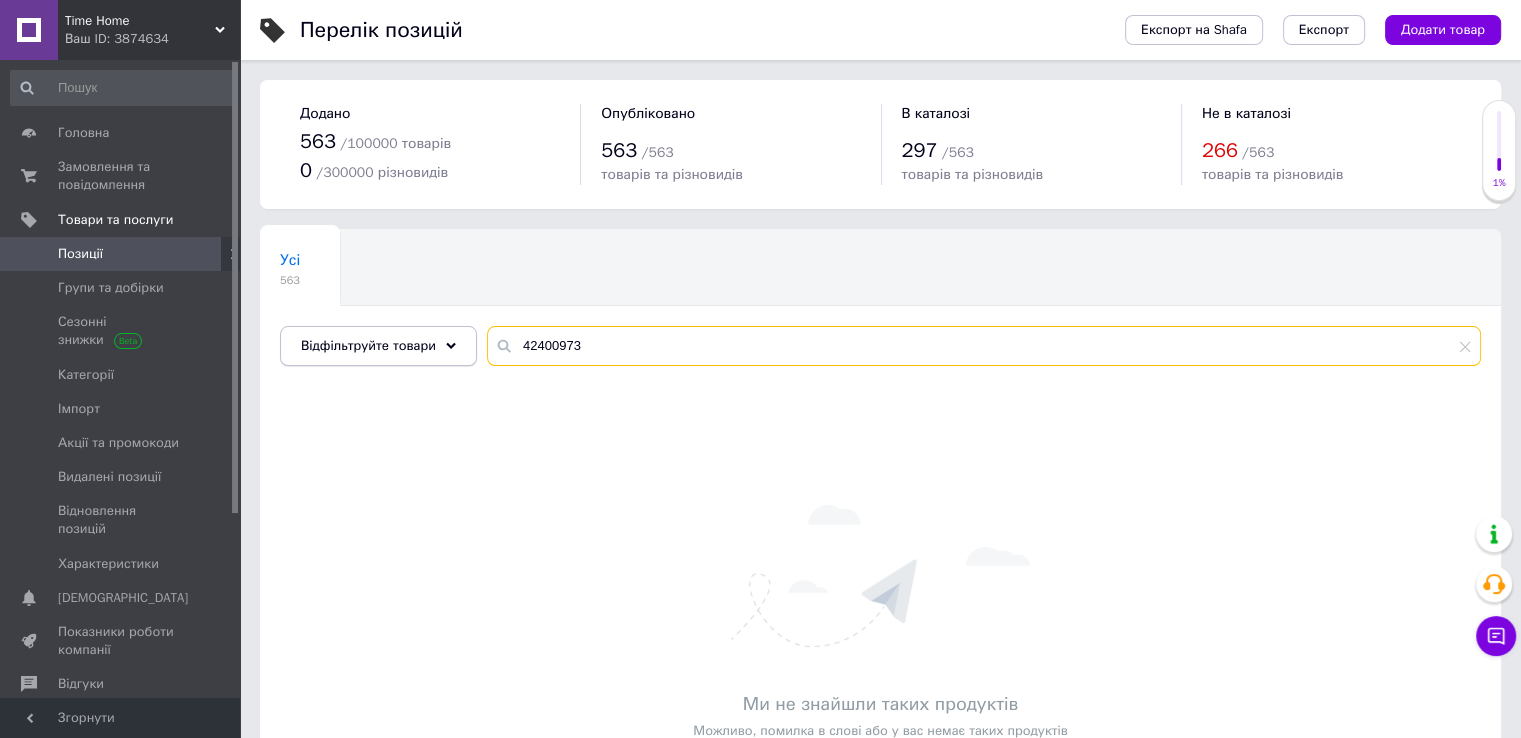 drag, startPoint x: 610, startPoint y: 343, endPoint x: 372, endPoint y: 358, distance: 238.47221 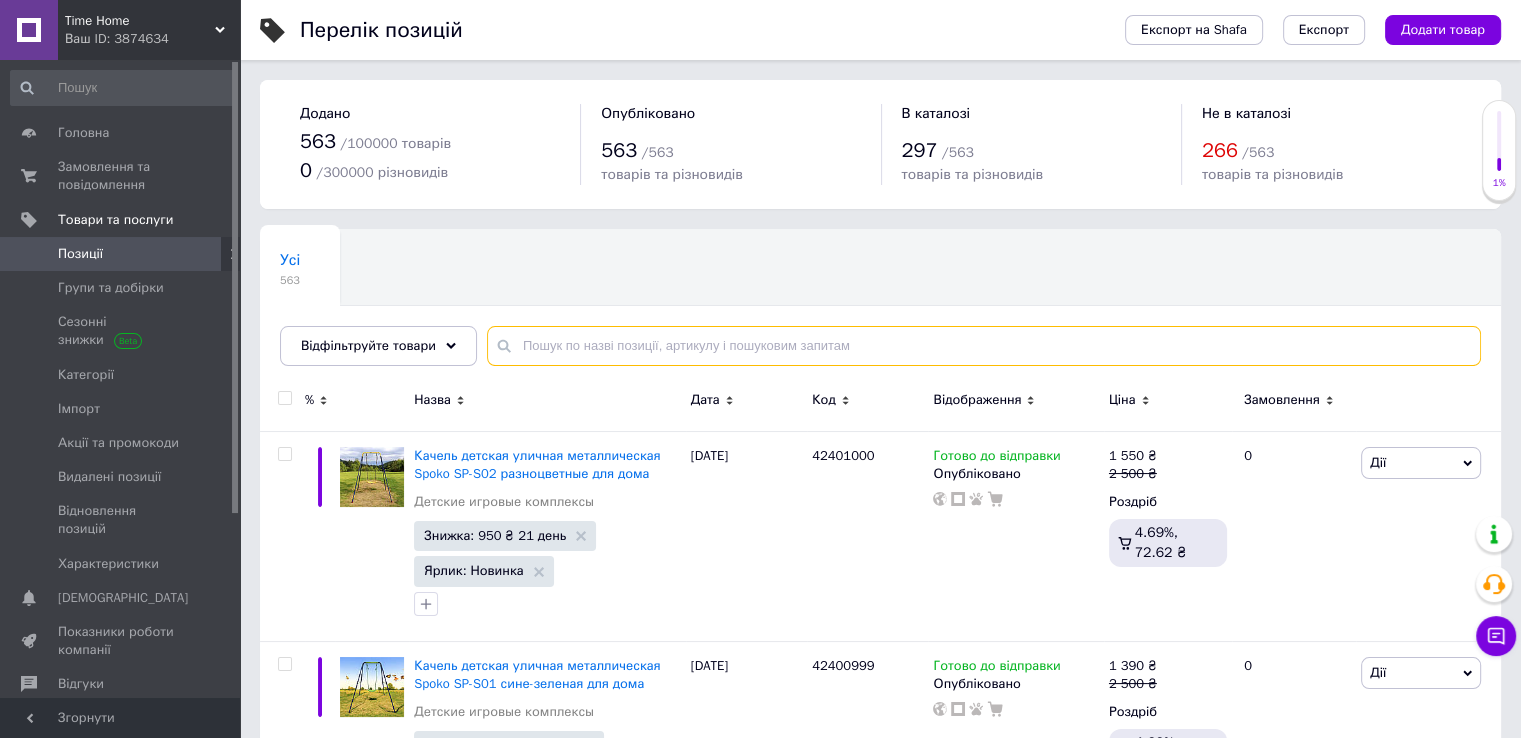 paste on "42400525" 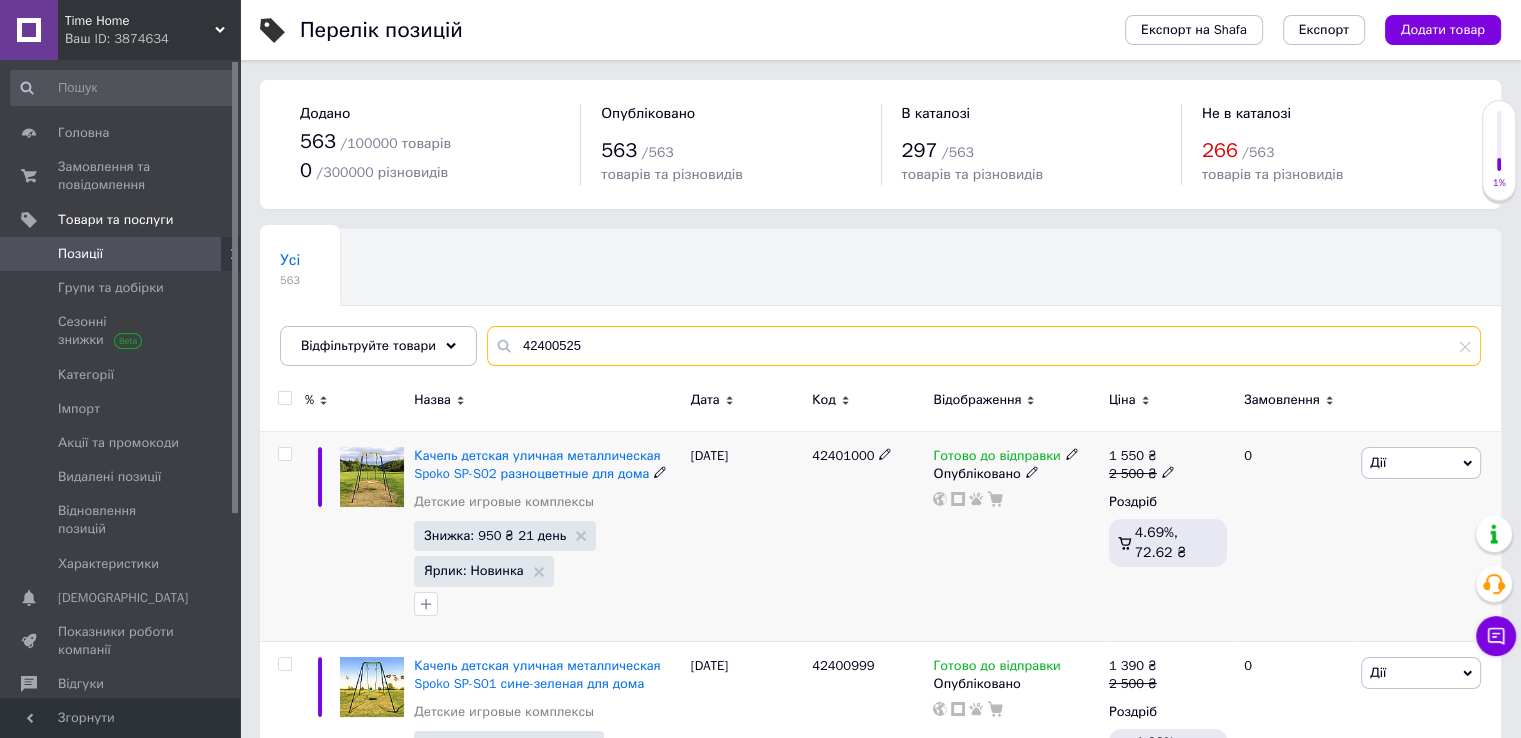 type on "42400525" 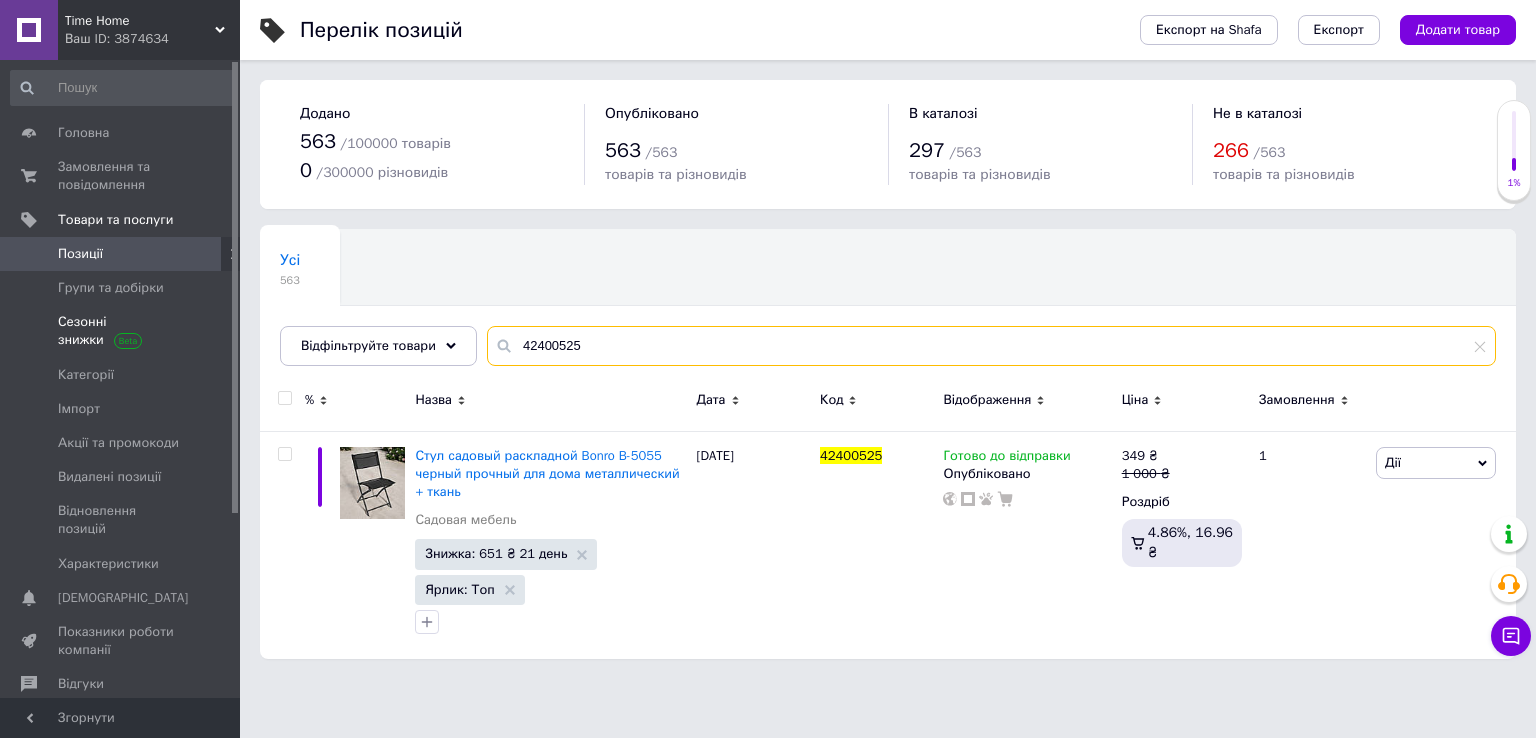 drag, startPoint x: 617, startPoint y: 351, endPoint x: 191, endPoint y: 330, distance: 426.5173 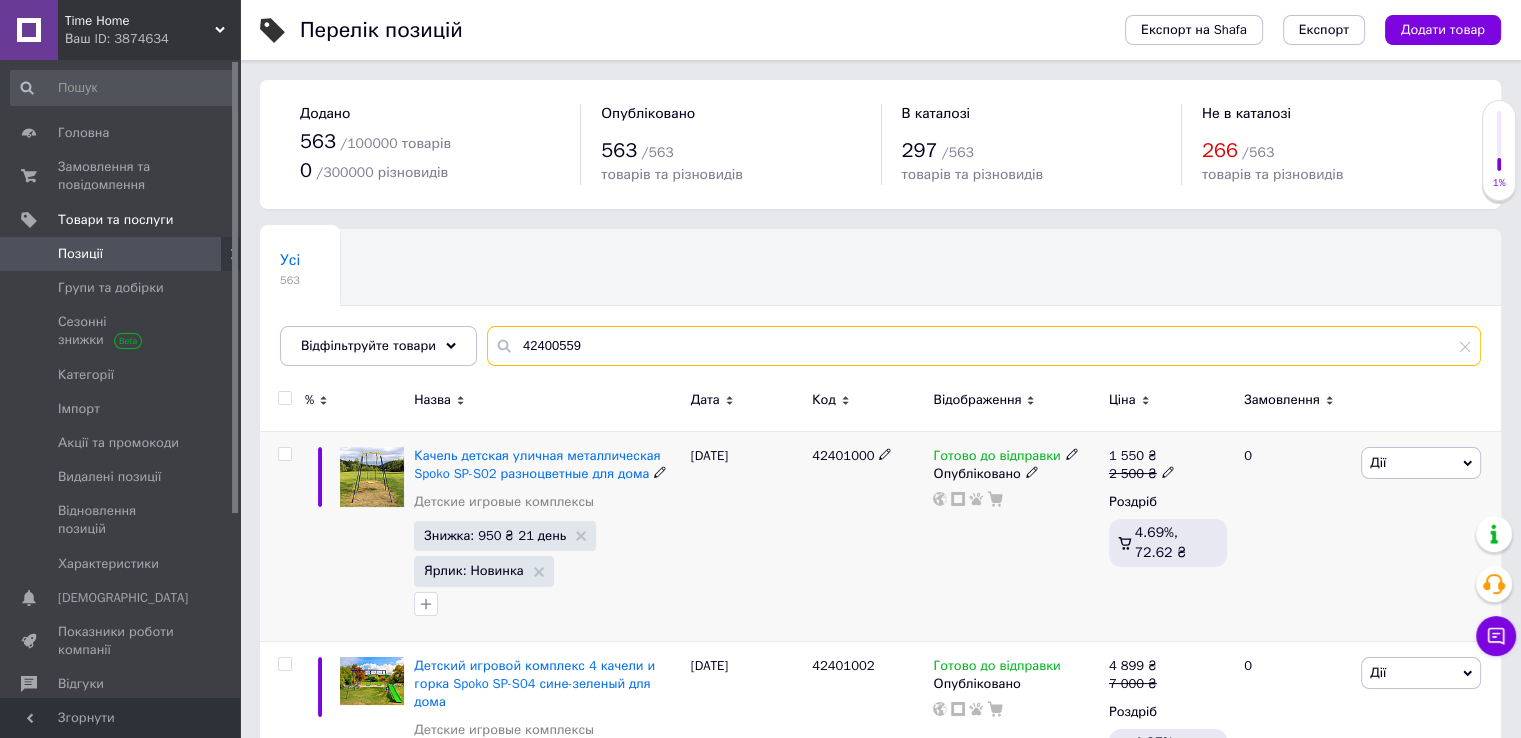 type on "42400559" 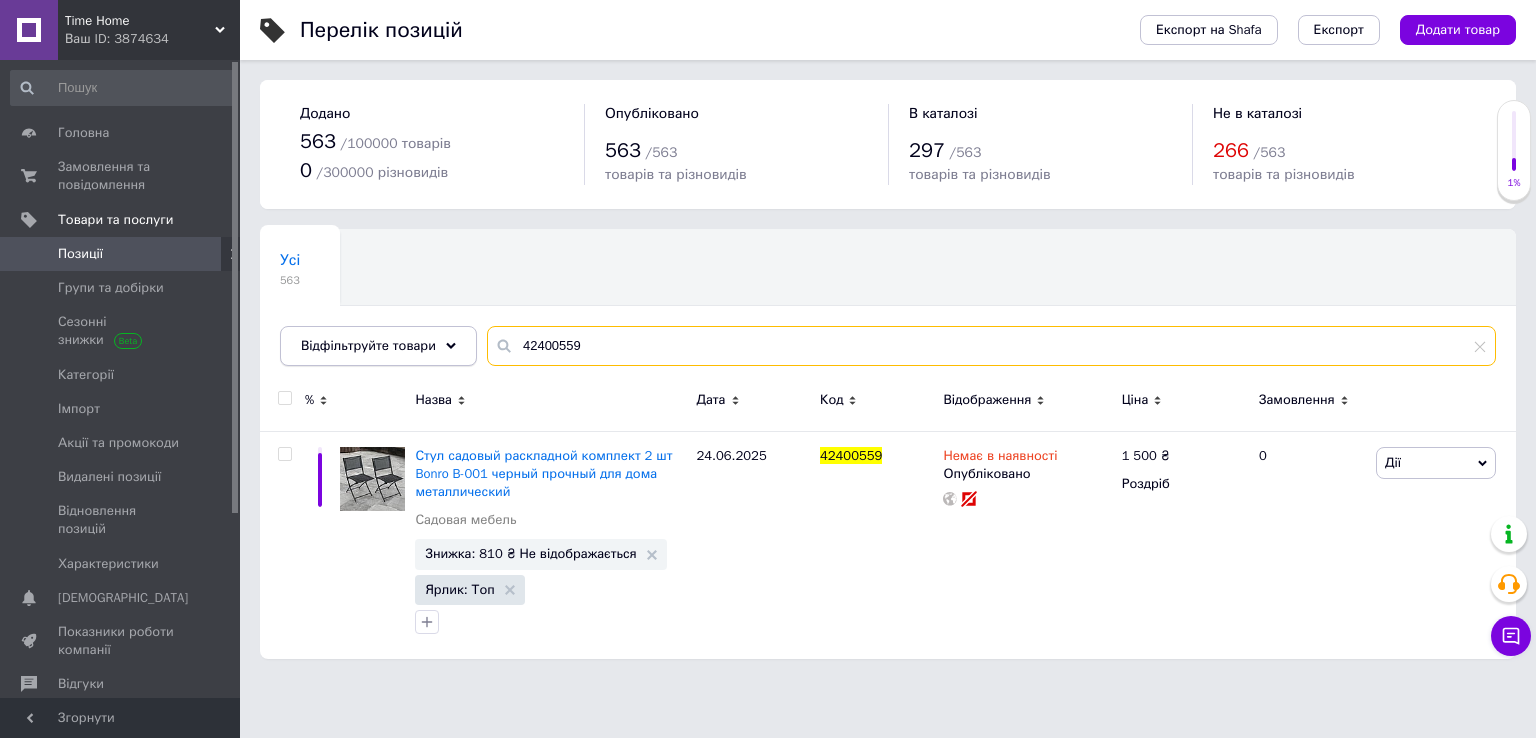 drag, startPoint x: 648, startPoint y: 349, endPoint x: 369, endPoint y: 333, distance: 279.4584 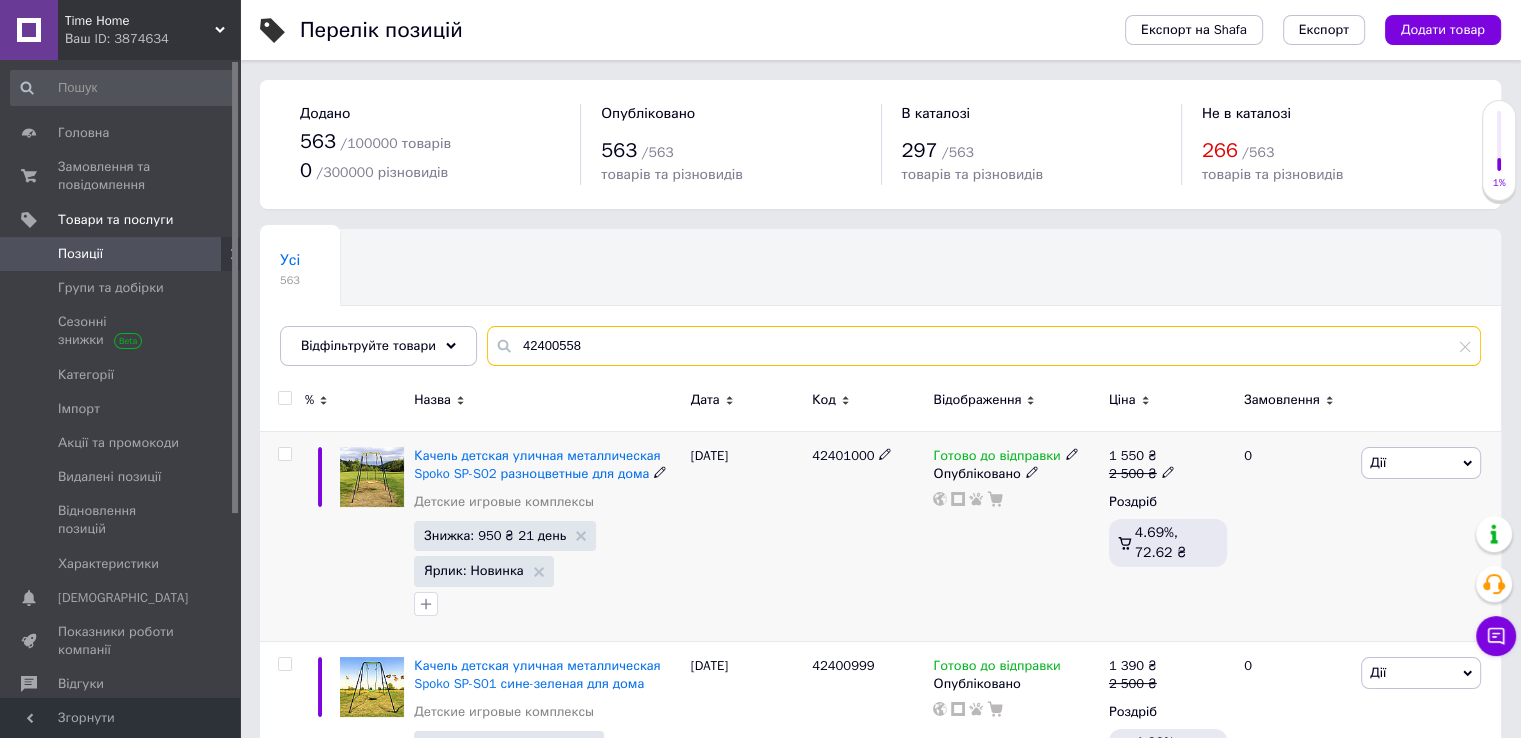 type on "42400558" 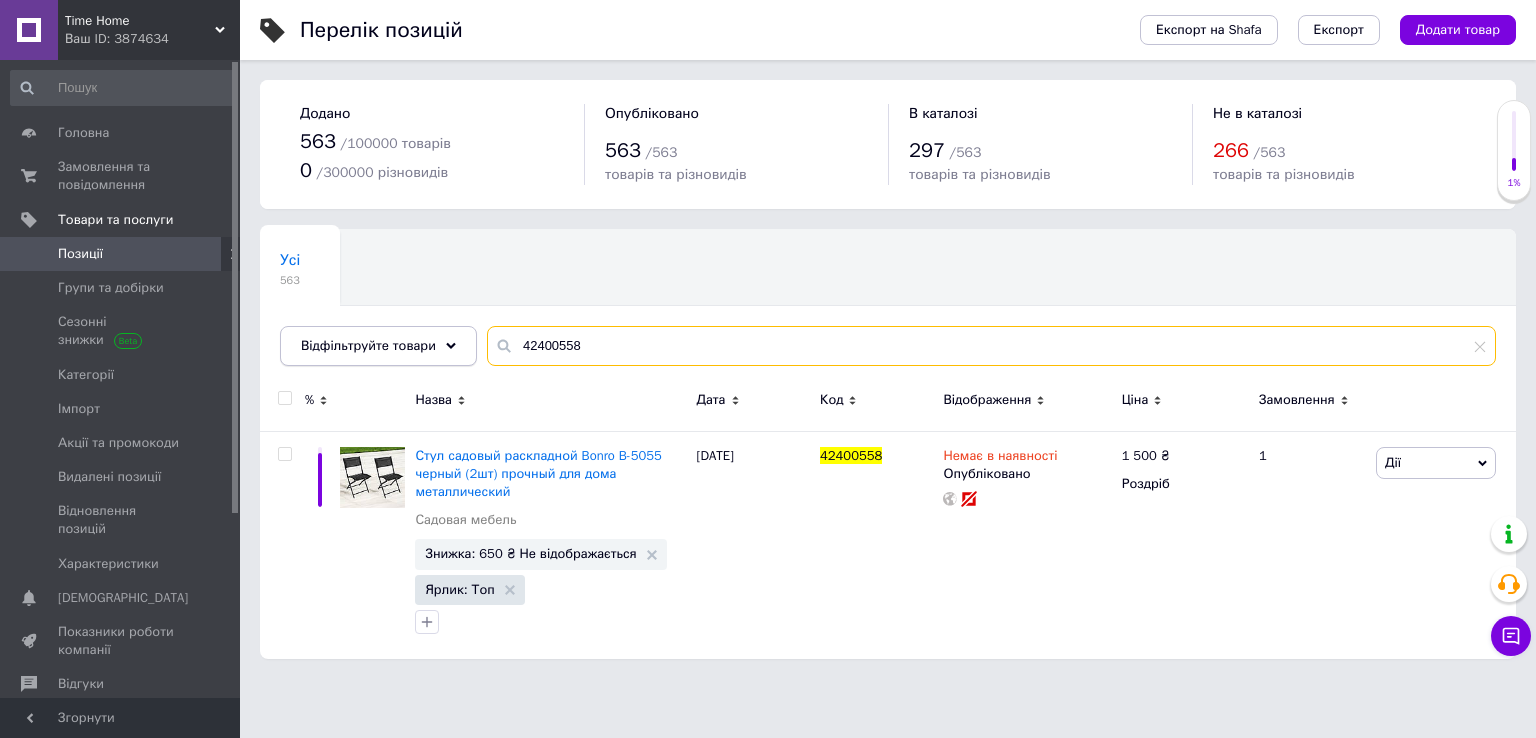 drag, startPoint x: 610, startPoint y: 353, endPoint x: 403, endPoint y: 350, distance: 207.02174 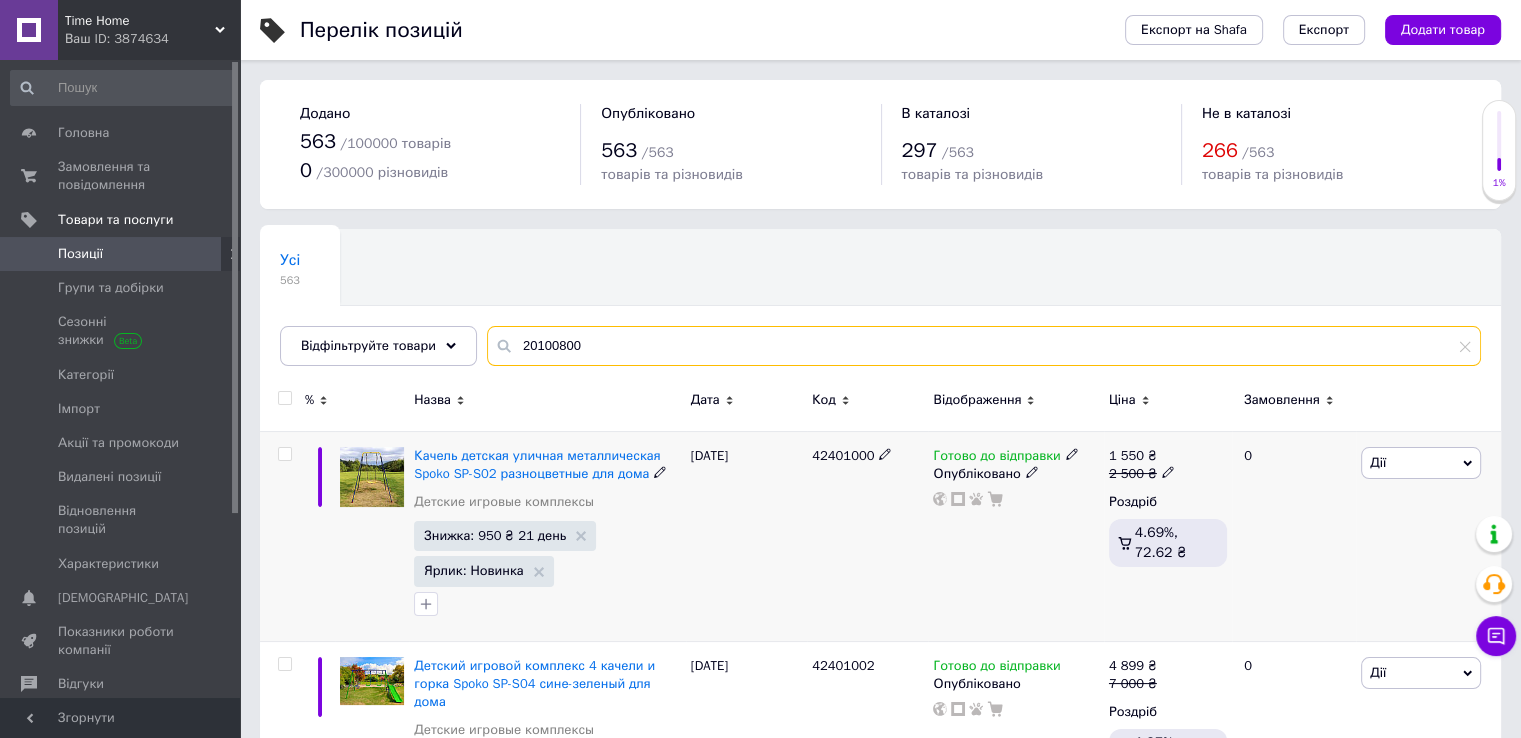 type on "20100800" 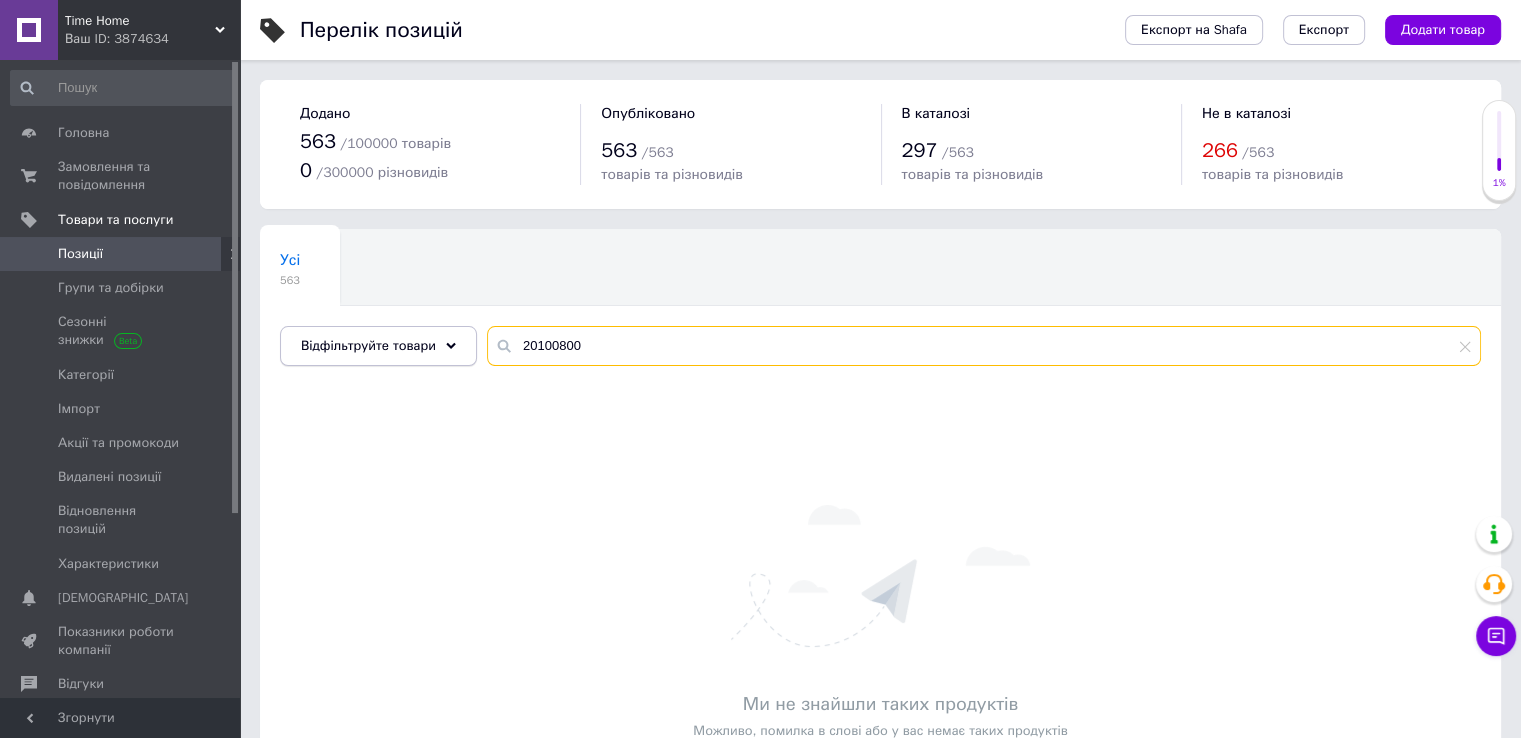 drag, startPoint x: 616, startPoint y: 357, endPoint x: 441, endPoint y: 364, distance: 175.13994 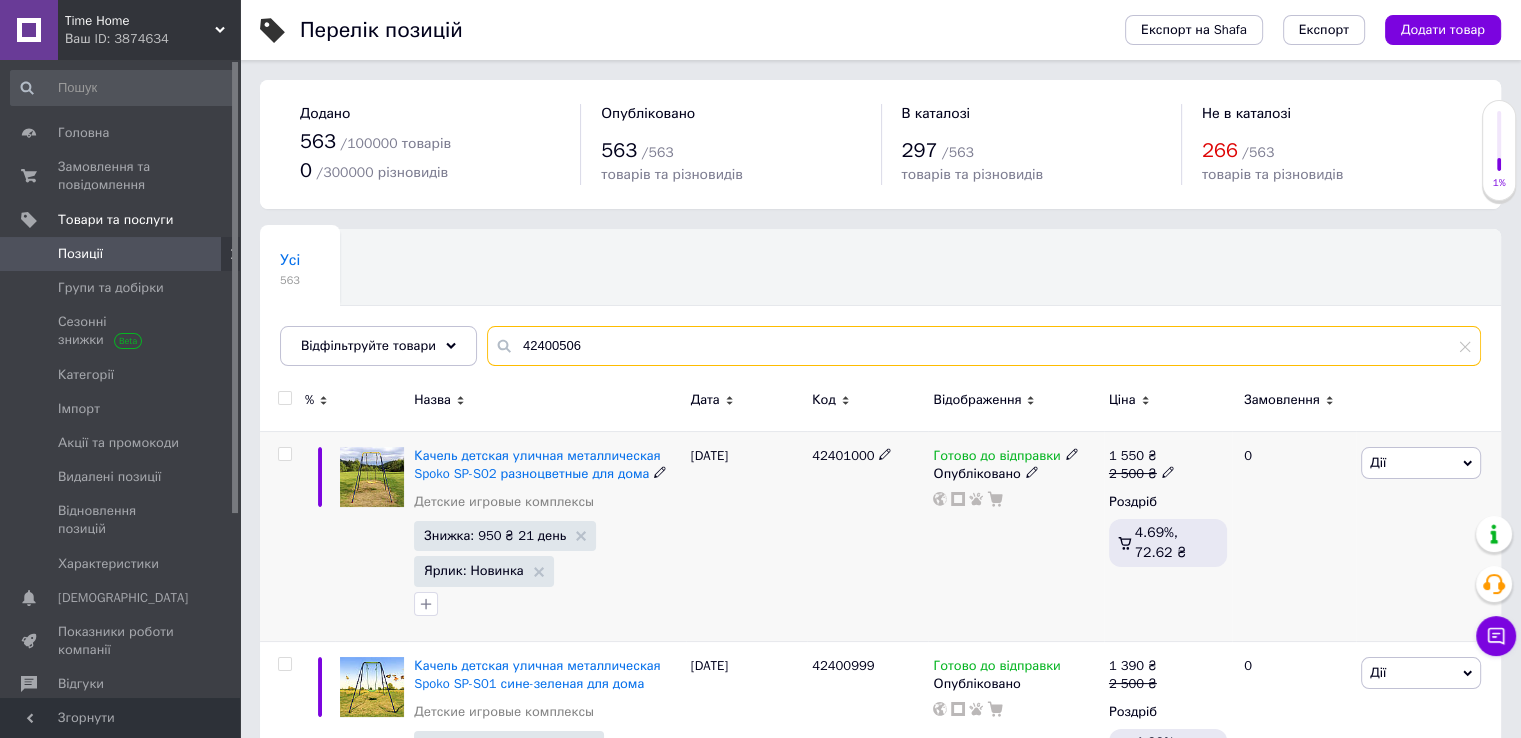 type on "42400506" 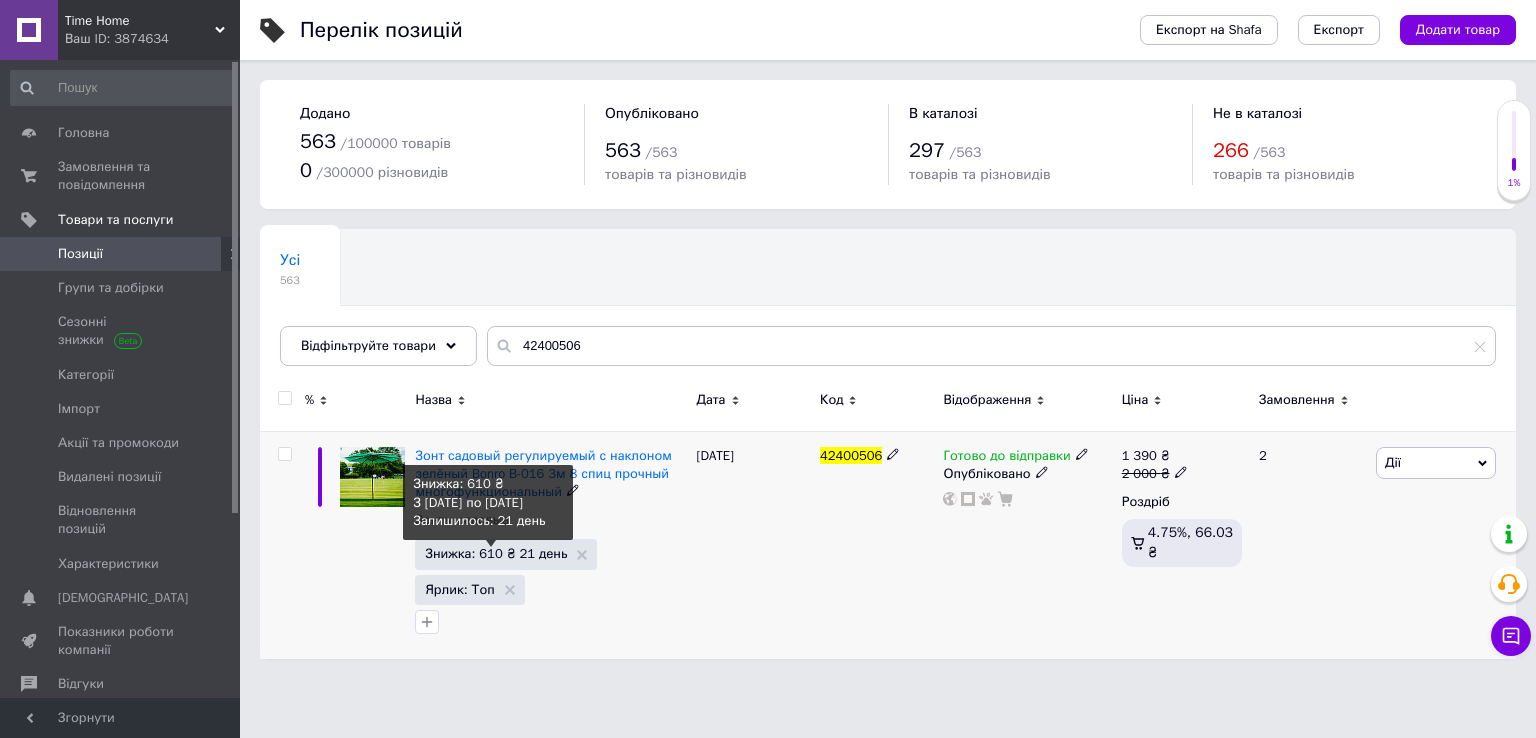 click on "Знижка: 610 ₴ 21 день" at bounding box center [496, 553] 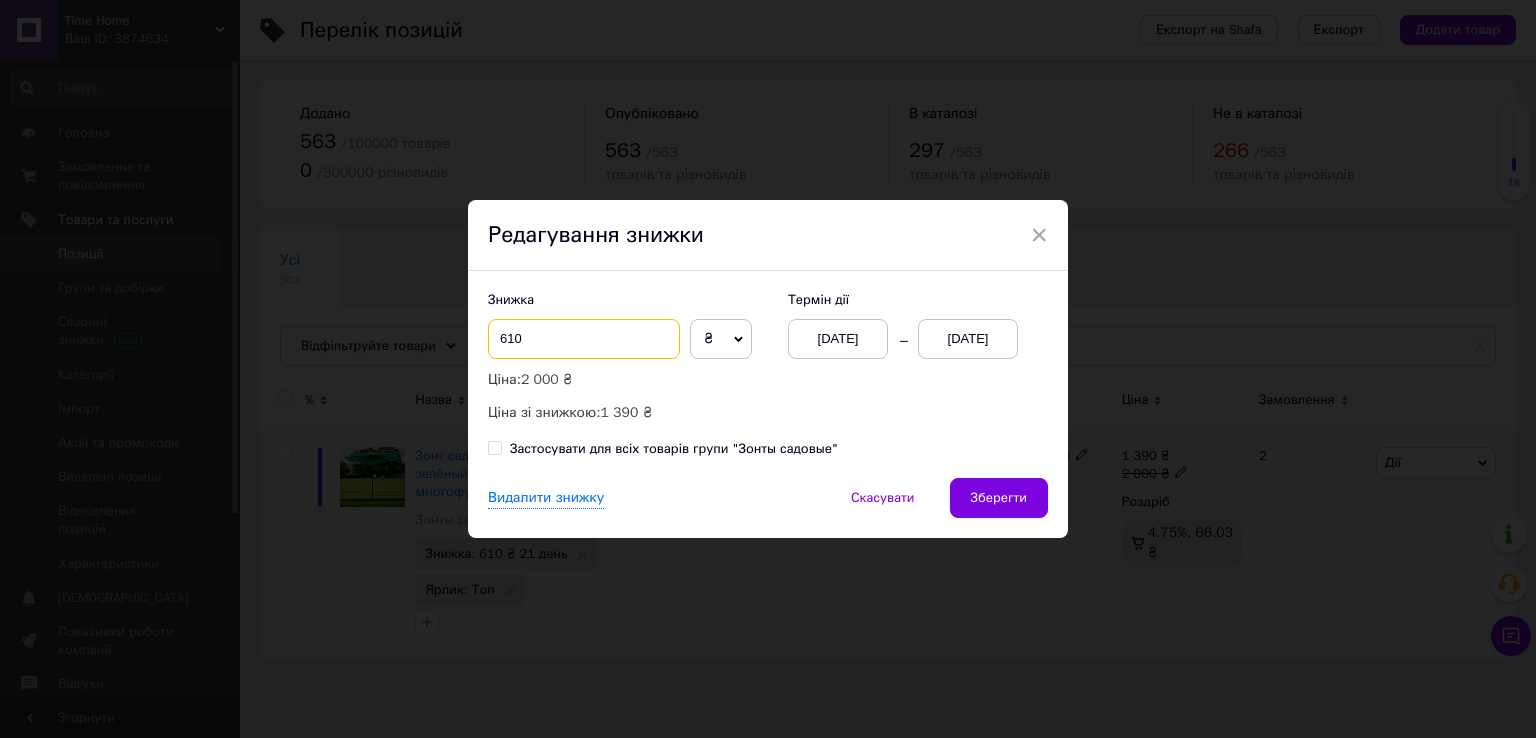 click on "610" at bounding box center (584, 339) 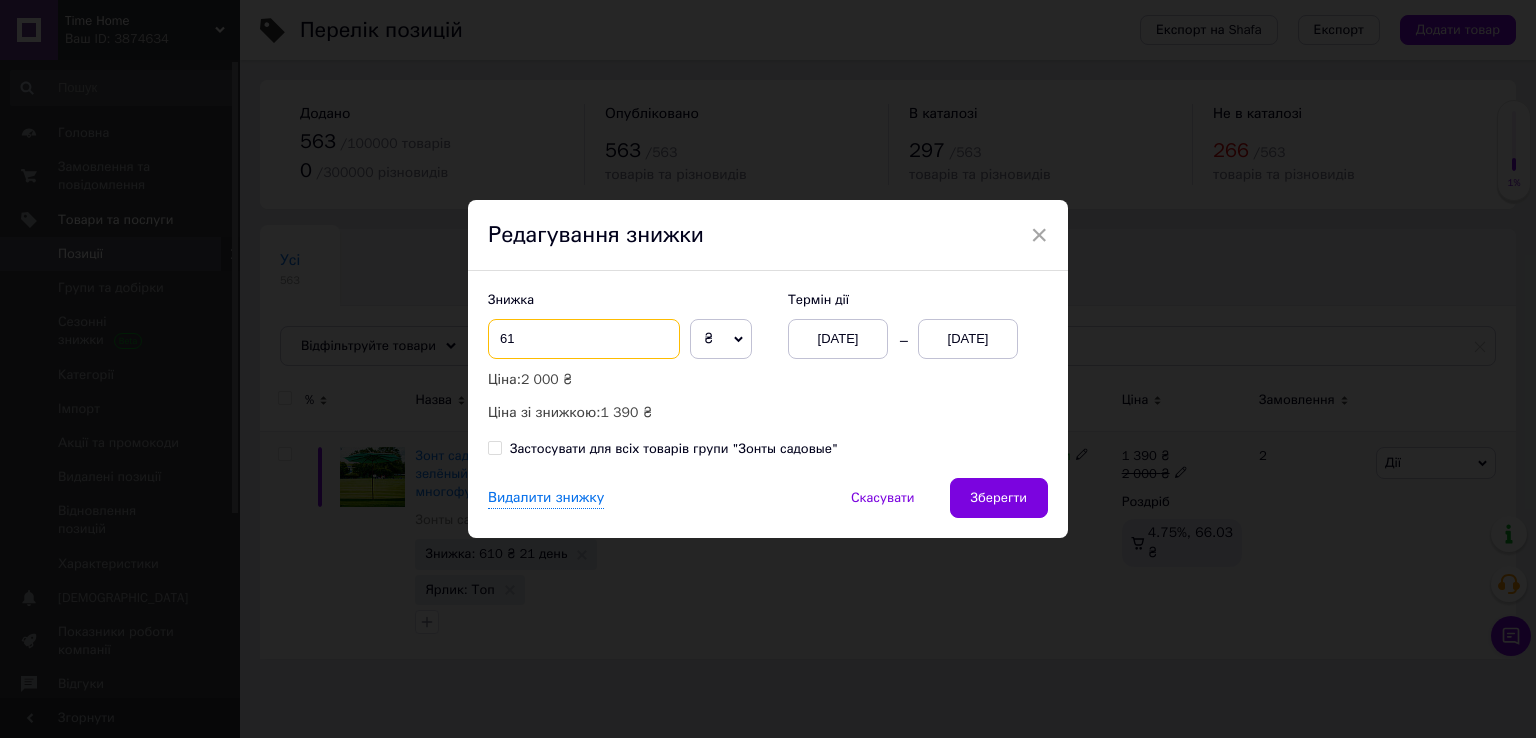type on "6" 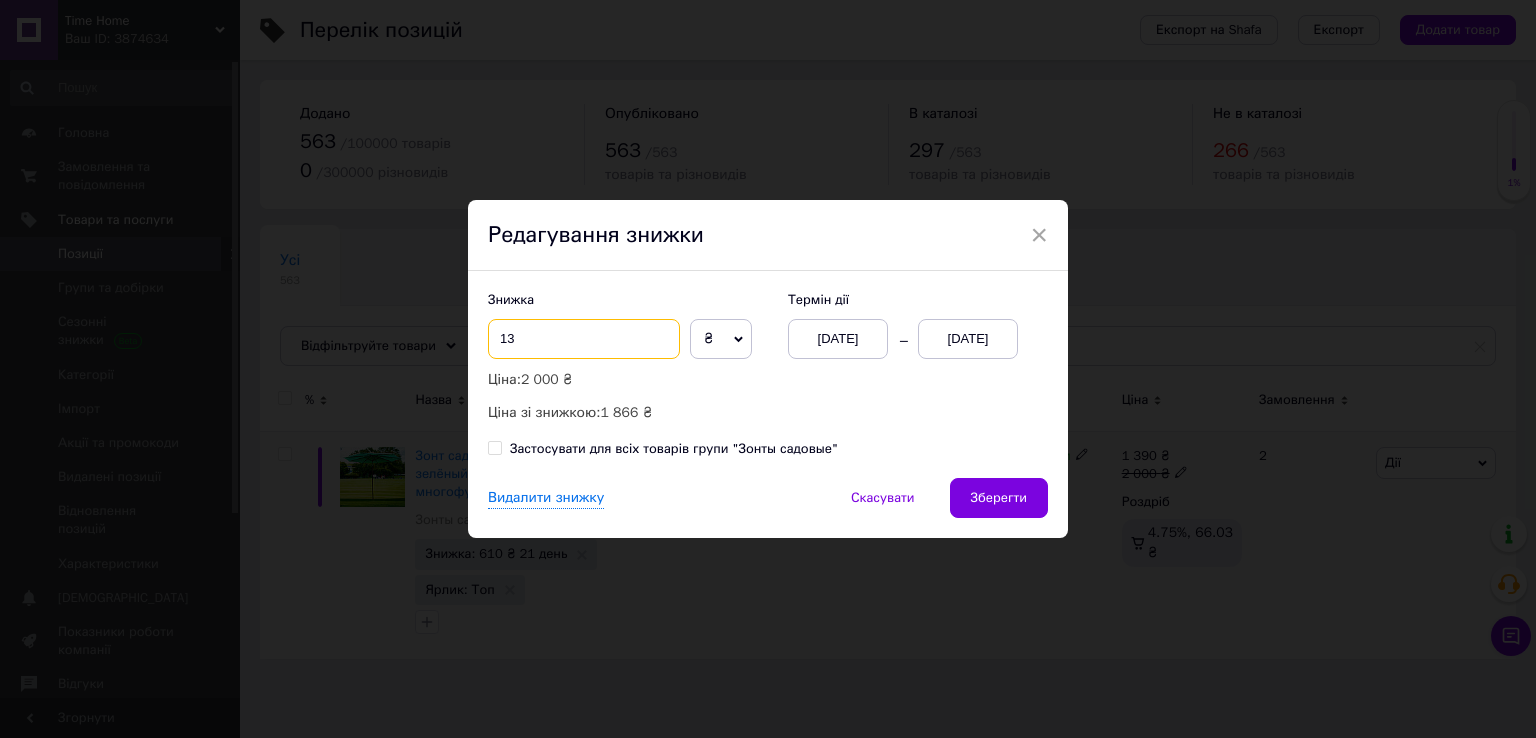 type on "1" 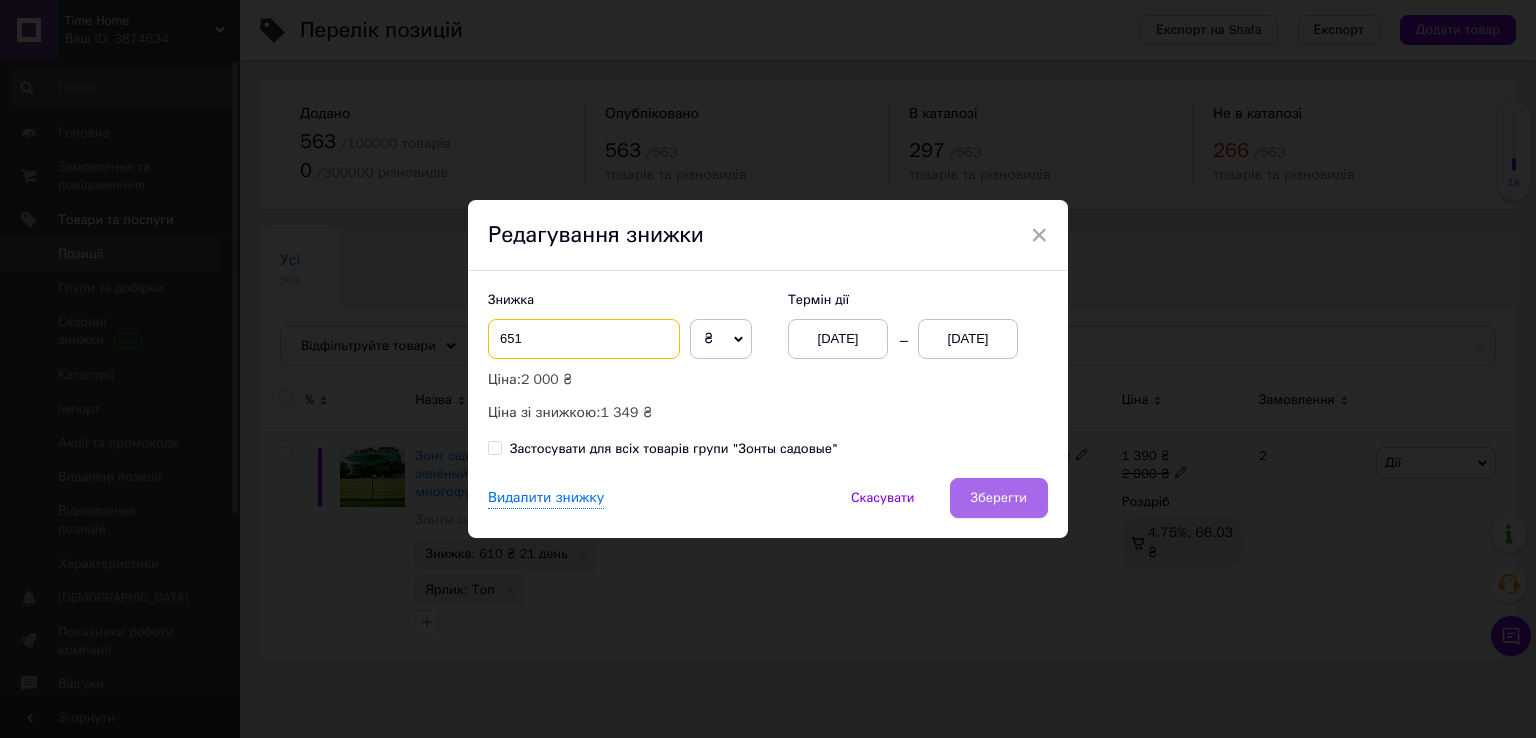 type on "651" 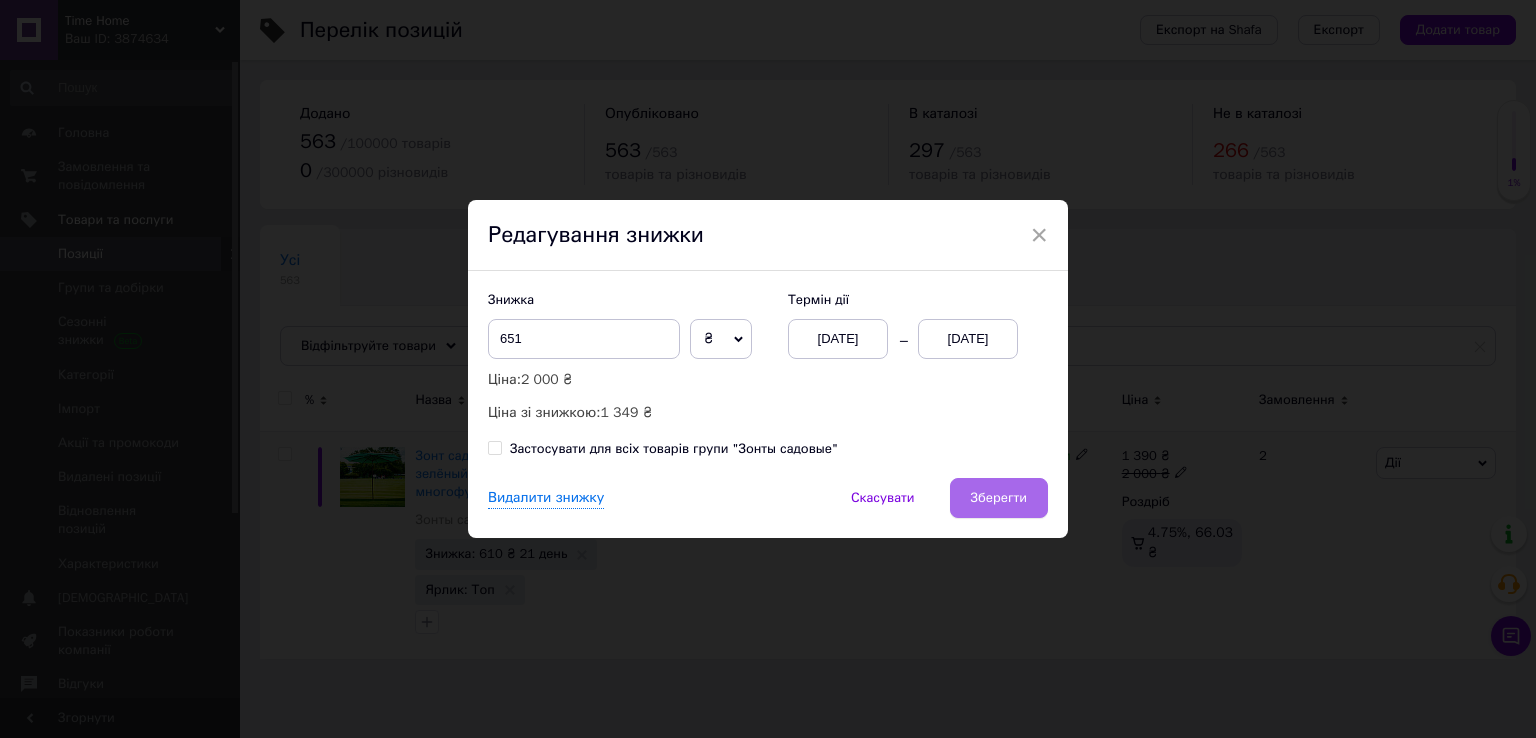 click on "Зберегти" at bounding box center (999, 498) 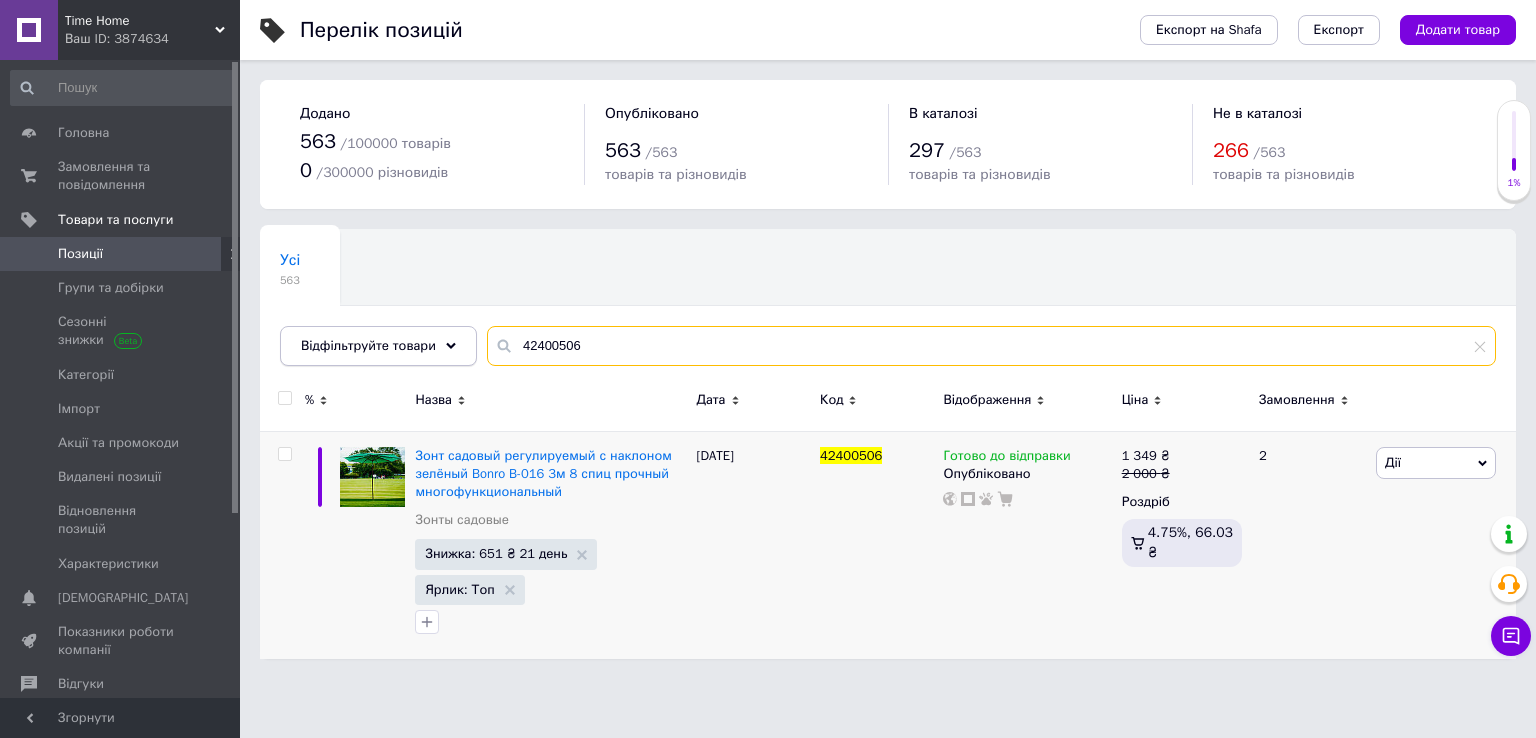 drag, startPoint x: 609, startPoint y: 332, endPoint x: 308, endPoint y: 337, distance: 301.04153 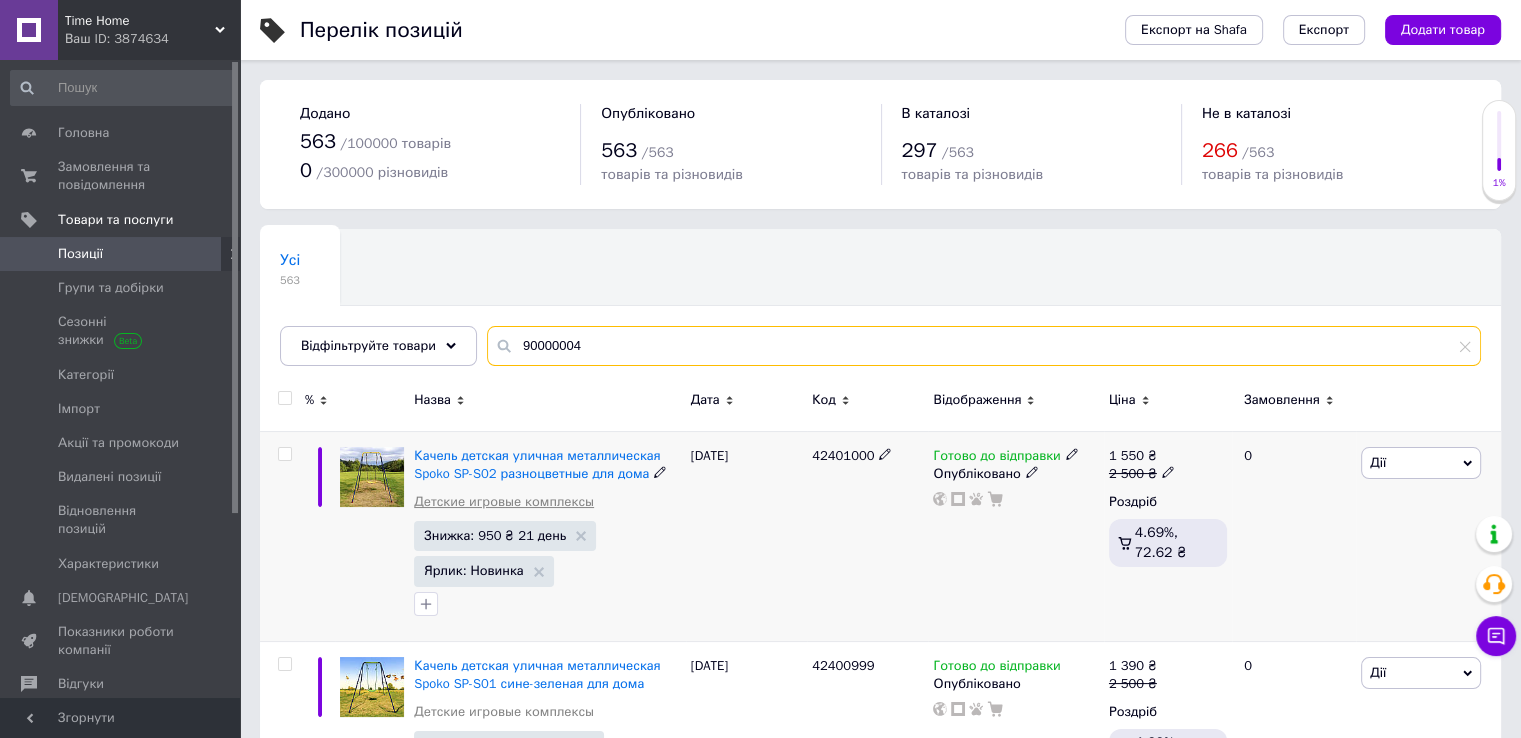 type on "90000004" 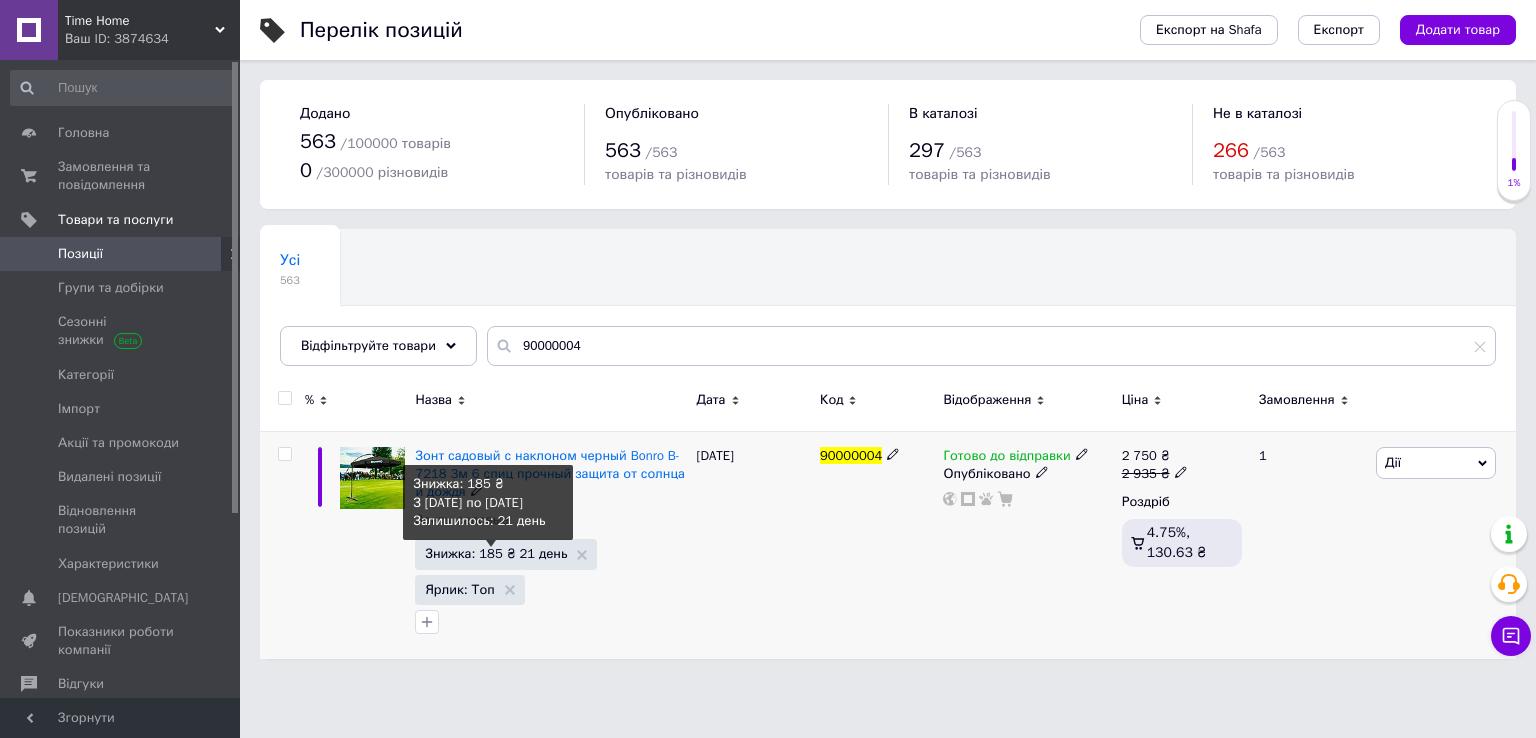 click on "Знижка: 185 ₴ 21 день" at bounding box center [496, 553] 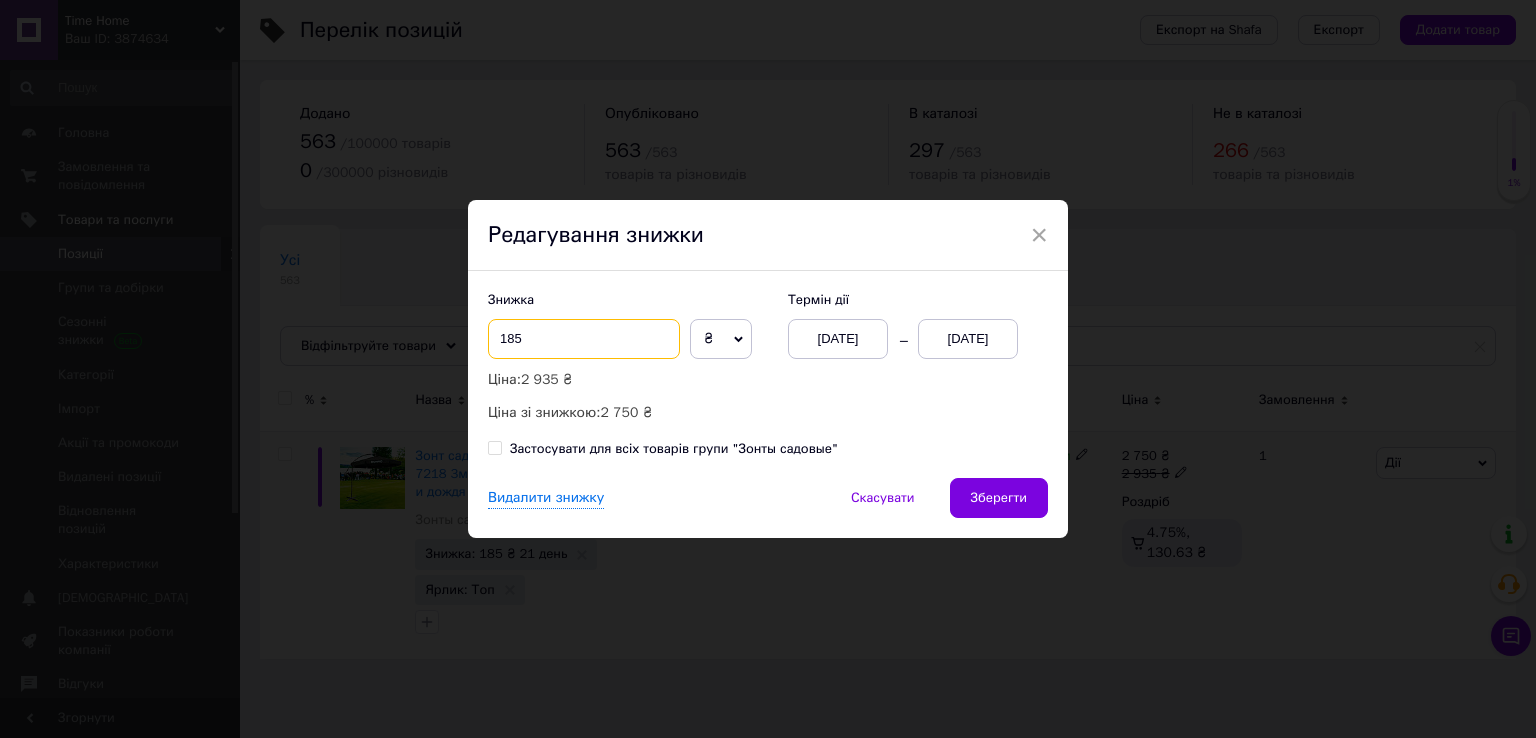 click on "185" at bounding box center [584, 339] 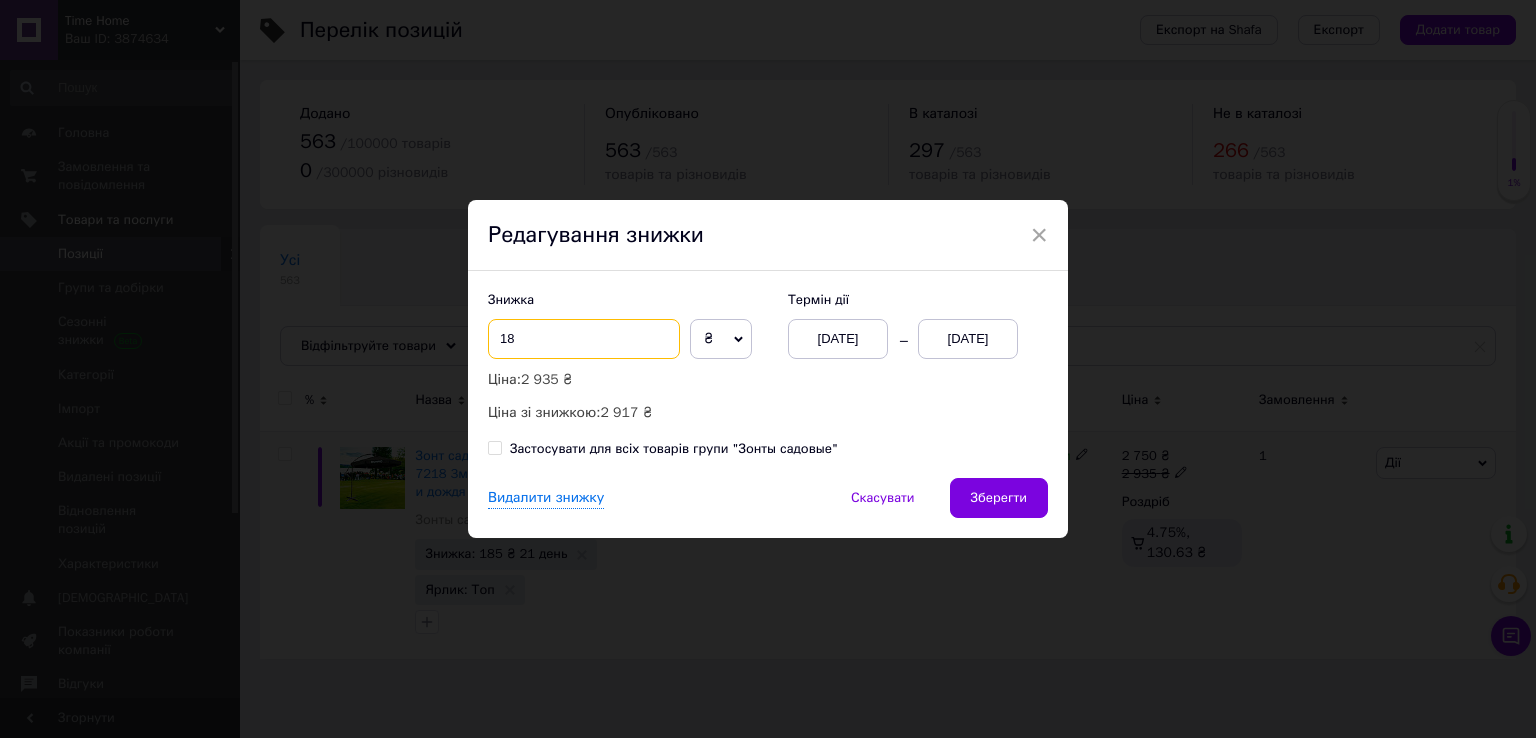 type on "1" 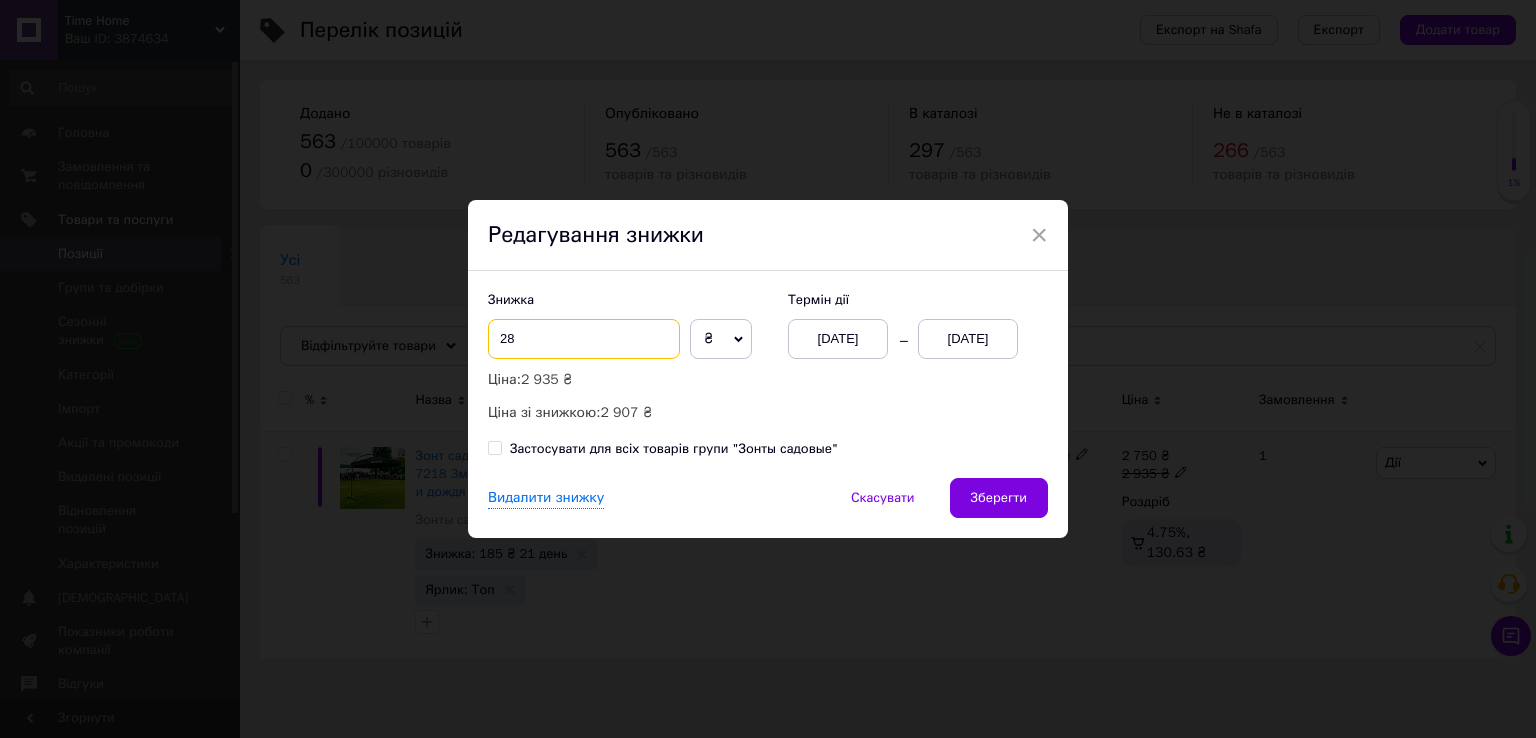 type on "2" 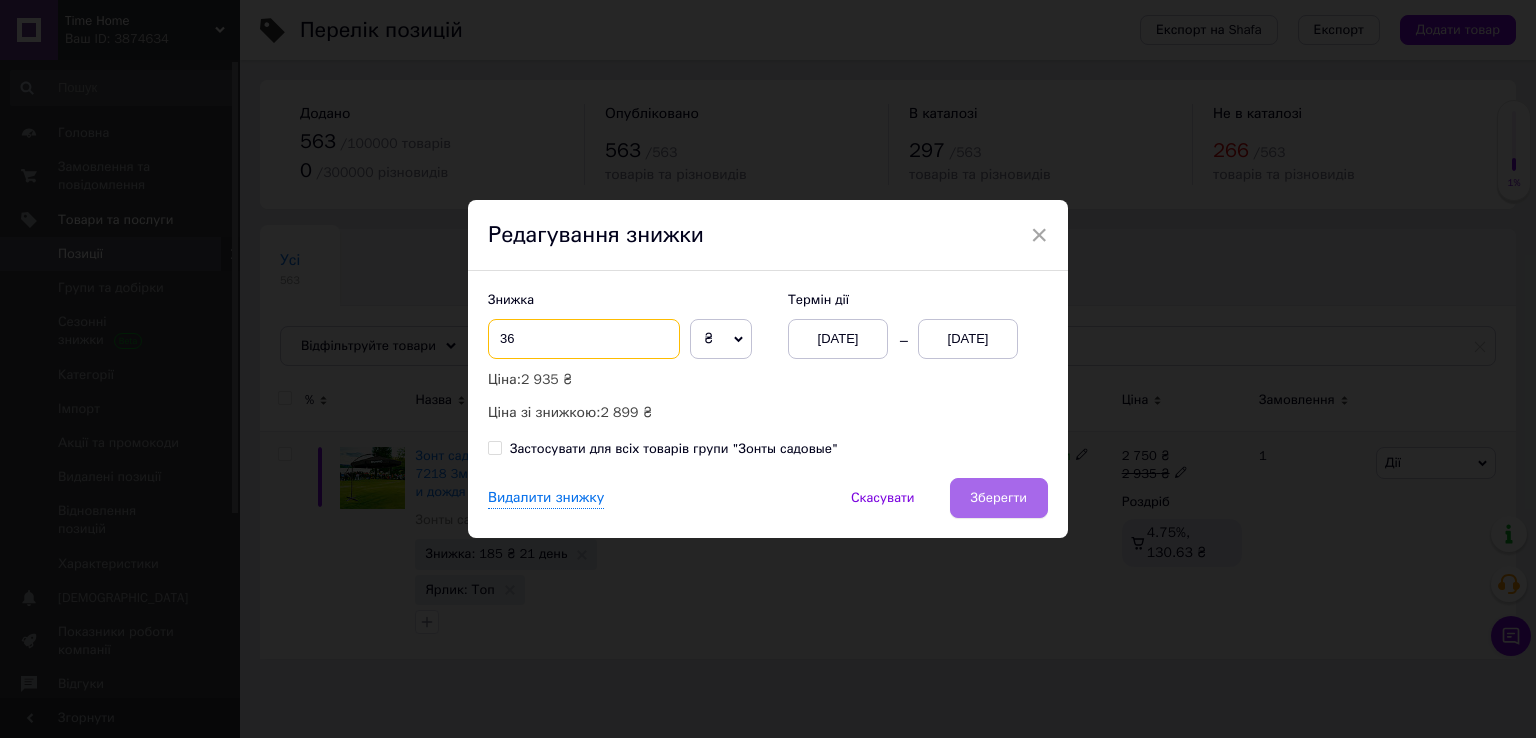 type on "36" 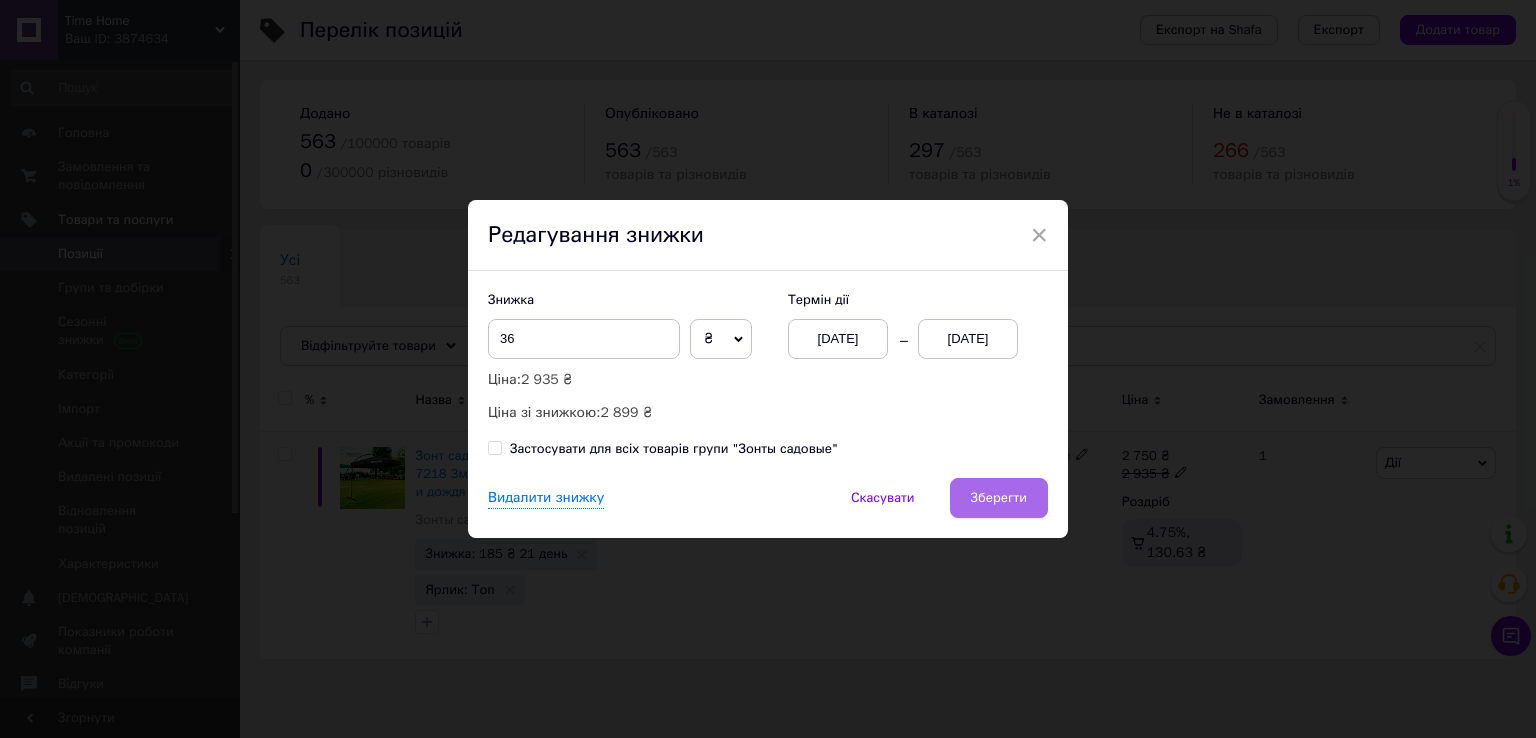 click on "Зберегти" at bounding box center [999, 498] 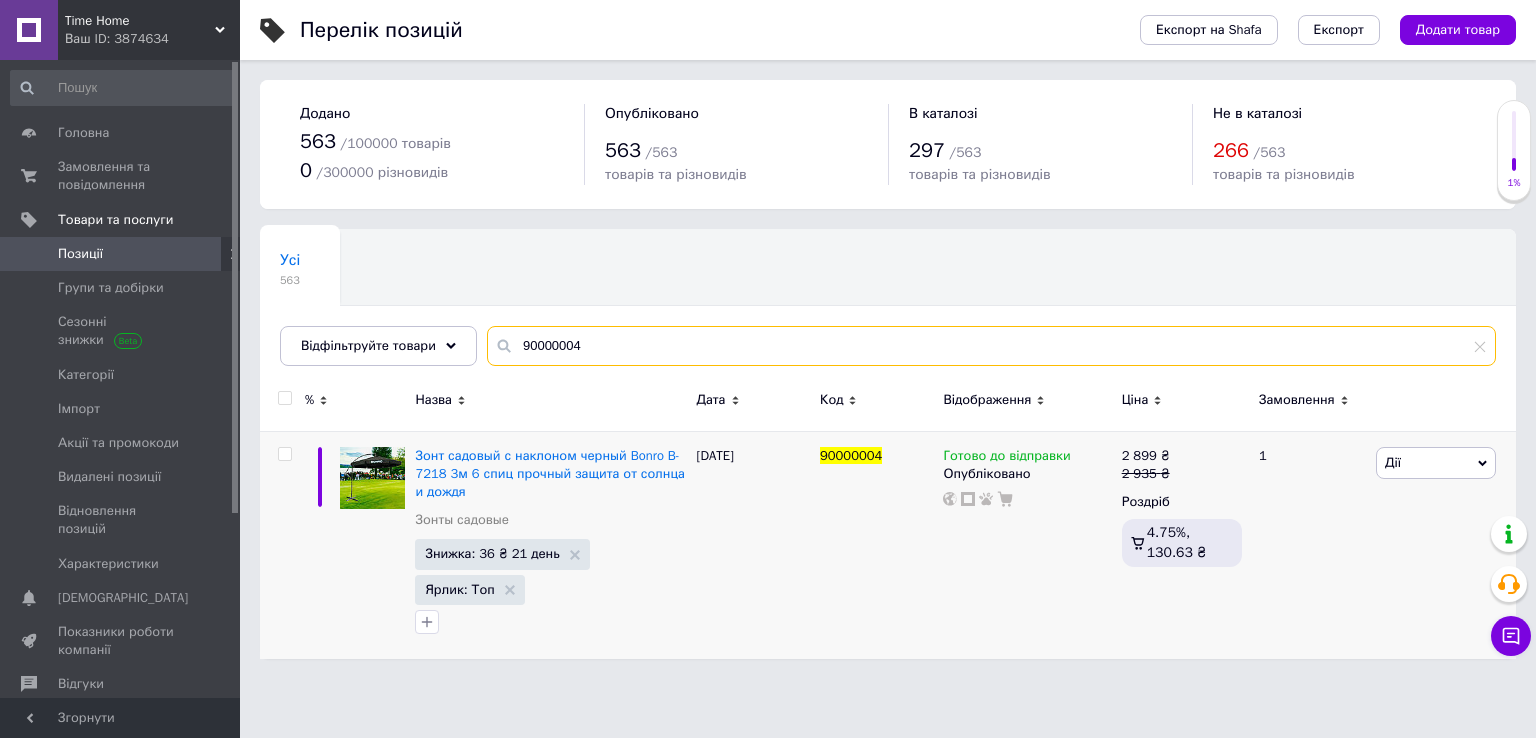 drag, startPoint x: 624, startPoint y: 359, endPoint x: 242, endPoint y: 315, distance: 384.5257 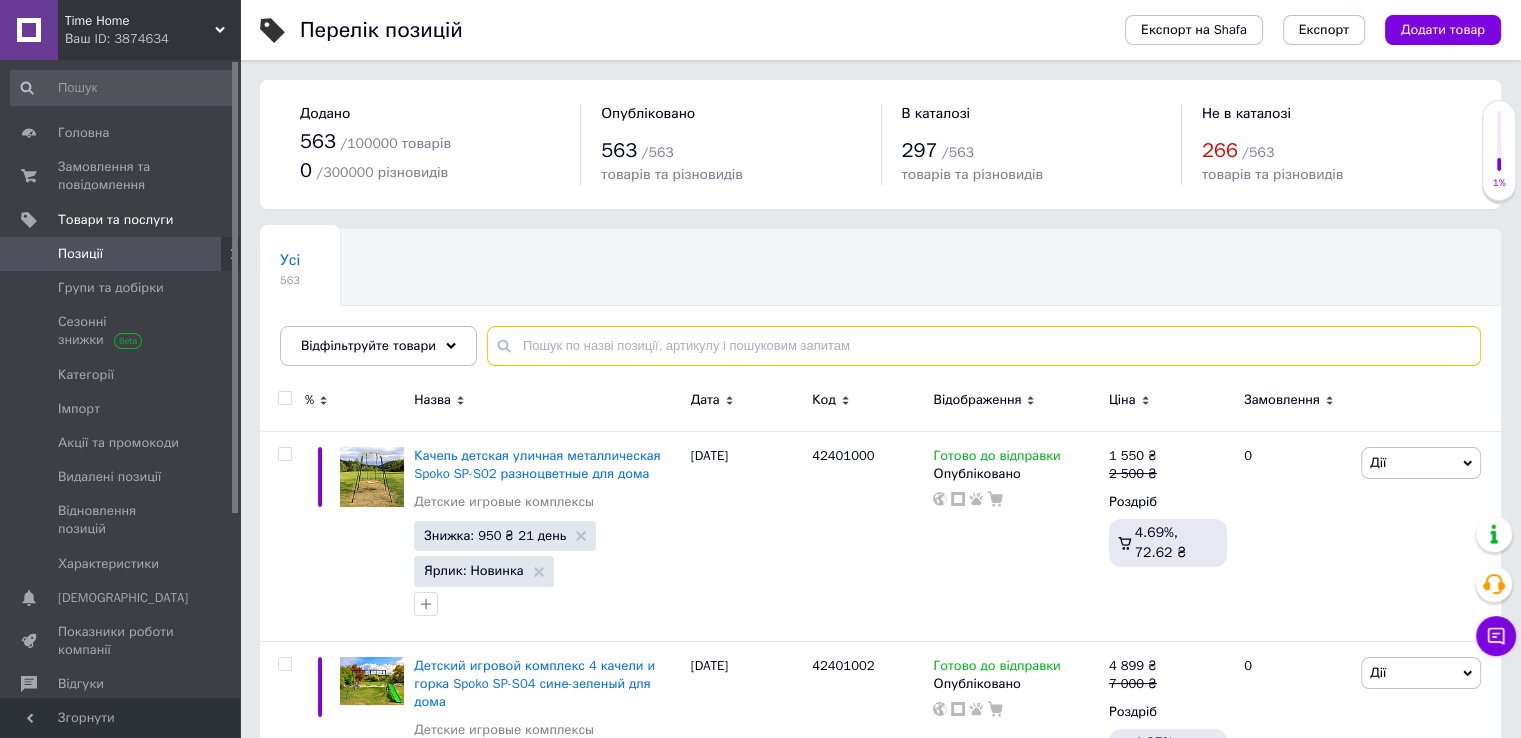 paste on "90000005" 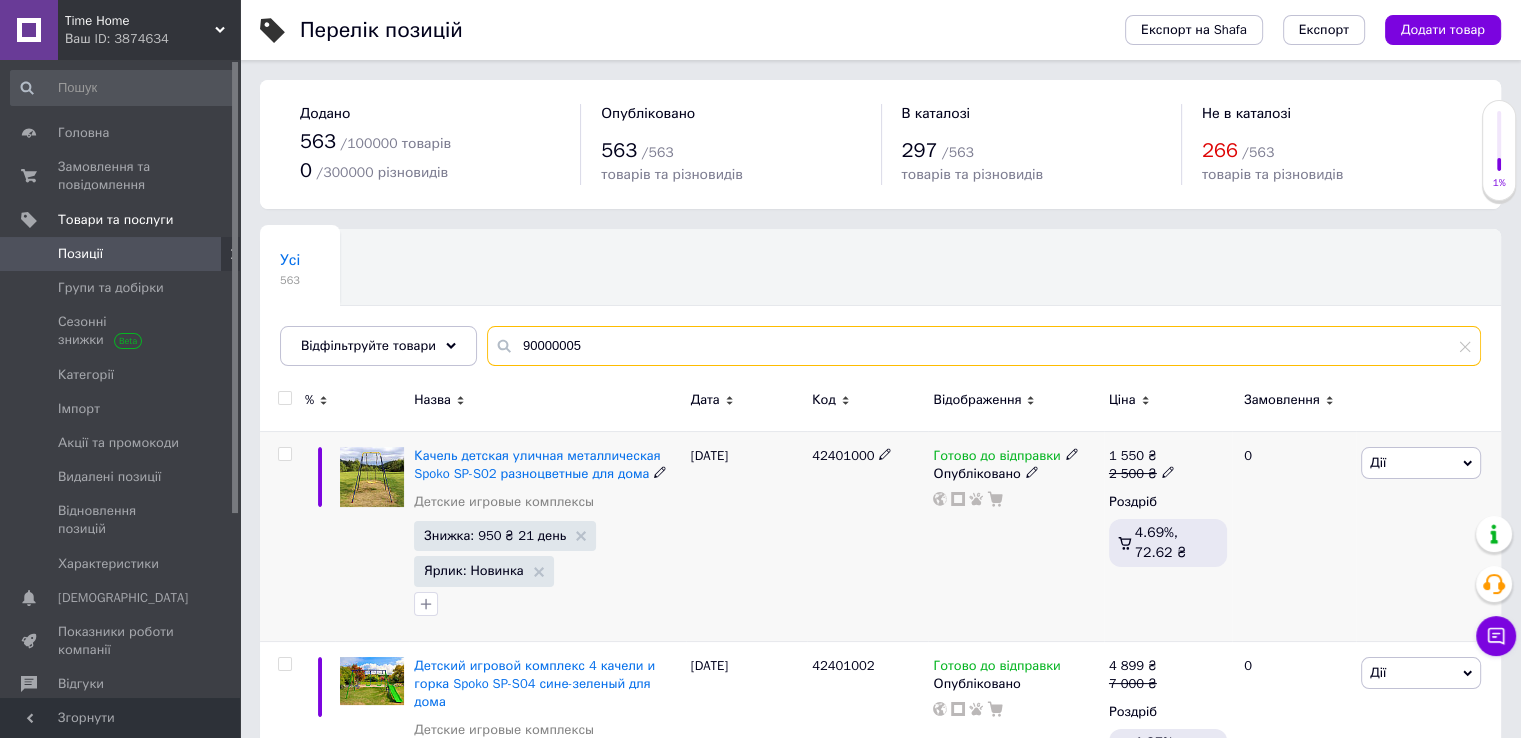 type on "90000005" 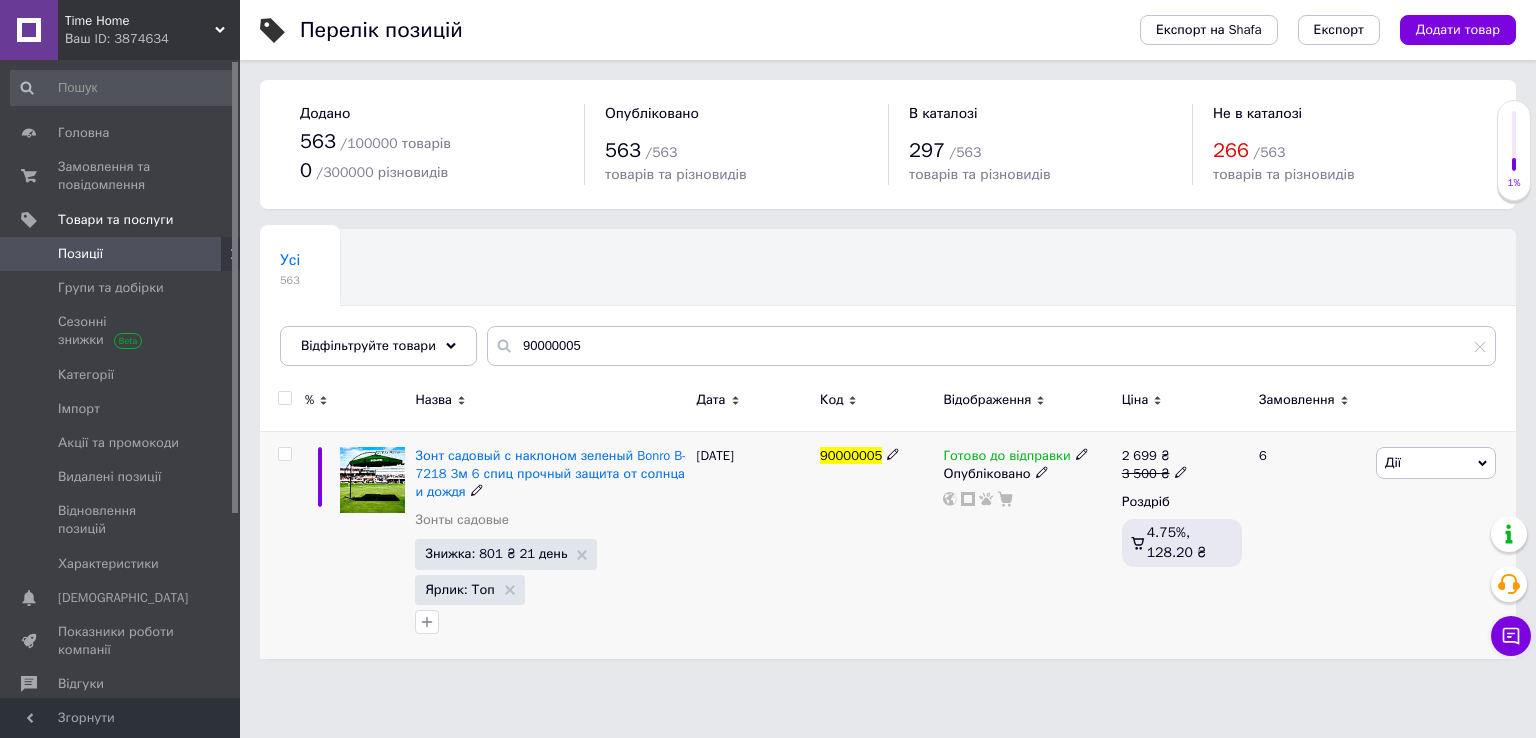 click on "Знижка: 801 ₴ 21 день" at bounding box center [496, 553] 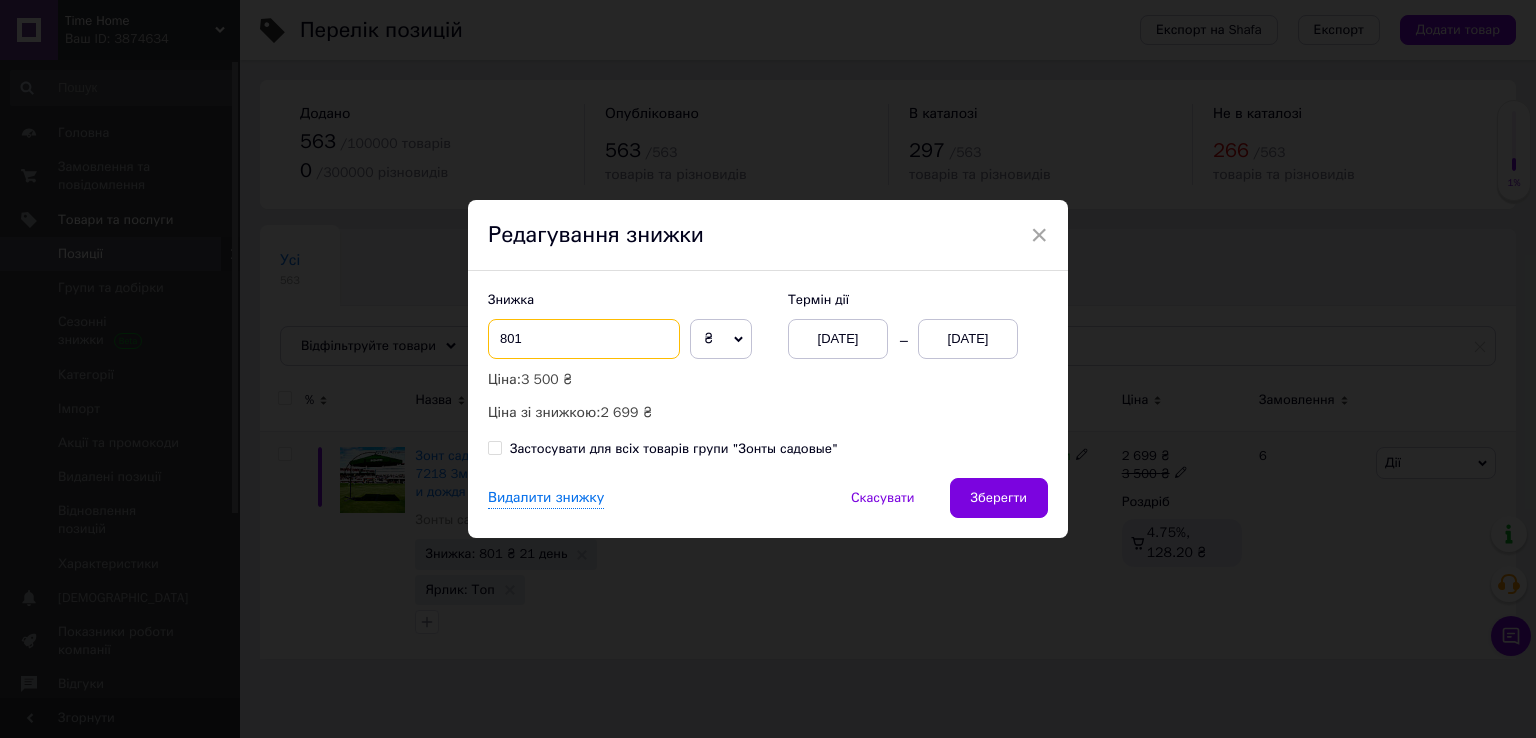 click on "801" at bounding box center [584, 339] 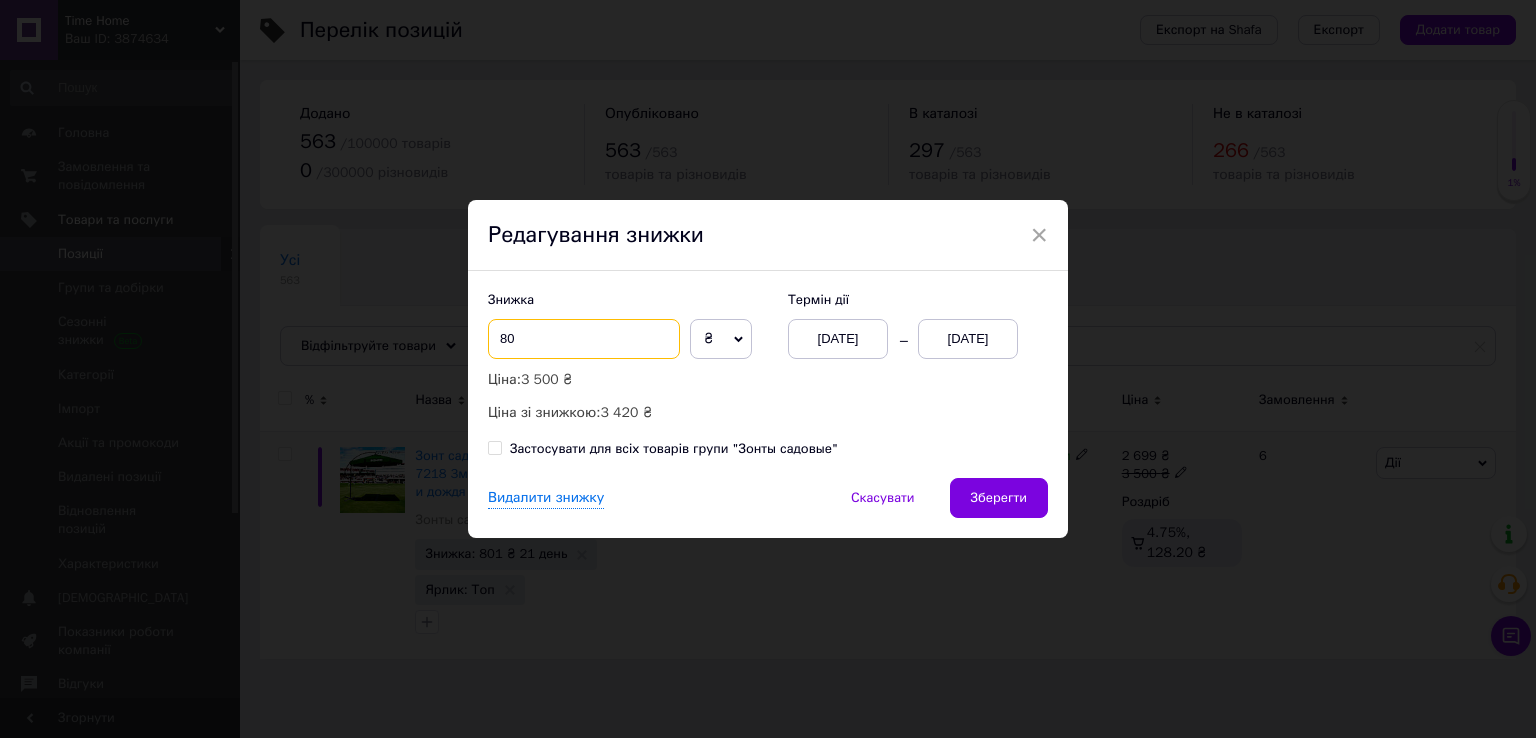 type on "8" 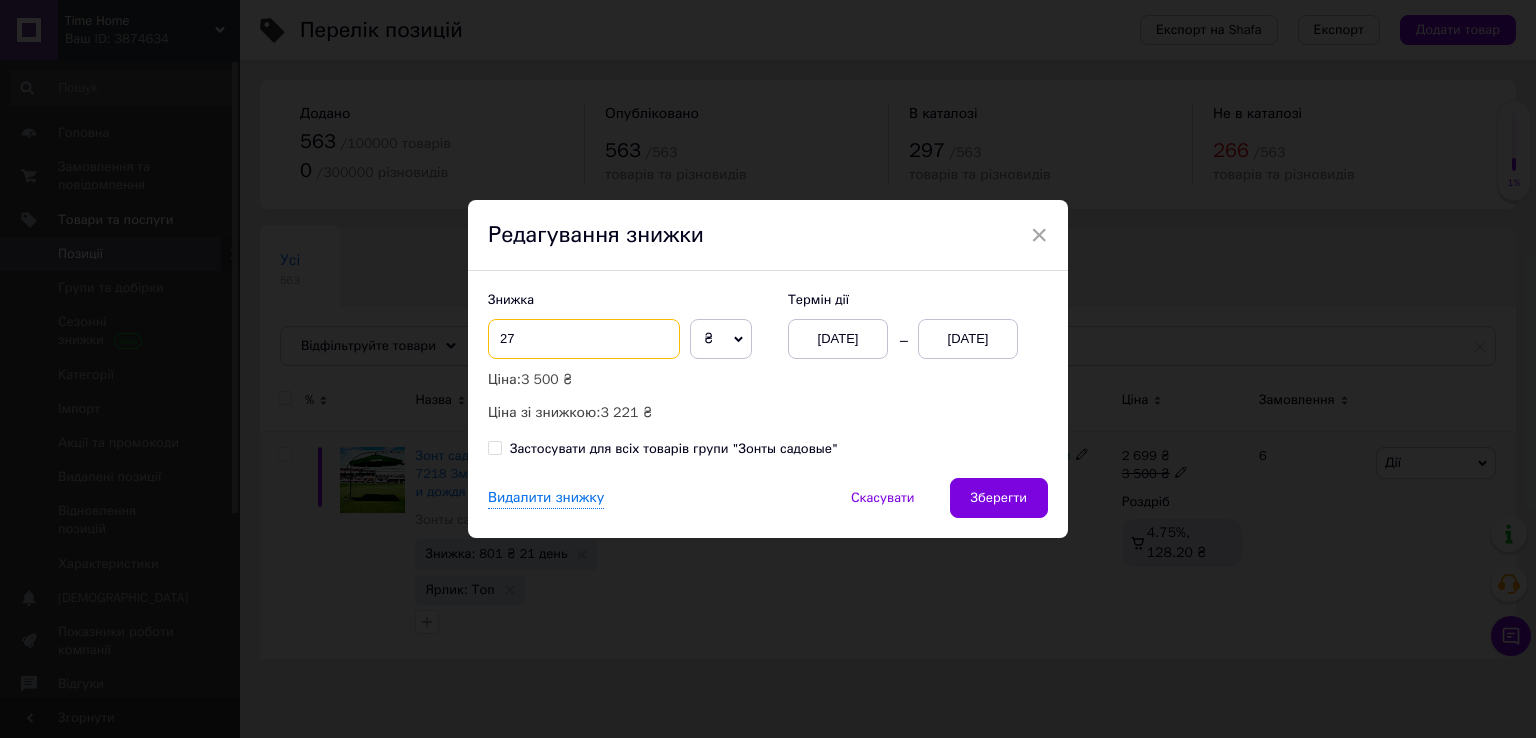 type on "2" 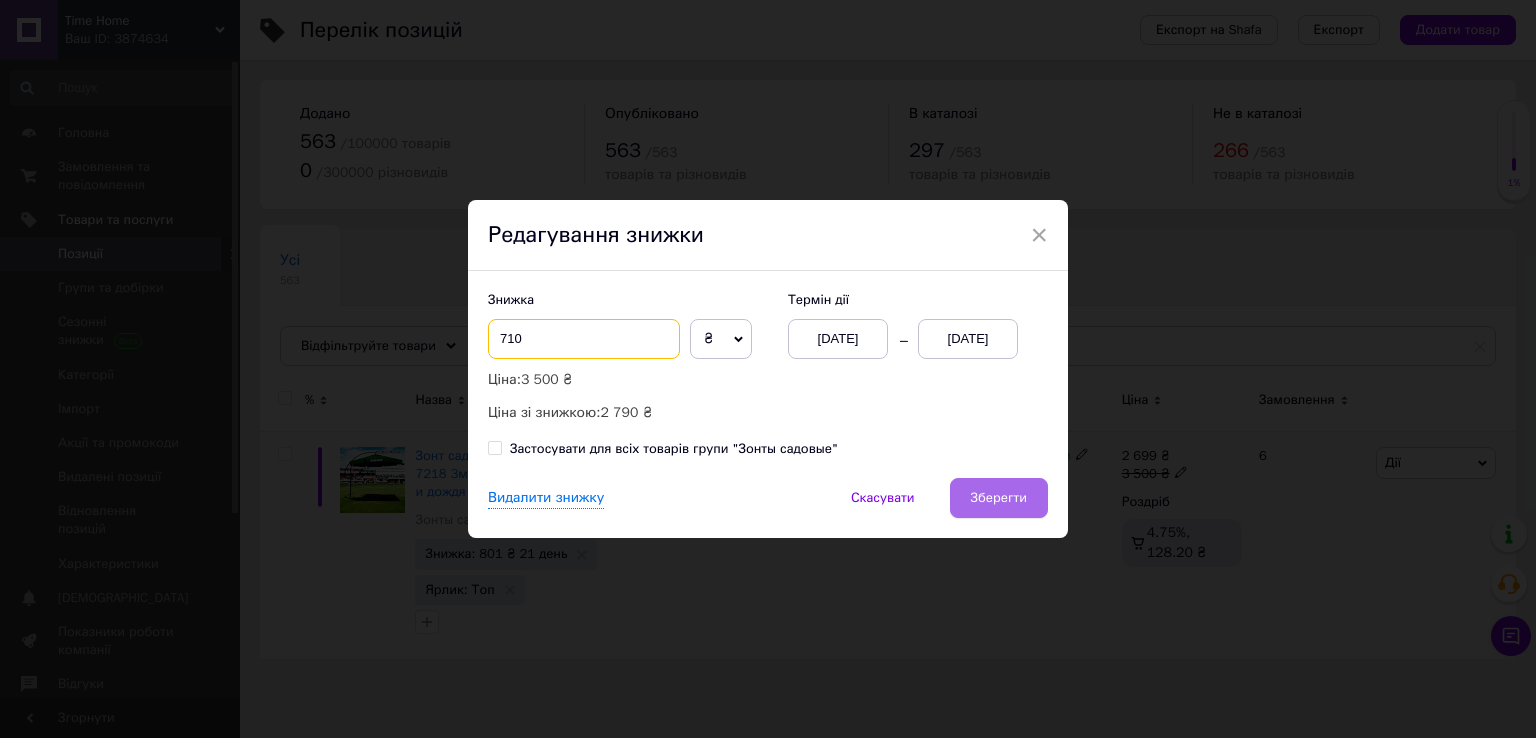 type on "710" 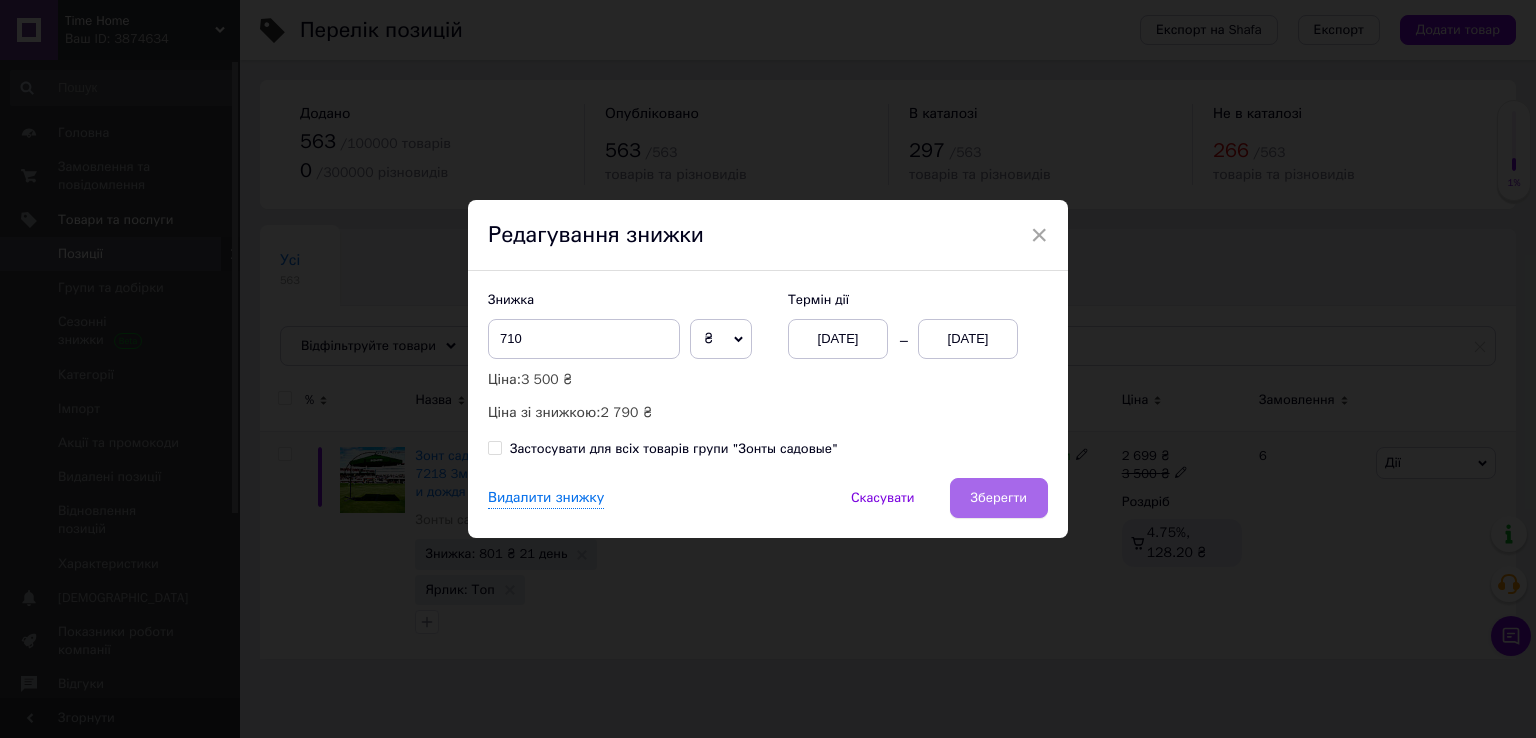 click on "Зберегти" at bounding box center [999, 498] 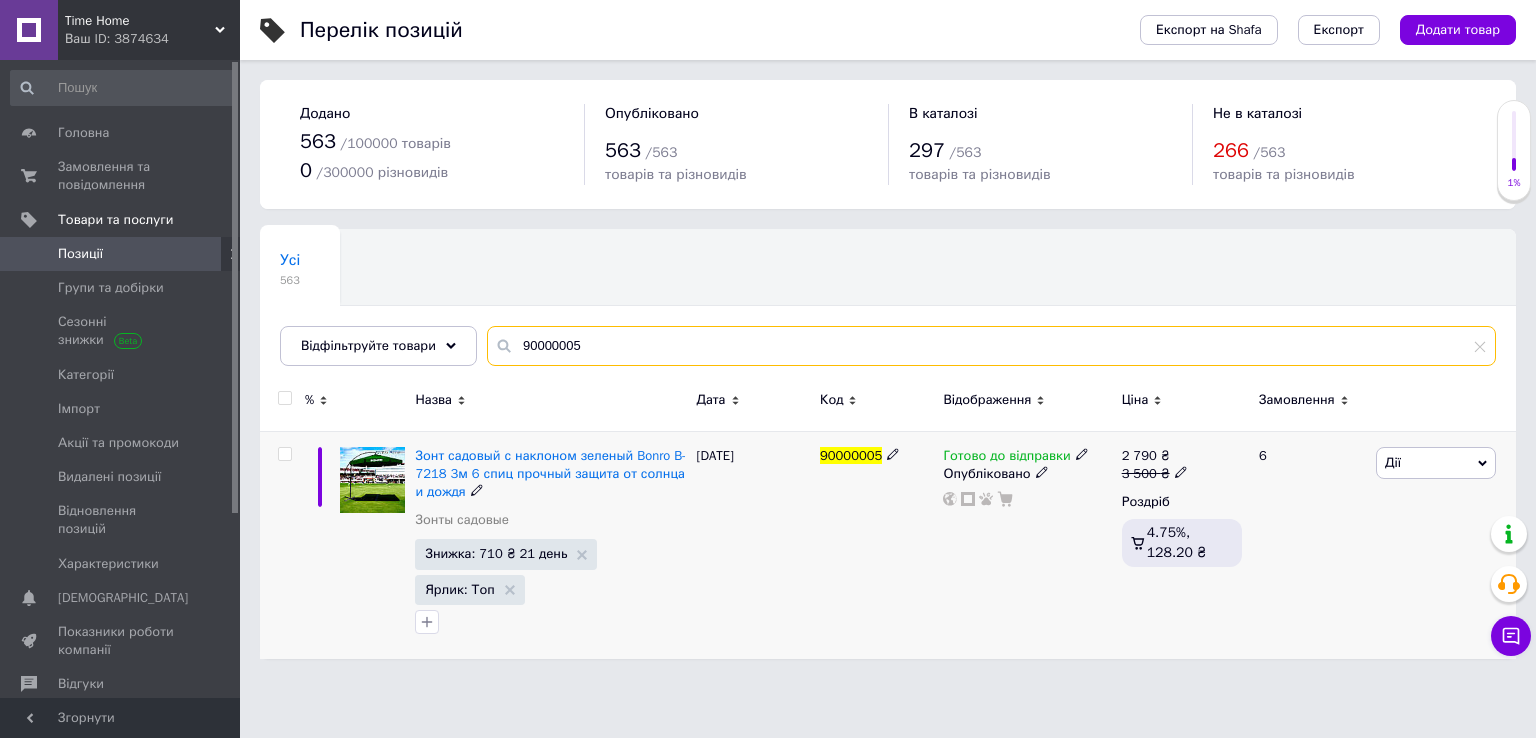 drag, startPoint x: 630, startPoint y: 345, endPoint x: 275, endPoint y: 337, distance: 355.09012 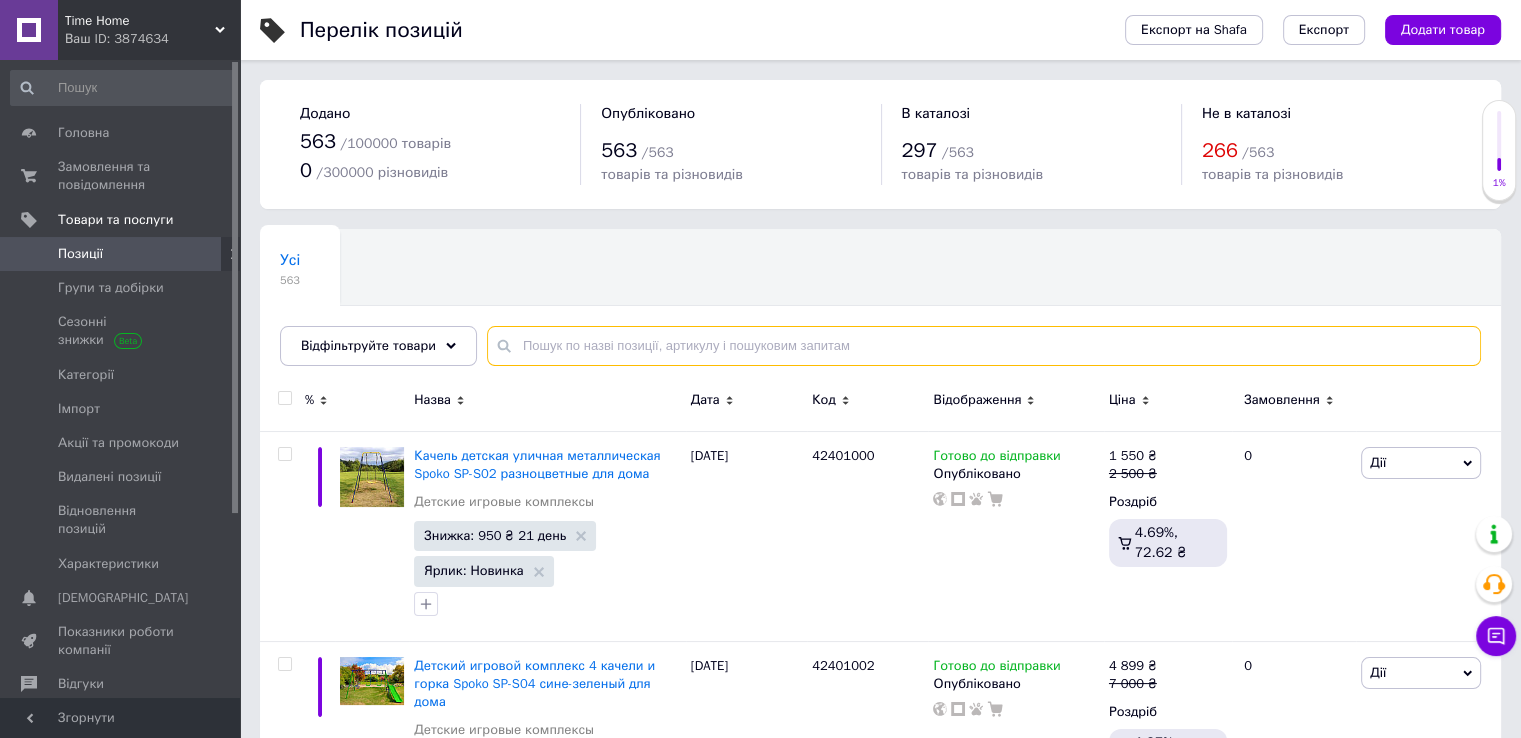 paste on "42400511" 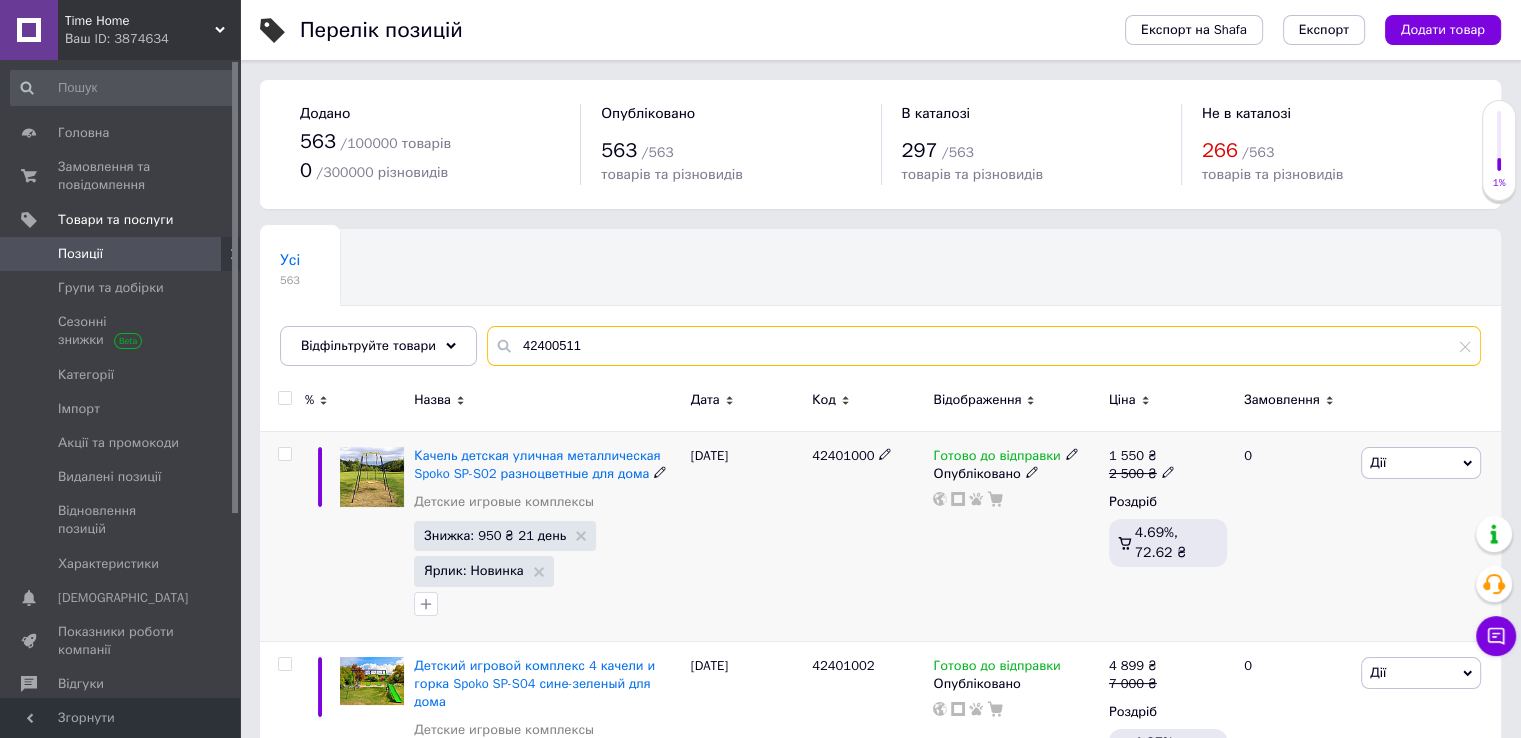 type on "42400511" 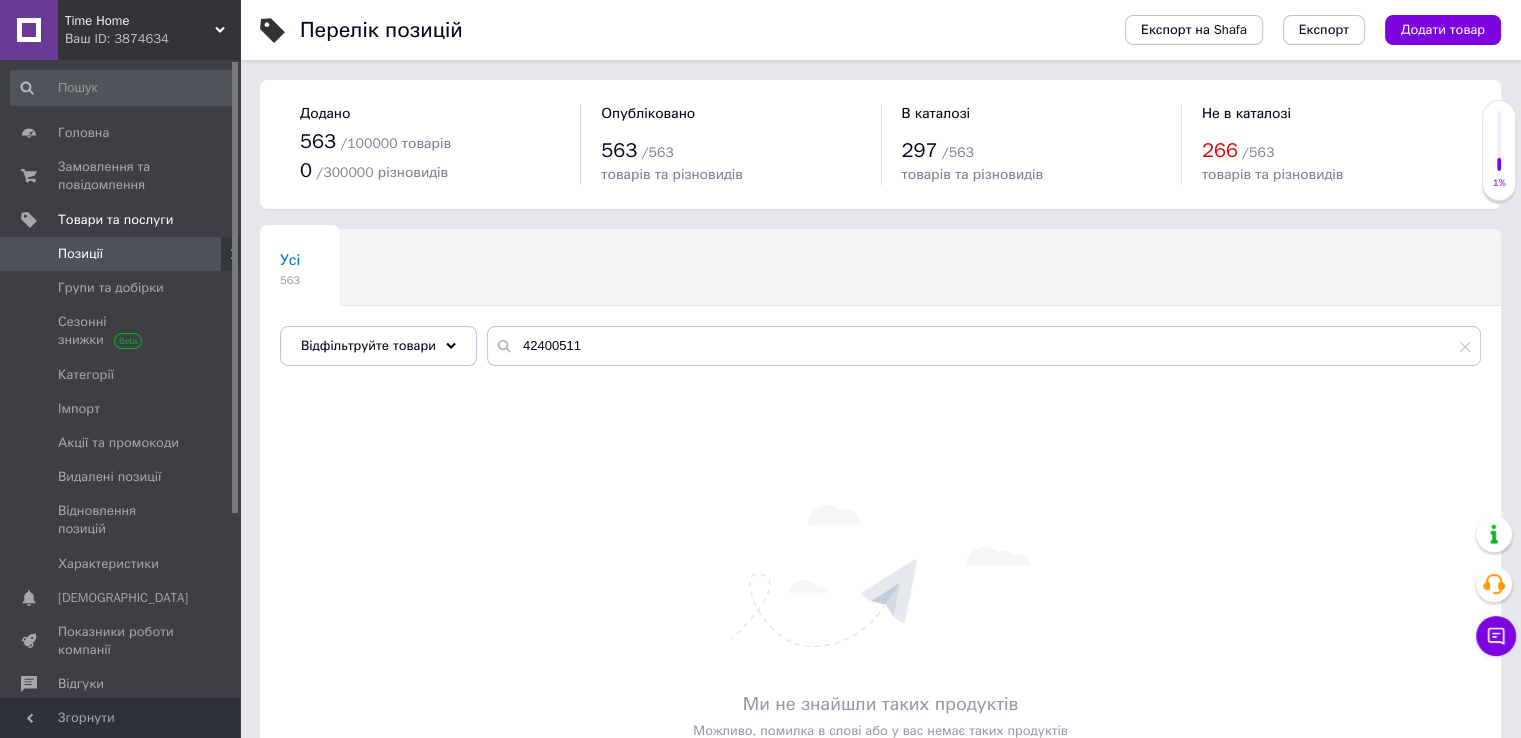 click on "Ваш ID: 3874634" at bounding box center [152, 39] 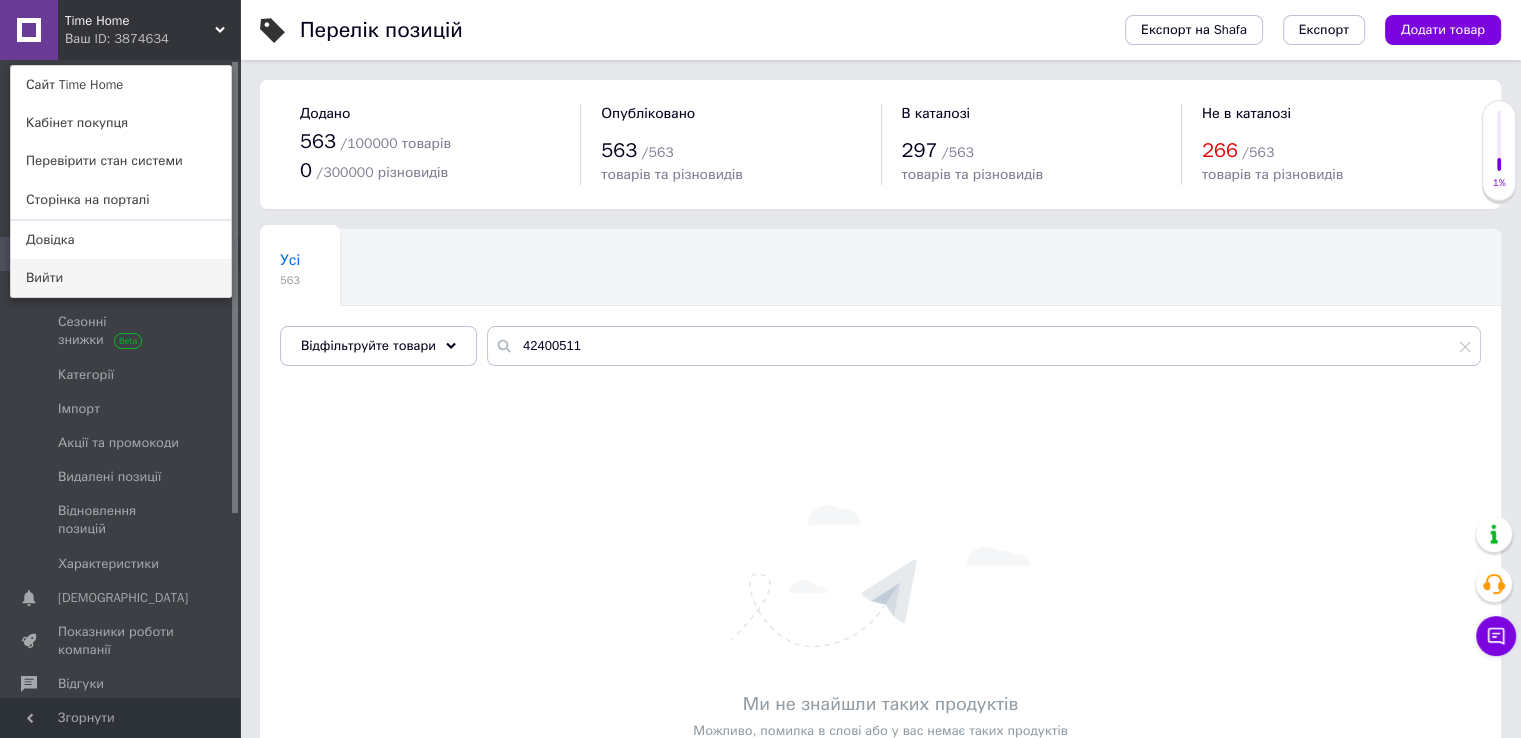 click on "Вийти" at bounding box center (121, 278) 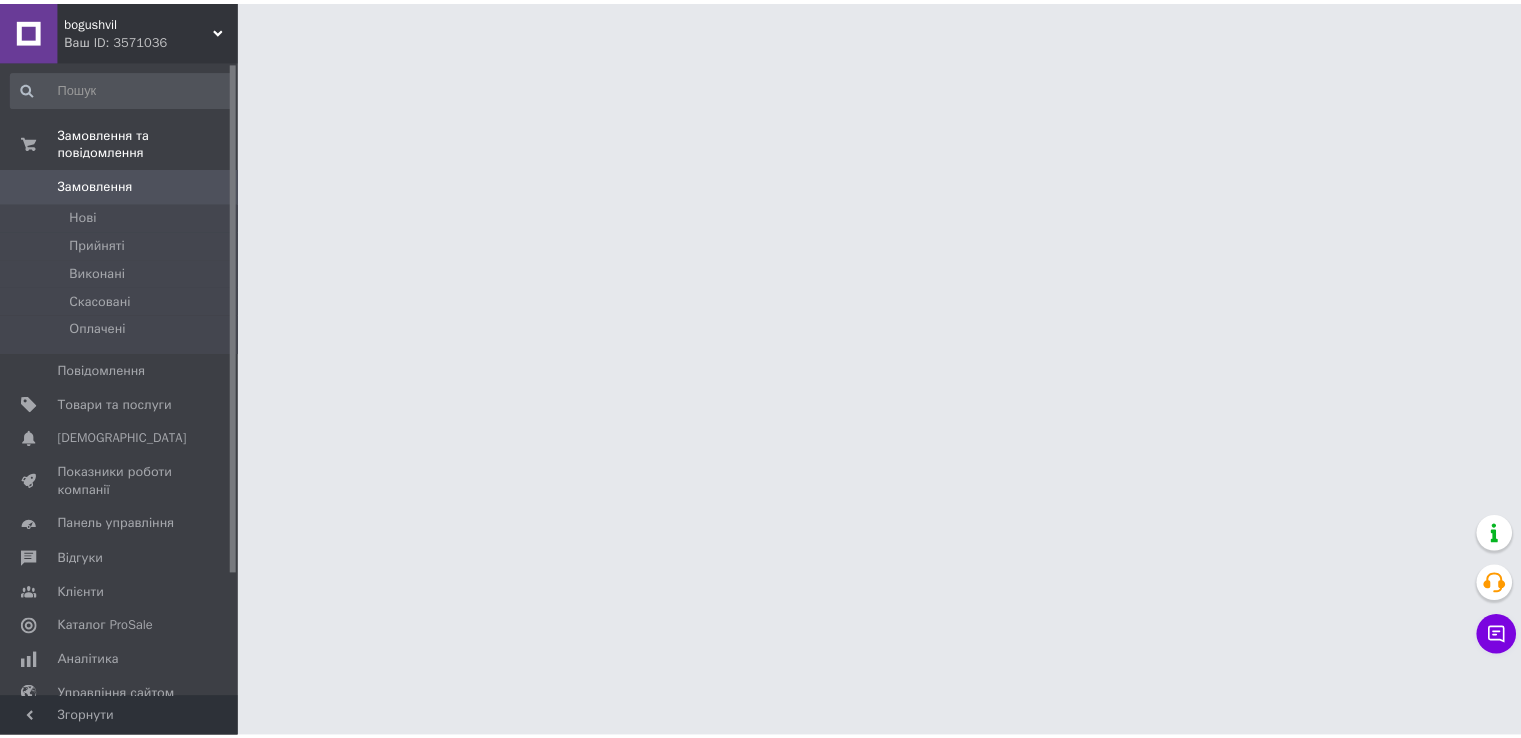 scroll, scrollTop: 0, scrollLeft: 0, axis: both 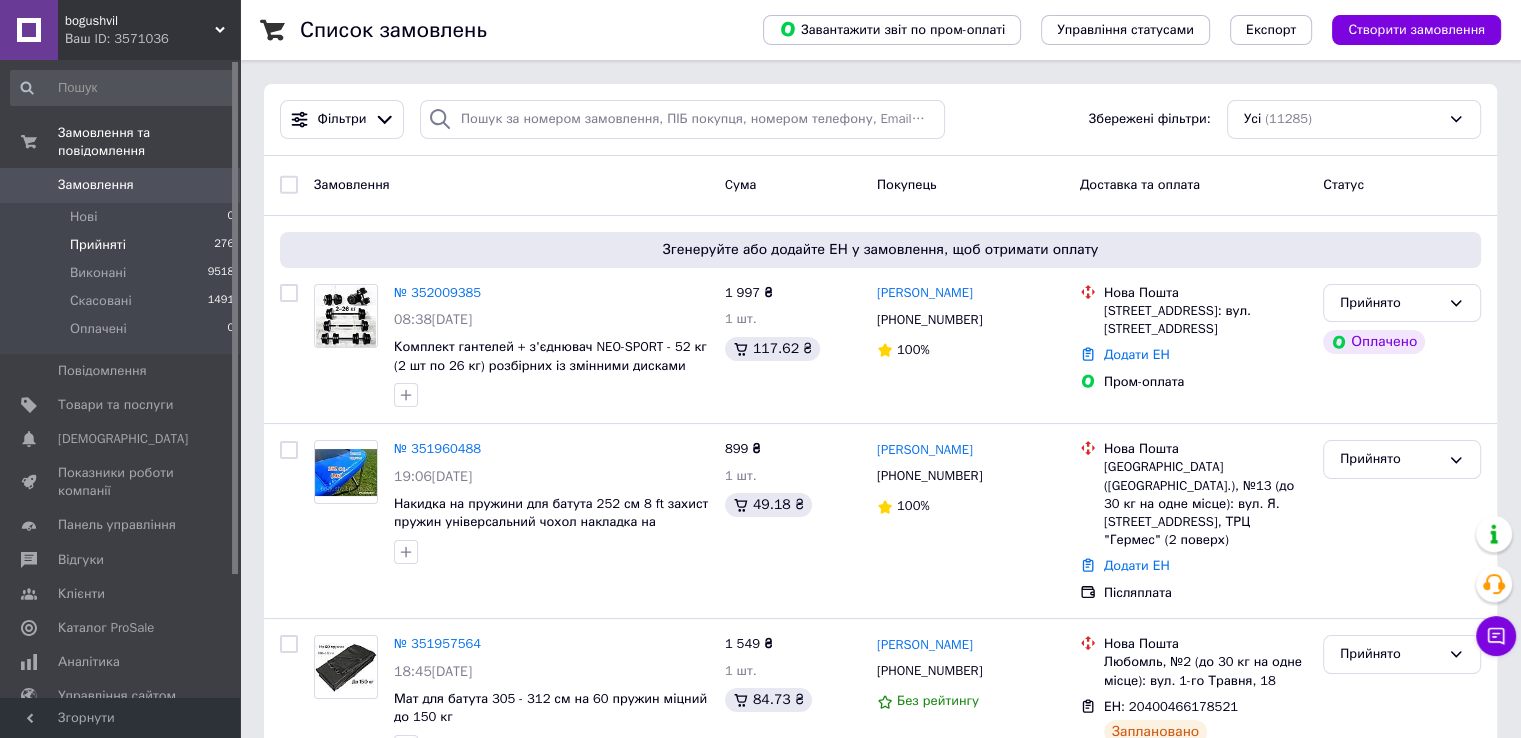 click on "Прийняті" at bounding box center [98, 245] 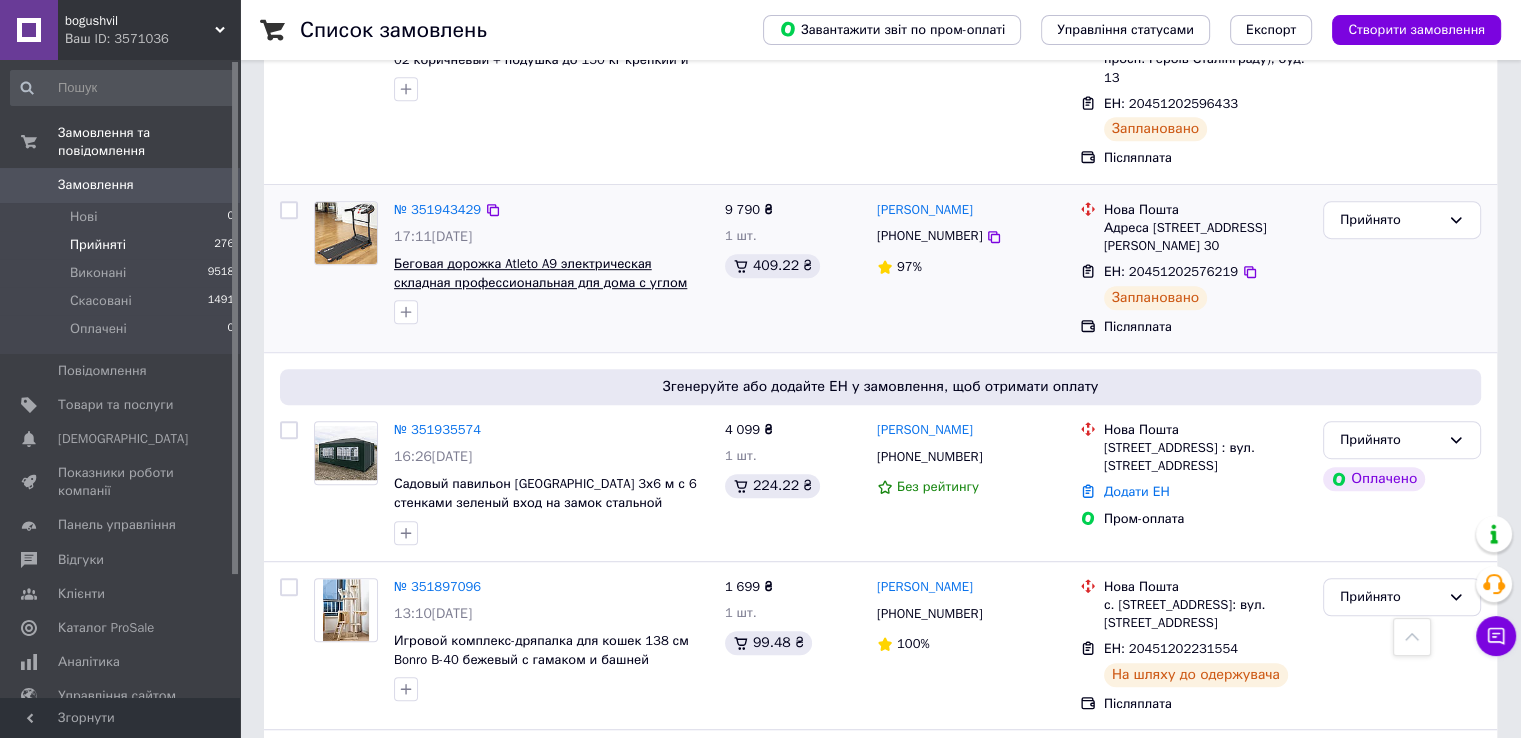 scroll, scrollTop: 1200, scrollLeft: 0, axis: vertical 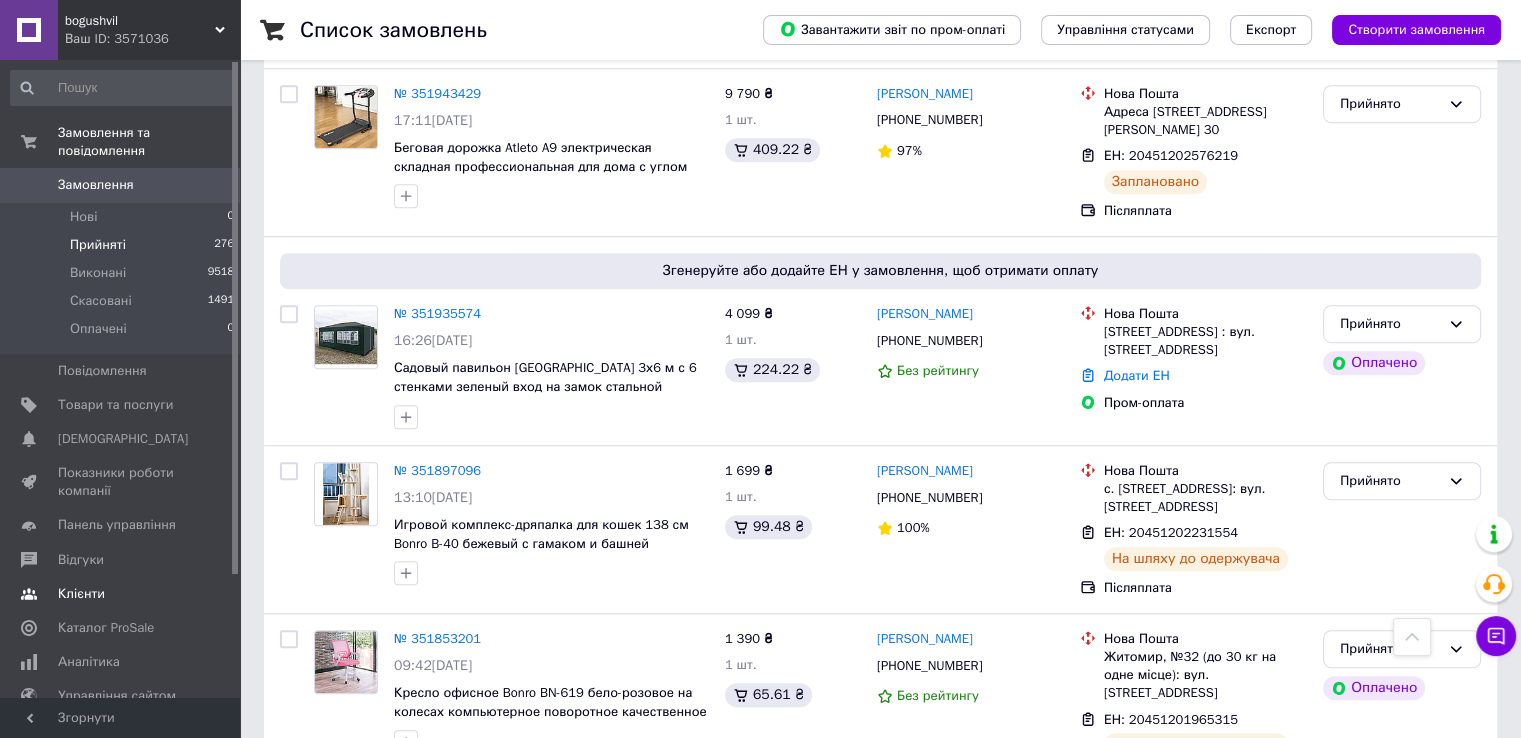 click on "Клієнти" at bounding box center (123, 594) 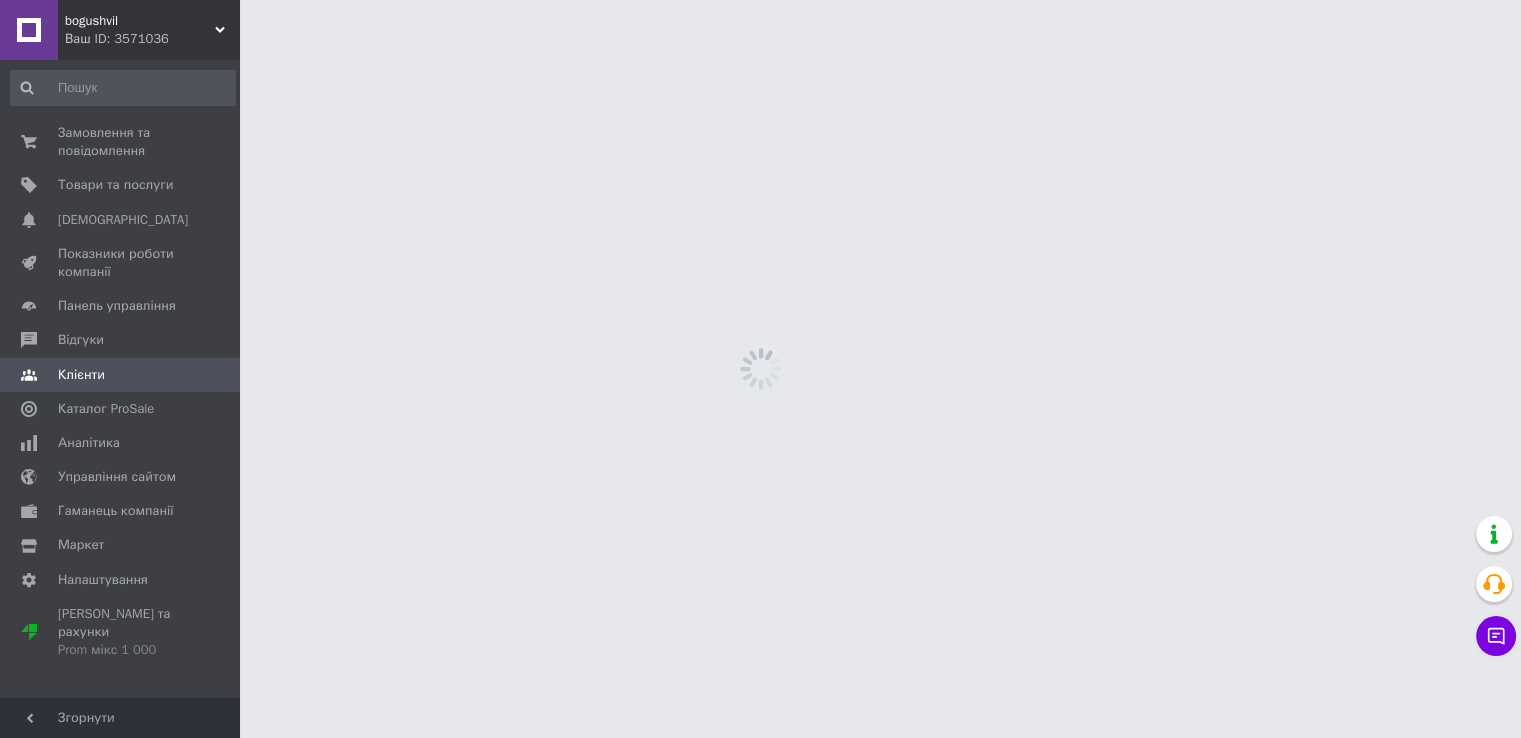 scroll, scrollTop: 0, scrollLeft: 0, axis: both 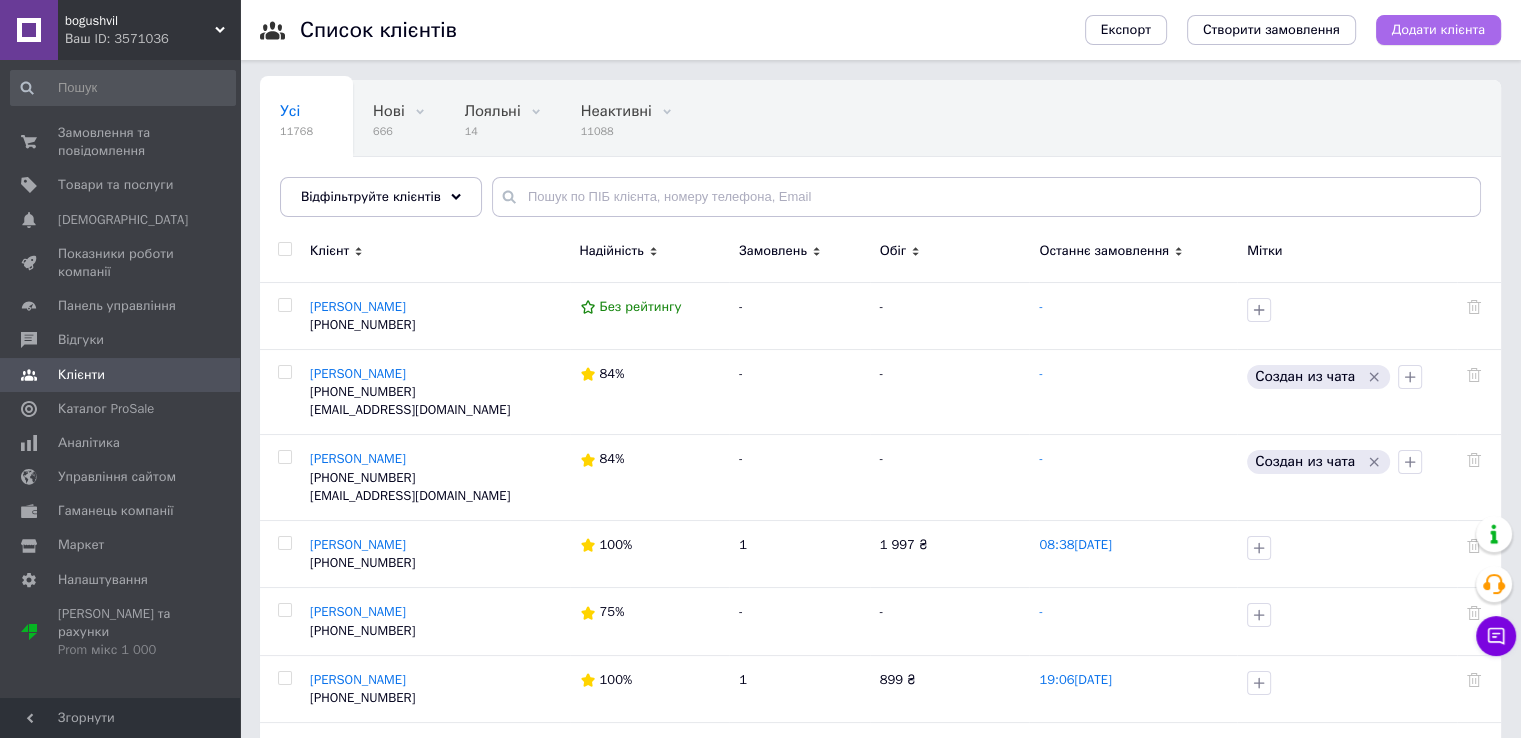 click on "Додати клієнта" at bounding box center (1438, 30) 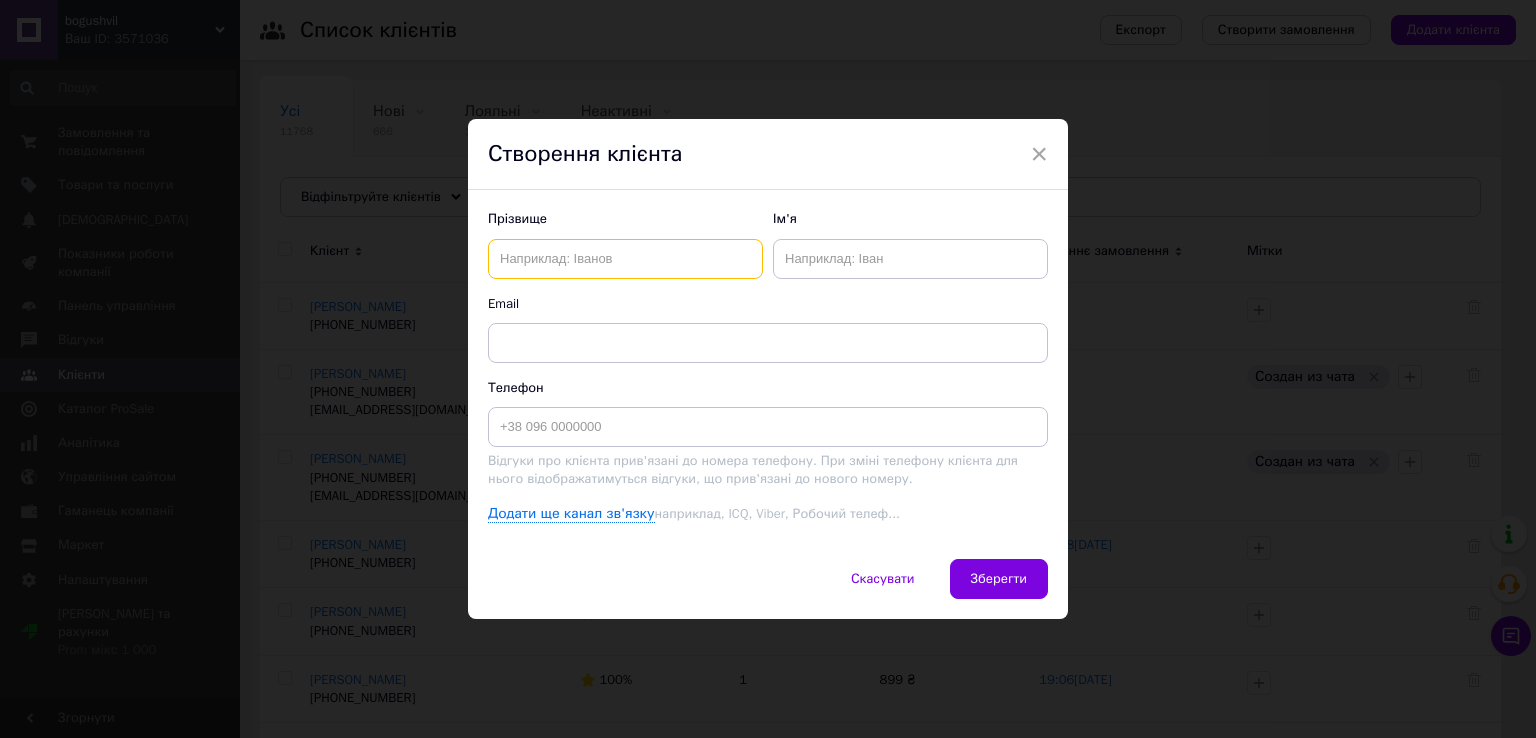 click at bounding box center (625, 259) 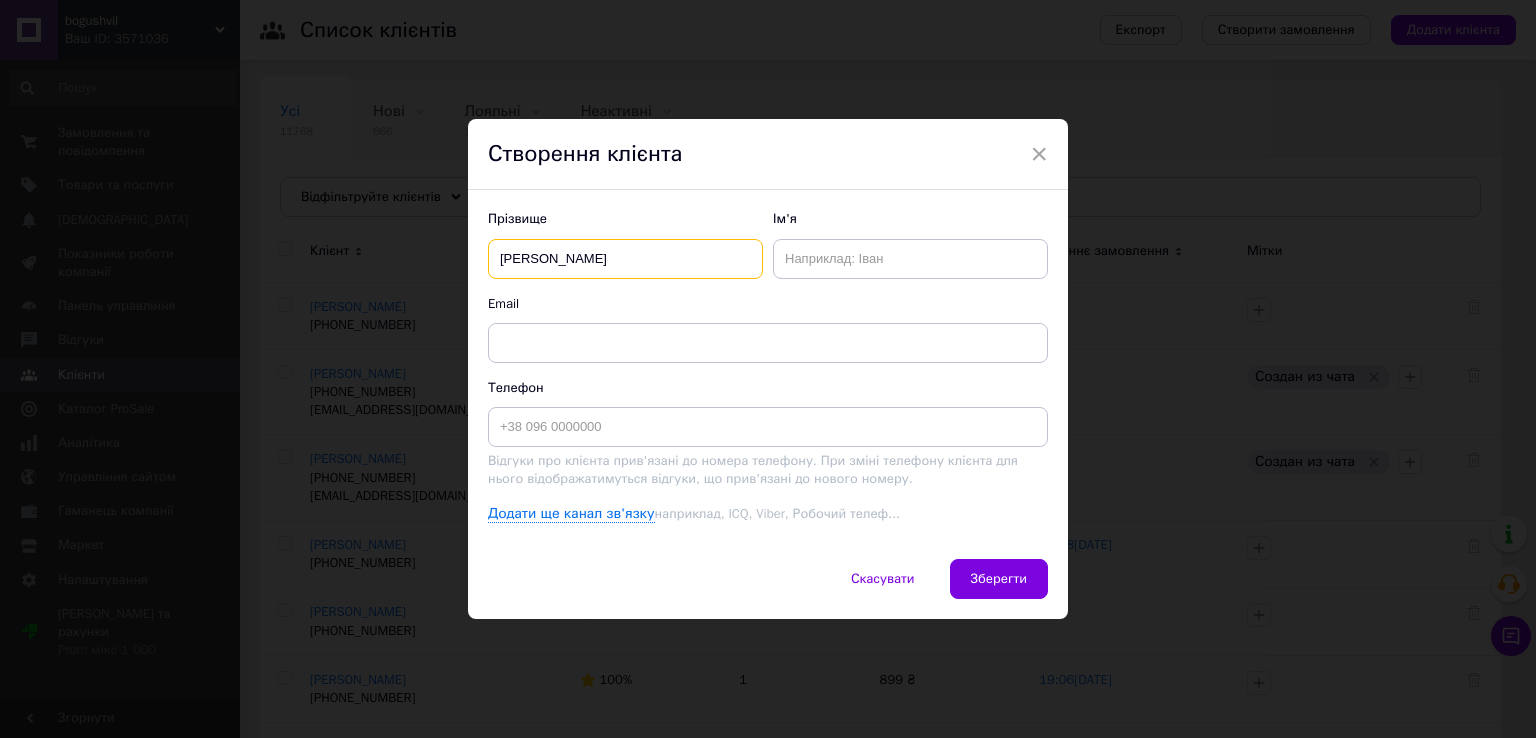 type on "[PERSON_NAME]" 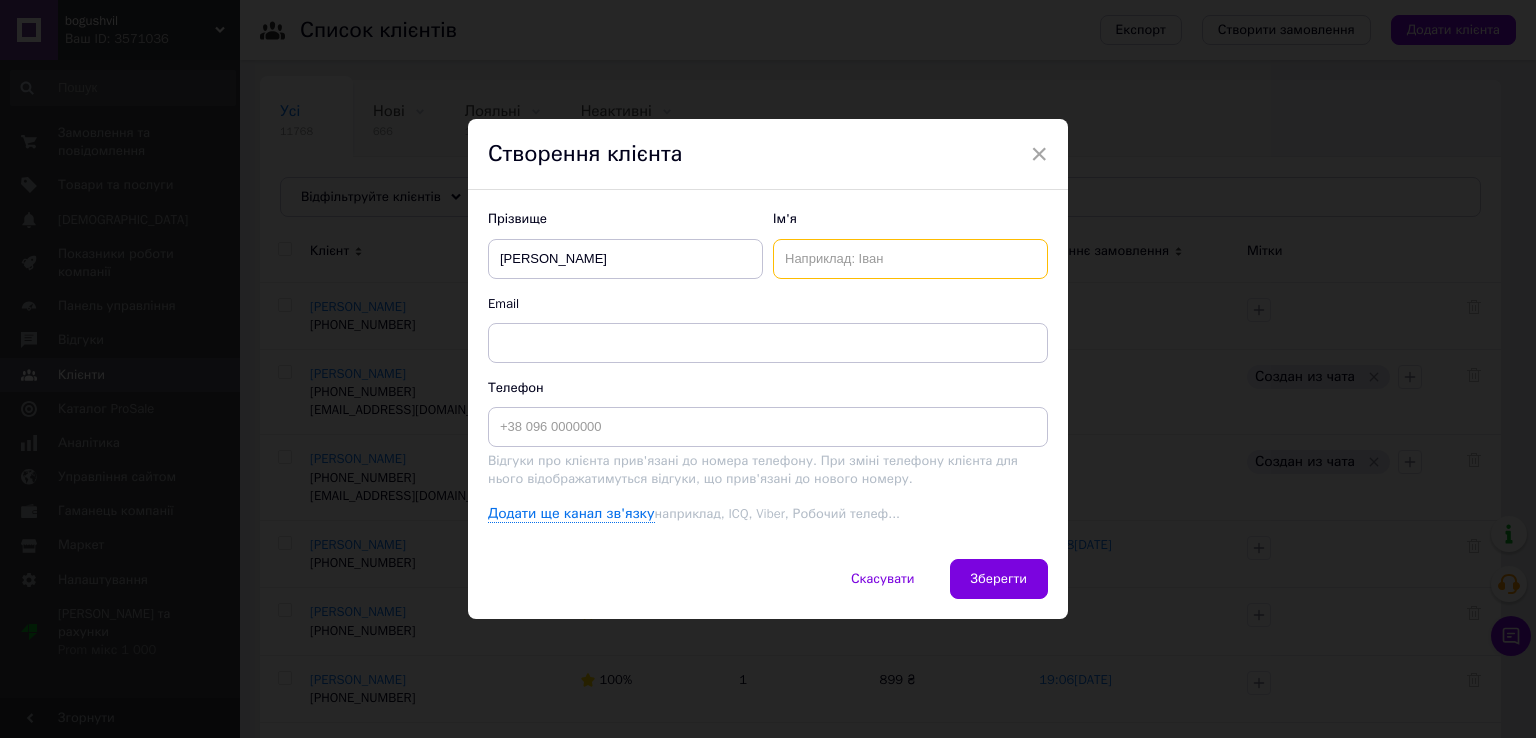 click at bounding box center [910, 259] 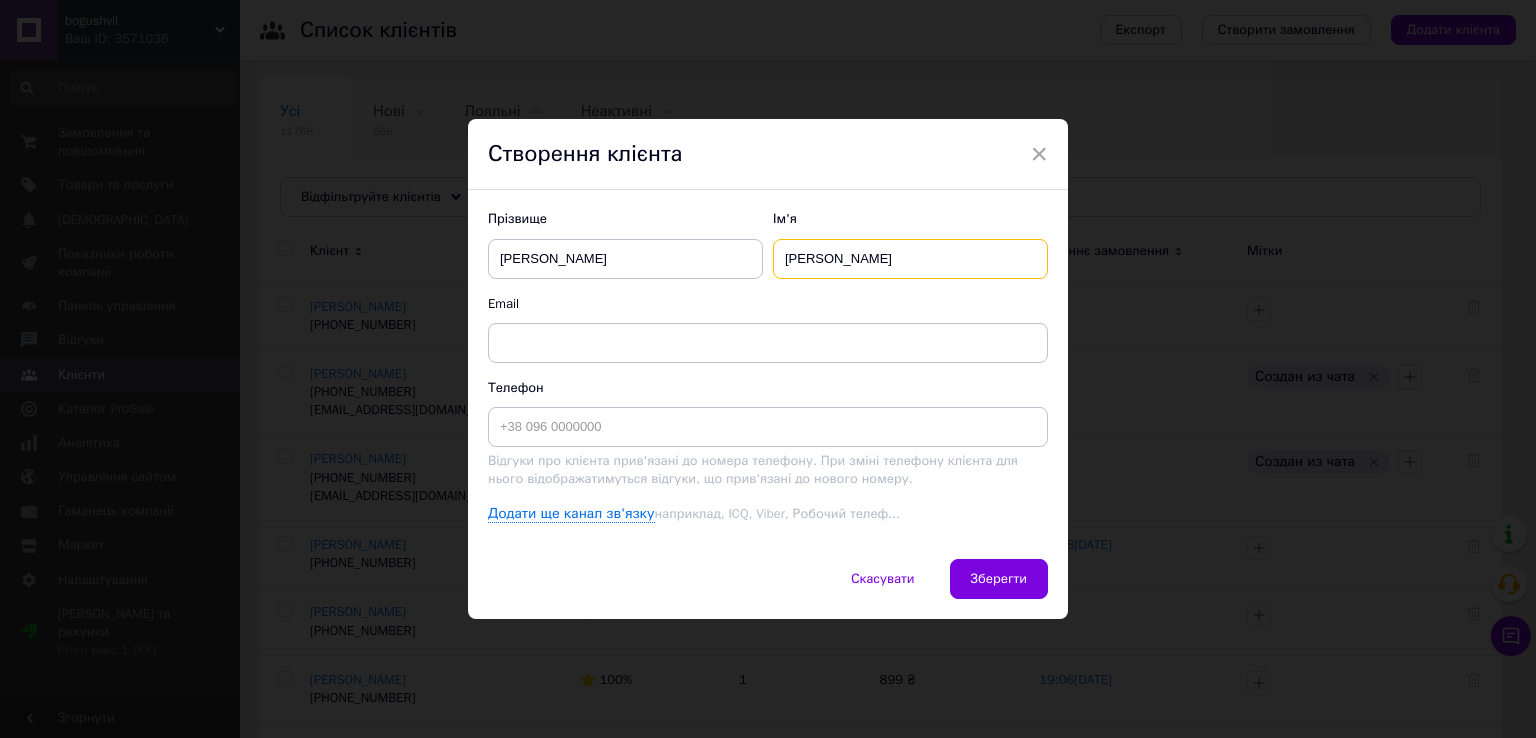 type on "[PERSON_NAME]" 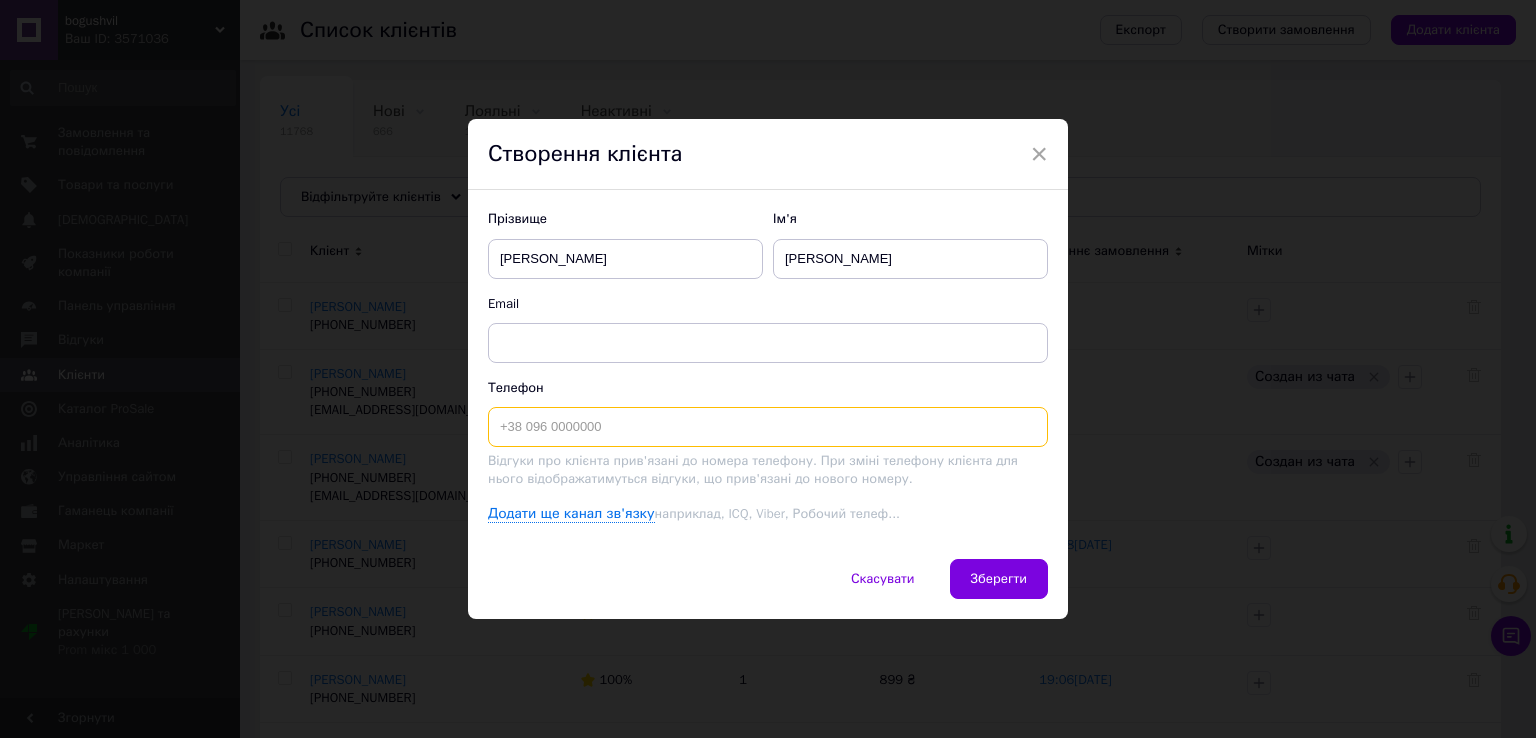 click at bounding box center (768, 427) 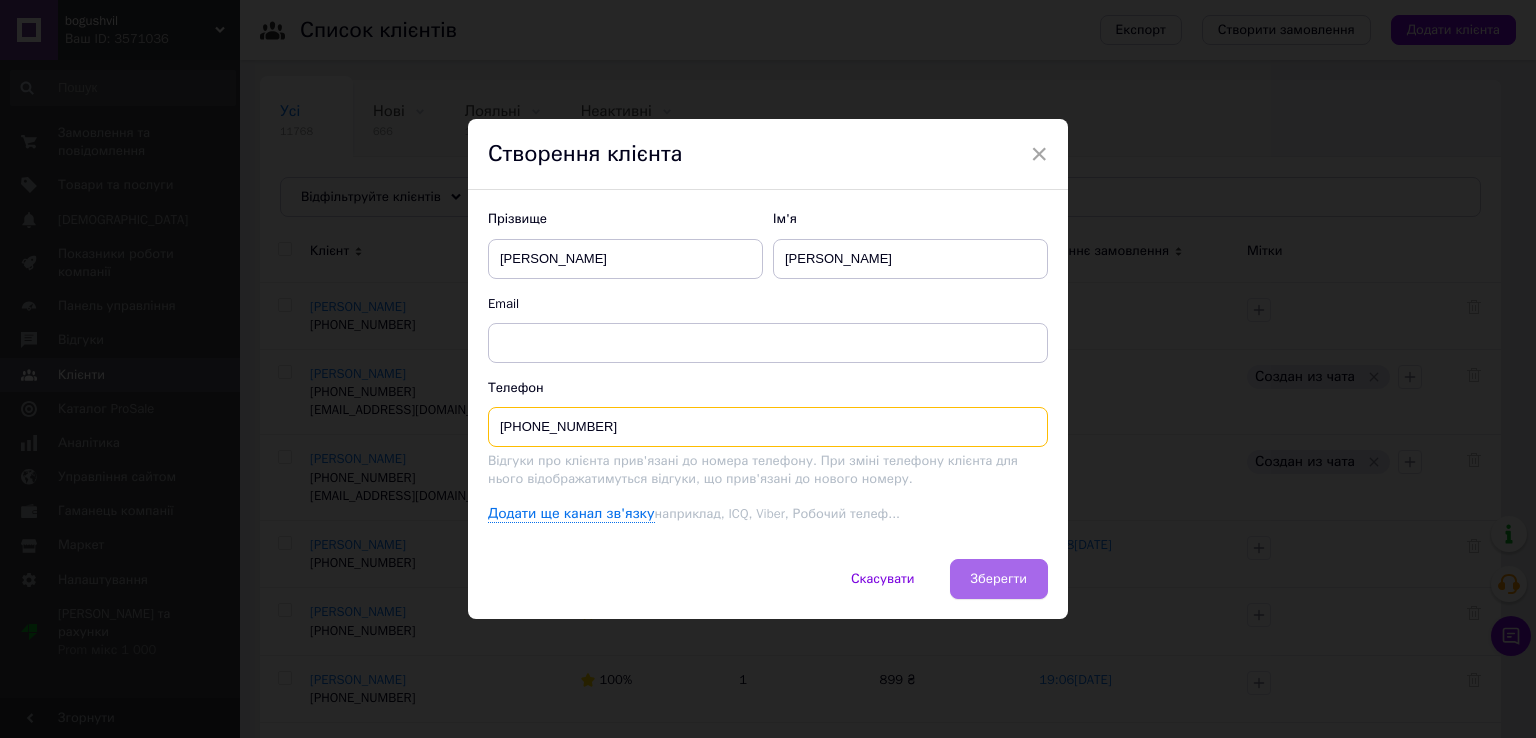 type on "[PHONE_NUMBER]" 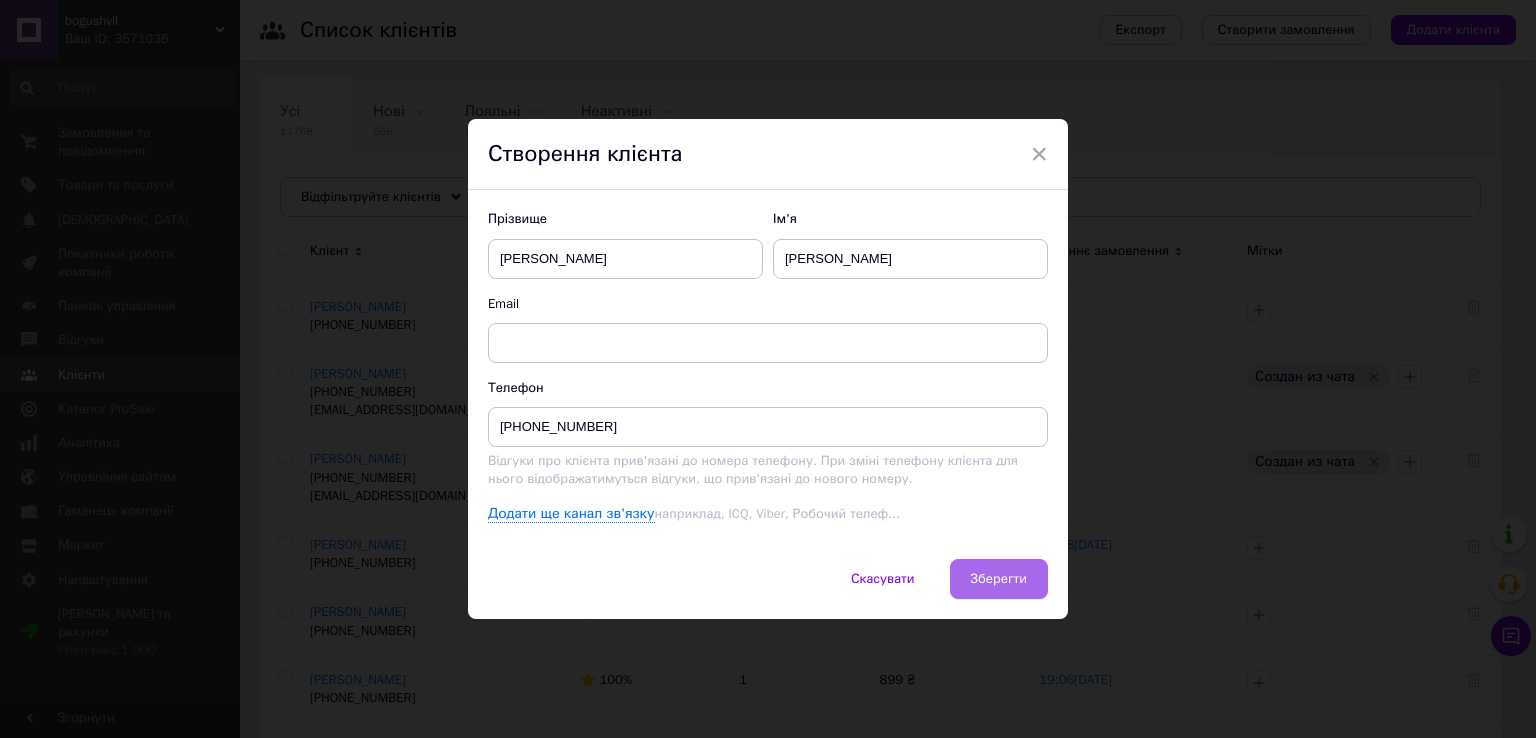 click on "Зберегти" at bounding box center (999, 579) 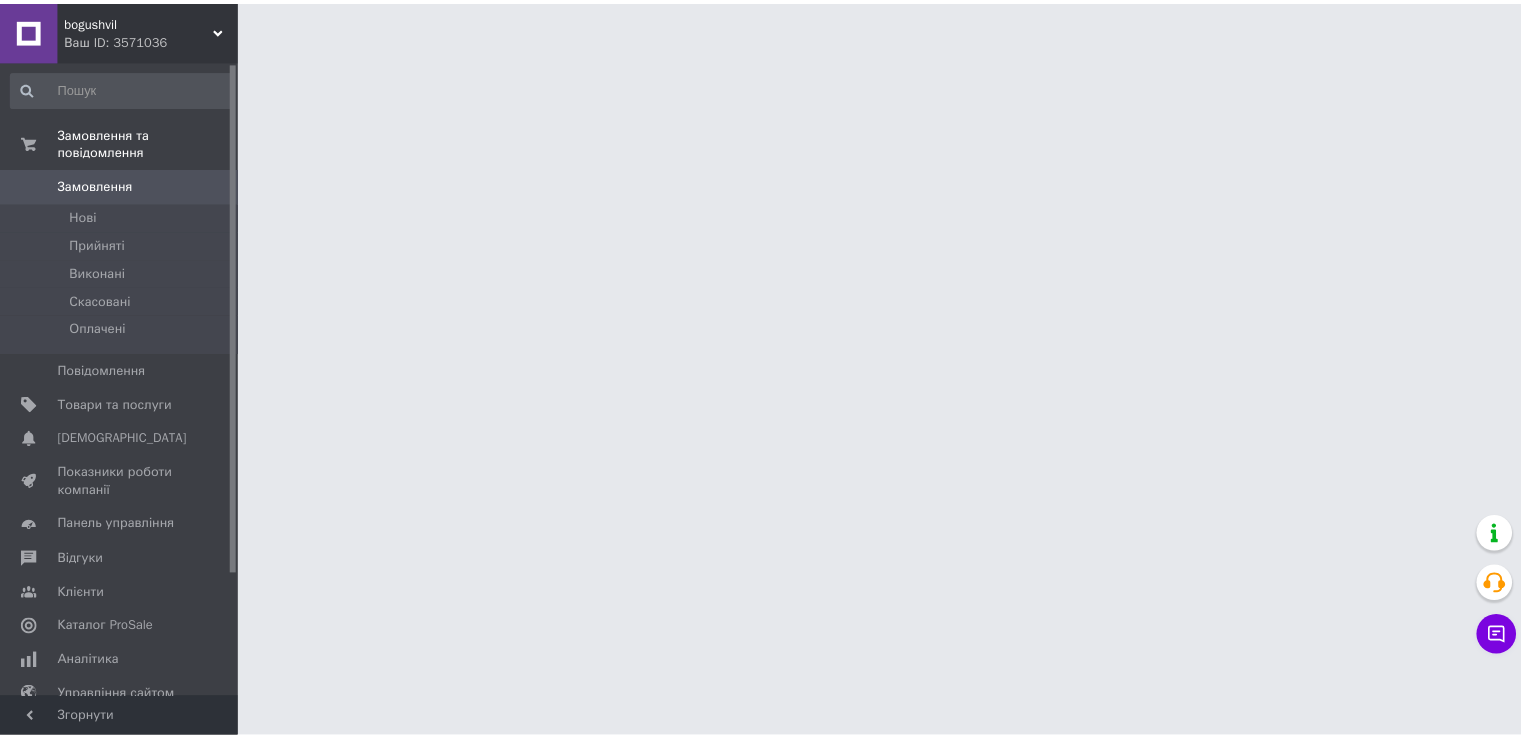 scroll, scrollTop: 0, scrollLeft: 0, axis: both 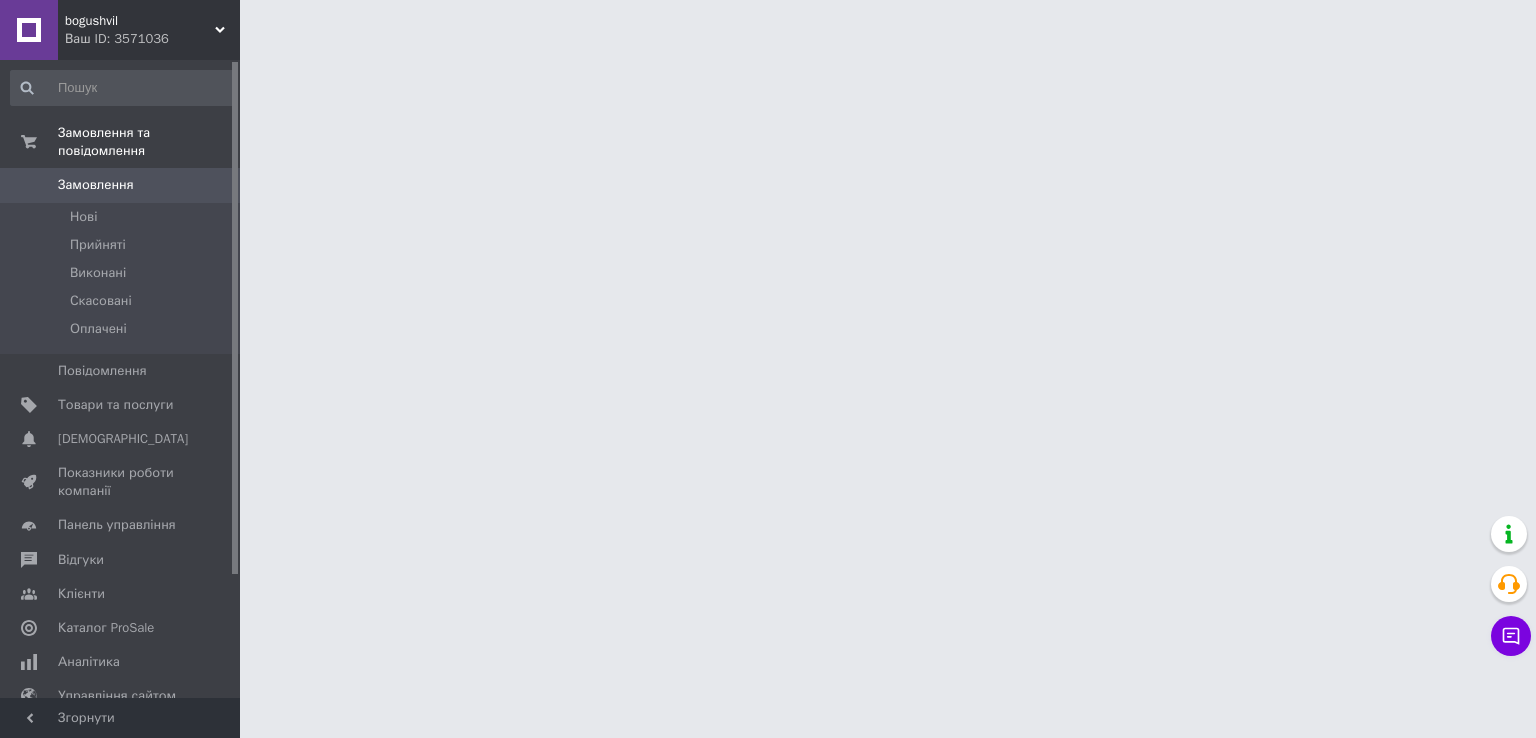 click on "bogushvil" at bounding box center (140, 21) 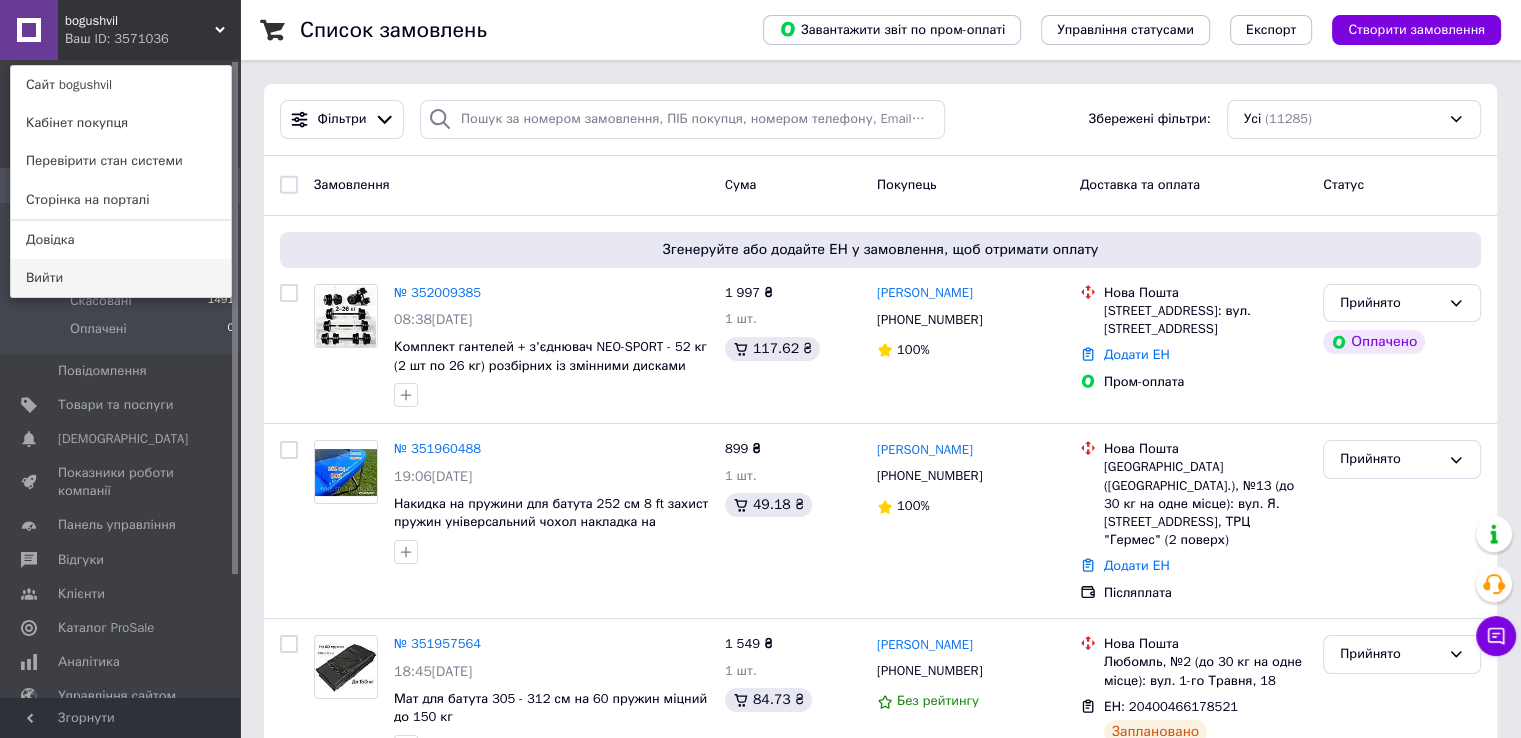 click on "Вийти" at bounding box center [121, 278] 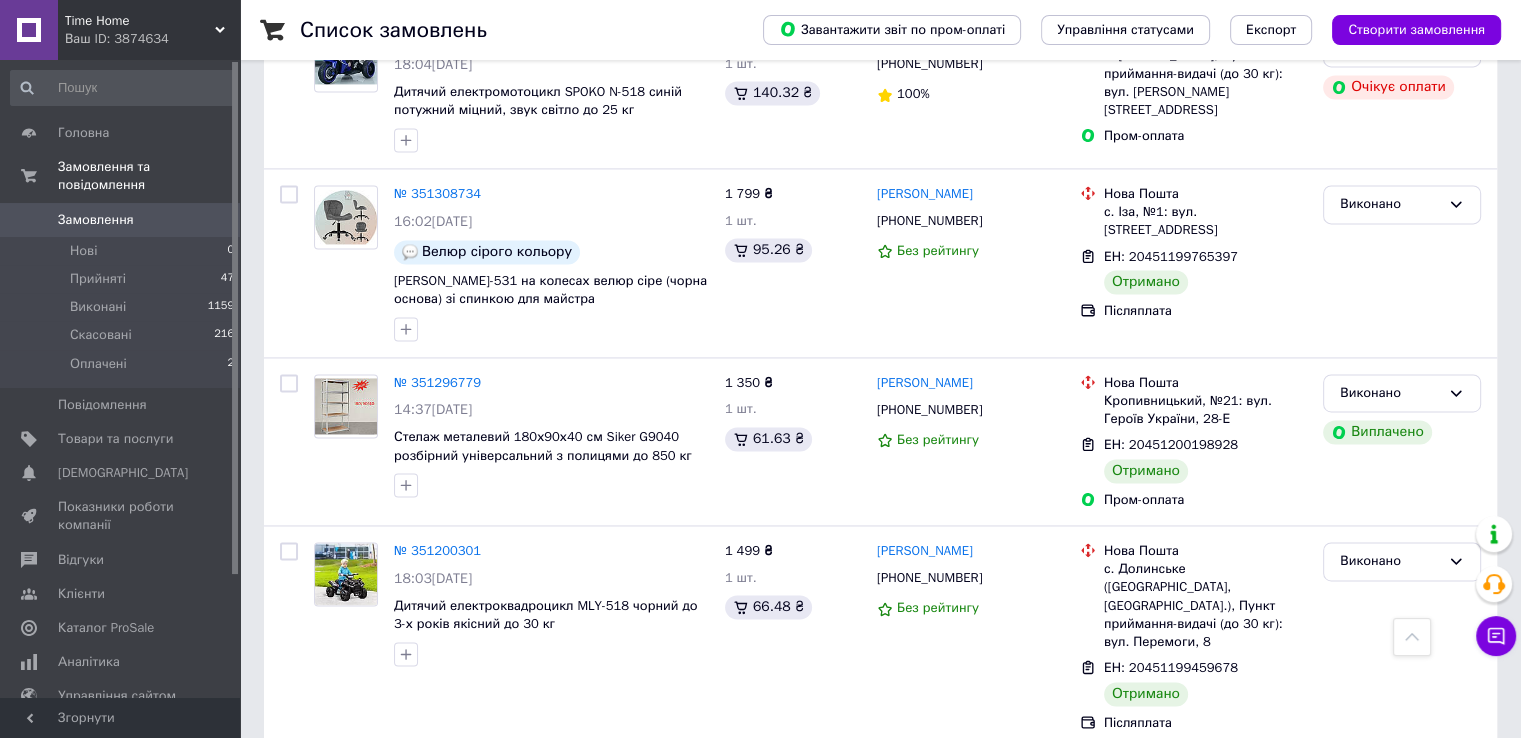scroll, scrollTop: 2955, scrollLeft: 0, axis: vertical 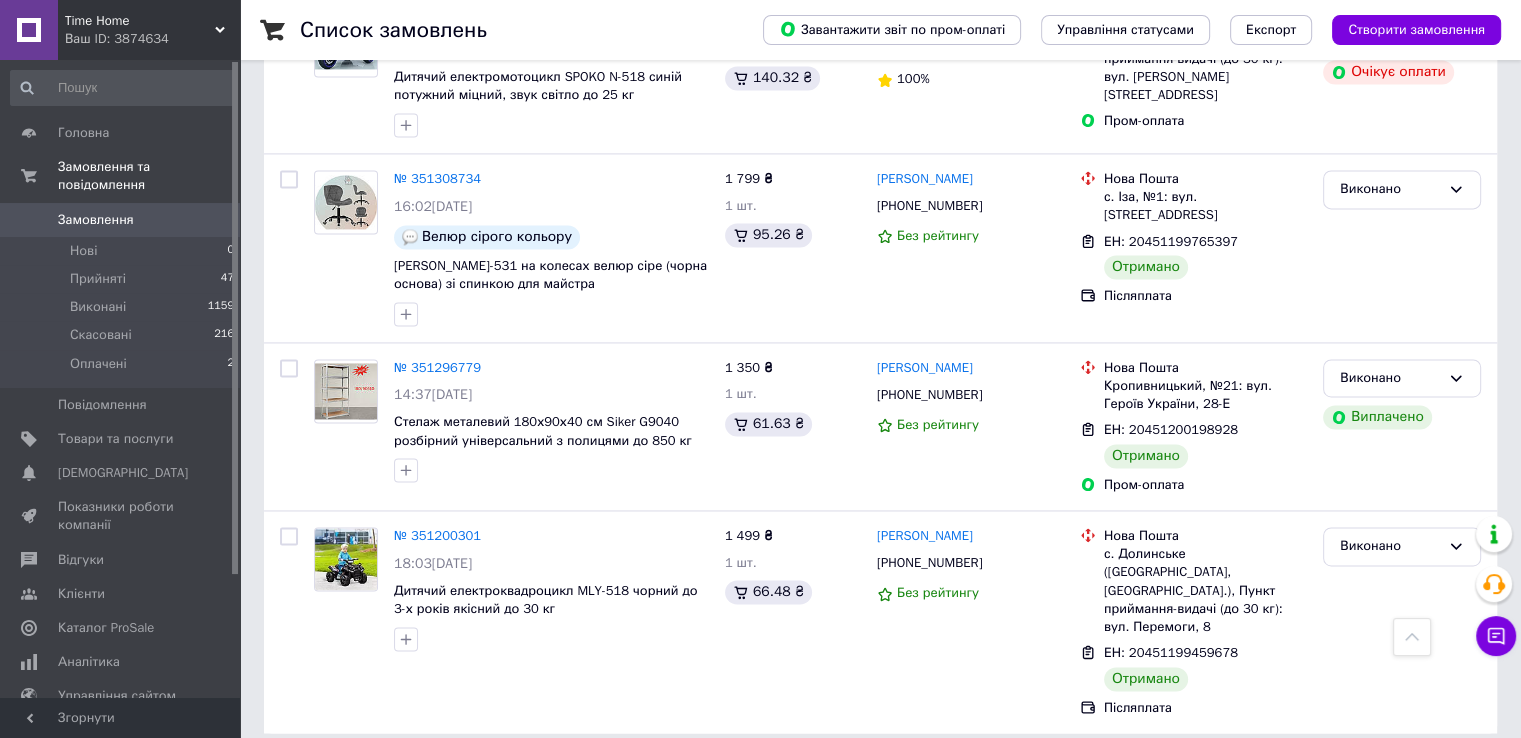 click on "Наступна" at bounding box center (540, 778) 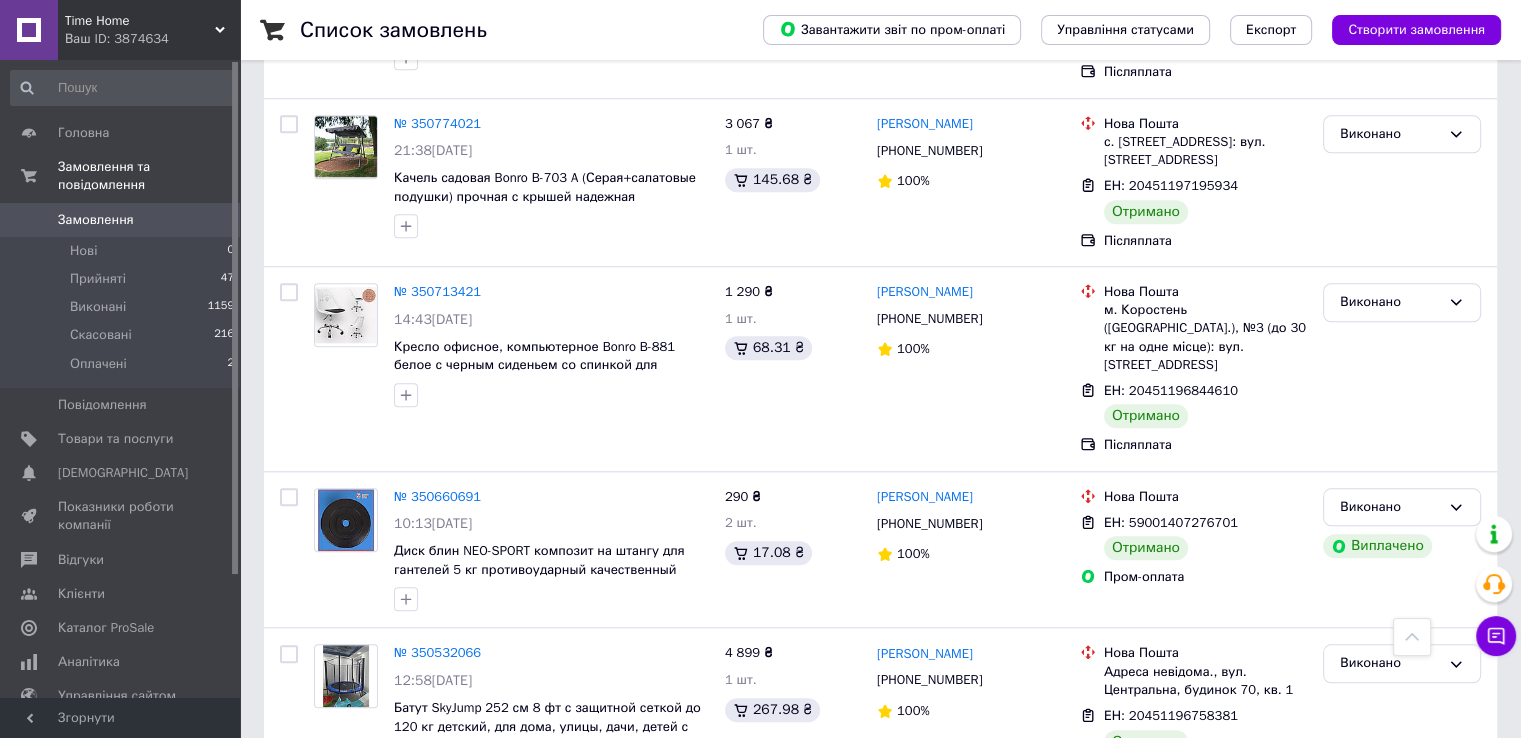 scroll, scrollTop: 1800, scrollLeft: 0, axis: vertical 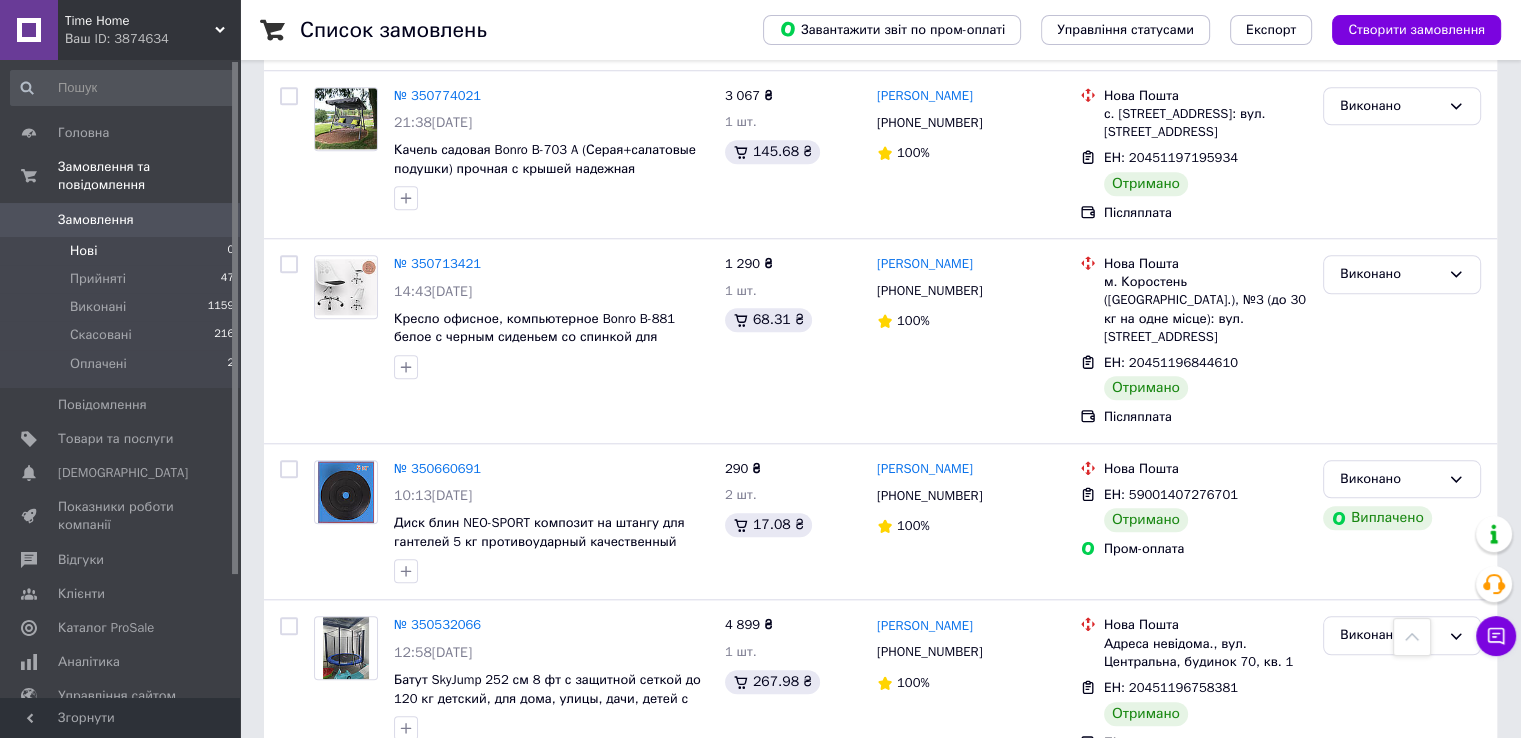 click on "Нові 0" at bounding box center [123, 251] 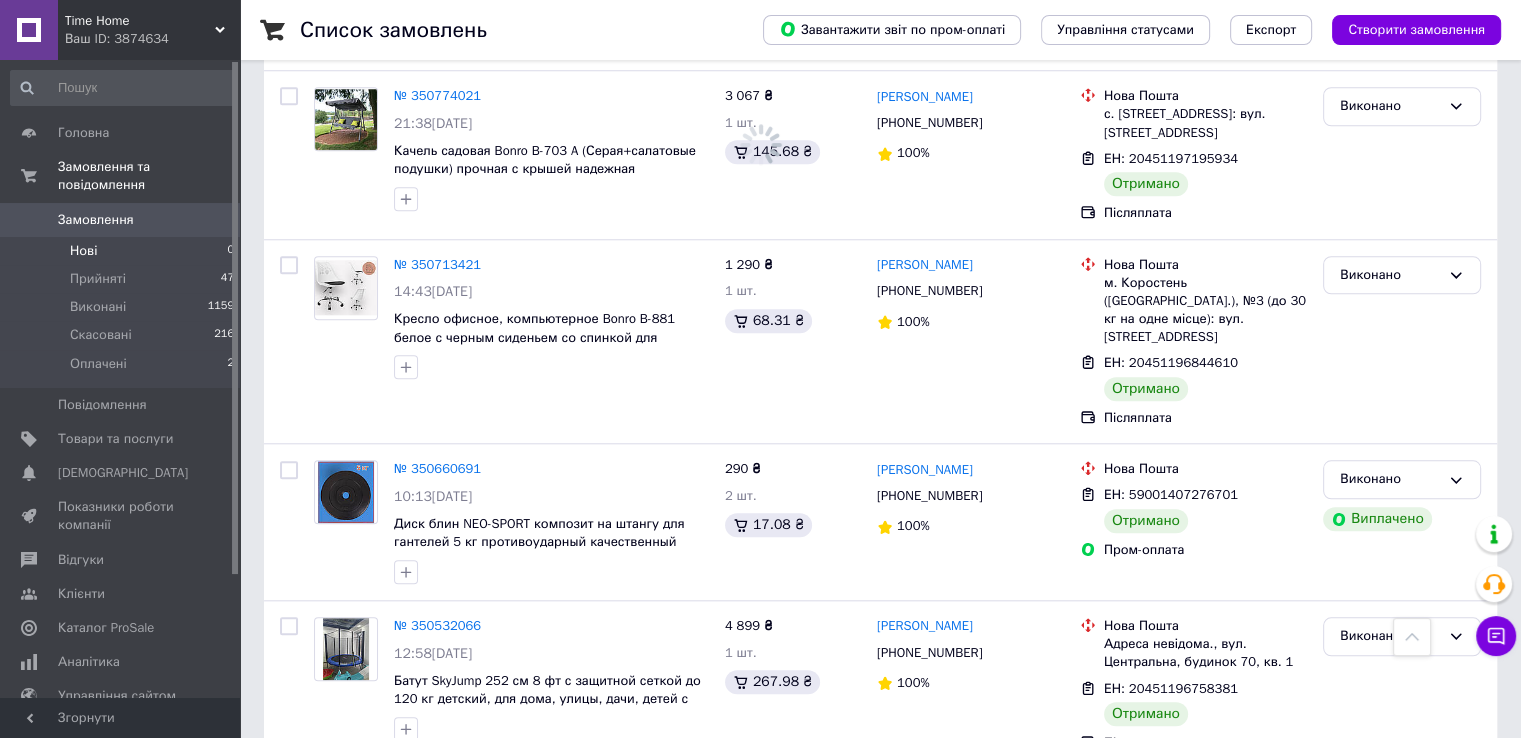 scroll, scrollTop: 0, scrollLeft: 0, axis: both 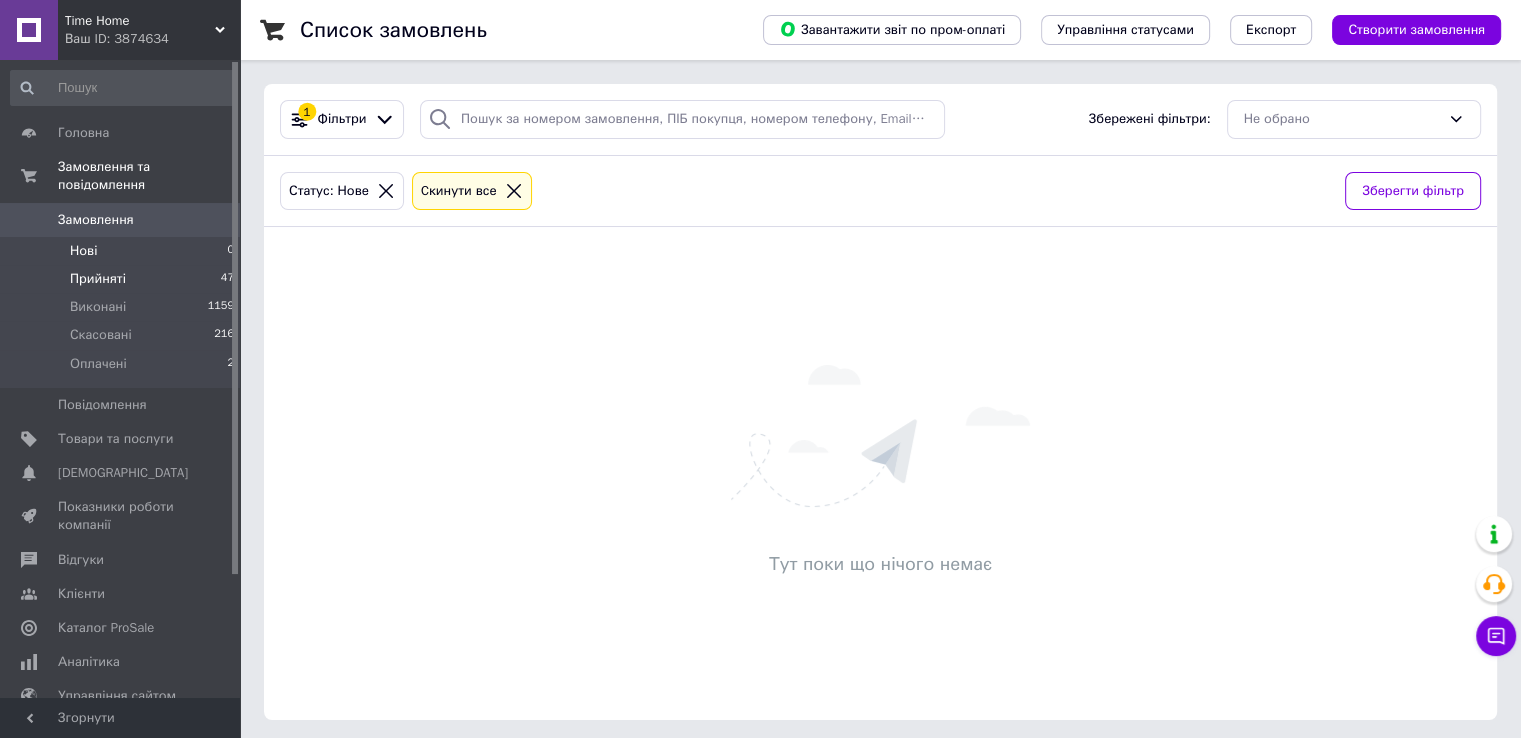 click on "Прийняті 47" at bounding box center (123, 279) 